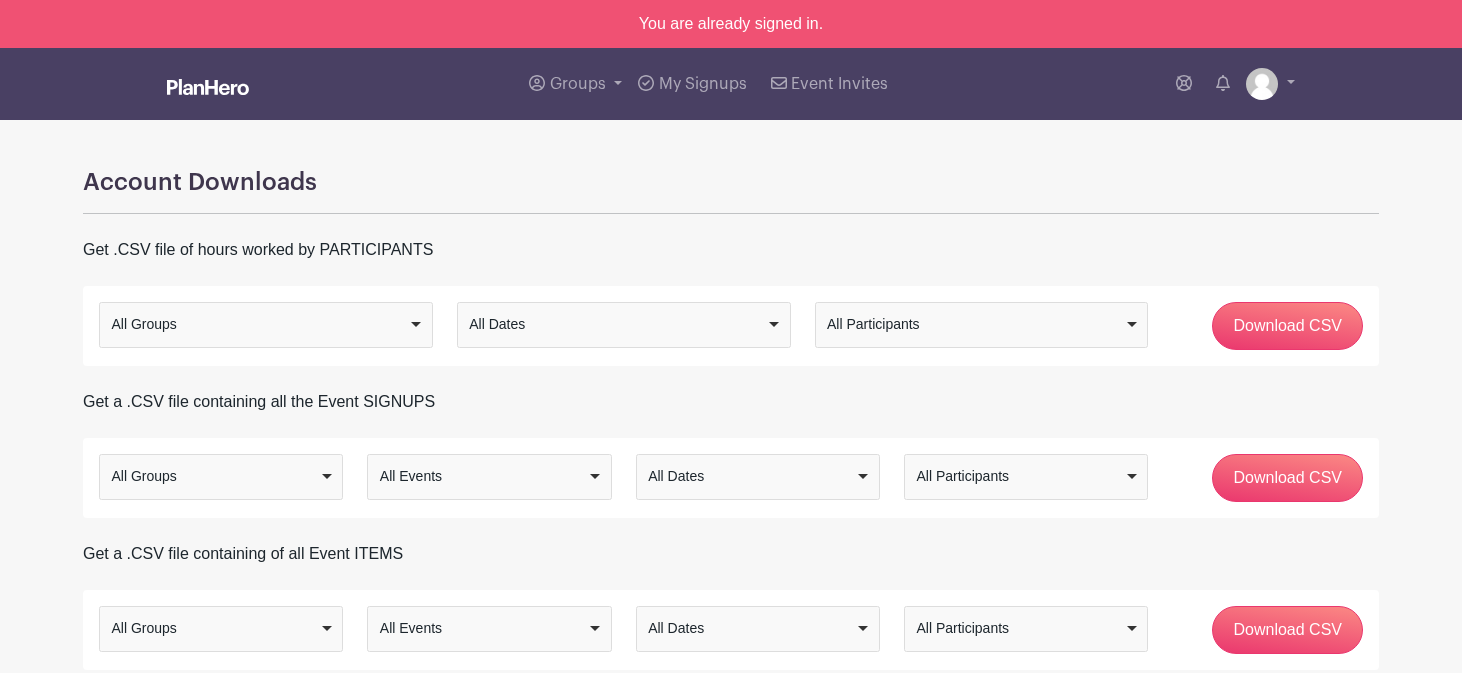 scroll, scrollTop: 0, scrollLeft: 0, axis: both 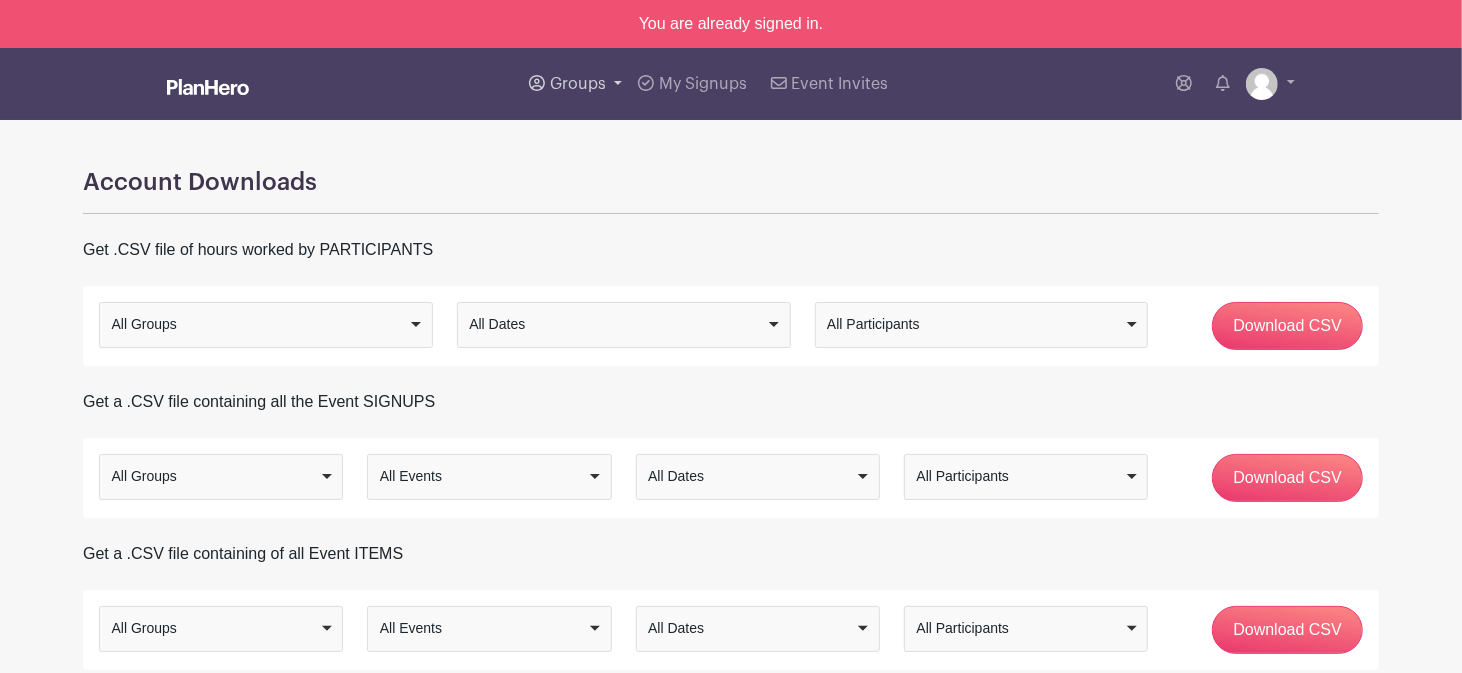 click on "Groups" at bounding box center [578, 84] 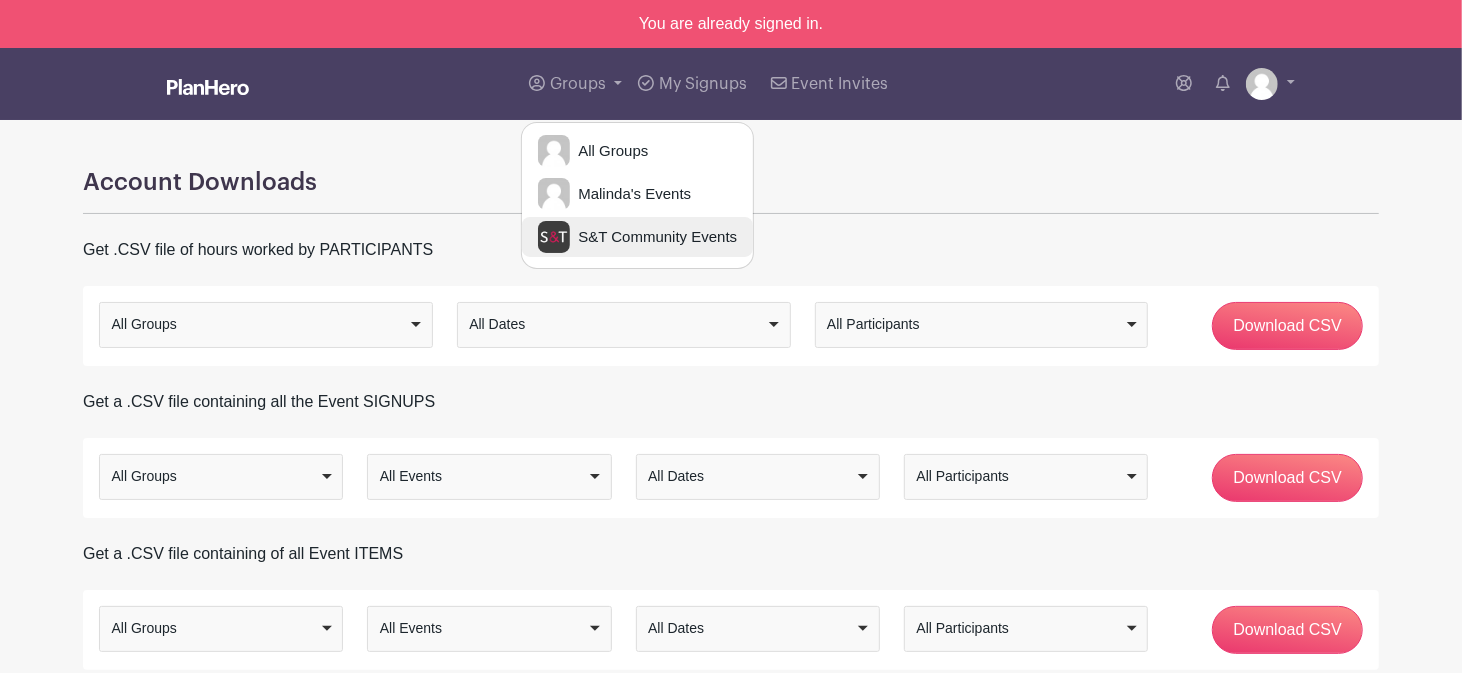 click on "S&T Community Events" at bounding box center (653, 237) 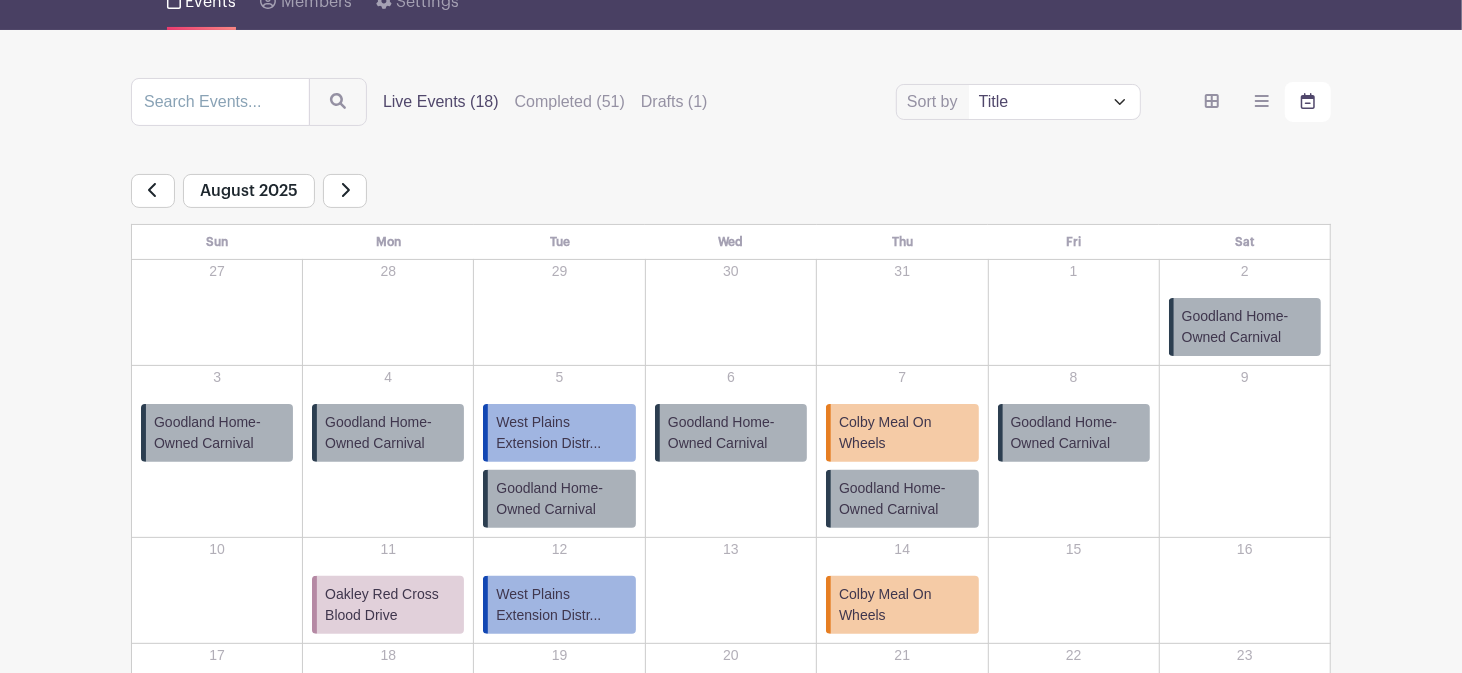 scroll, scrollTop: 171, scrollLeft: 0, axis: vertical 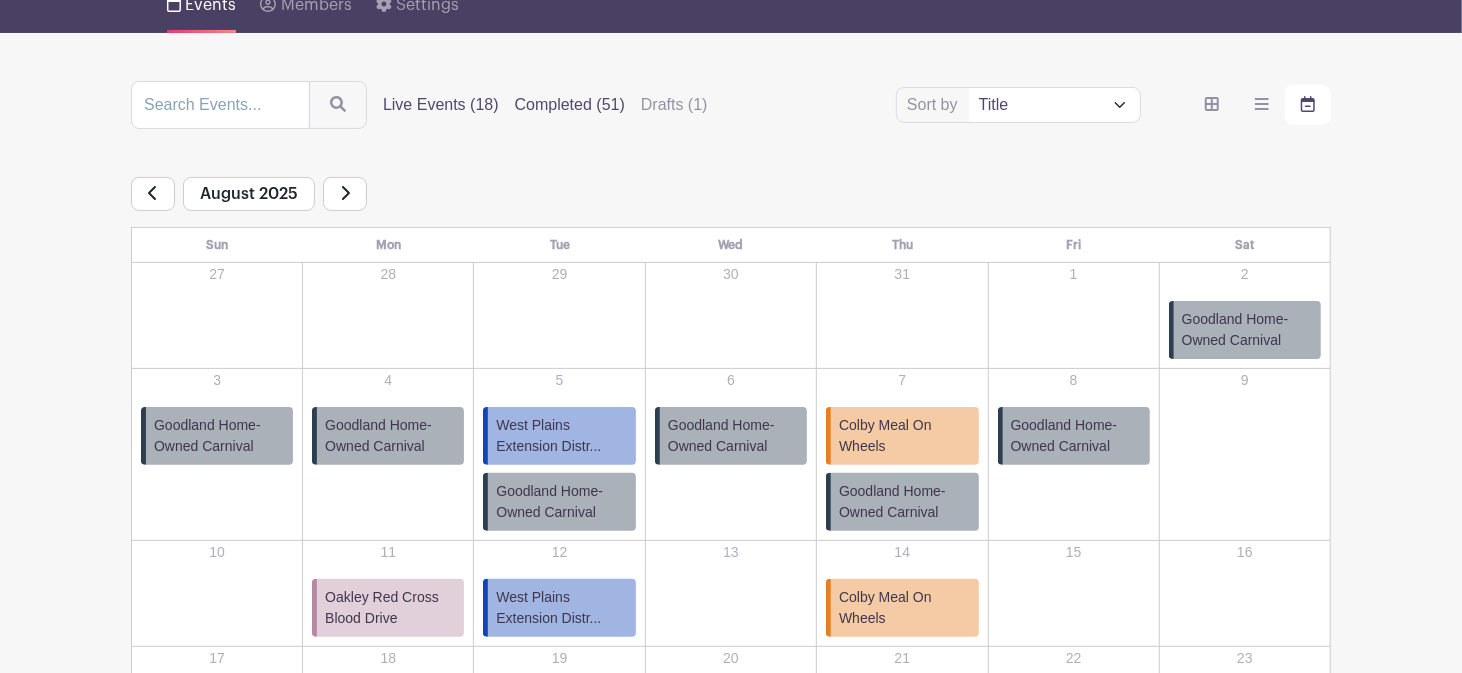 click on "Completed (51)" at bounding box center (570, 105) 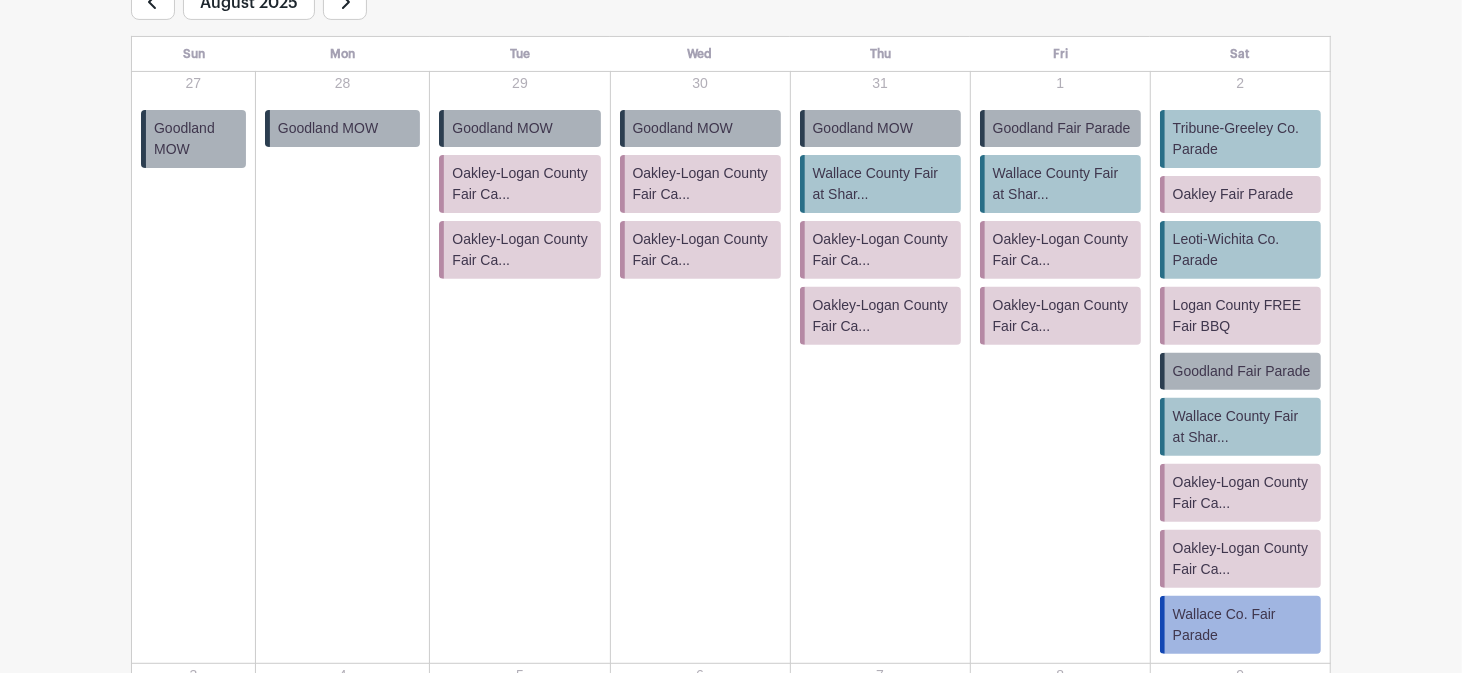 scroll, scrollTop: 391, scrollLeft: 0, axis: vertical 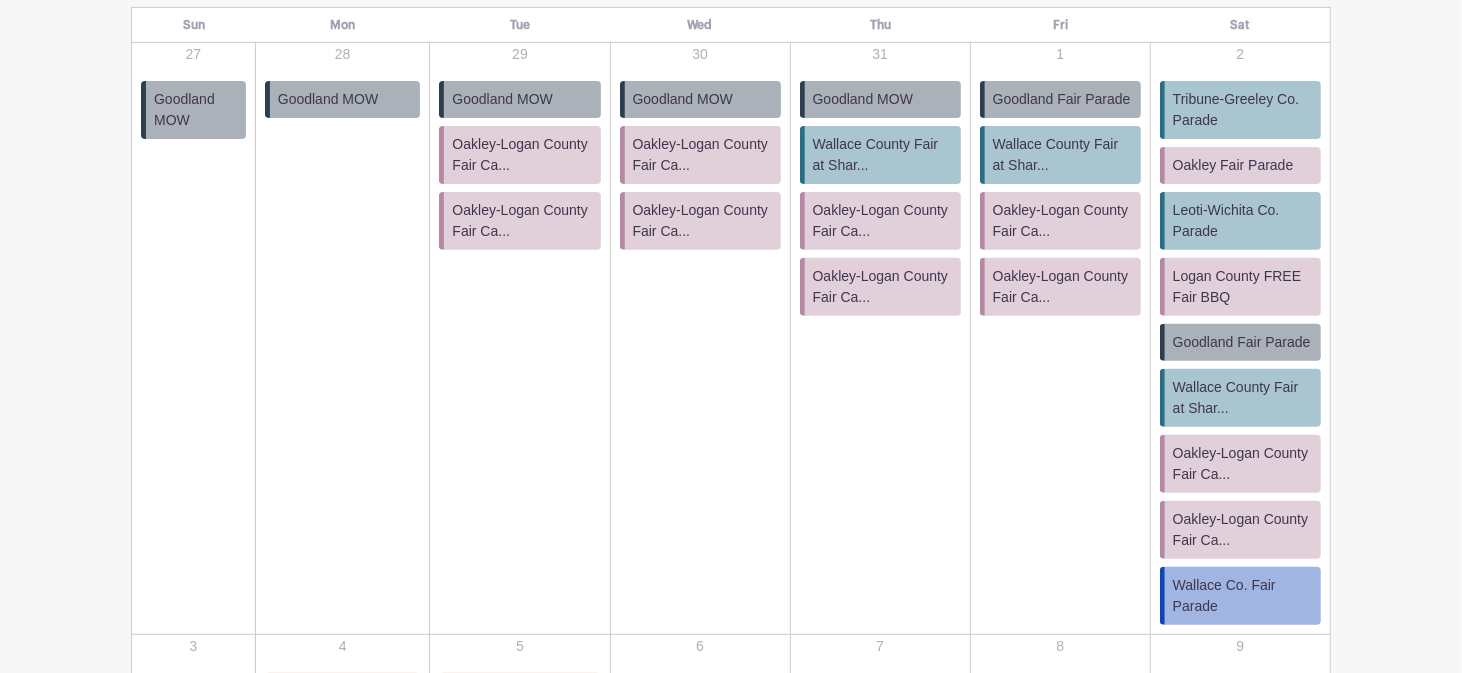 click on "Leoti-Wichita Co. Parade" at bounding box center (1243, 221) 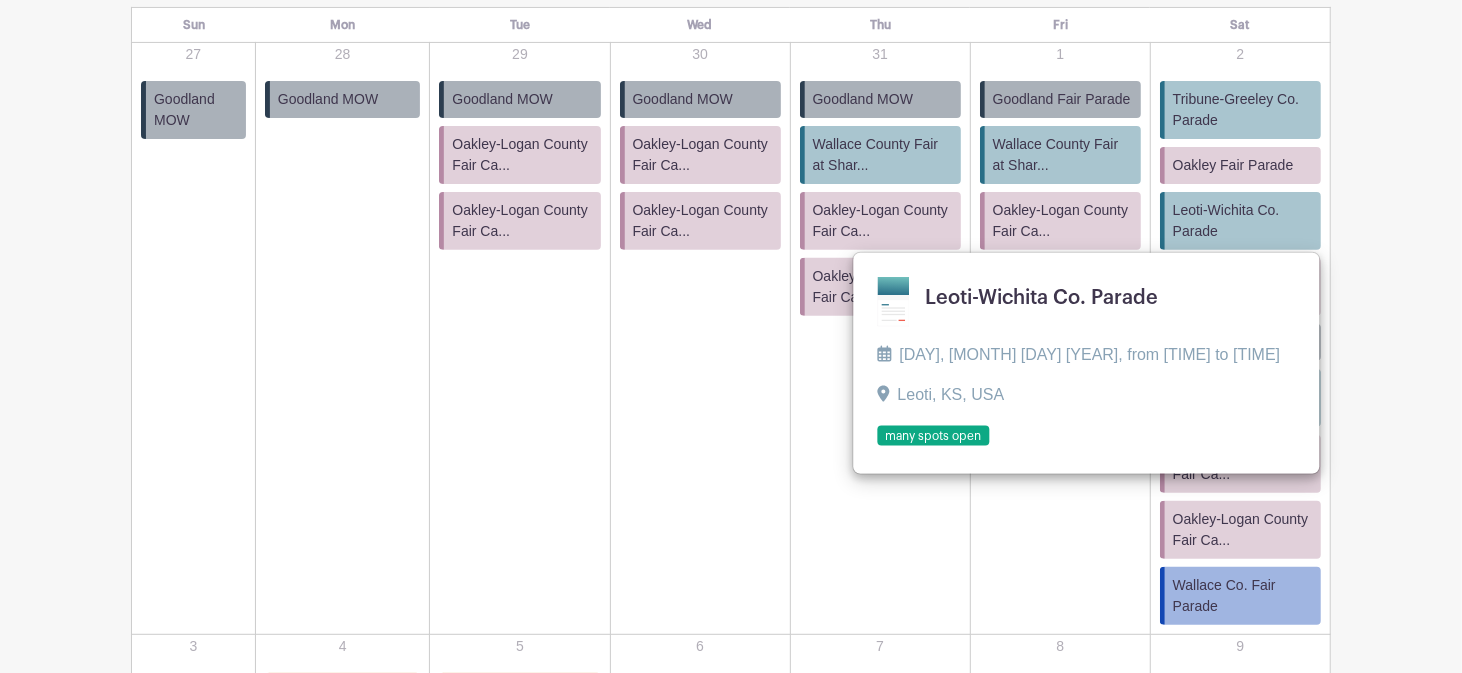 click at bounding box center (878, 447) 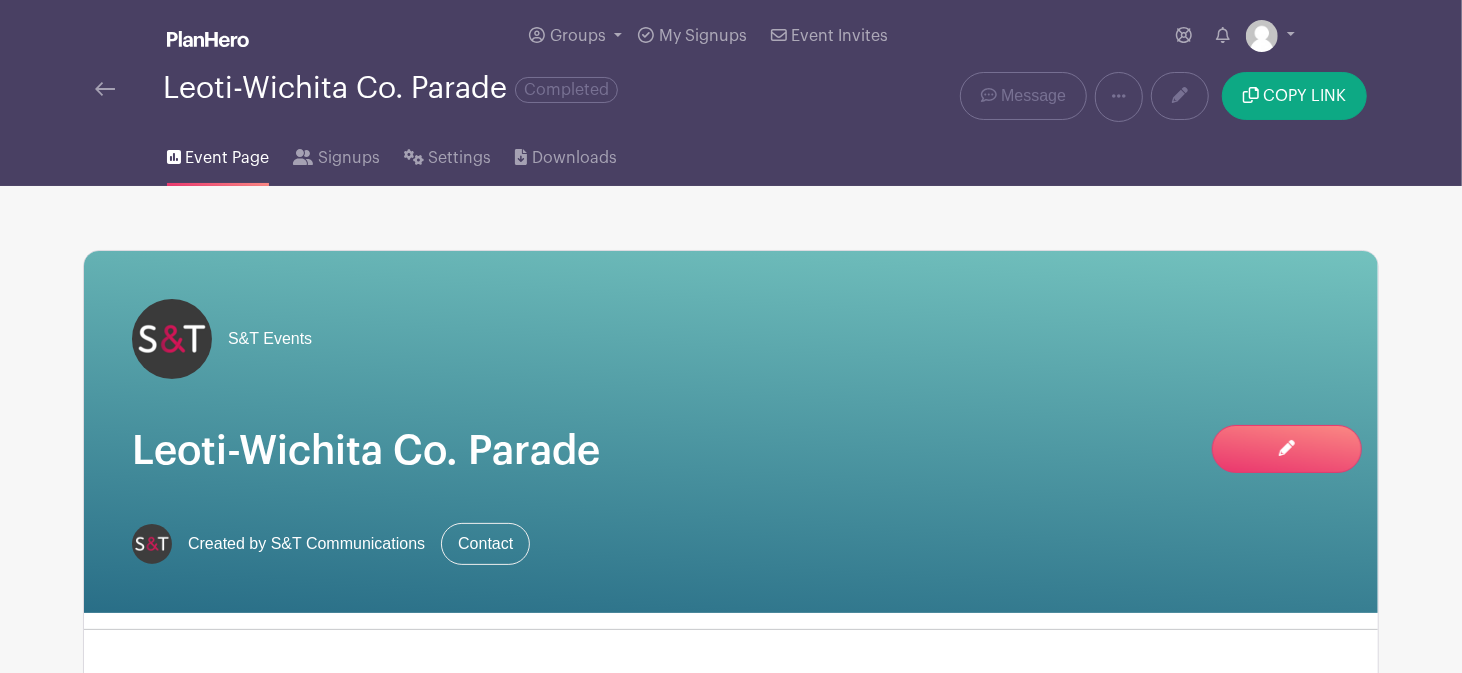 scroll, scrollTop: 0, scrollLeft: 0, axis: both 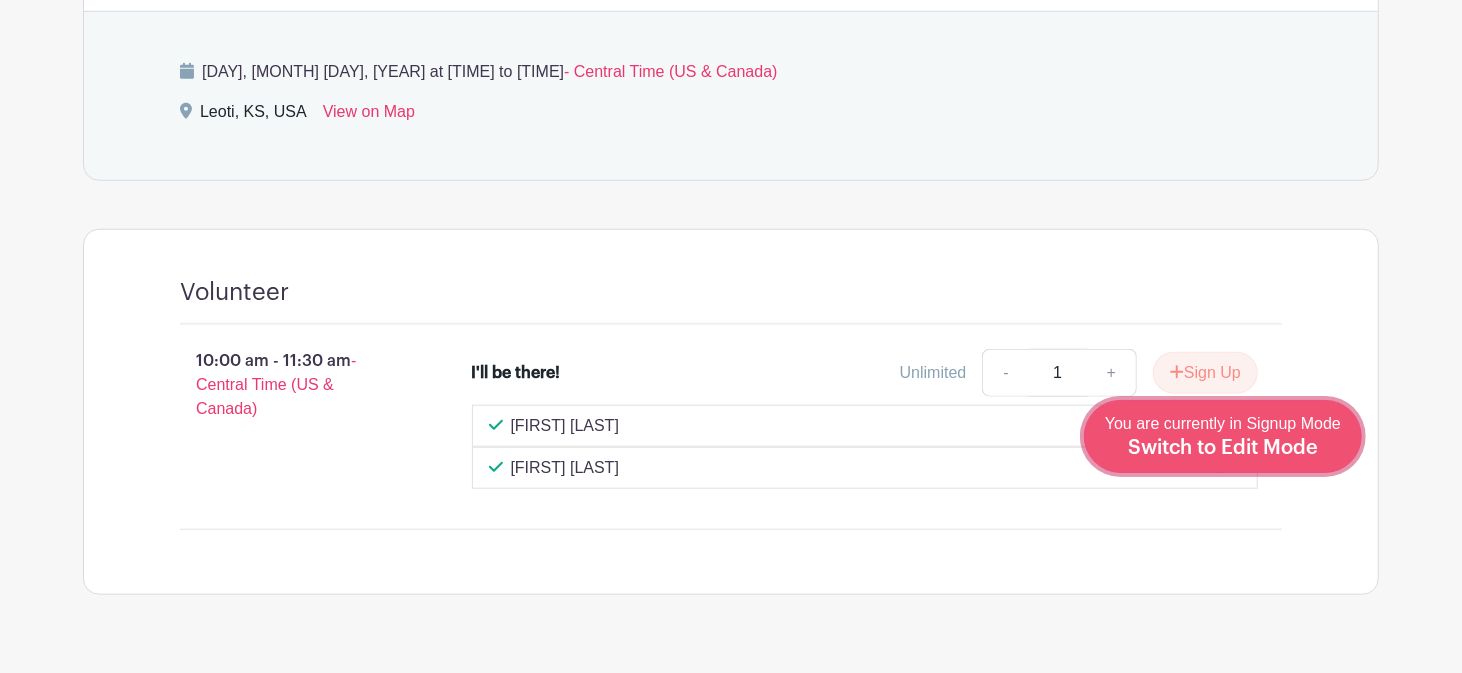 click on "You are currently in Signup Mode
Switch to Edit Mode" at bounding box center (1223, 436) 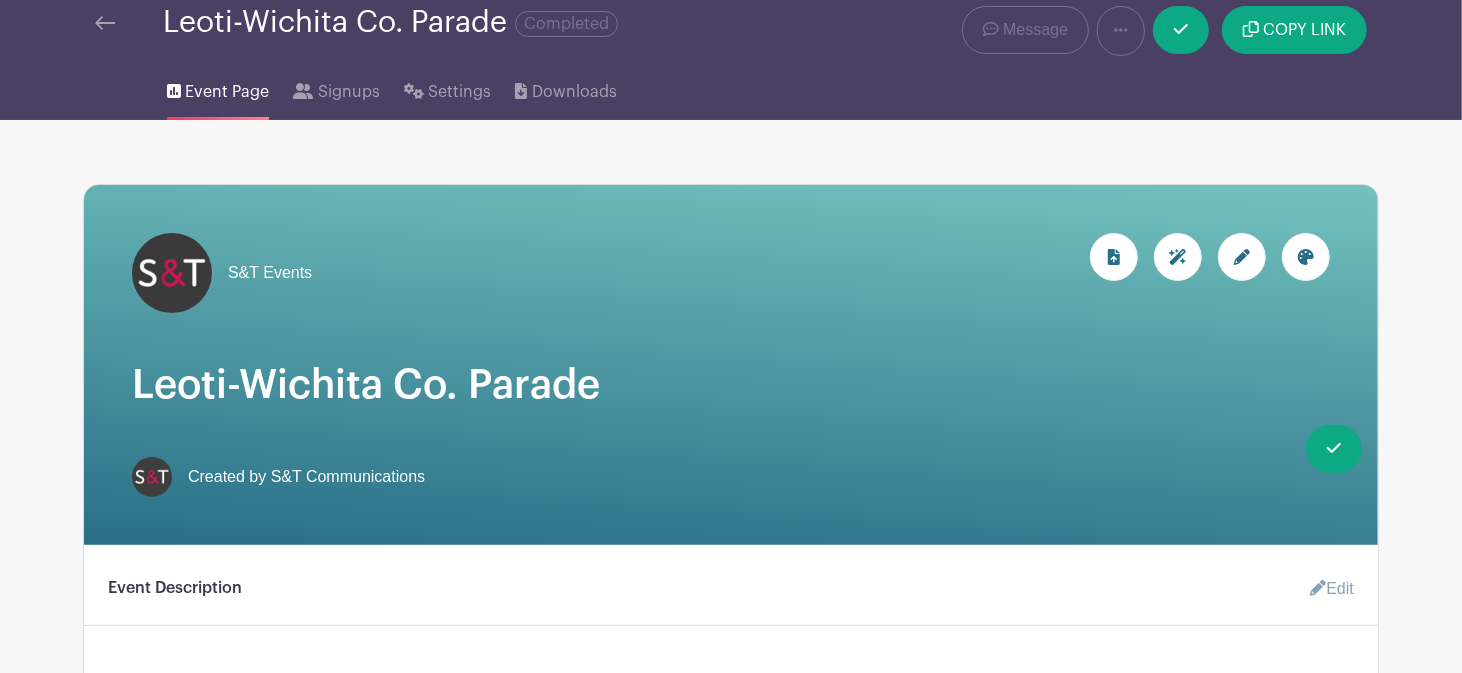 scroll, scrollTop: 0, scrollLeft: 0, axis: both 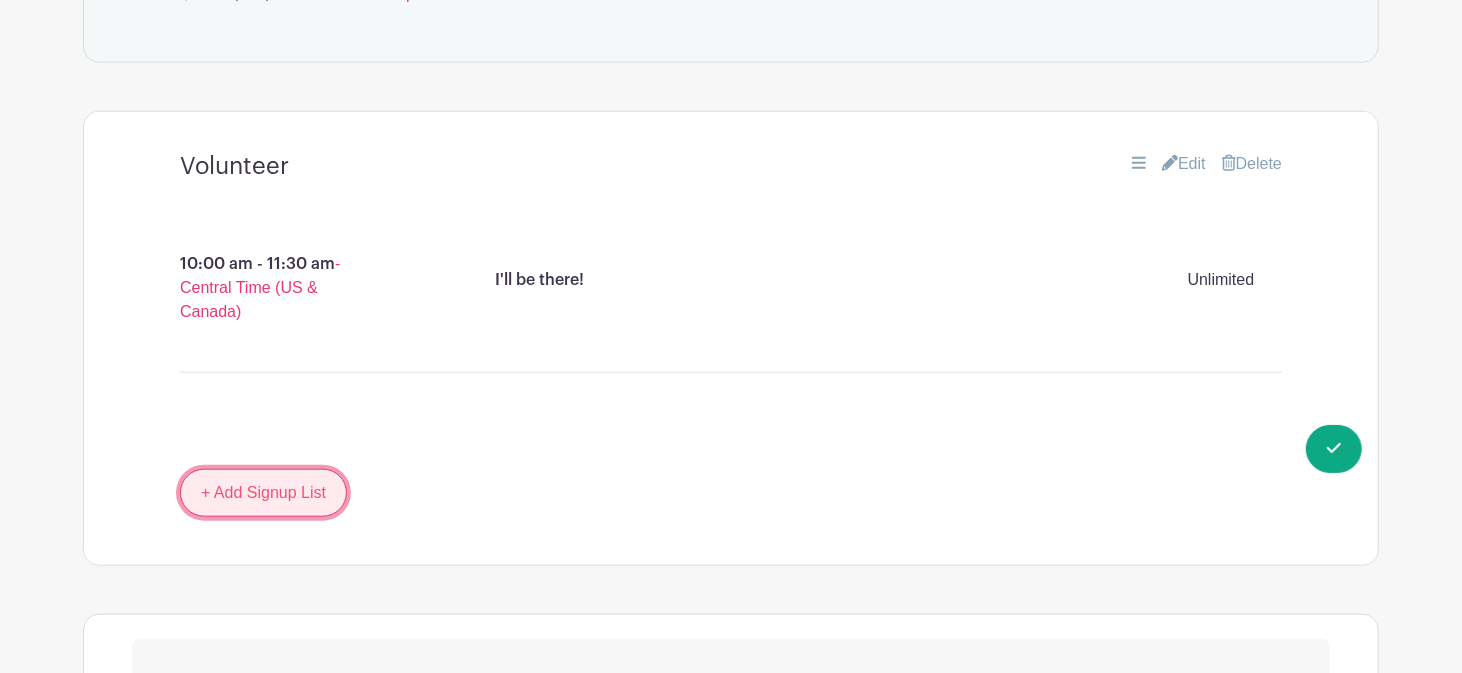 click on "+ Add Signup List" at bounding box center (263, 493) 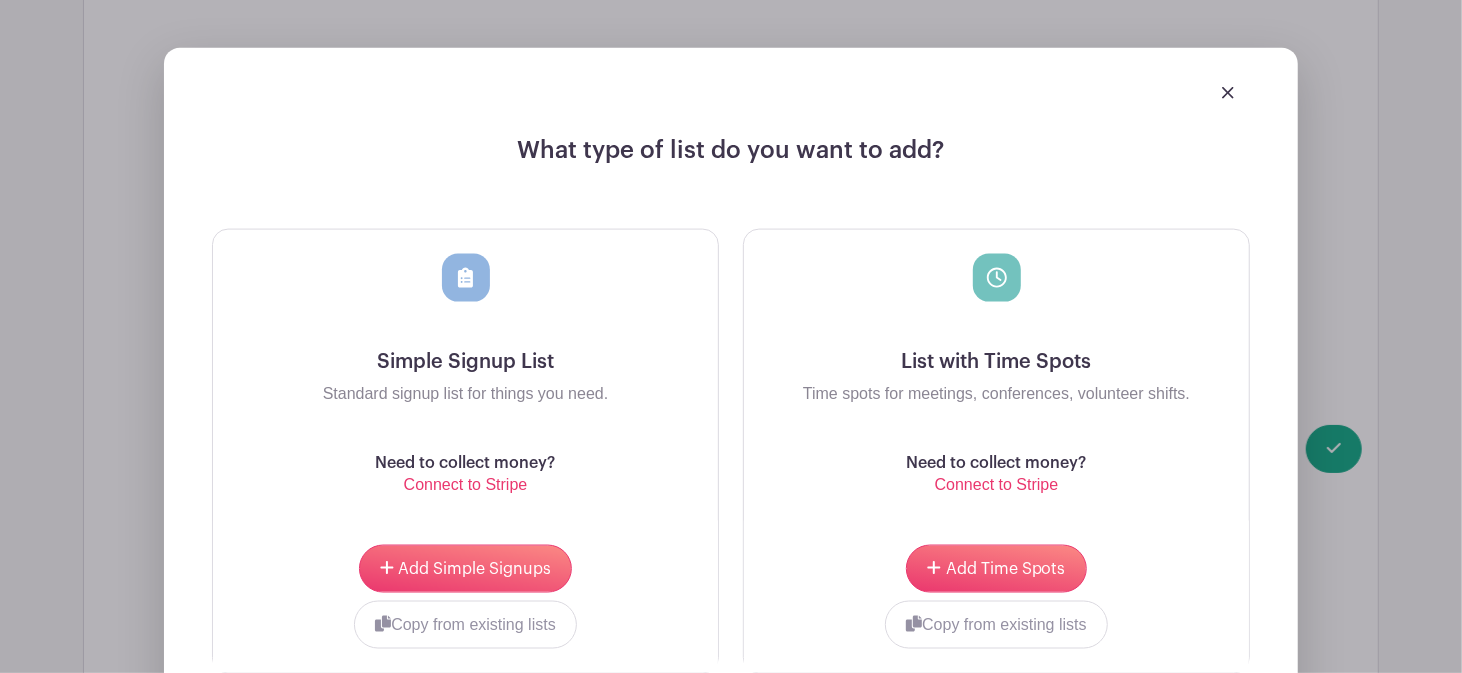 scroll, scrollTop: 1643, scrollLeft: 0, axis: vertical 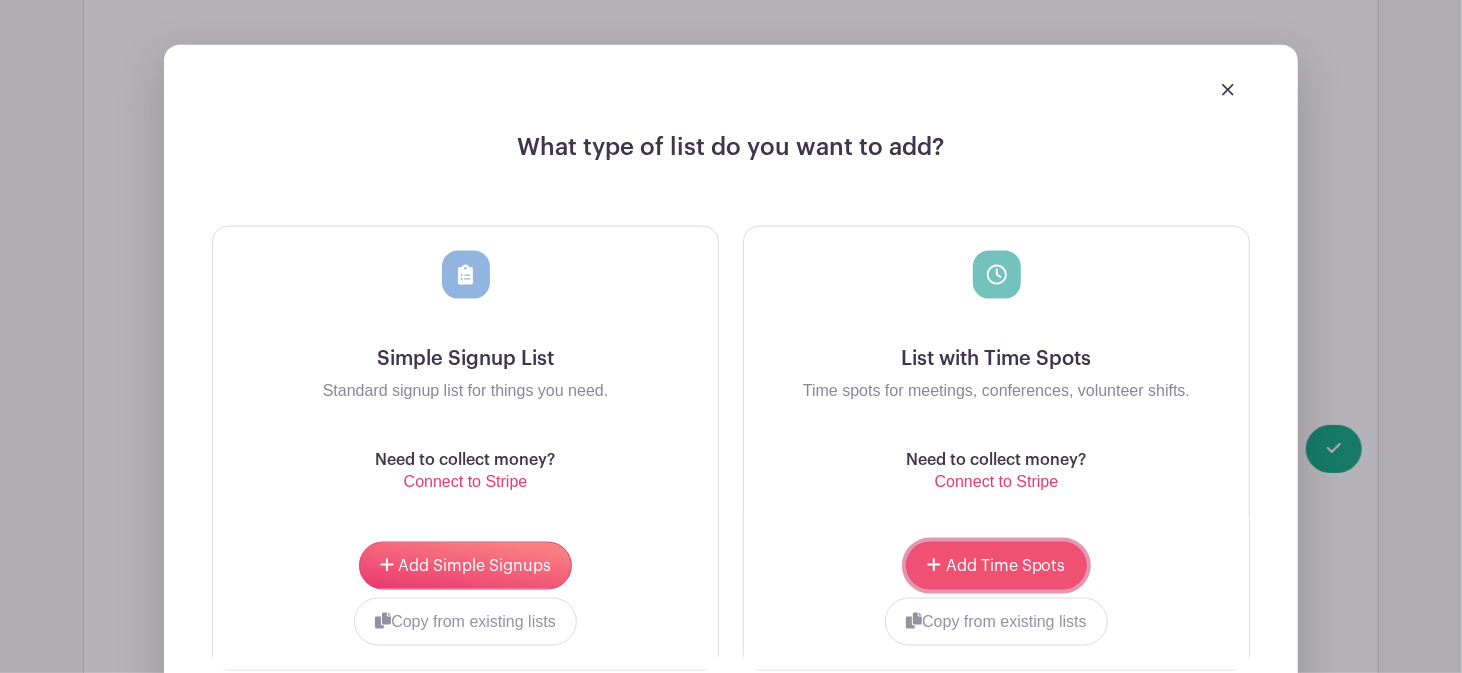 click on "Add Time Spots" at bounding box center (1006, 566) 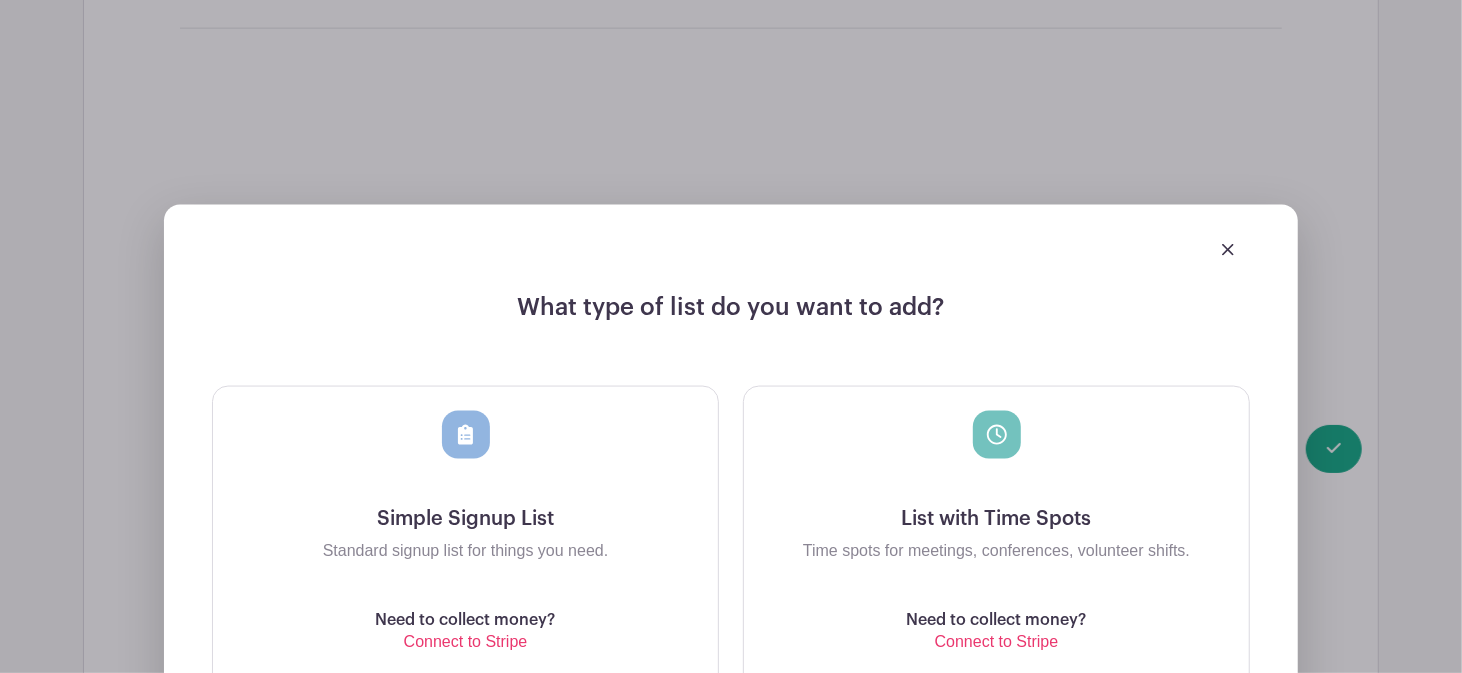 scroll, scrollTop: 1803, scrollLeft: 0, axis: vertical 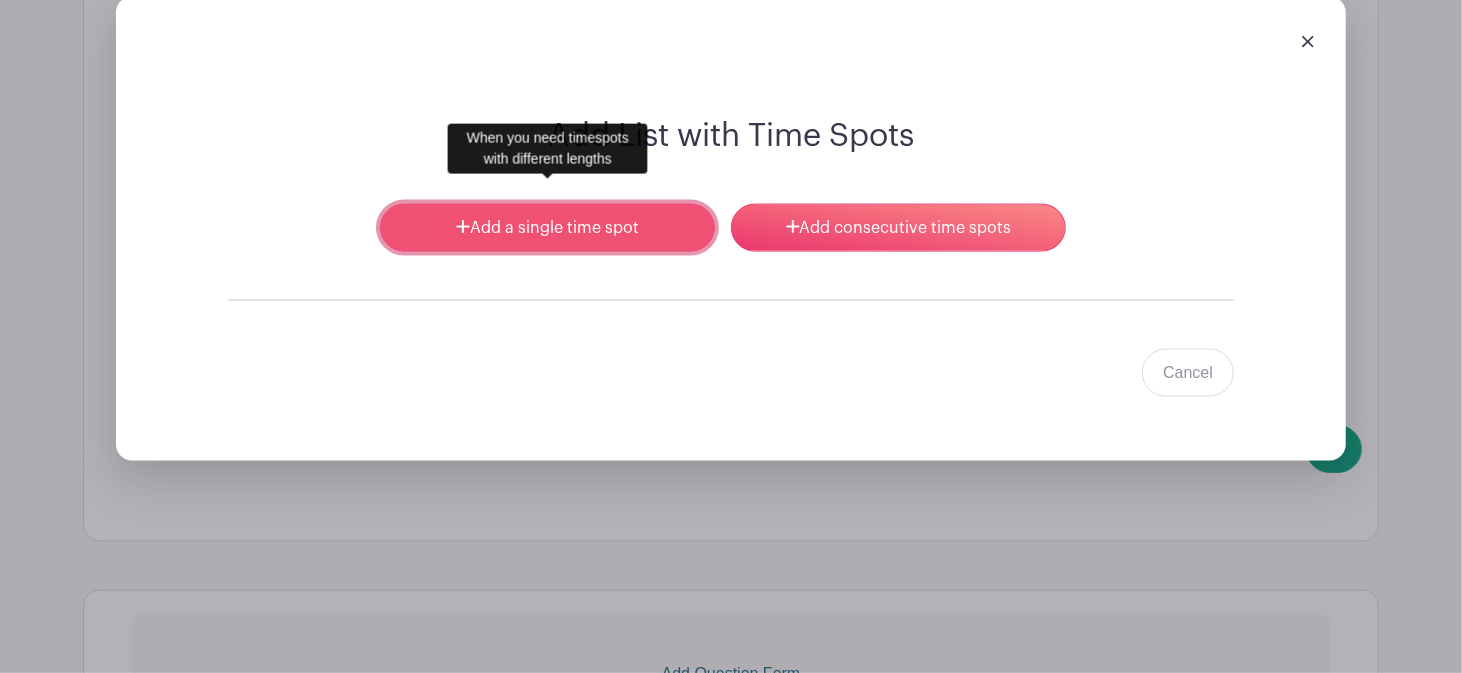 click on "Add a single time spot" at bounding box center (547, 228) 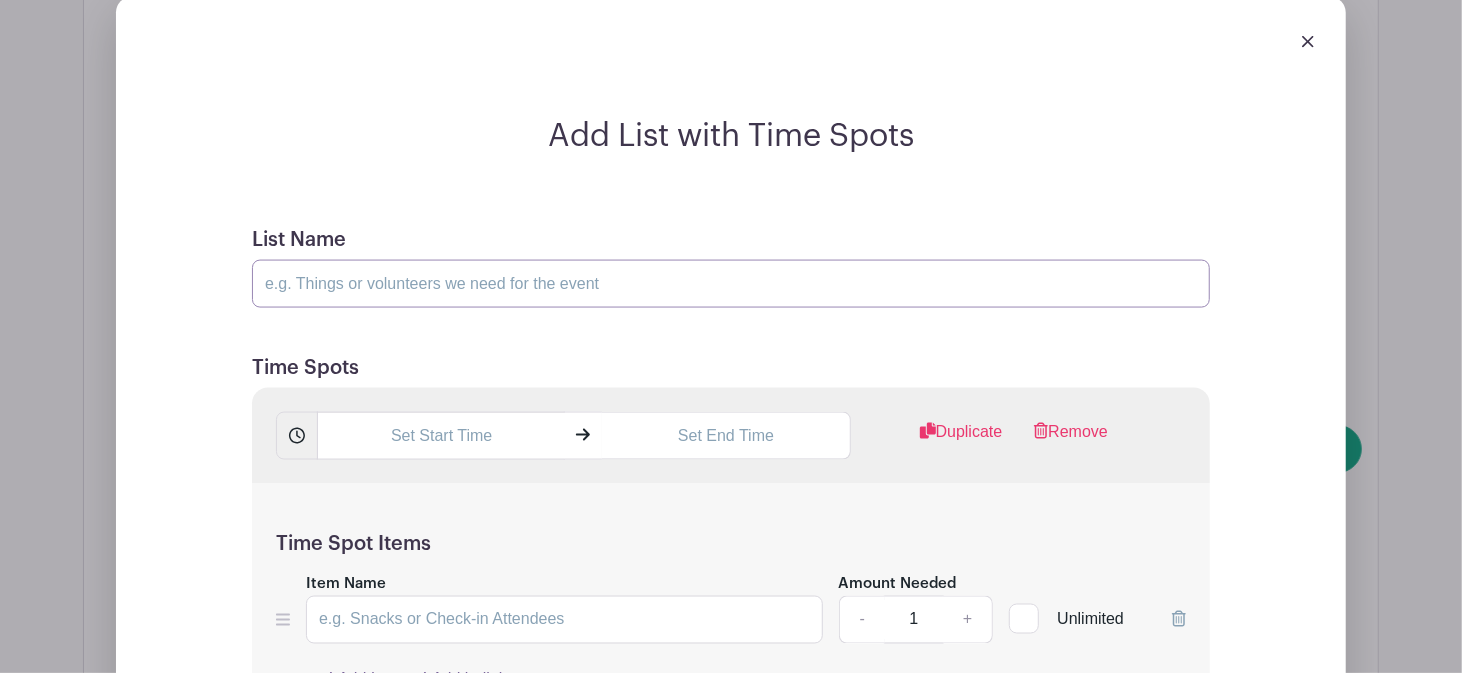 click on "List Name" at bounding box center (731, 284) 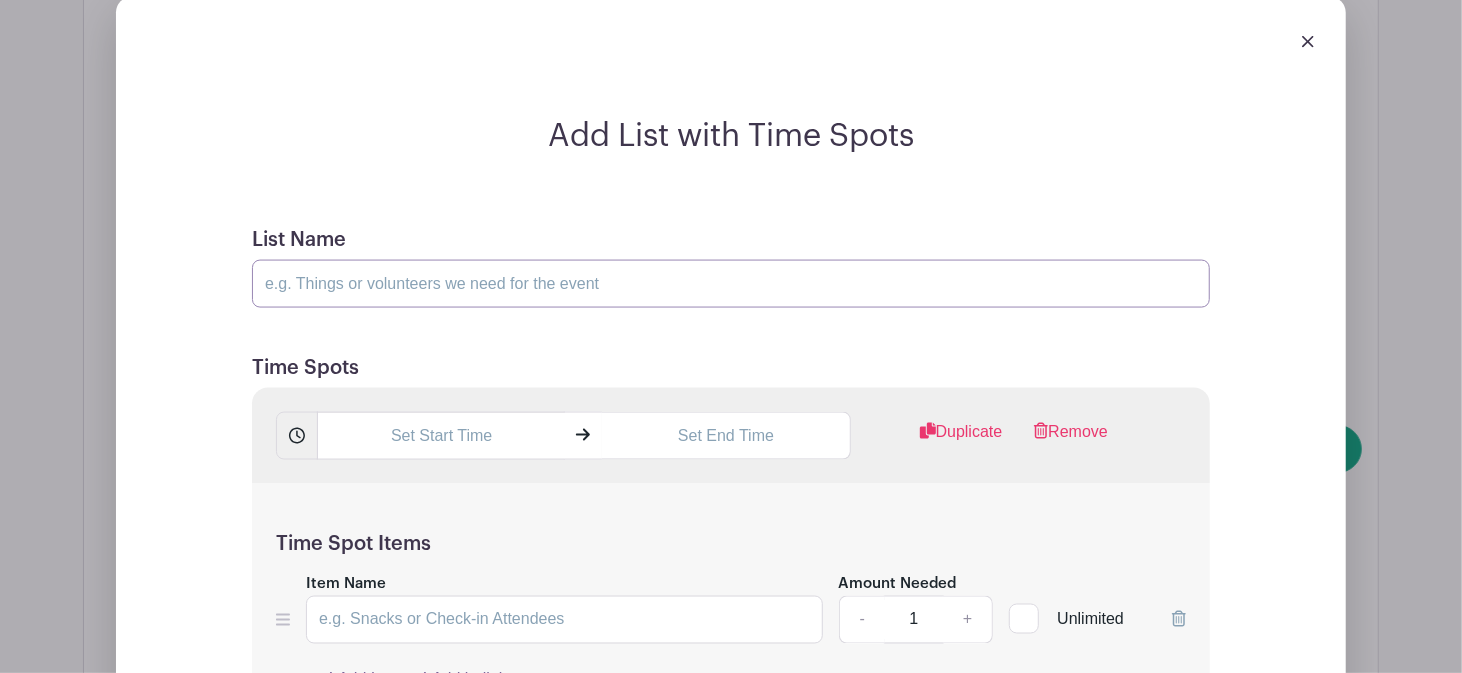 type on "DRIVING THERE: Please sign up for specific drive time to make sure we count your driving minutes!" 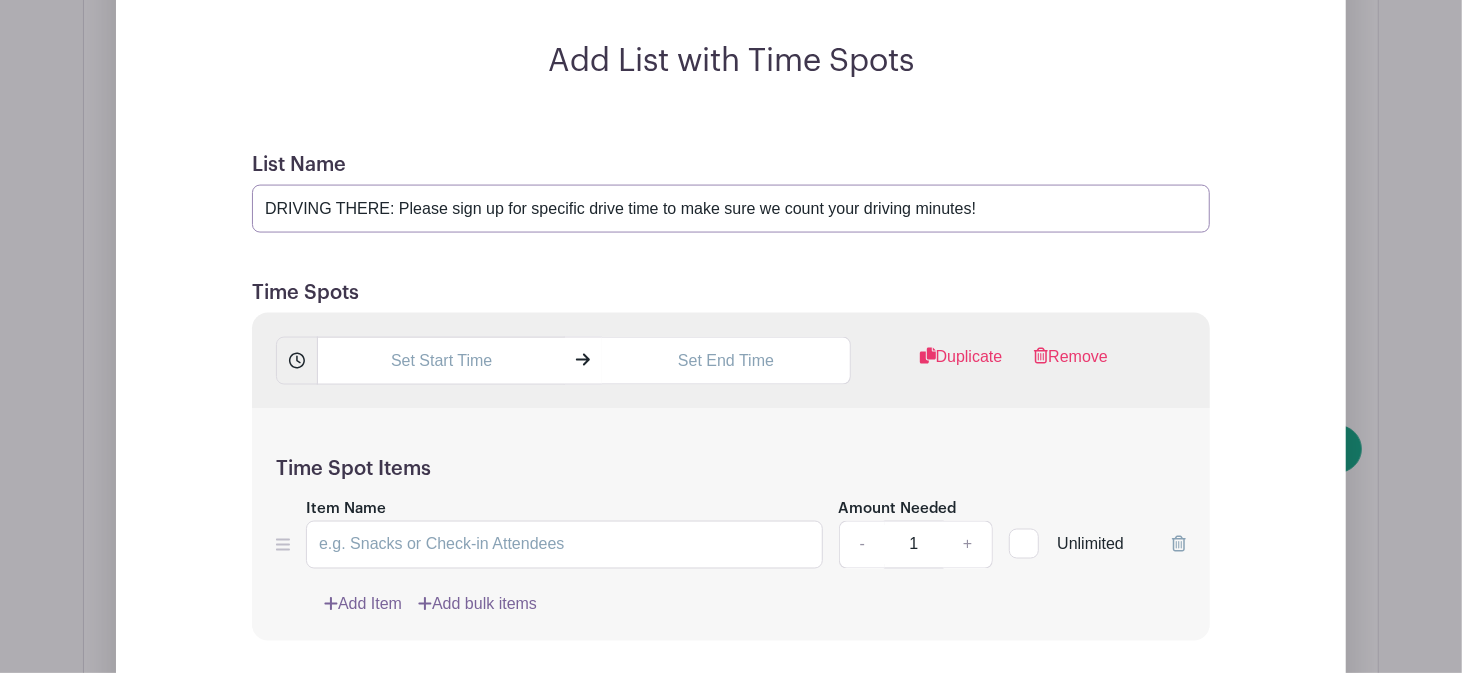 scroll, scrollTop: 1870, scrollLeft: 0, axis: vertical 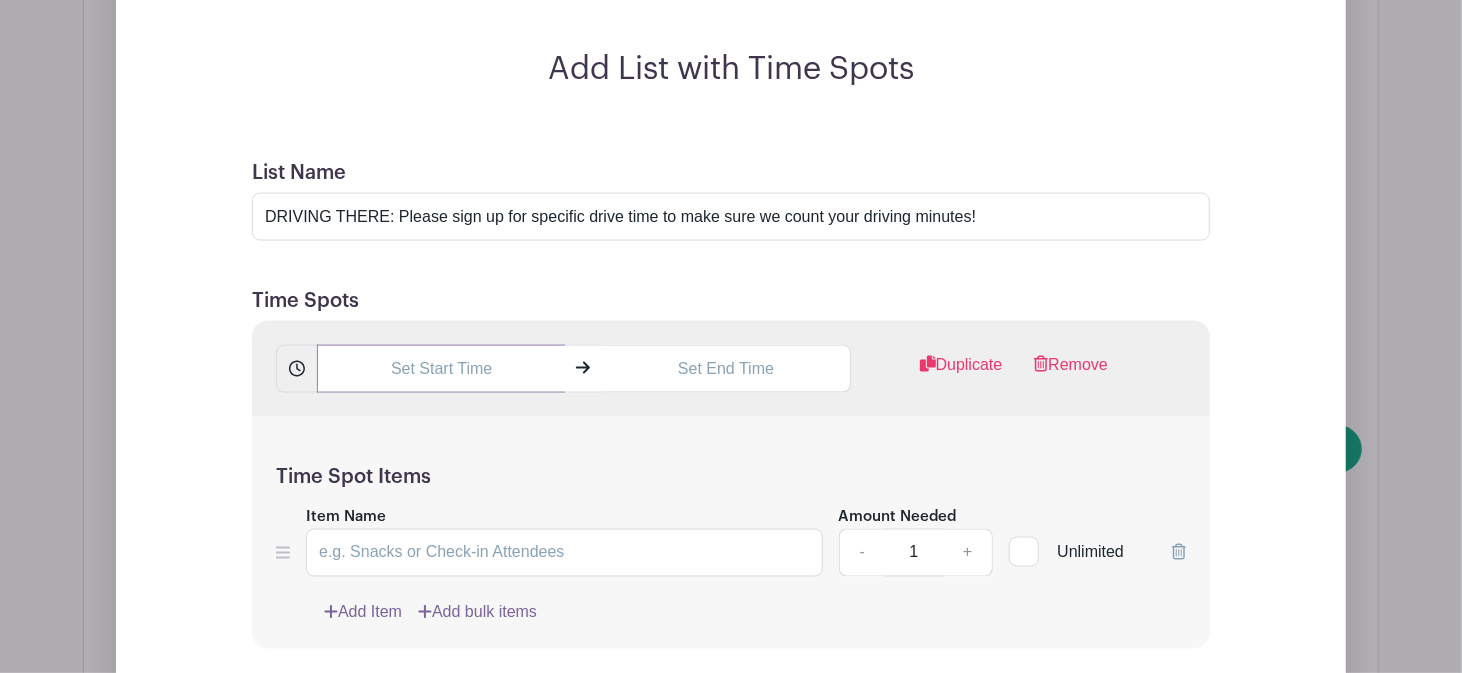 click at bounding box center (441, 369) 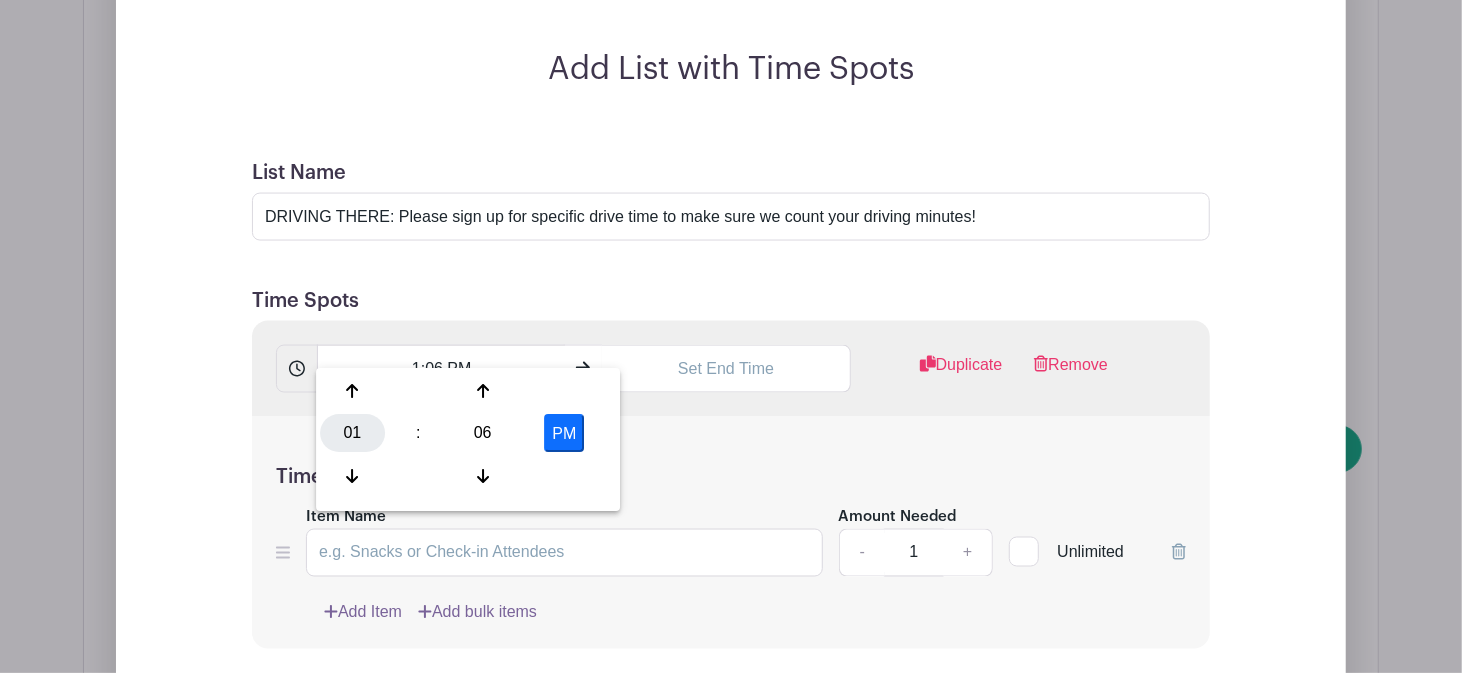 click on "01" at bounding box center (352, 434) 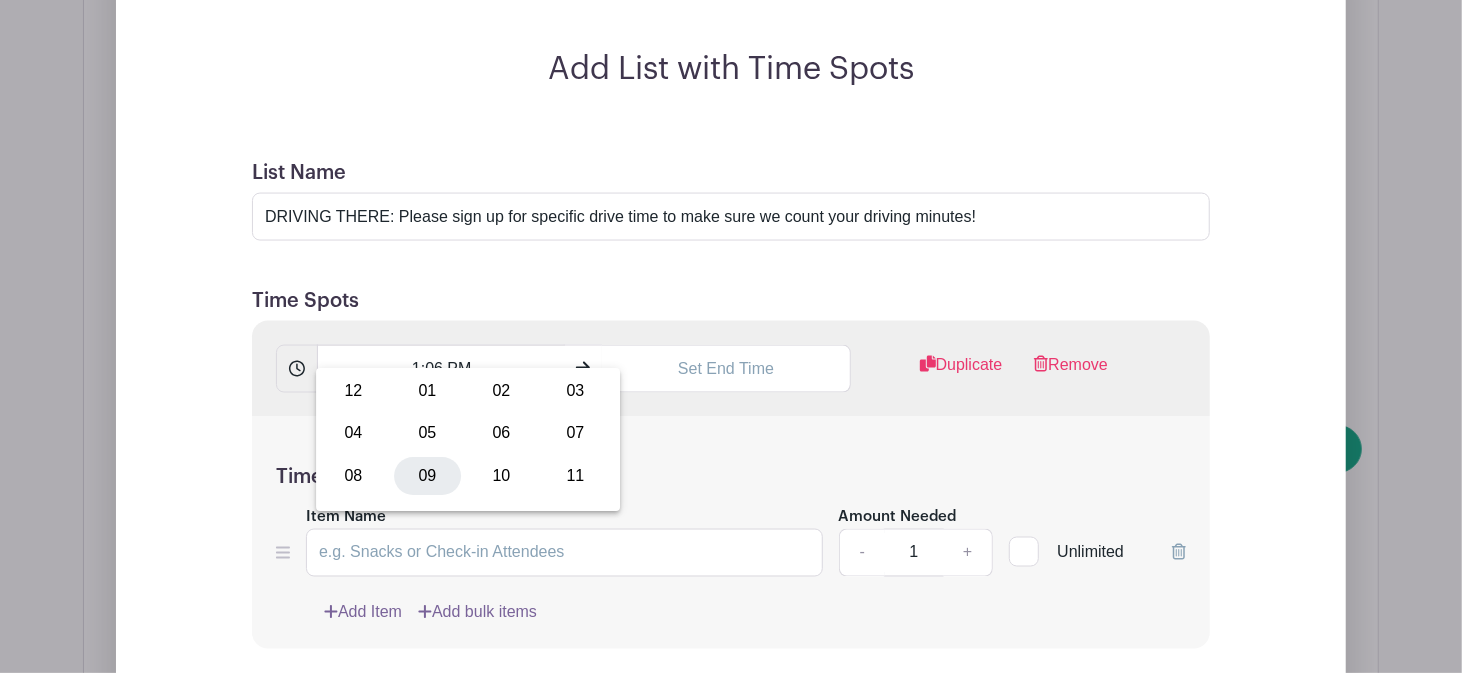click on "09" at bounding box center [427, 476] 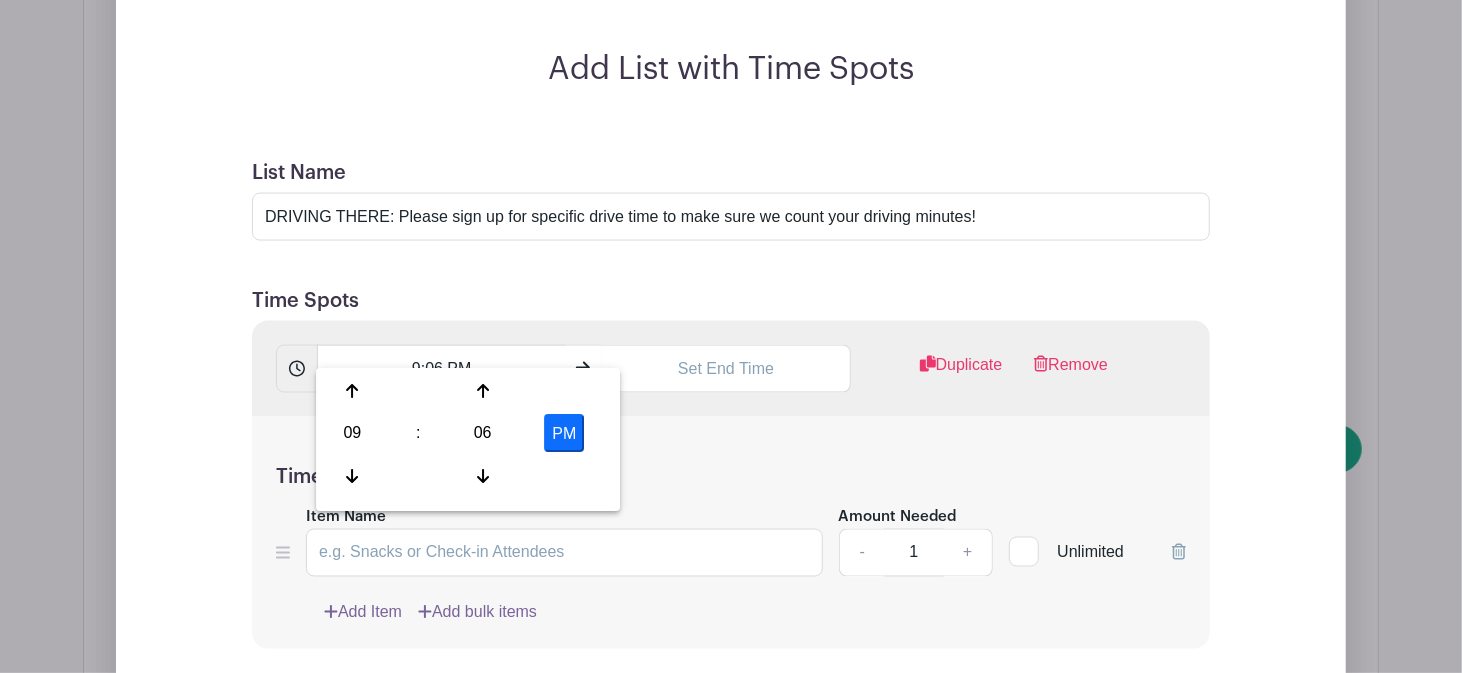 click on "06" at bounding box center (482, 434) 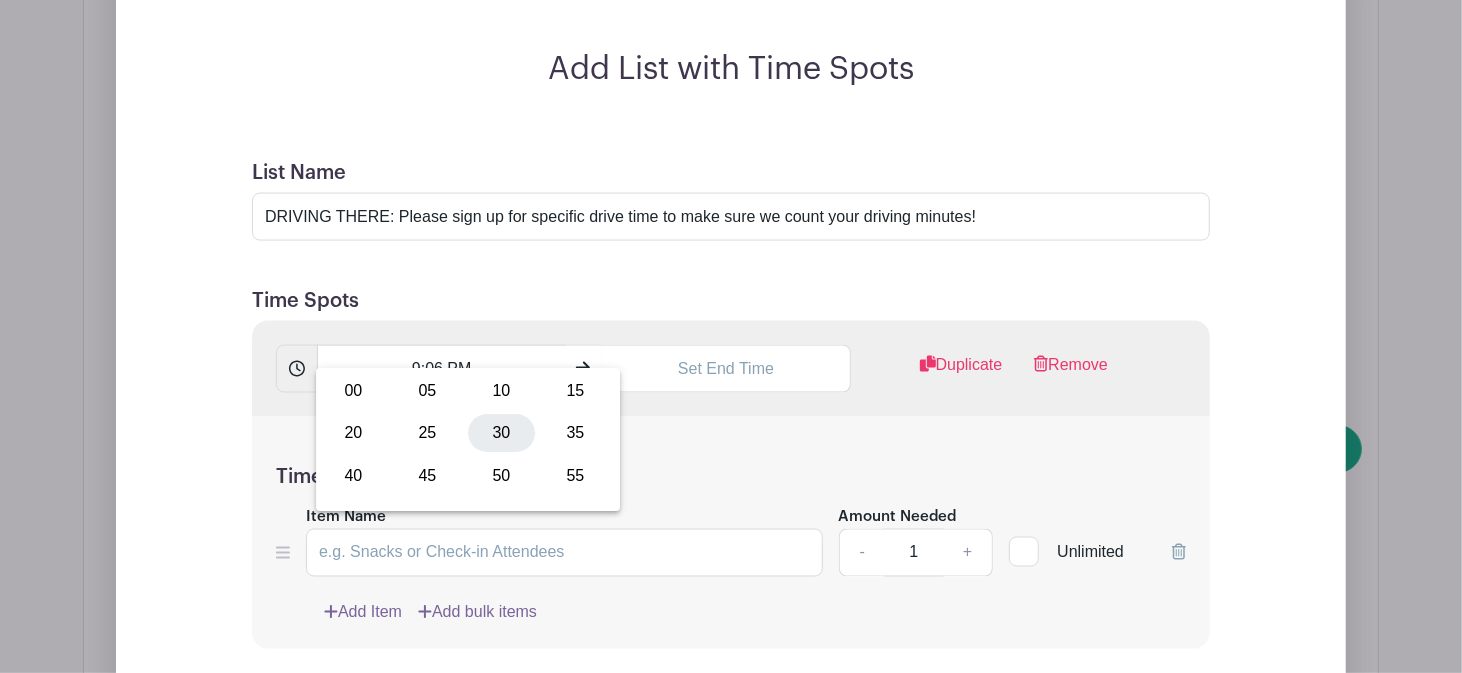 click on "30" at bounding box center [501, 434] 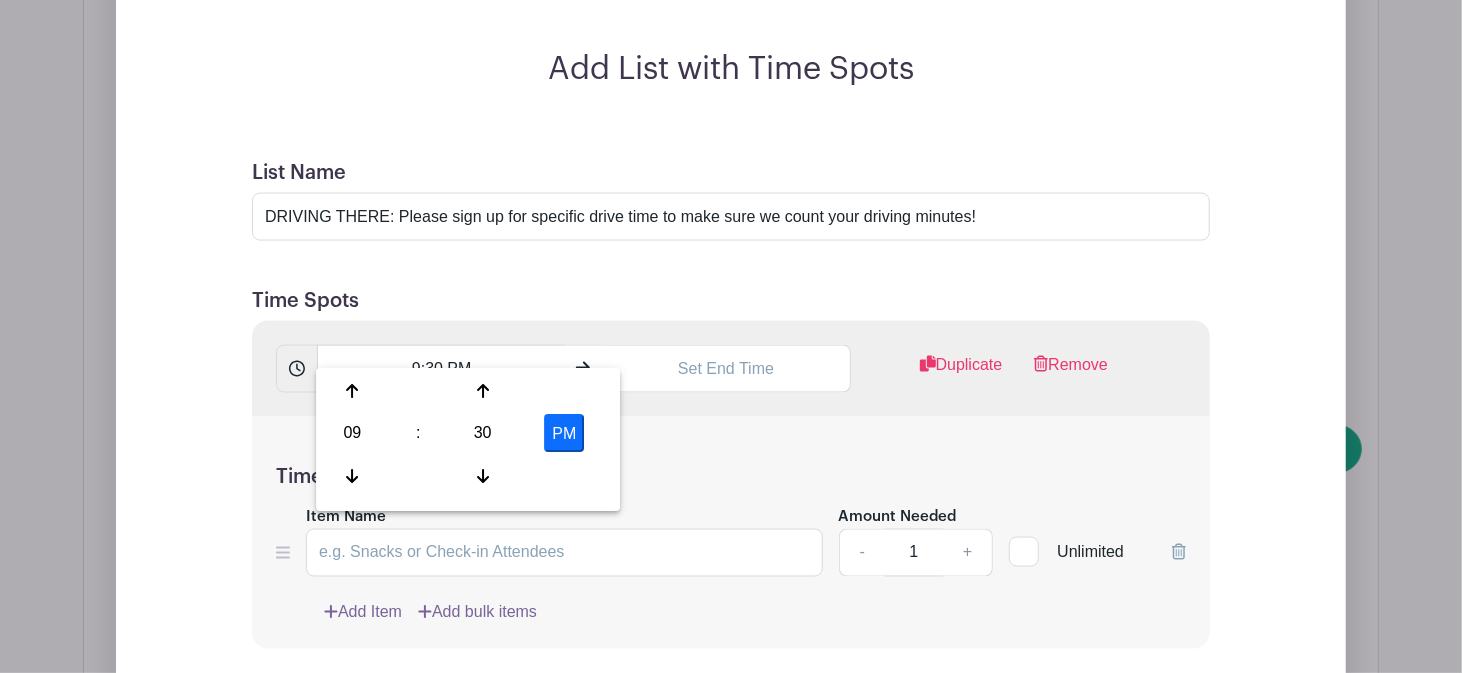 click on "PM" at bounding box center [564, 434] 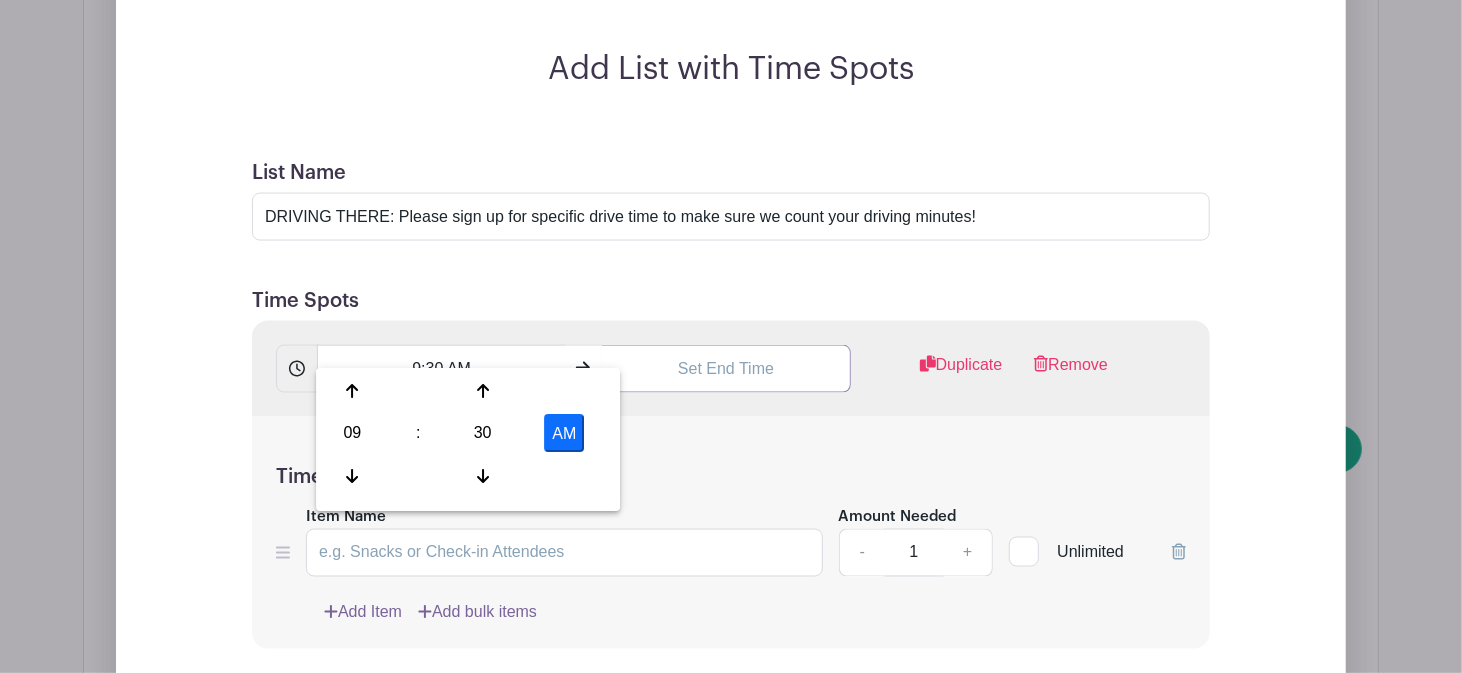 click at bounding box center [726, 369] 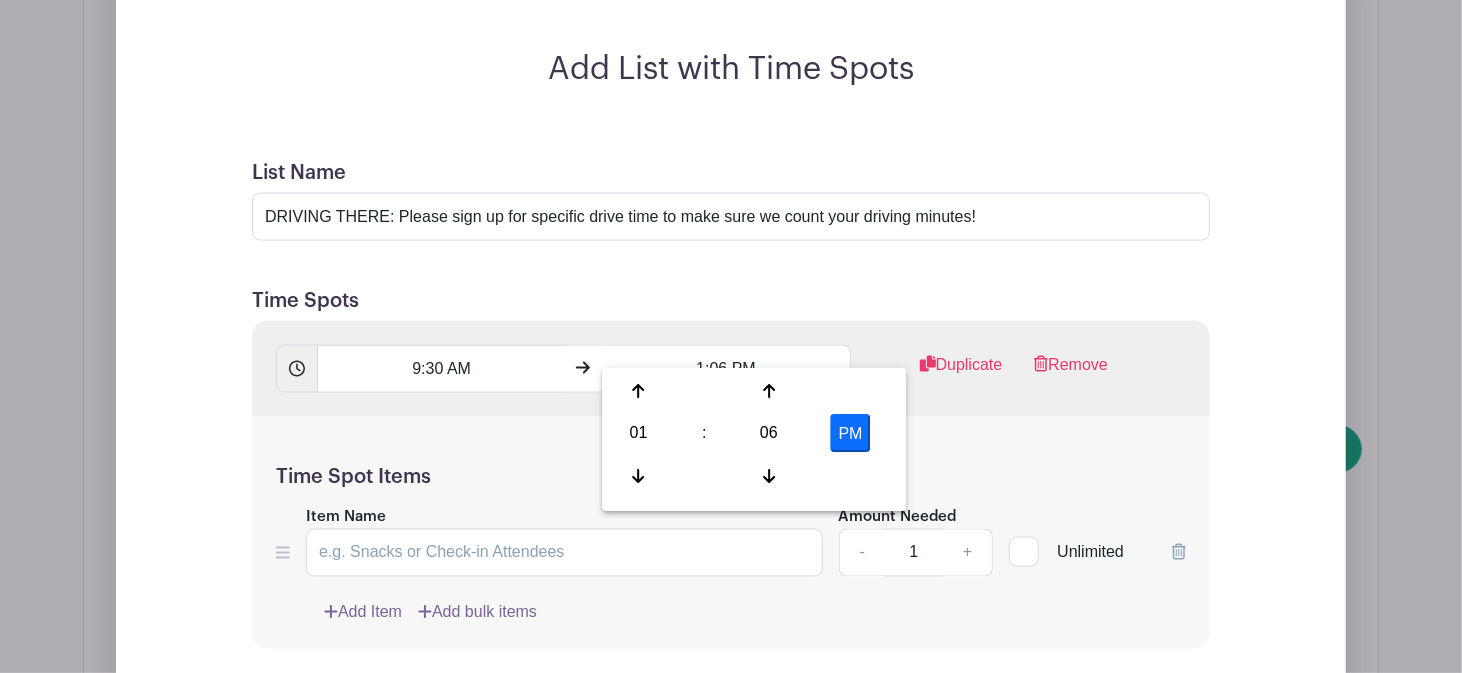 click on "01" at bounding box center [638, 434] 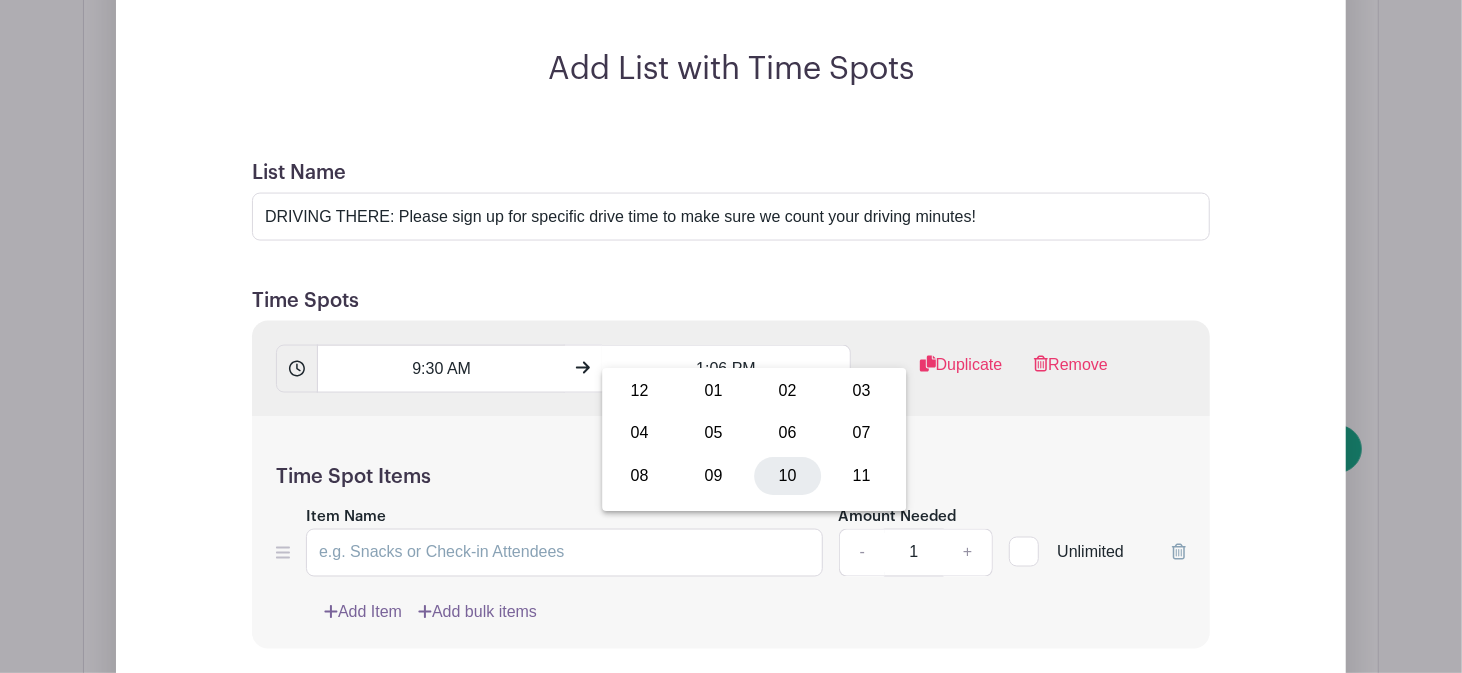 click on "10" at bounding box center [787, 476] 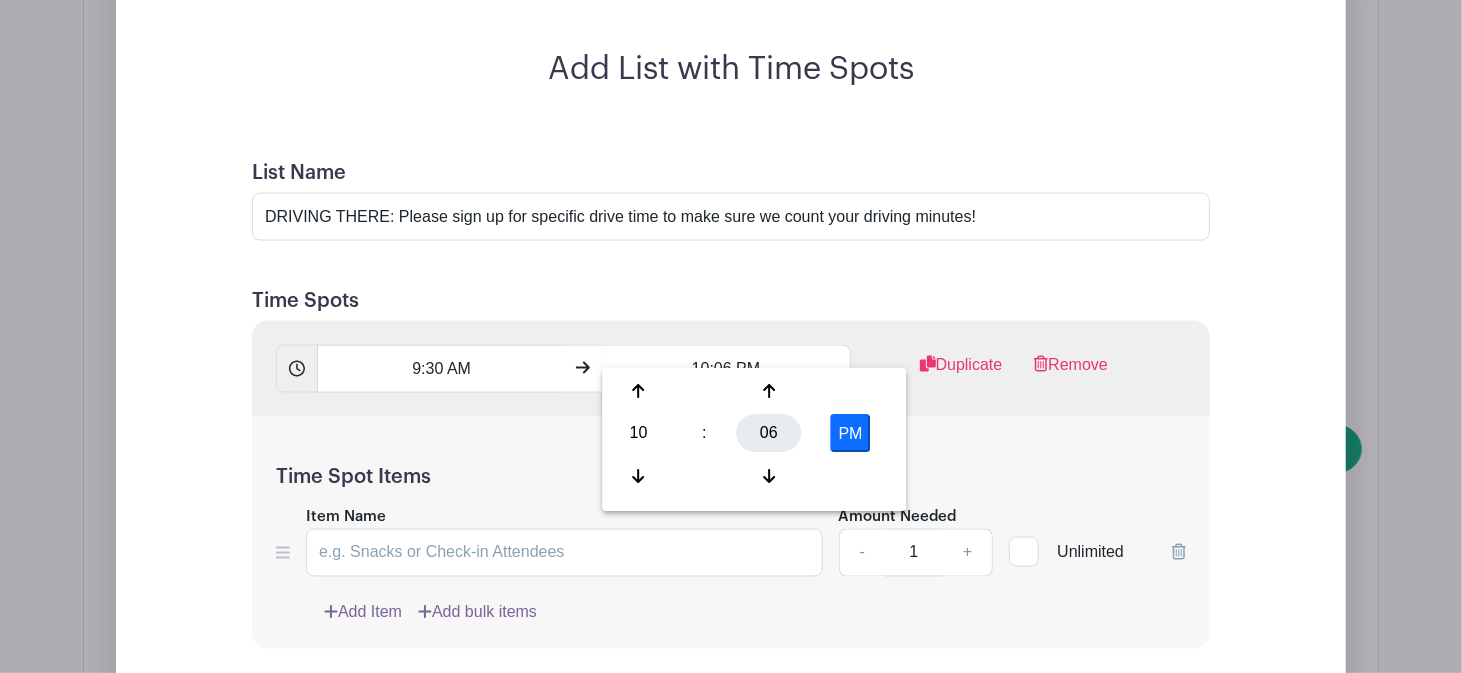 click on "06" at bounding box center [769, 434] 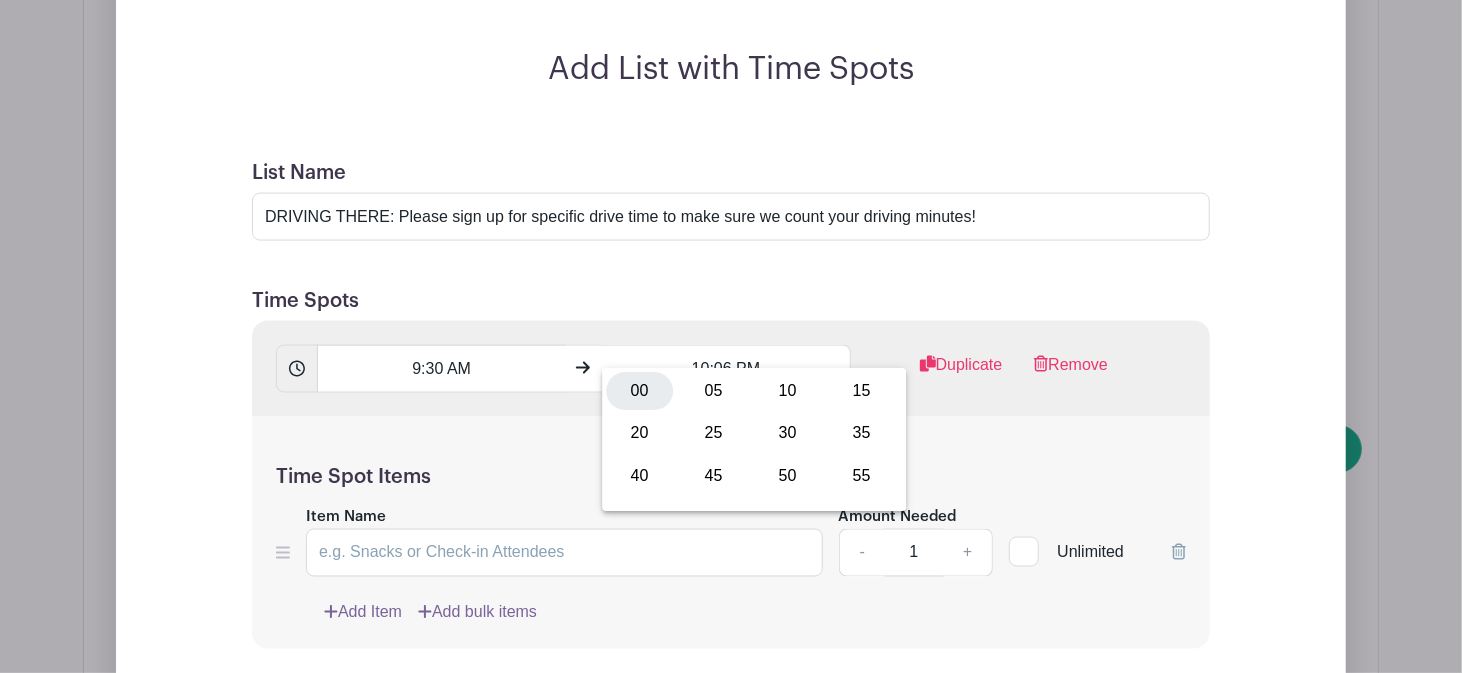 click on "00" at bounding box center (639, 391) 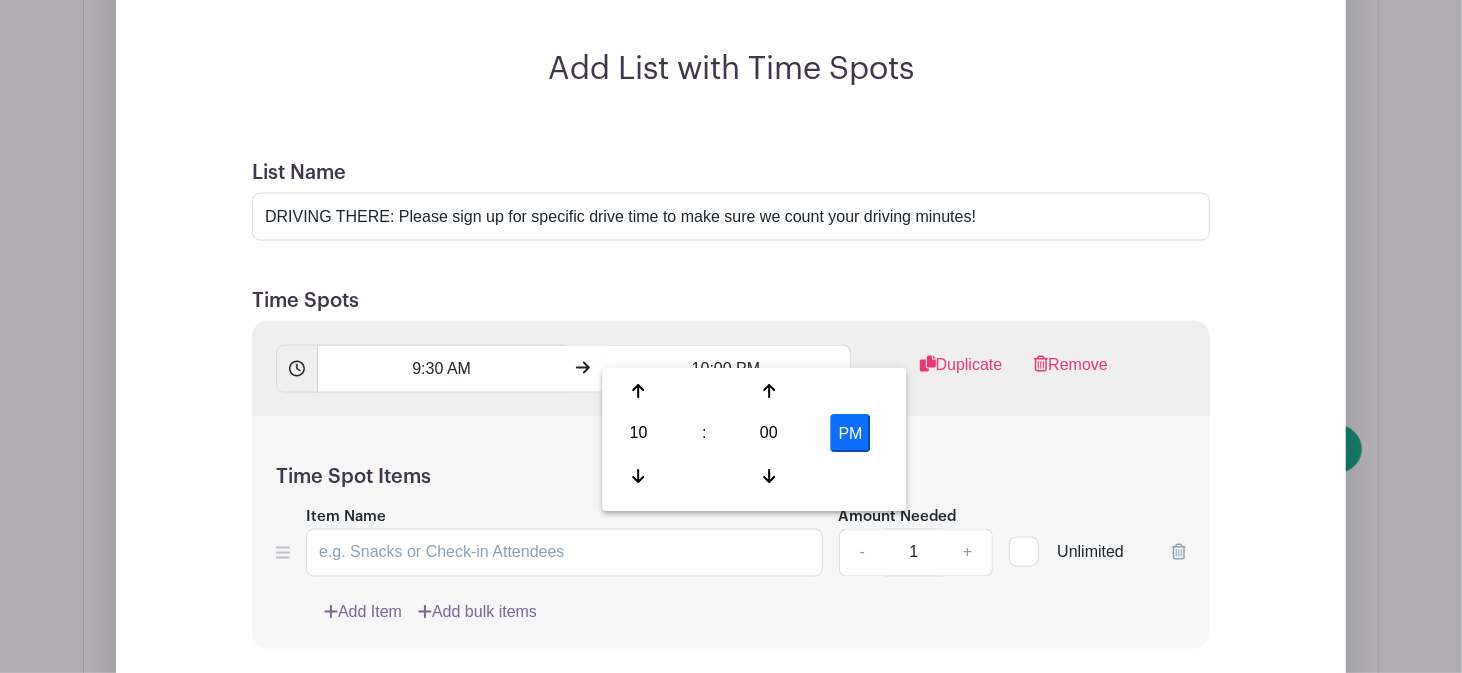 click on "PM" at bounding box center [851, 434] 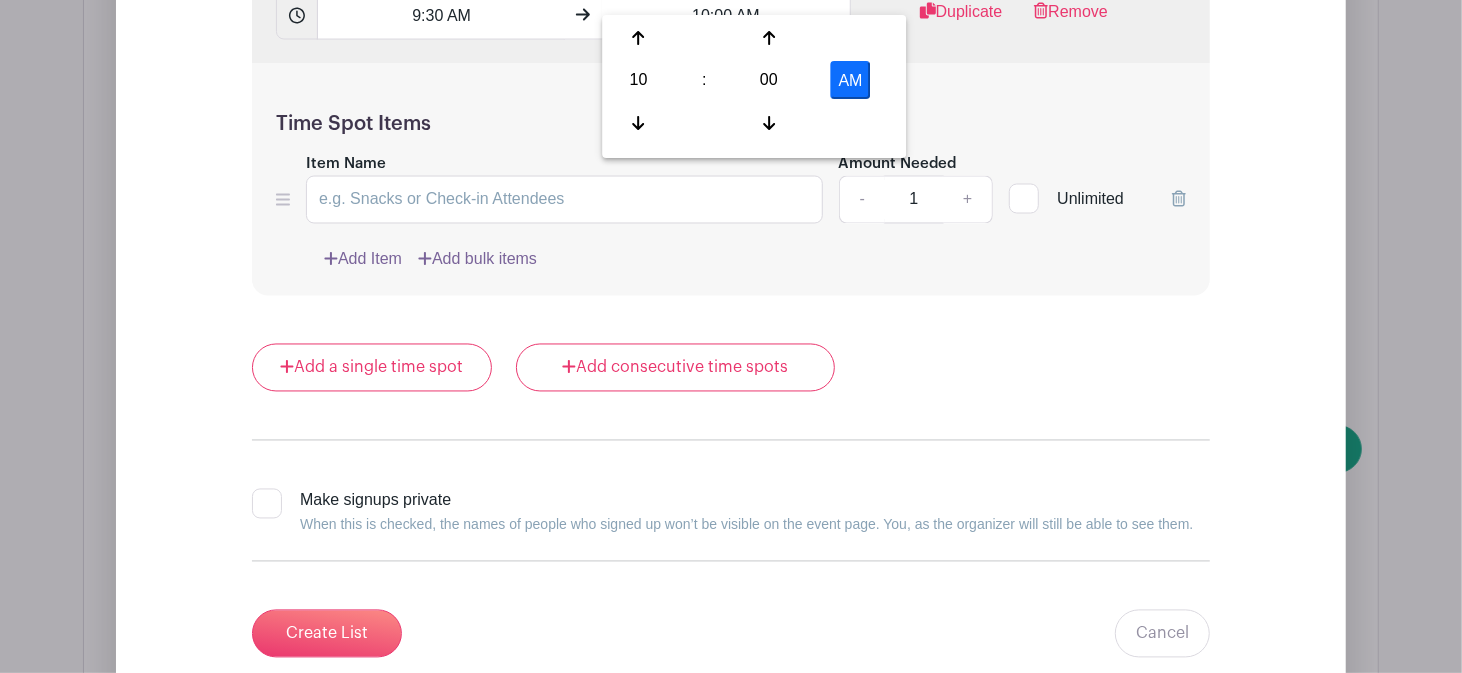 scroll, scrollTop: 2219, scrollLeft: 0, axis: vertical 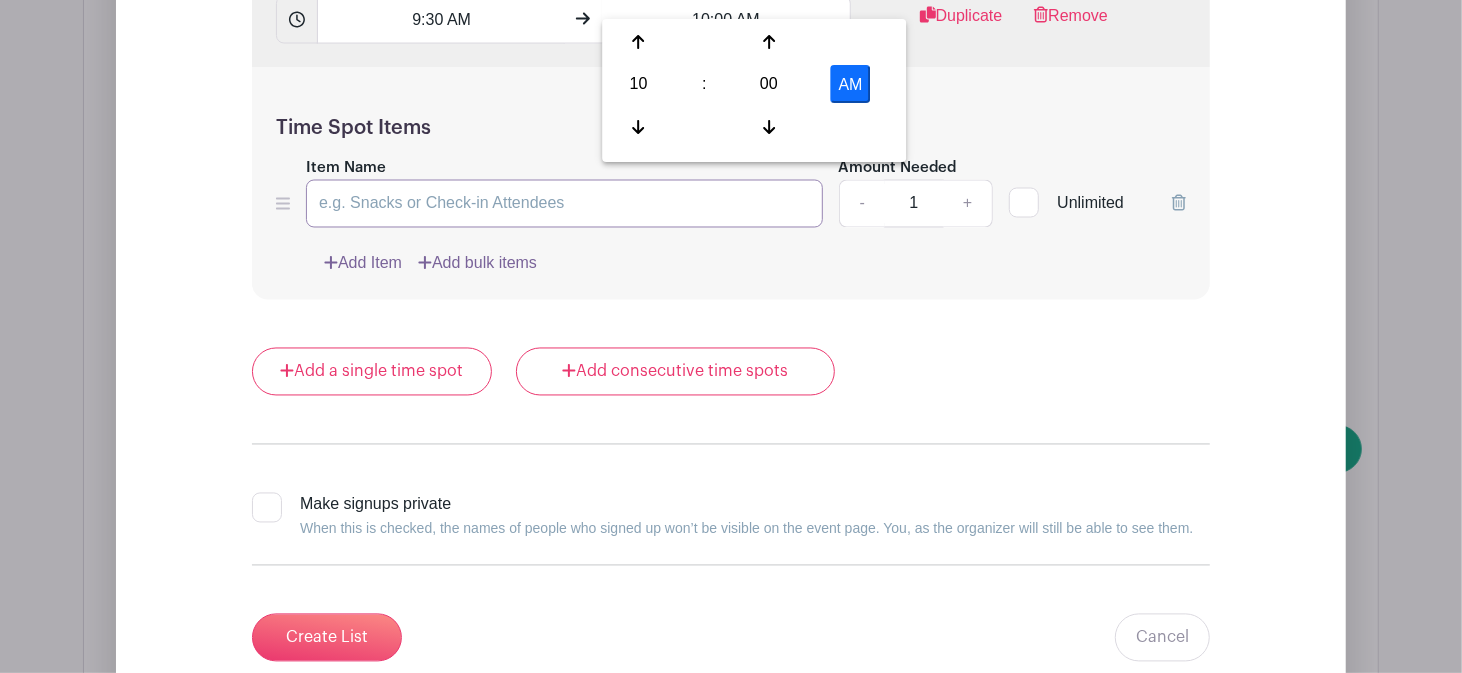 click on "Item Name" at bounding box center [564, 204] 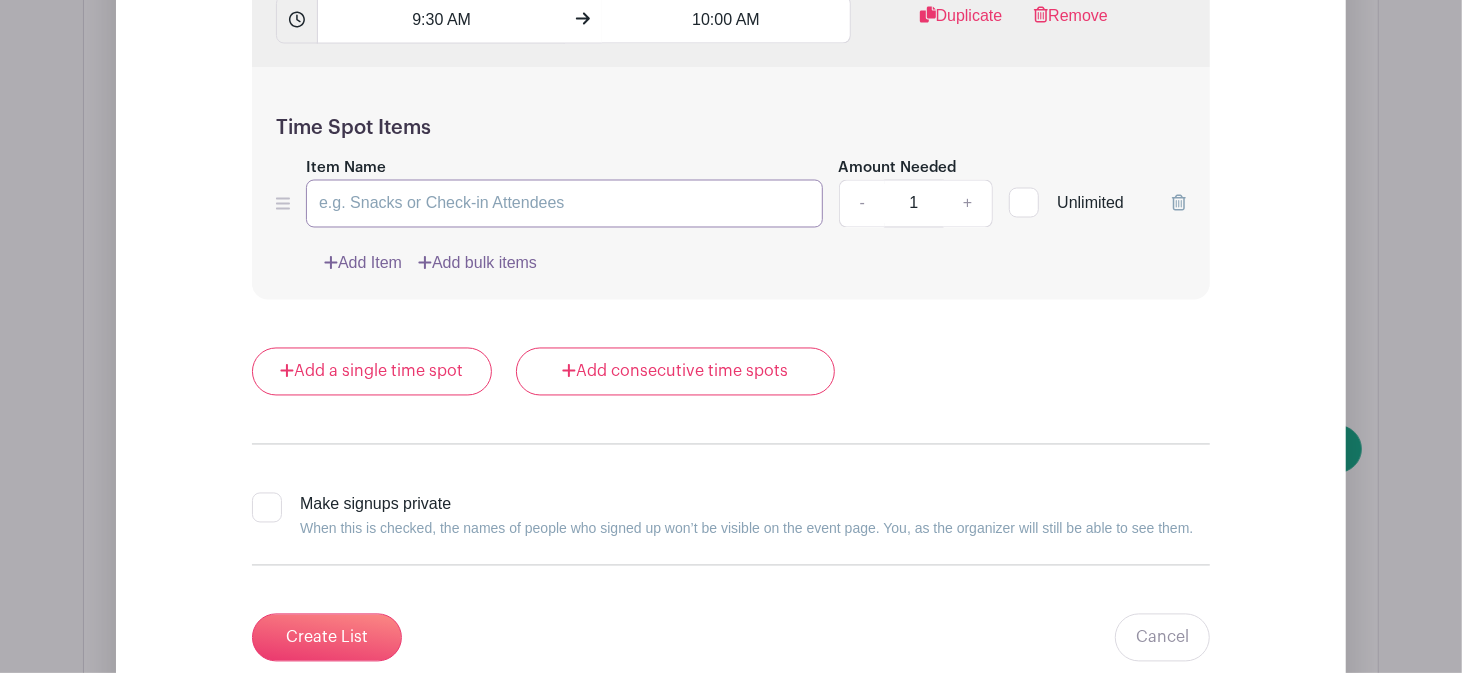 type on "I'll be there!" 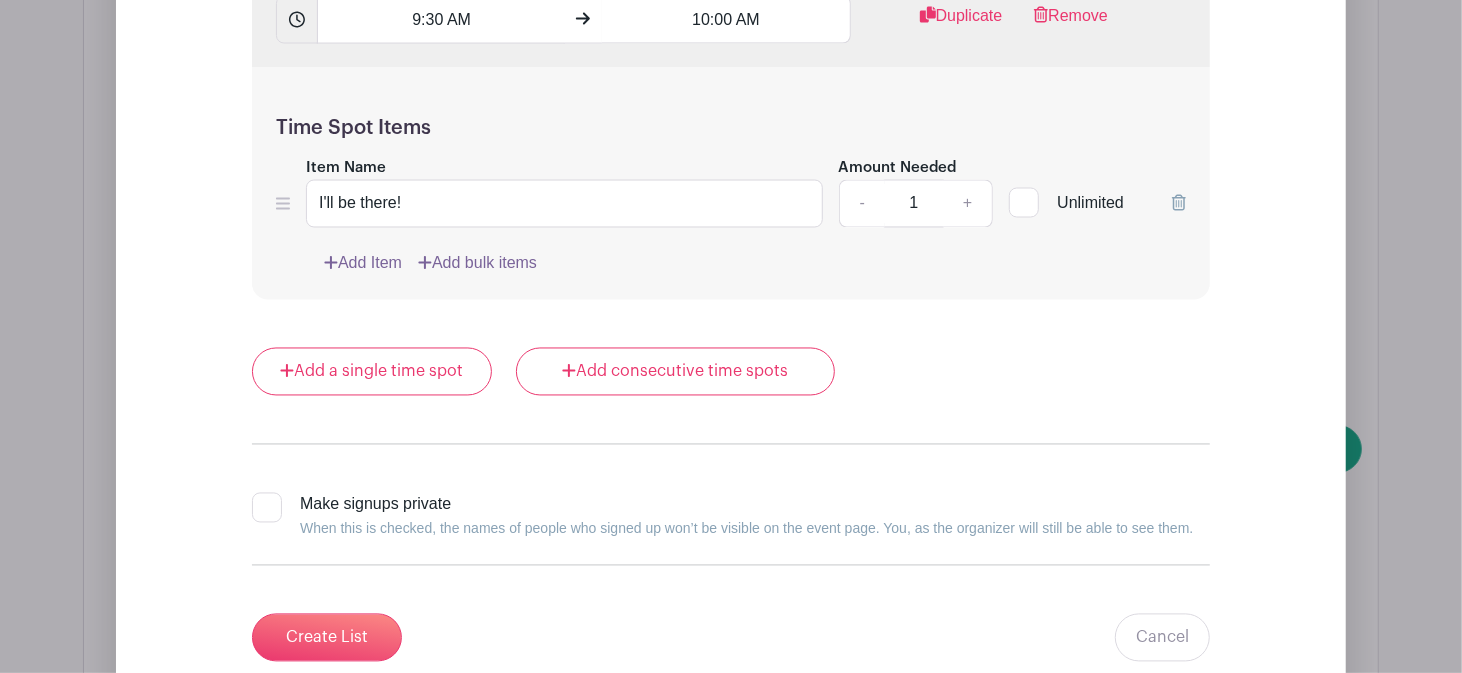 drag, startPoint x: 1024, startPoint y: 183, endPoint x: 987, endPoint y: 260, distance: 85.42833 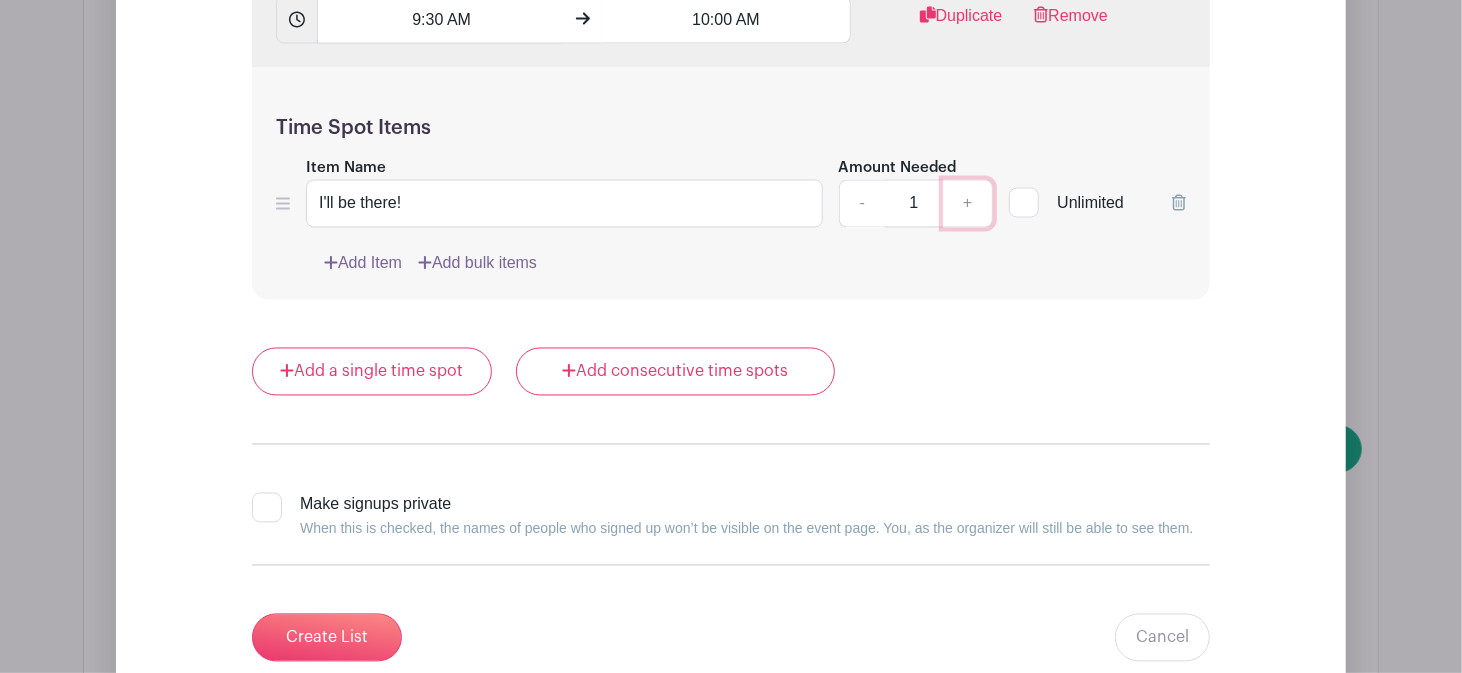 click on "+" at bounding box center (968, 204) 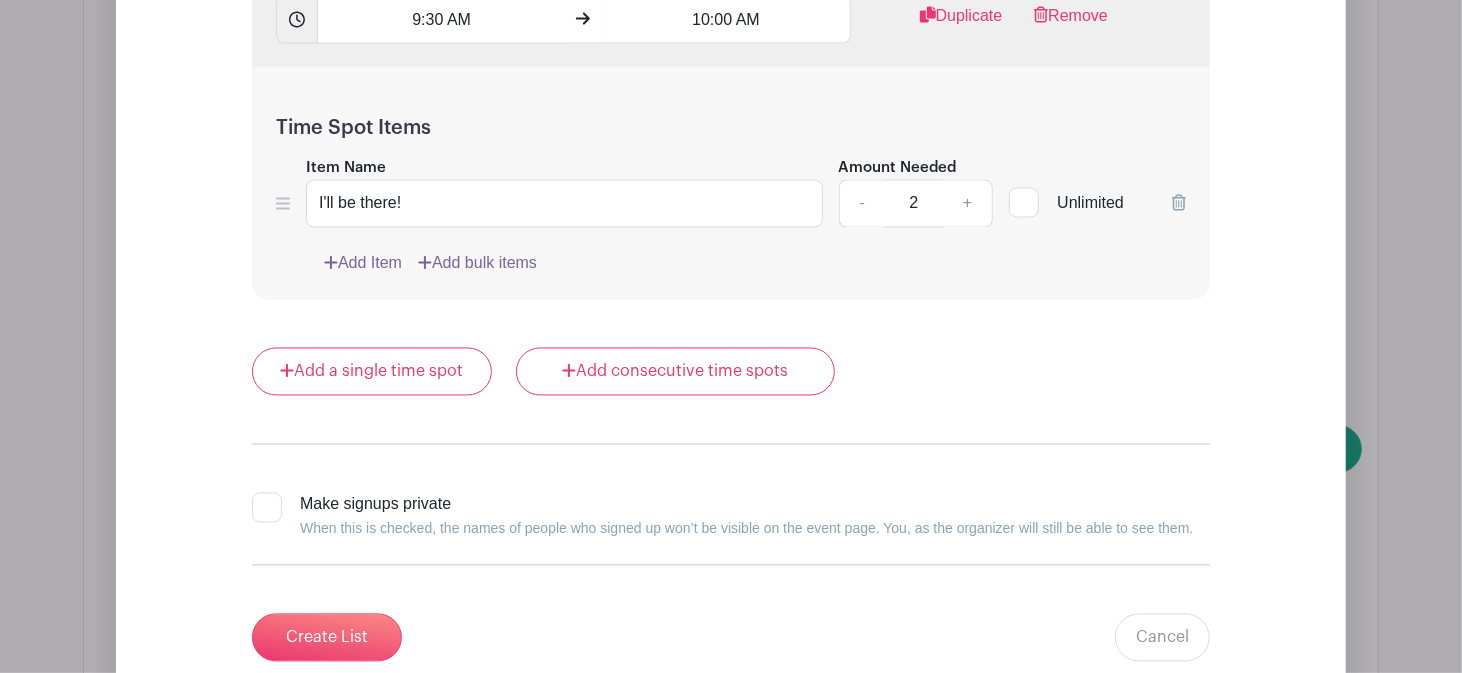 click on "Add a single time spot
Add consecutive time spots" at bounding box center (731, 372) 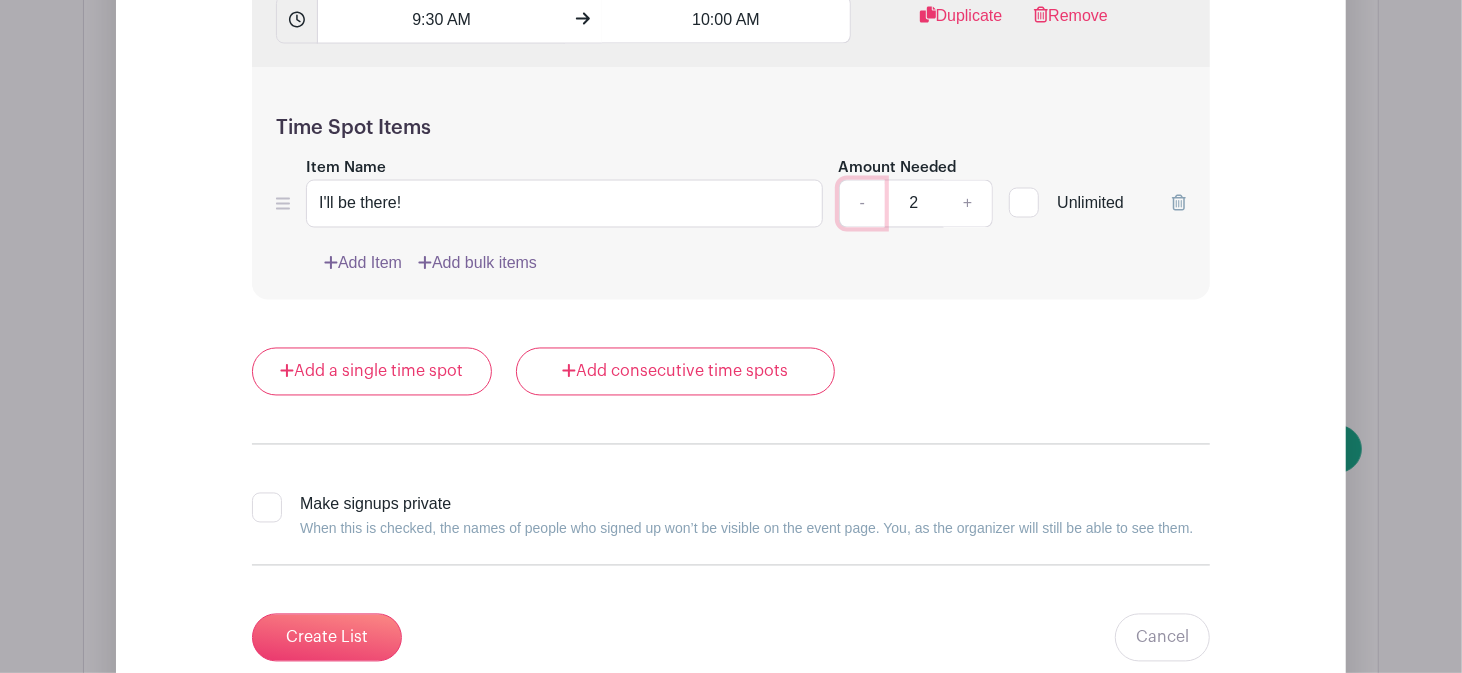 click on "-" at bounding box center [862, 204] 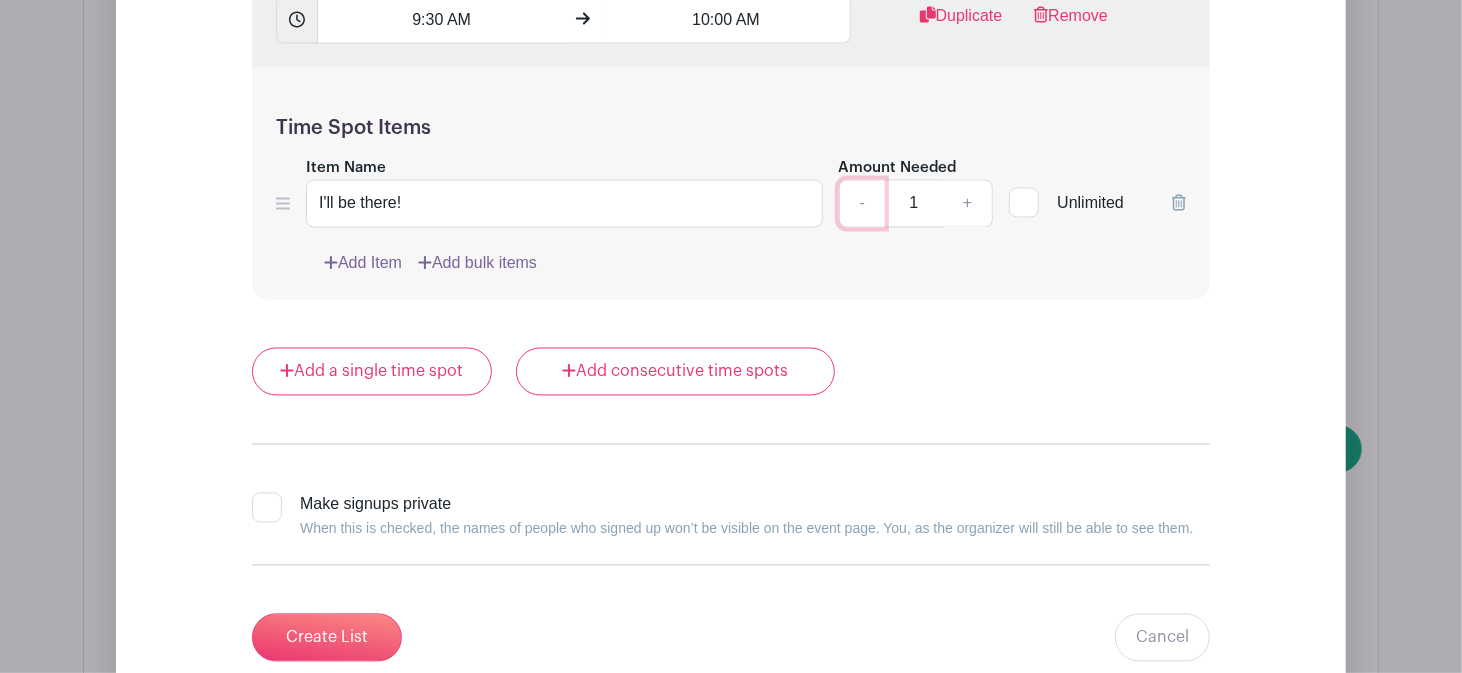 click on "-" at bounding box center [862, 204] 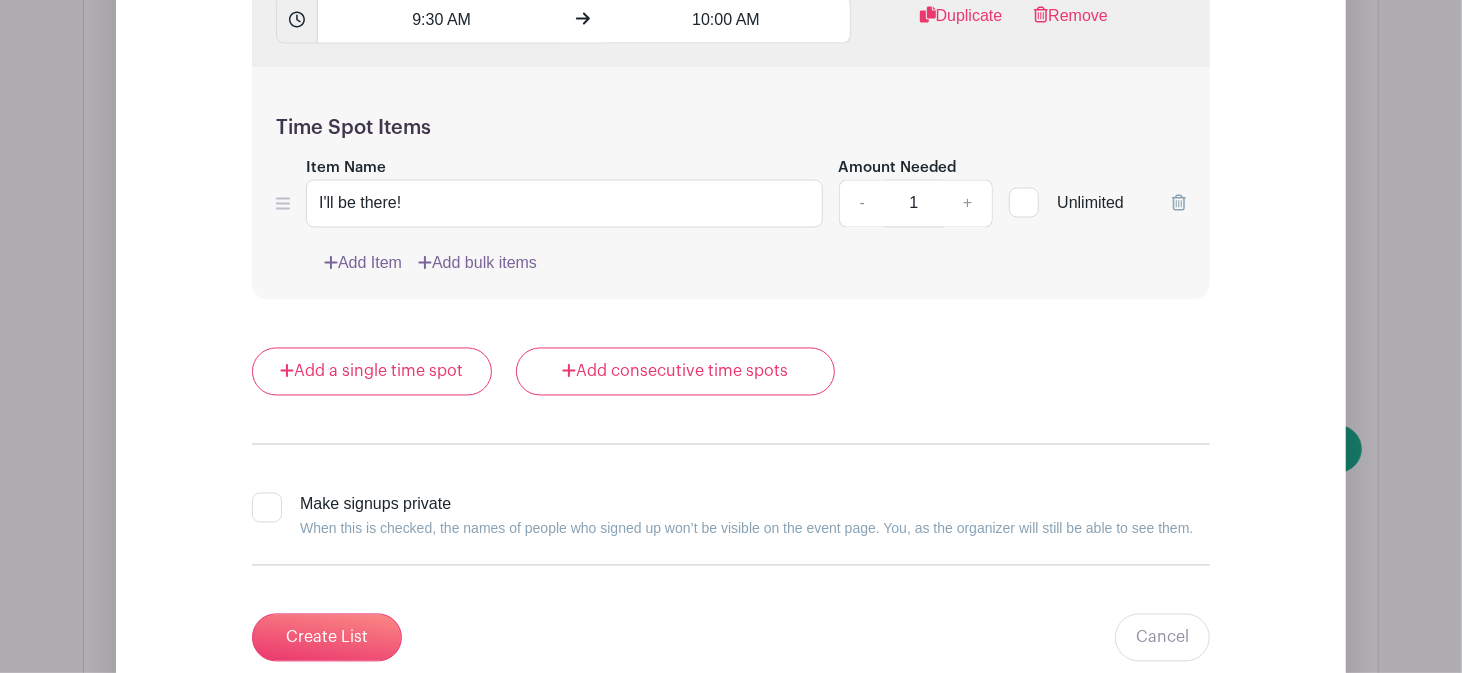 drag, startPoint x: 1034, startPoint y: 181, endPoint x: 1023, endPoint y: 179, distance: 11.18034 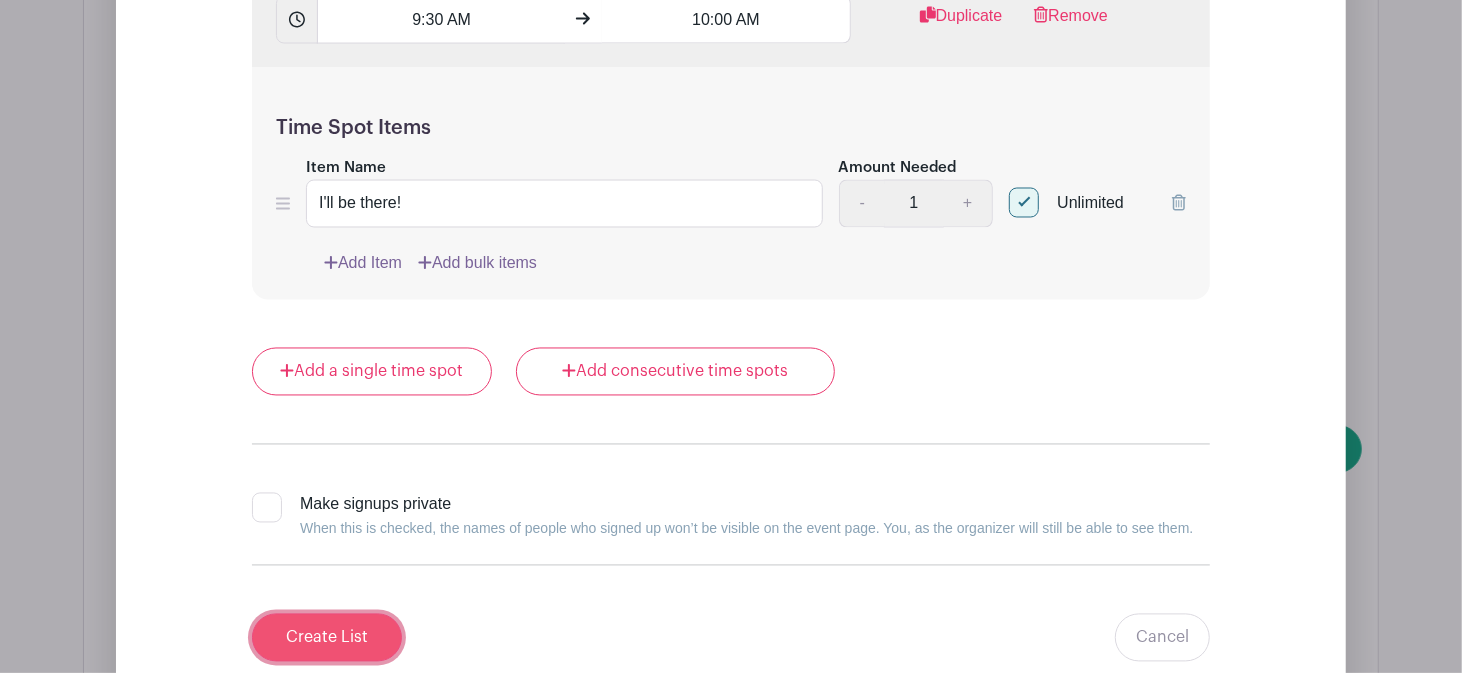 click on "Create List" at bounding box center (327, 638) 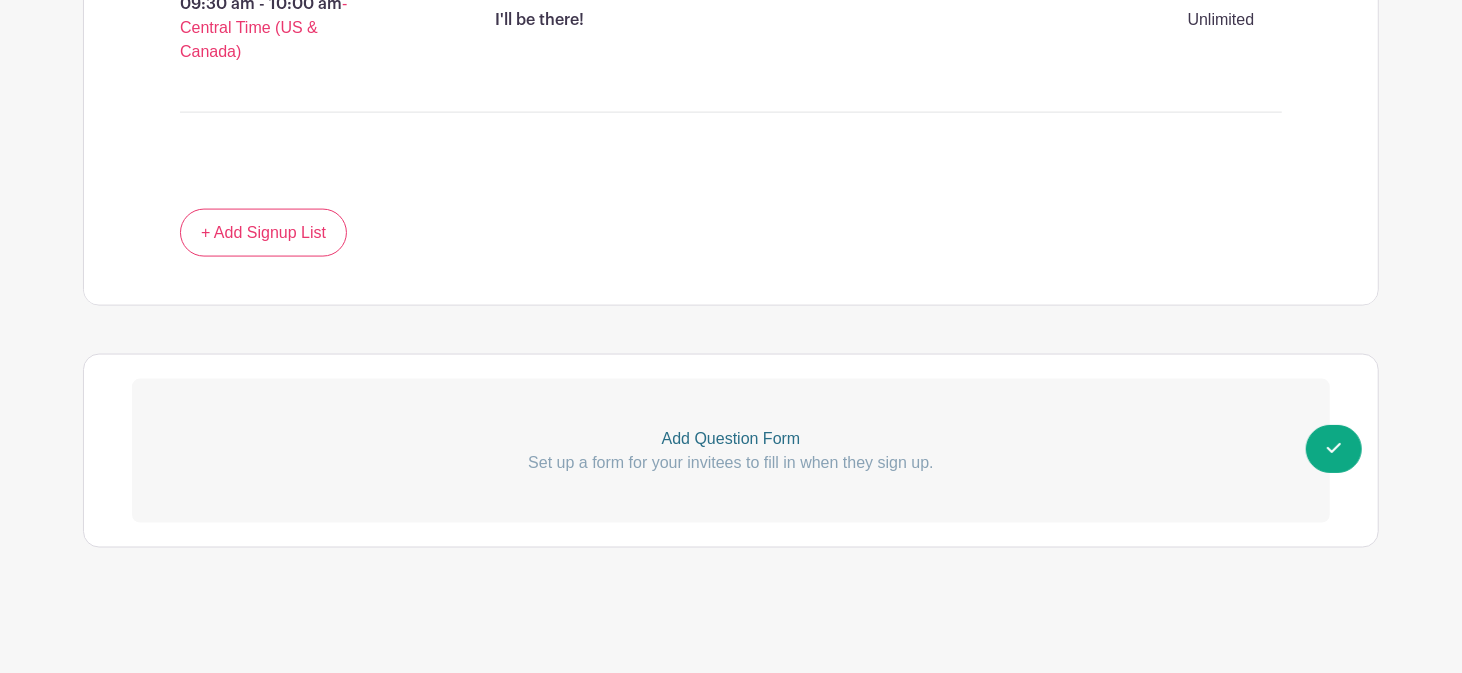 scroll, scrollTop: 1714, scrollLeft: 0, axis: vertical 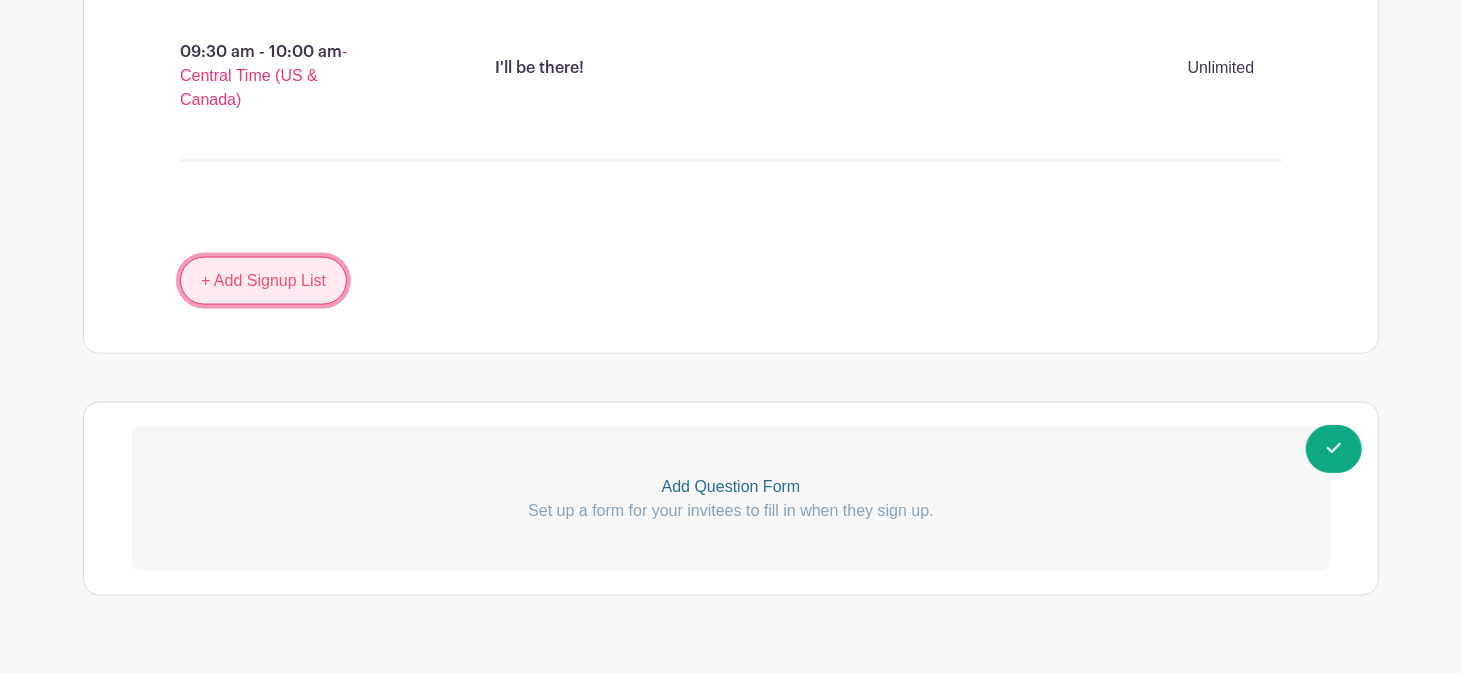 click on "+ Add Signup List" at bounding box center (263, 281) 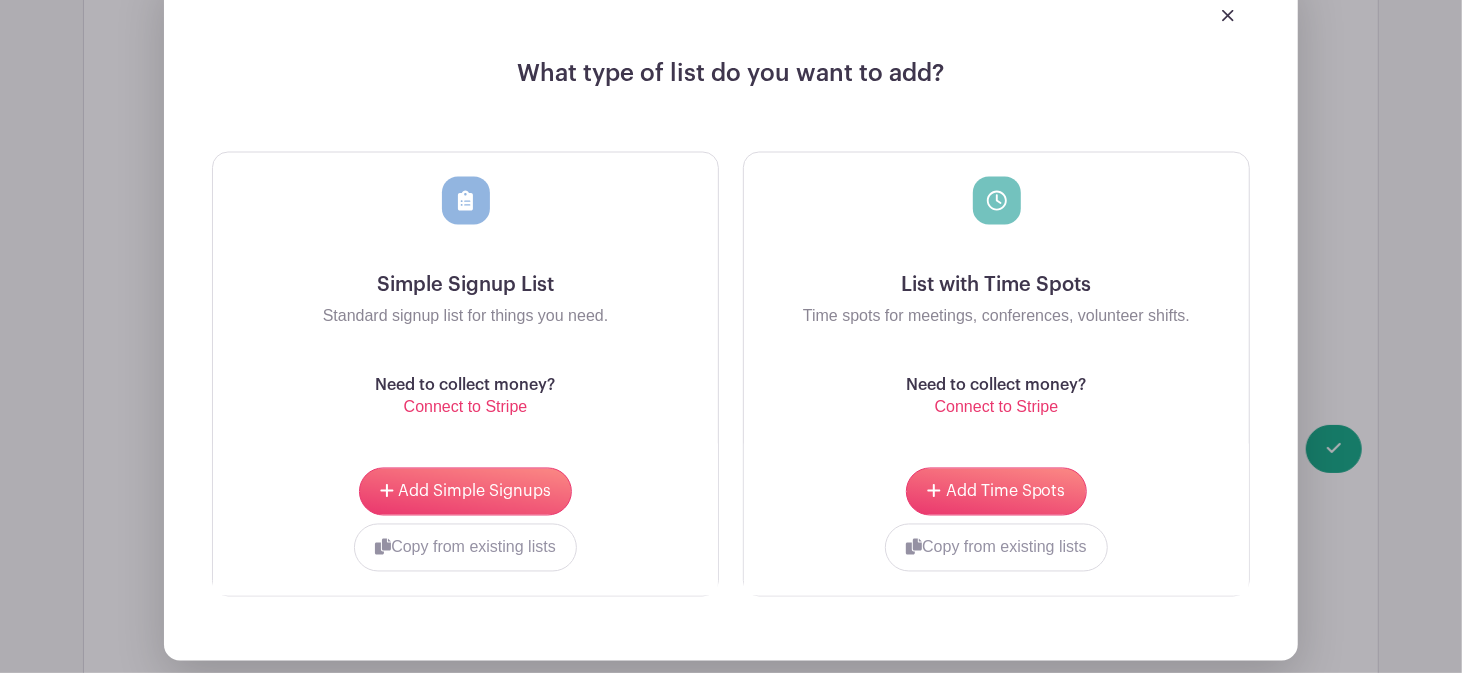 scroll, scrollTop: 2090, scrollLeft: 0, axis: vertical 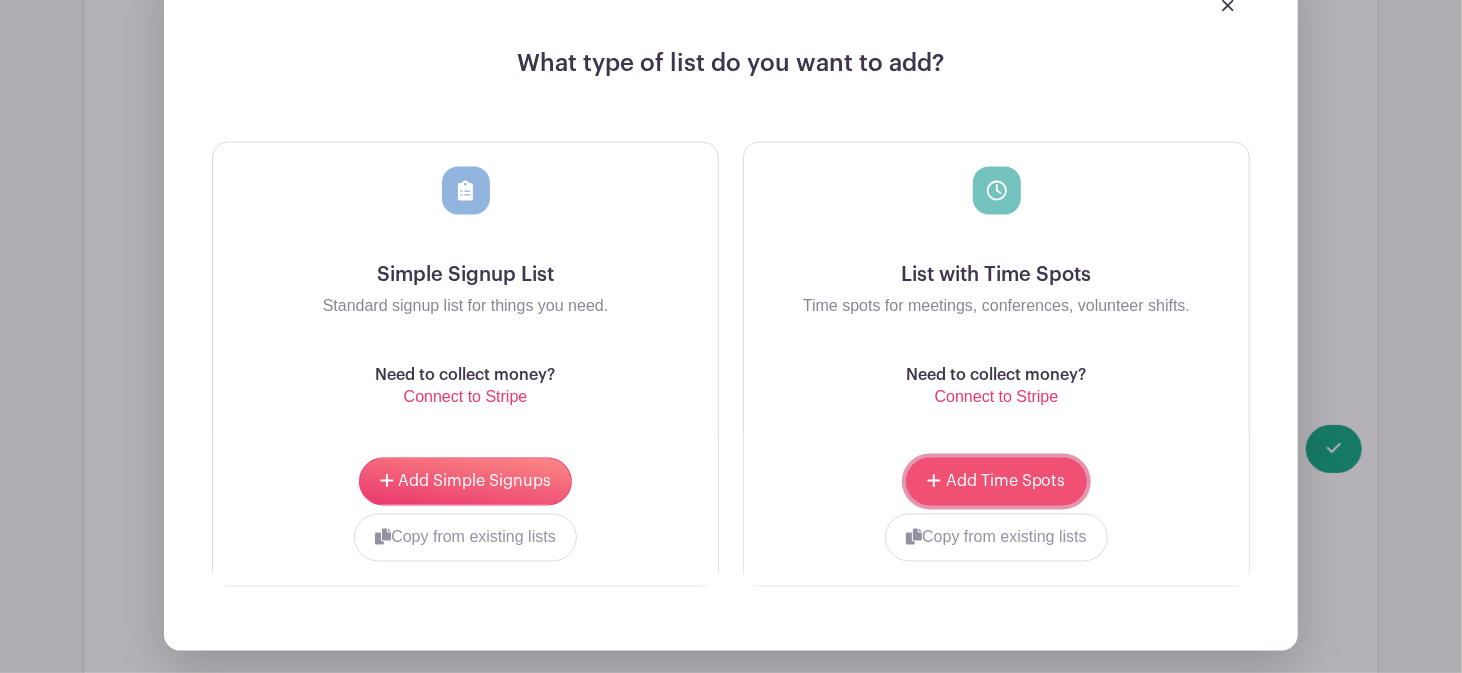 click on "Add Time Spots" at bounding box center (1006, 482) 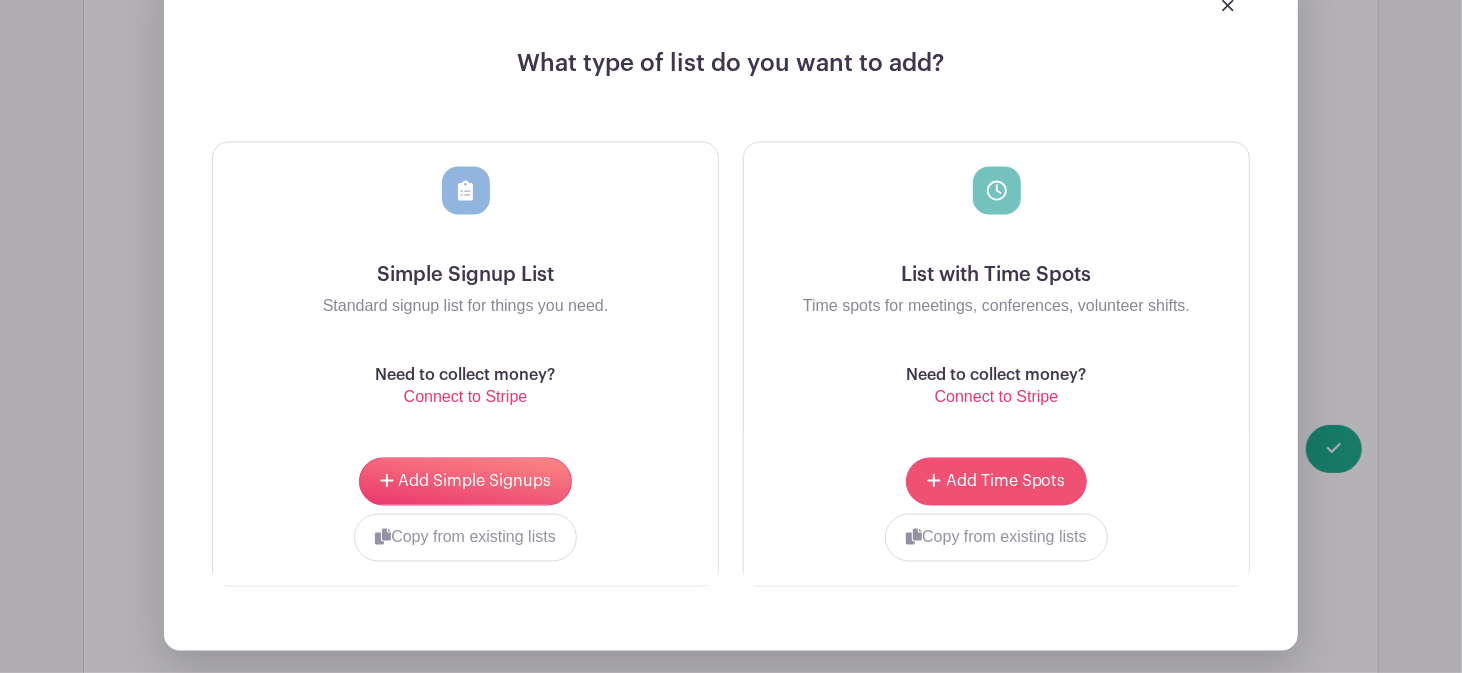 scroll, scrollTop: 2250, scrollLeft: 0, axis: vertical 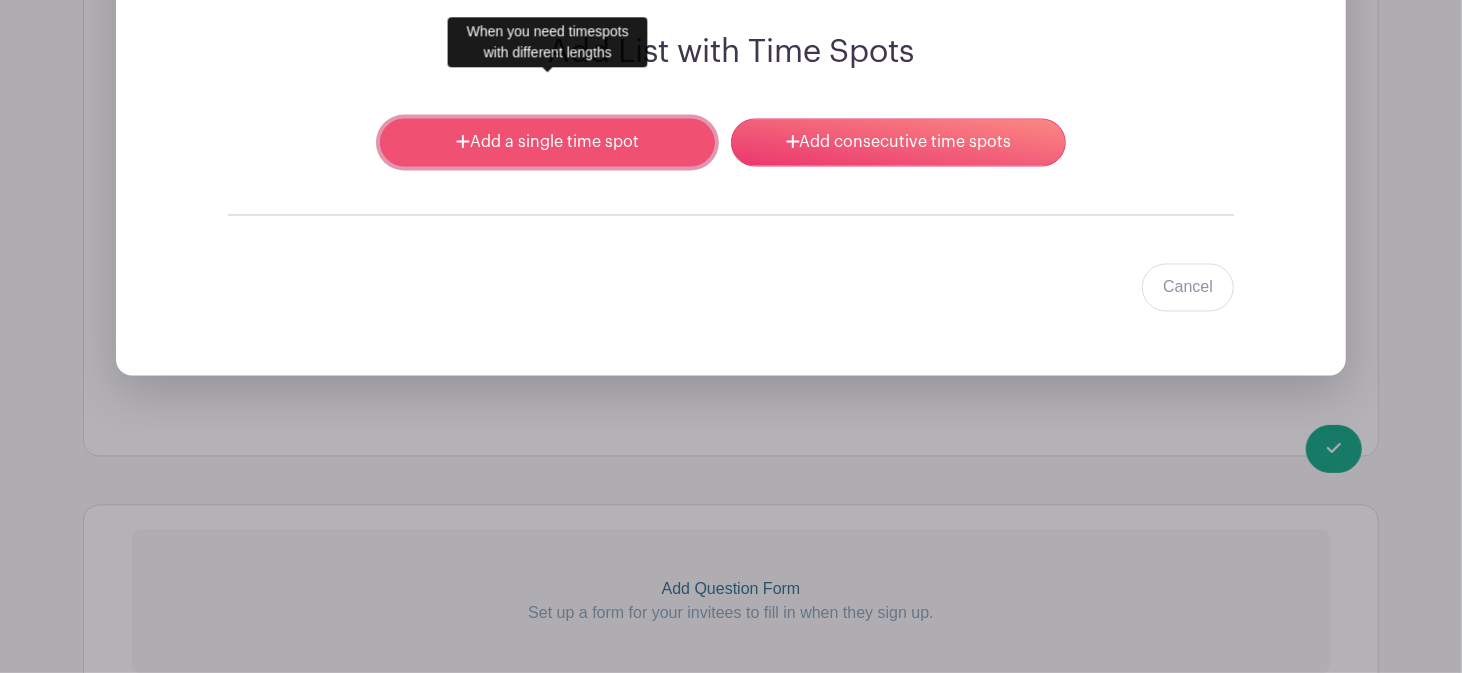 click on "Add a single time spot" at bounding box center (547, 143) 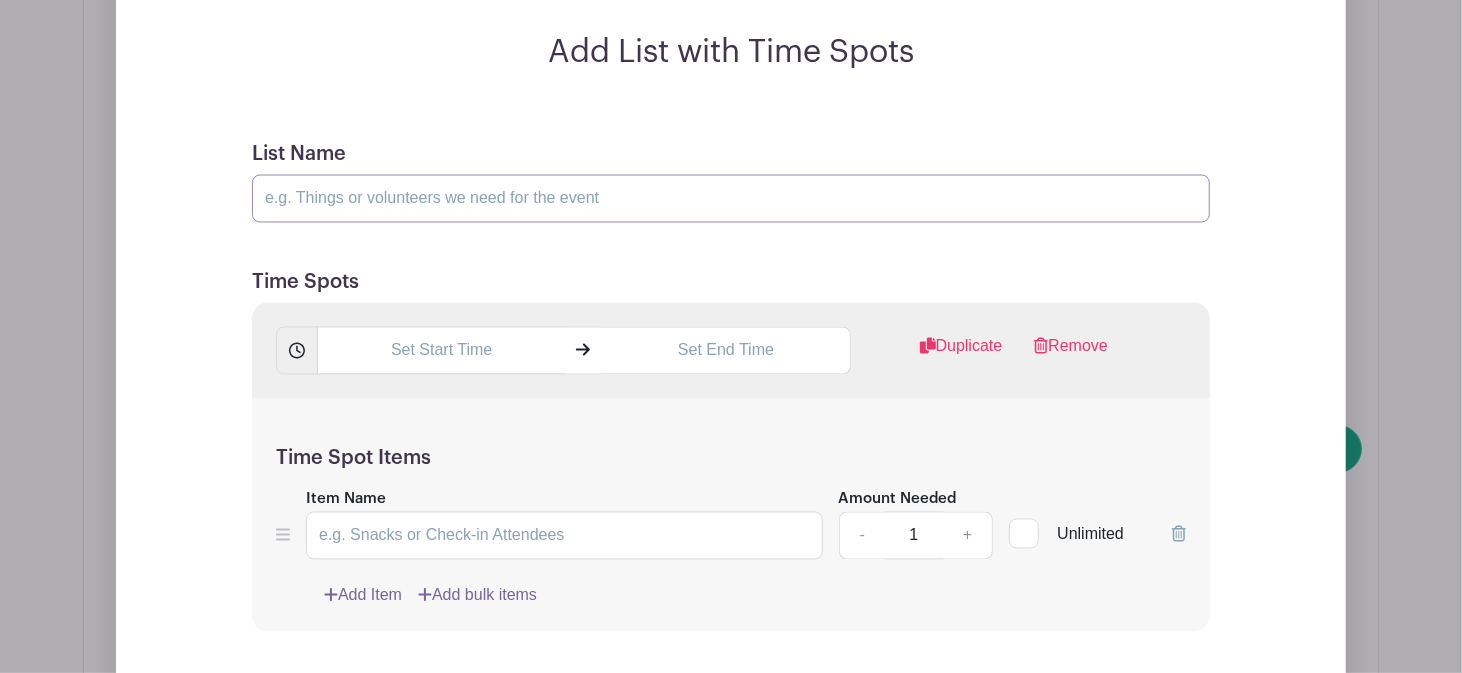 click on "List Name" at bounding box center [731, 199] 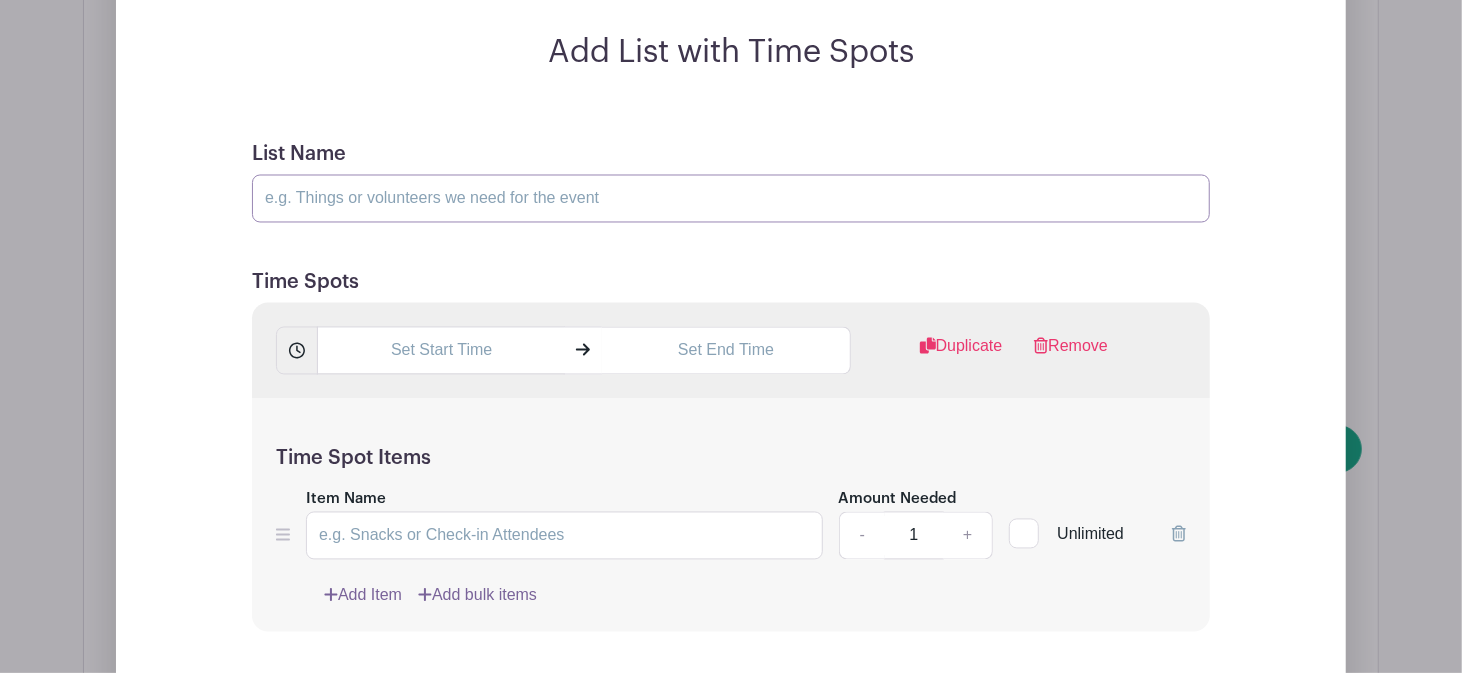 type on "DRIVING HOME: Please sign up for specific drive time to make sure we count your driving minutes!" 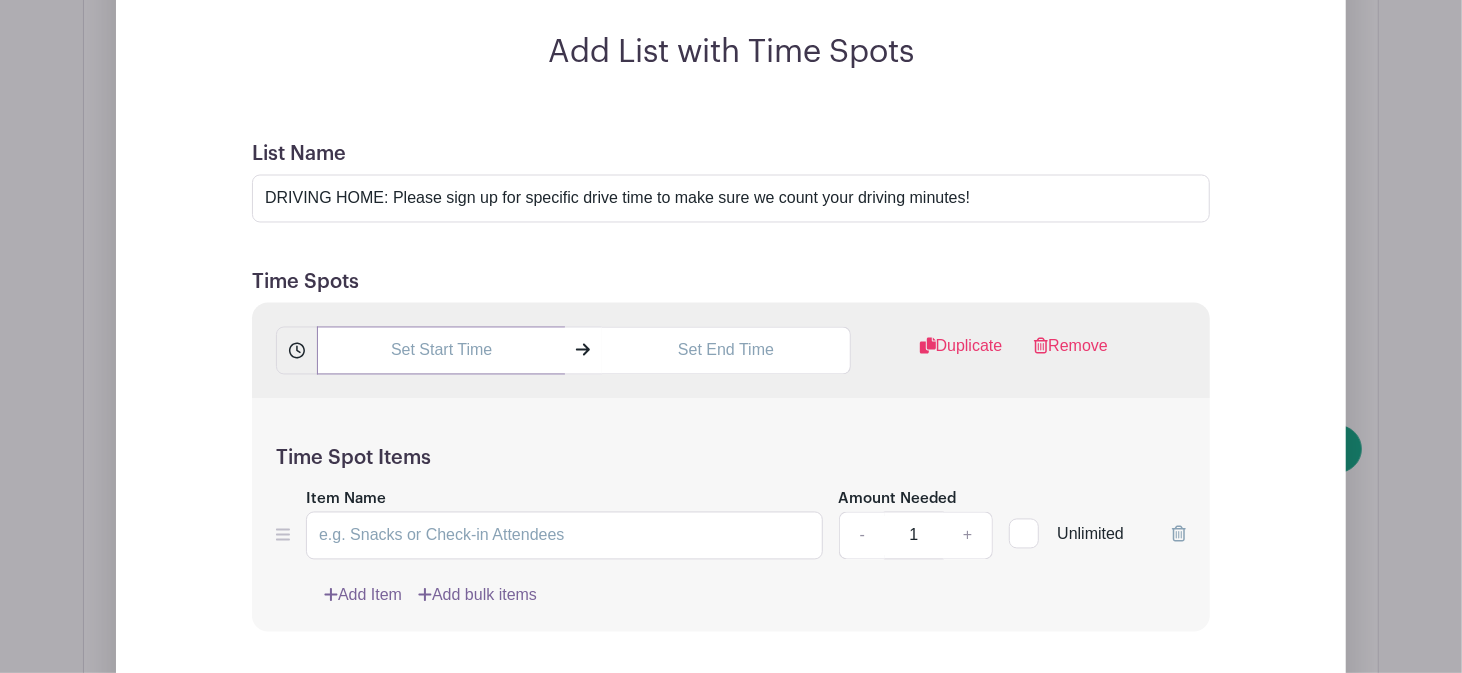 click at bounding box center [441, 351] 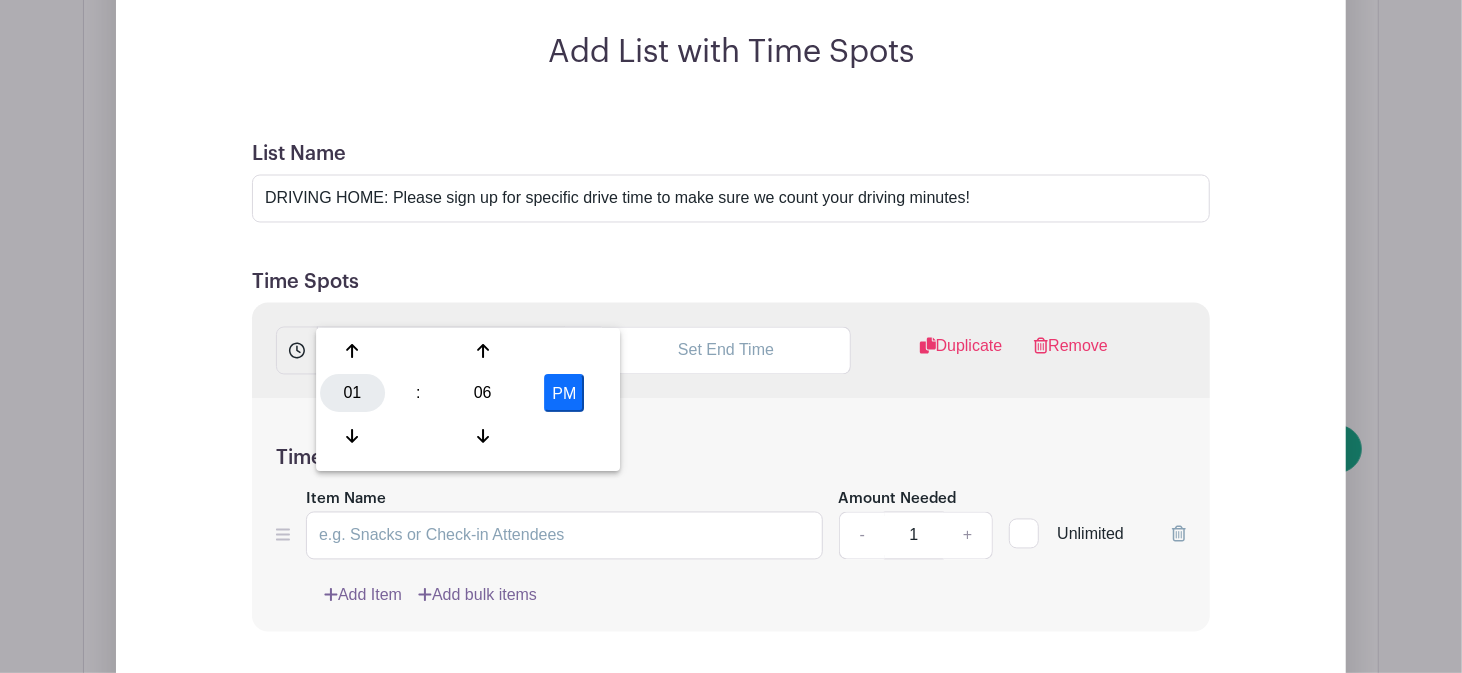 click on "01" at bounding box center [352, 394] 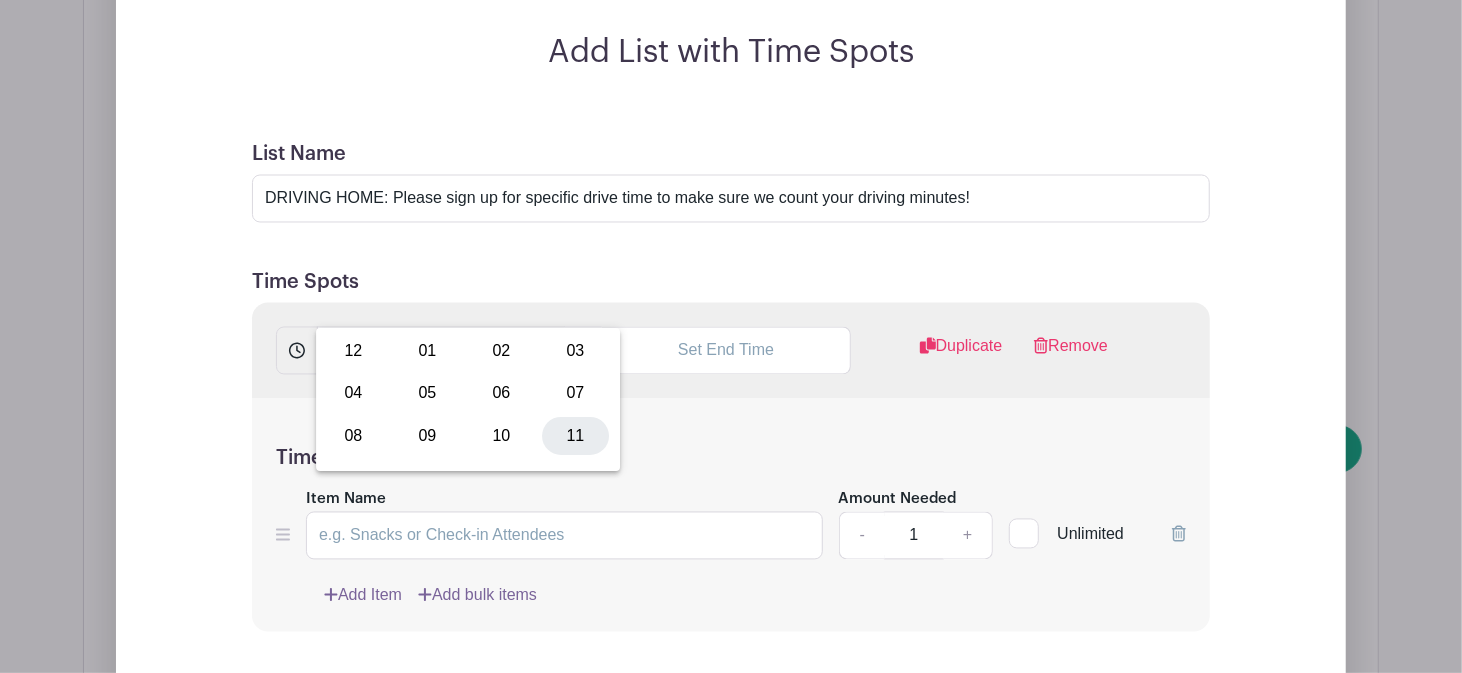 click on "11" at bounding box center [575, 436] 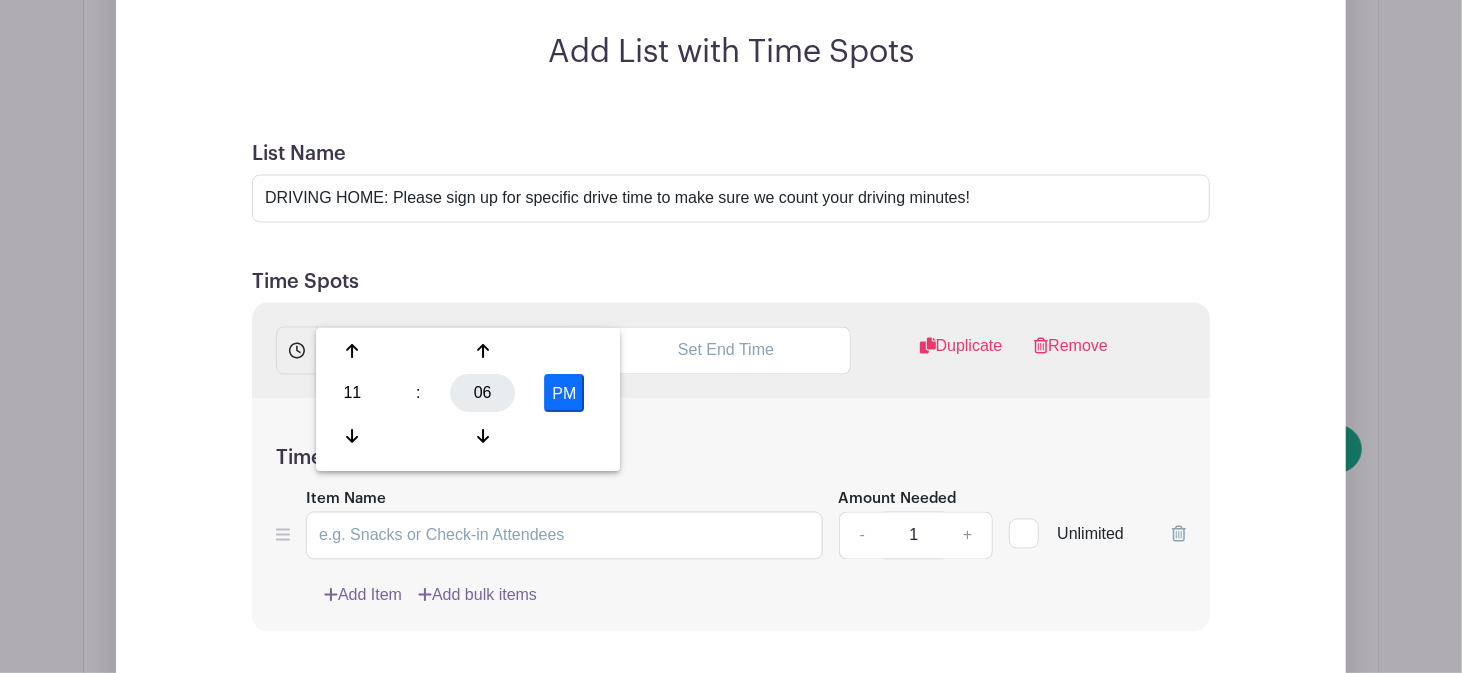 click on "06" at bounding box center (482, 394) 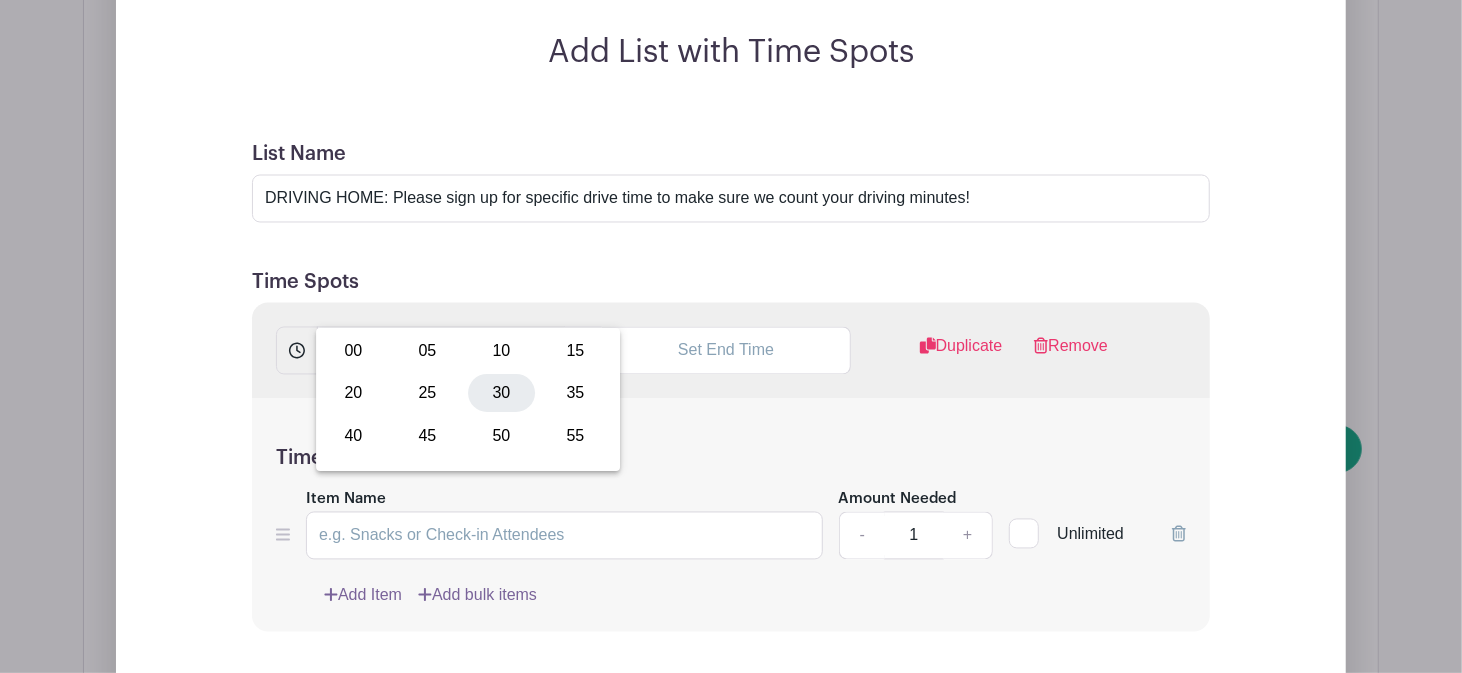 click on "30" at bounding box center (501, 394) 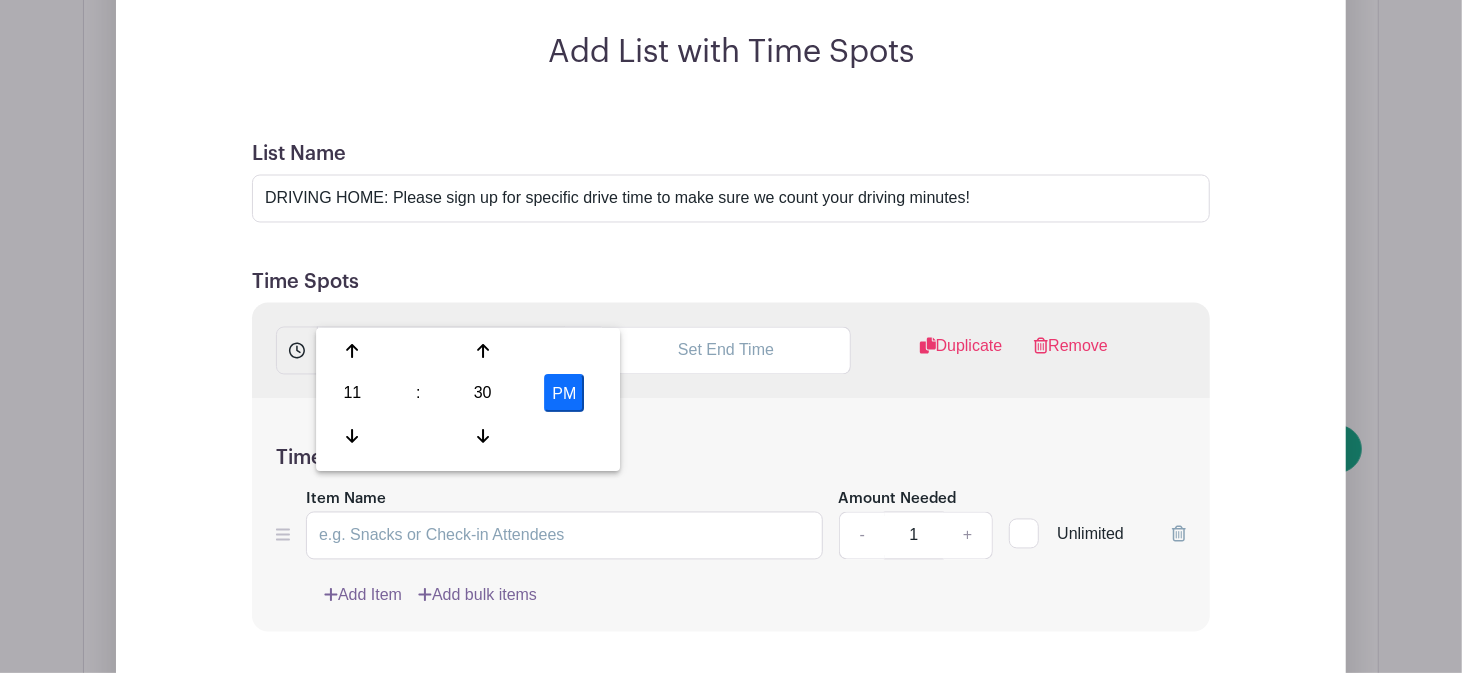 click on "PM" at bounding box center [564, 394] 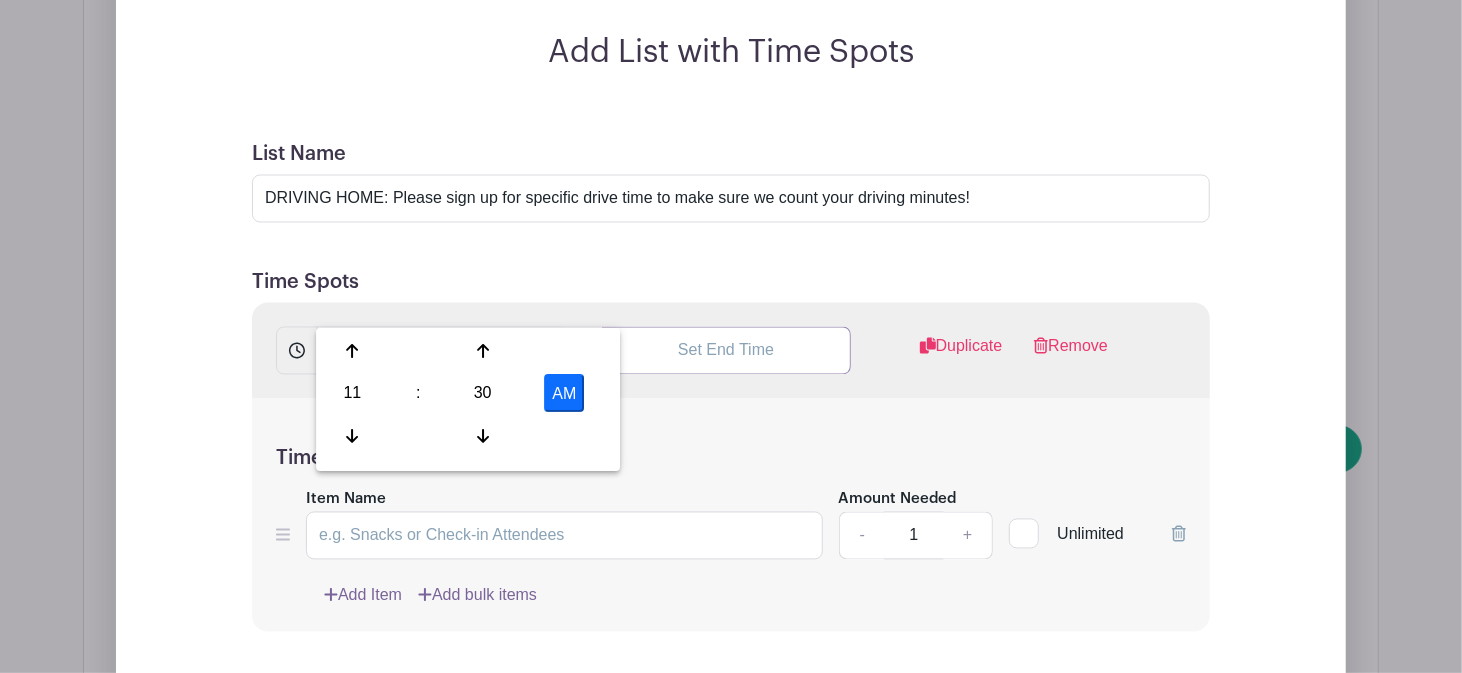 click at bounding box center (726, 351) 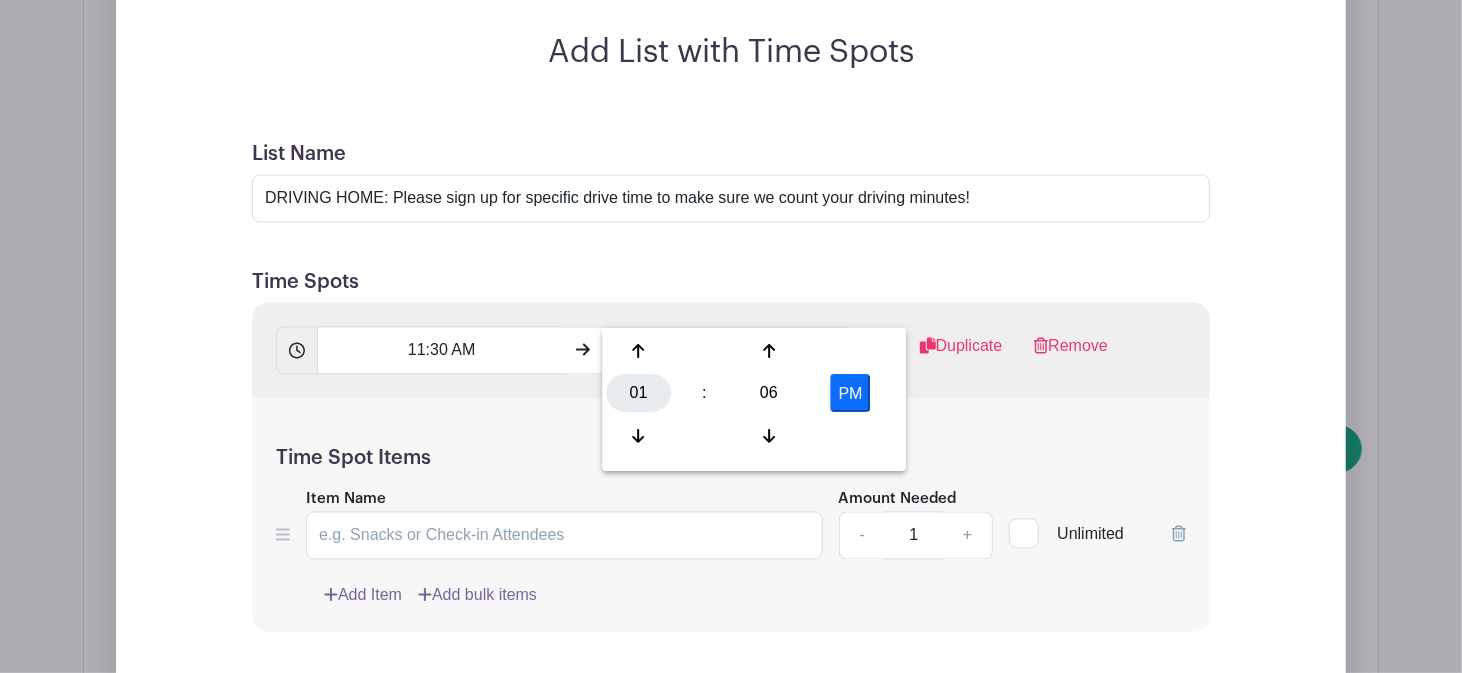 click on "01" at bounding box center [638, 394] 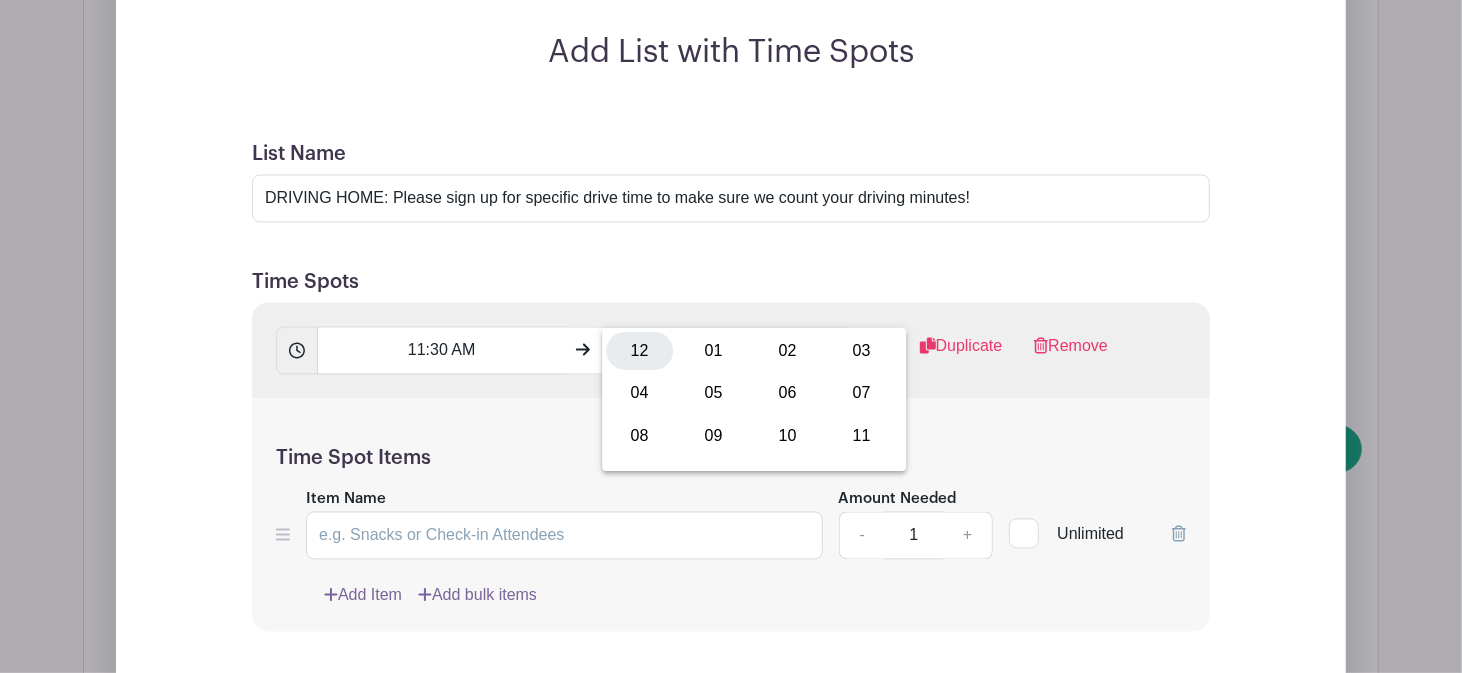 click on "12" at bounding box center [639, 351] 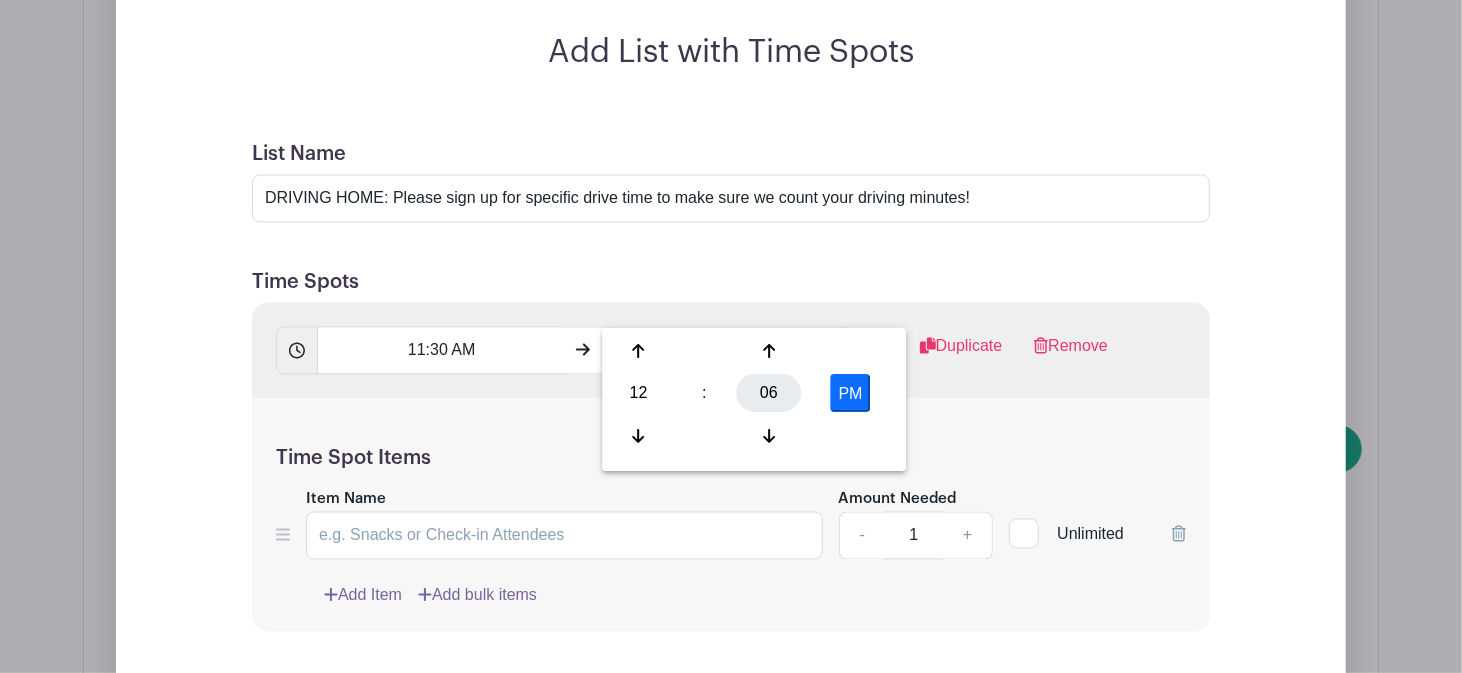 click on "06" at bounding box center (769, 394) 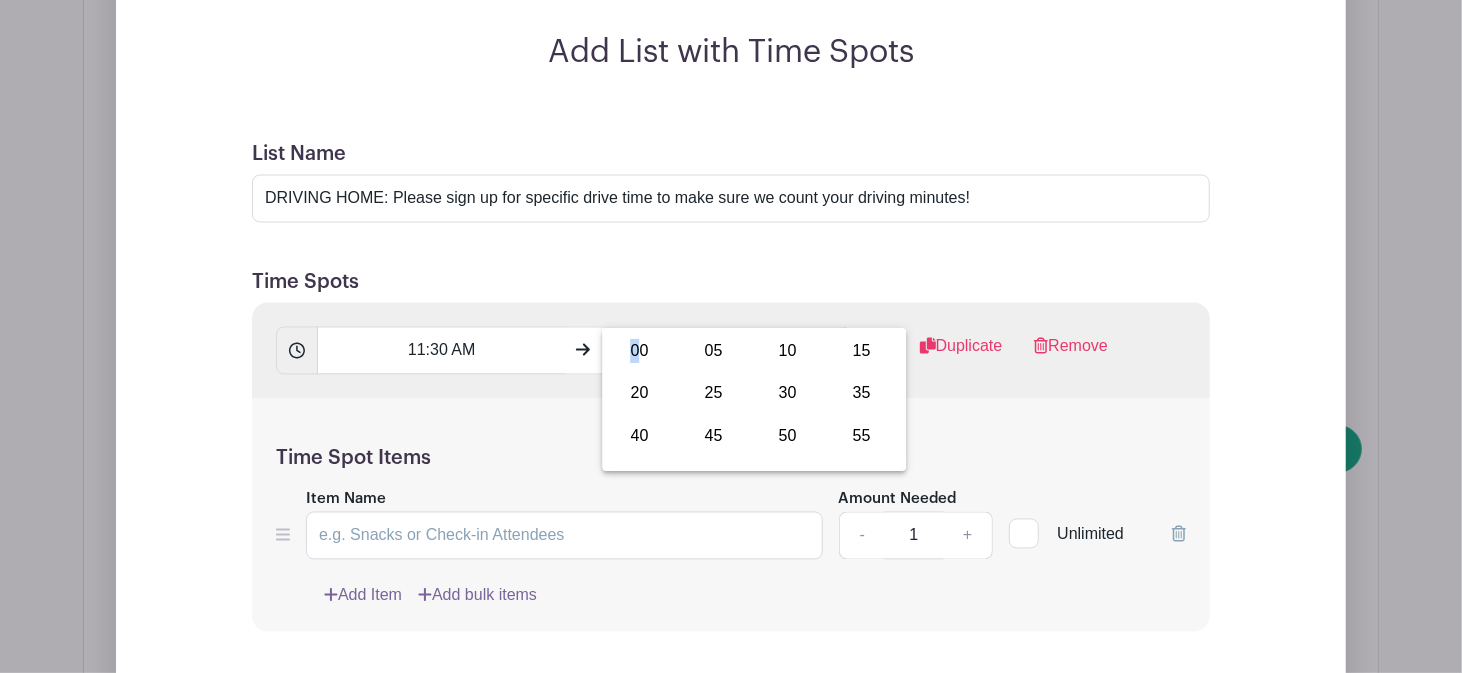 click on "00" at bounding box center [639, 351] 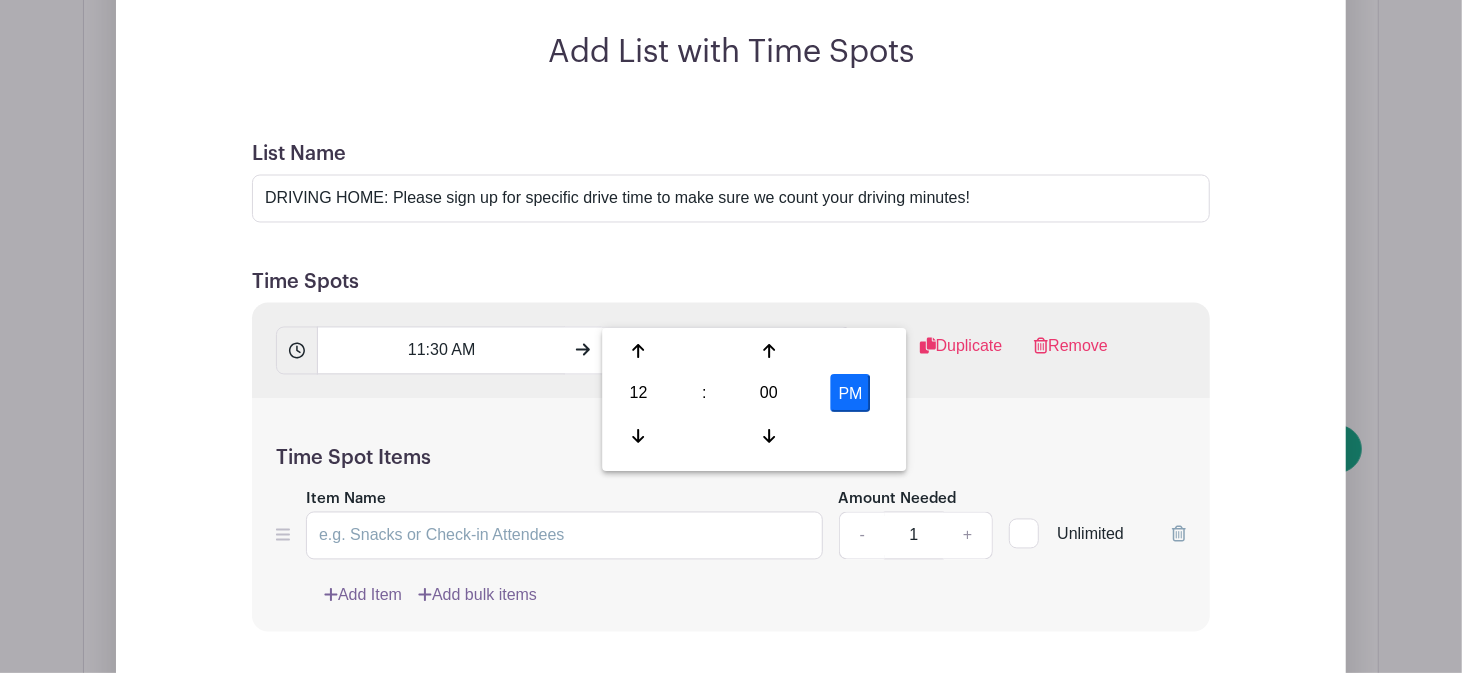 click at bounding box center [1024, 534] 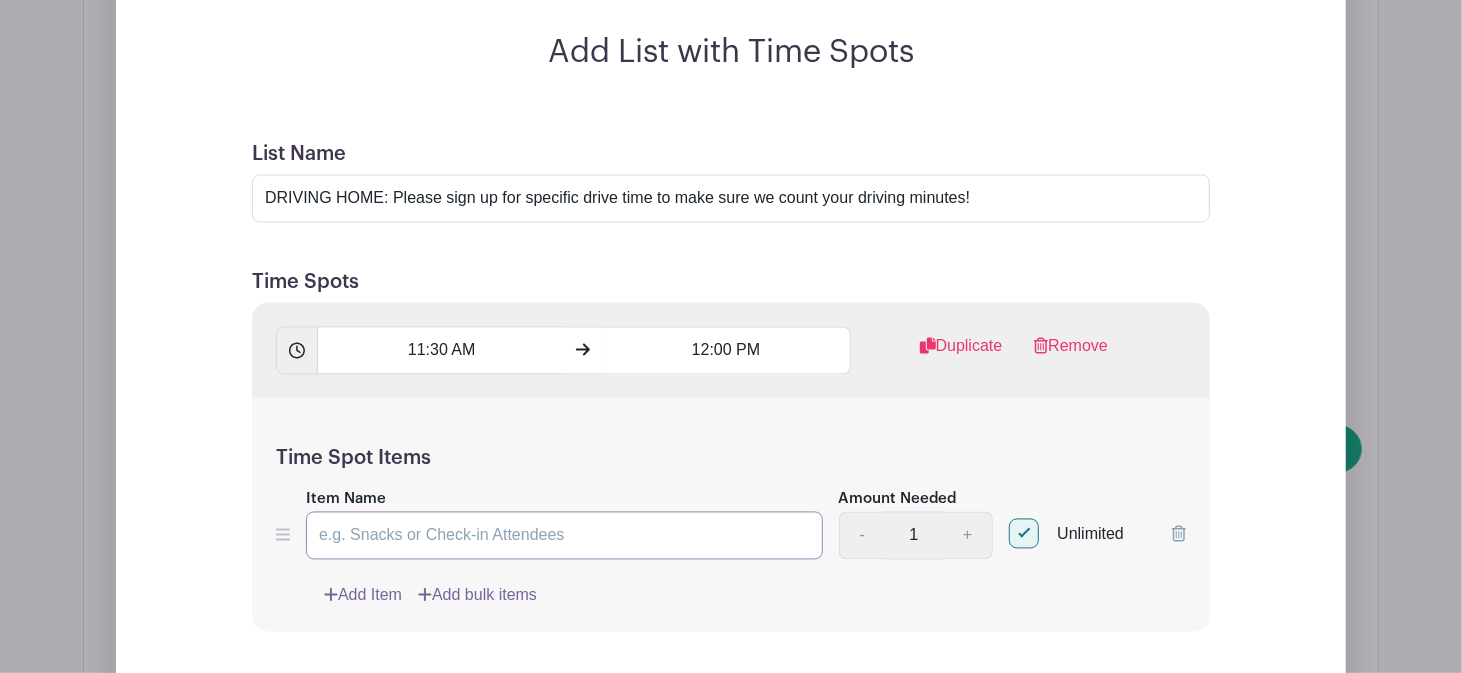 click on "Item Name" at bounding box center (564, 536) 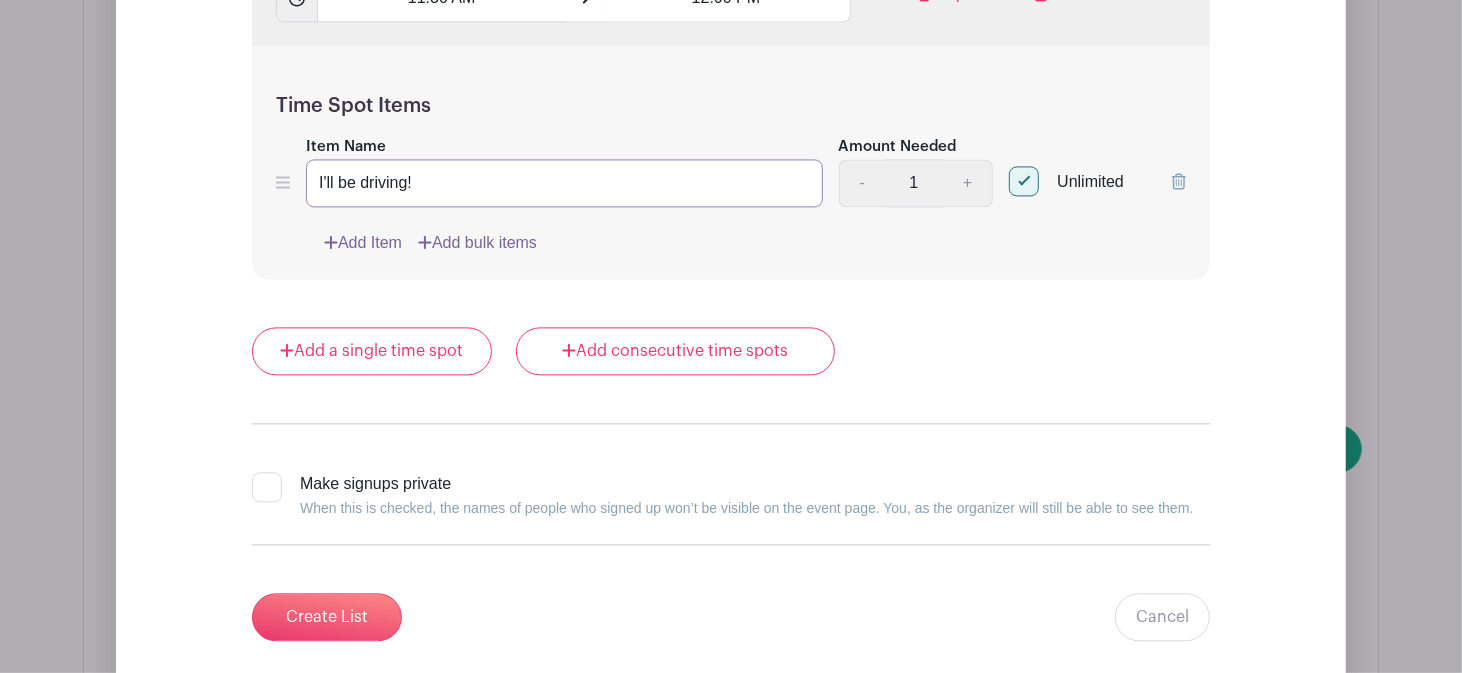 scroll, scrollTop: 2648, scrollLeft: 0, axis: vertical 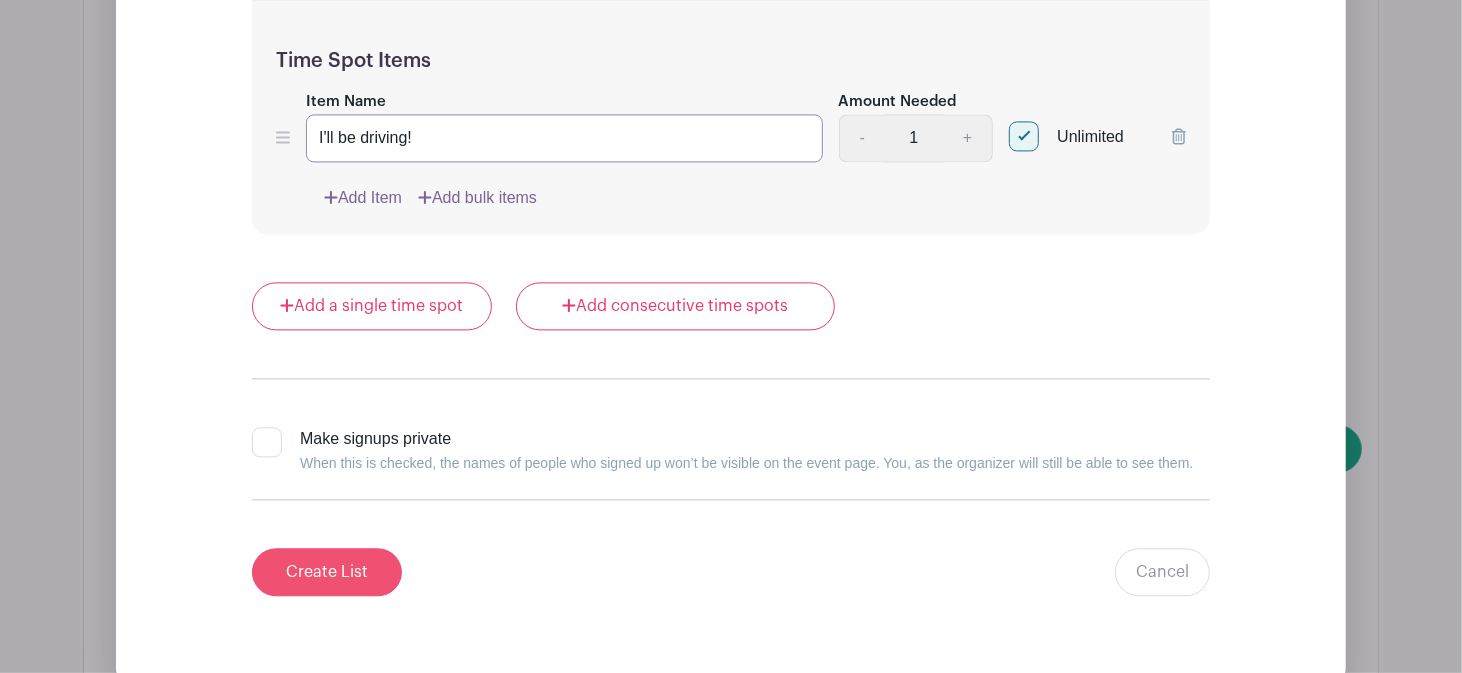 type on "I'll be driving!" 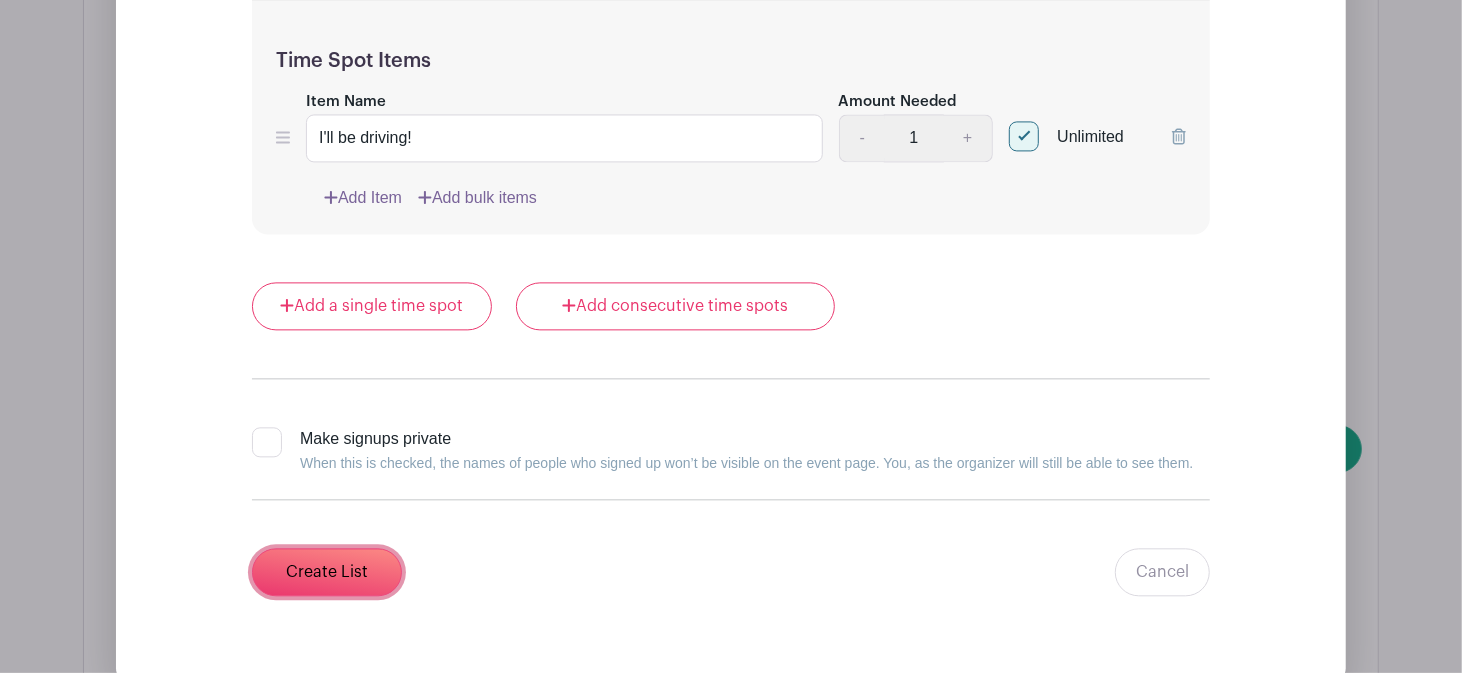 click on "Create List" at bounding box center (327, 572) 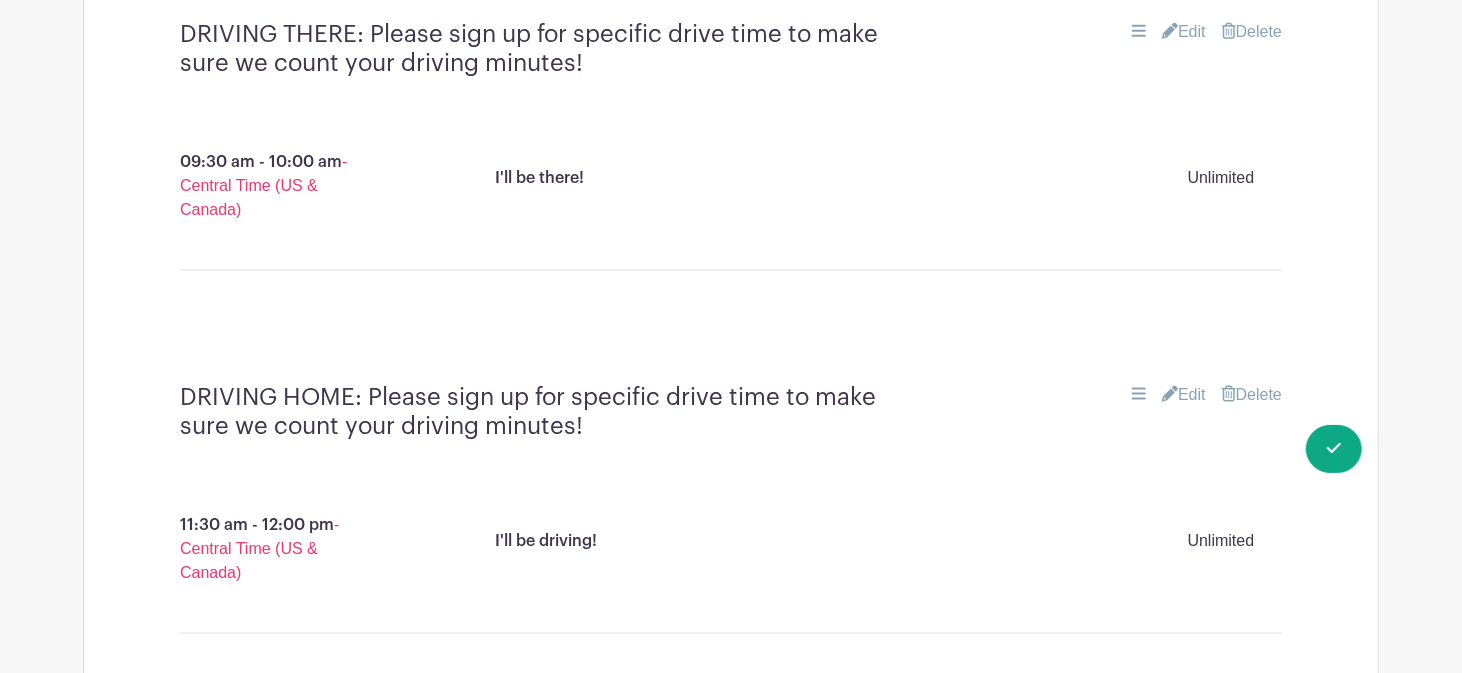 scroll, scrollTop: 1571, scrollLeft: 0, axis: vertical 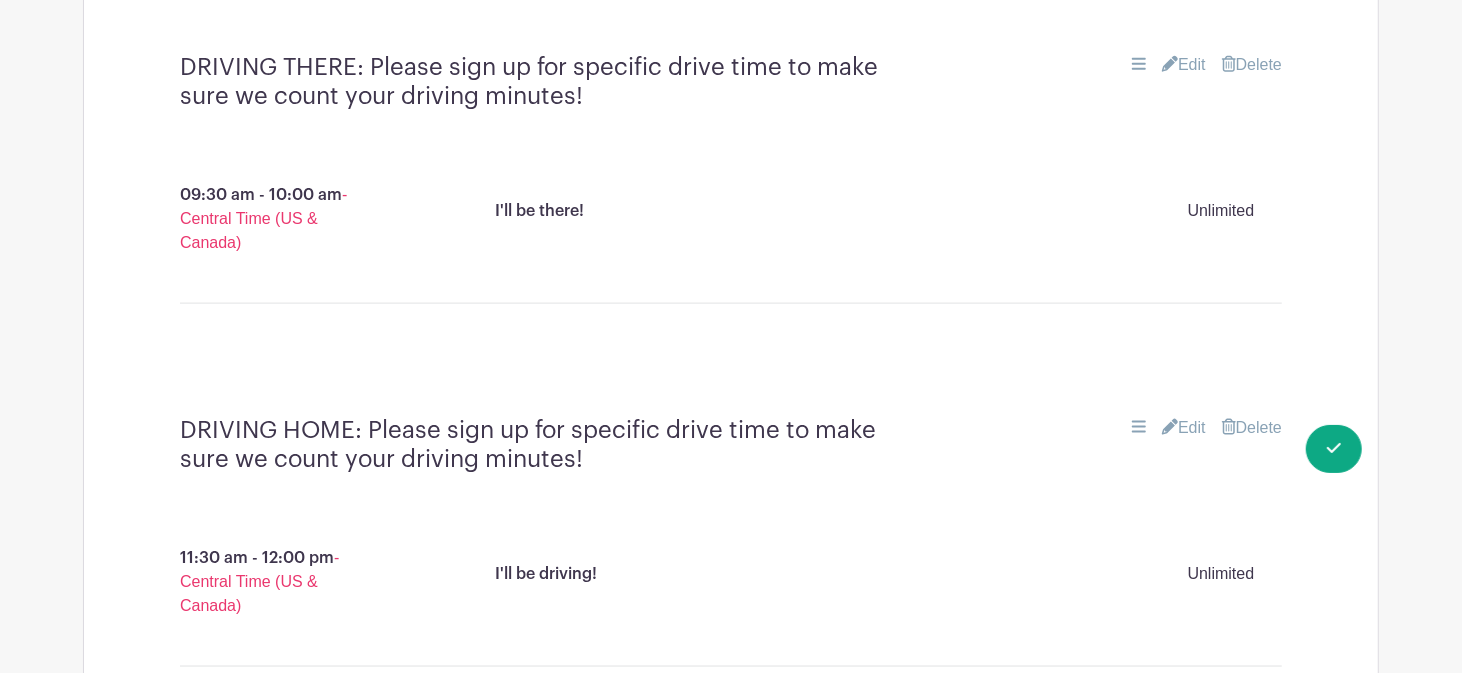 click on "Edit" at bounding box center (1184, 65) 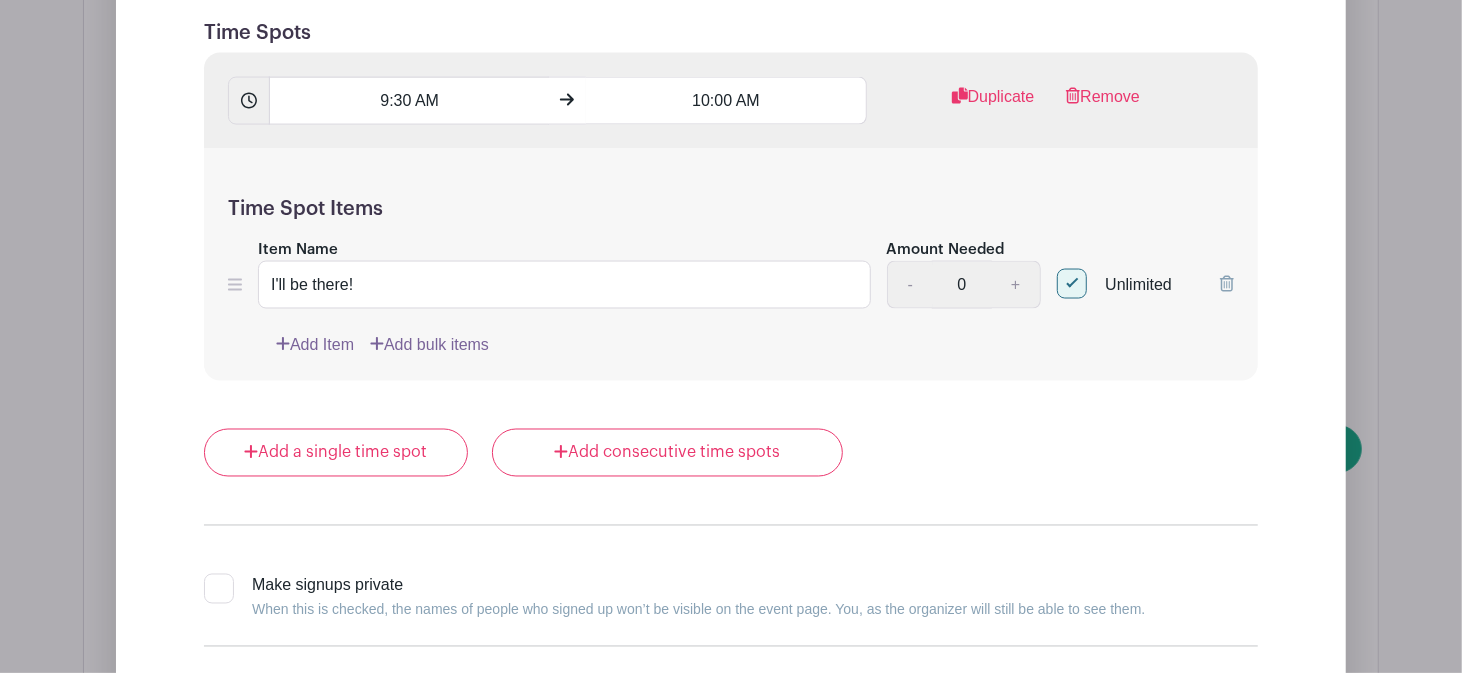 scroll, scrollTop: 1974, scrollLeft: 0, axis: vertical 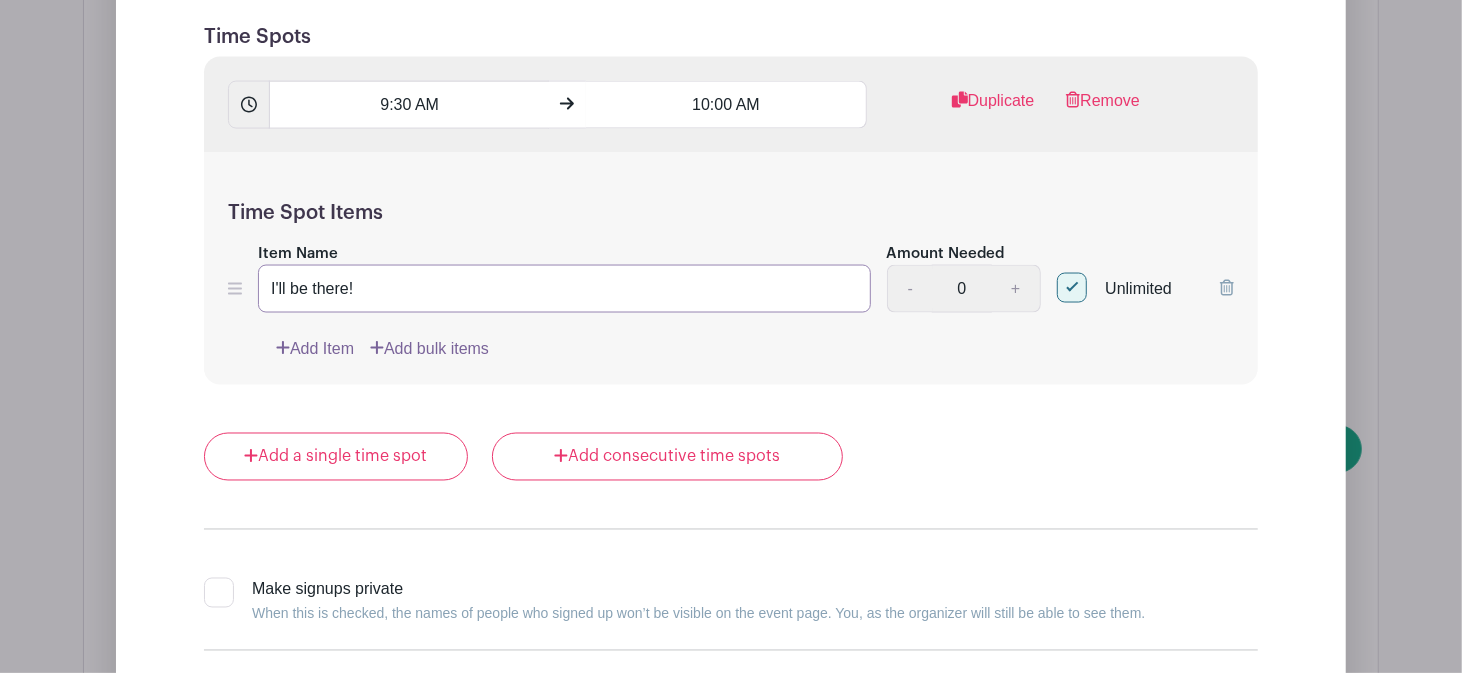 click on "I'll be there!" at bounding box center (564, 289) 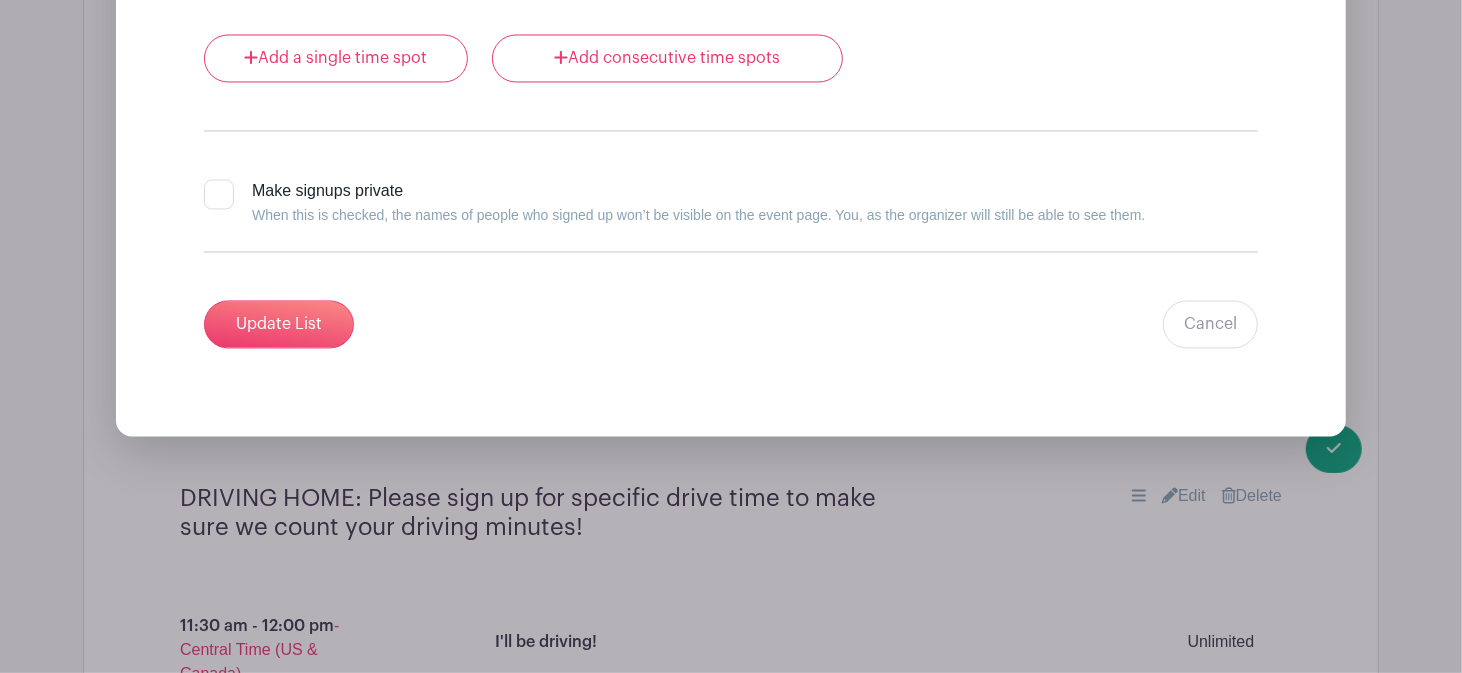scroll, scrollTop: 2359, scrollLeft: 0, axis: vertical 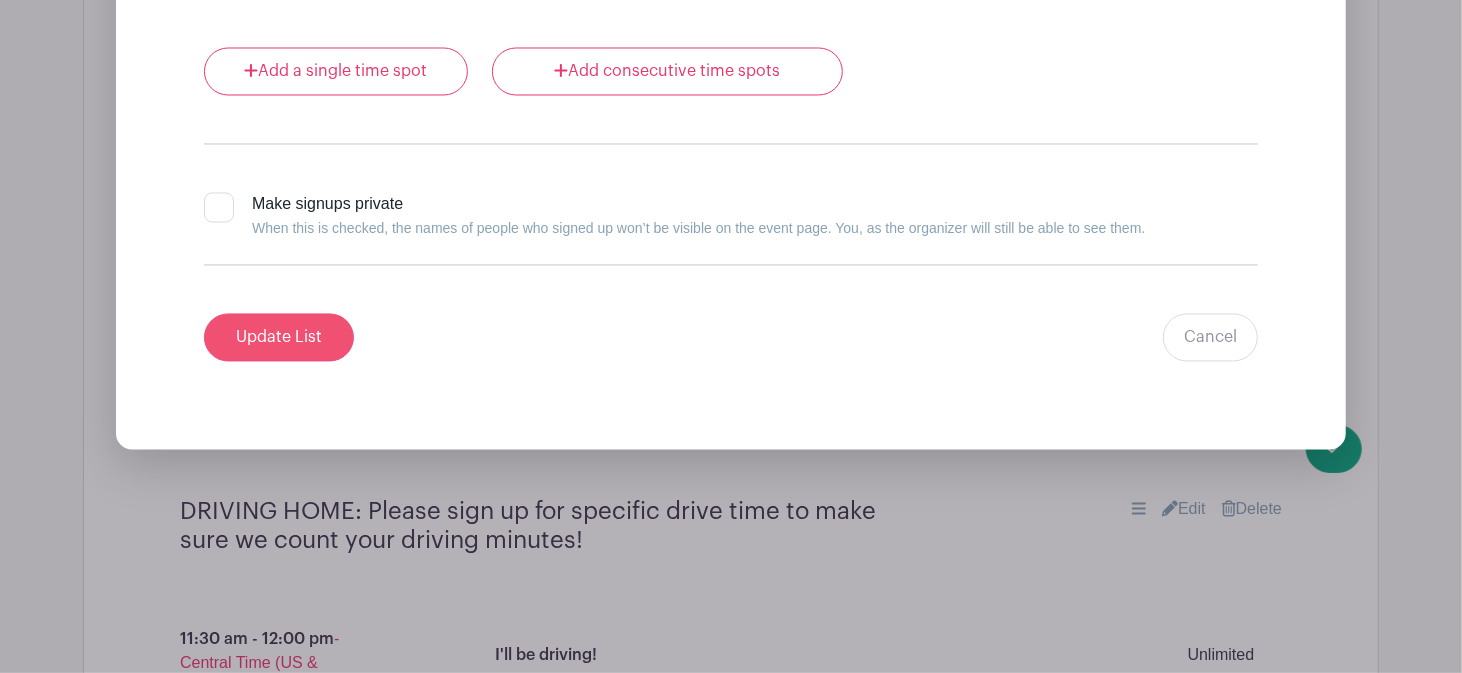 type on "I'll be driving!" 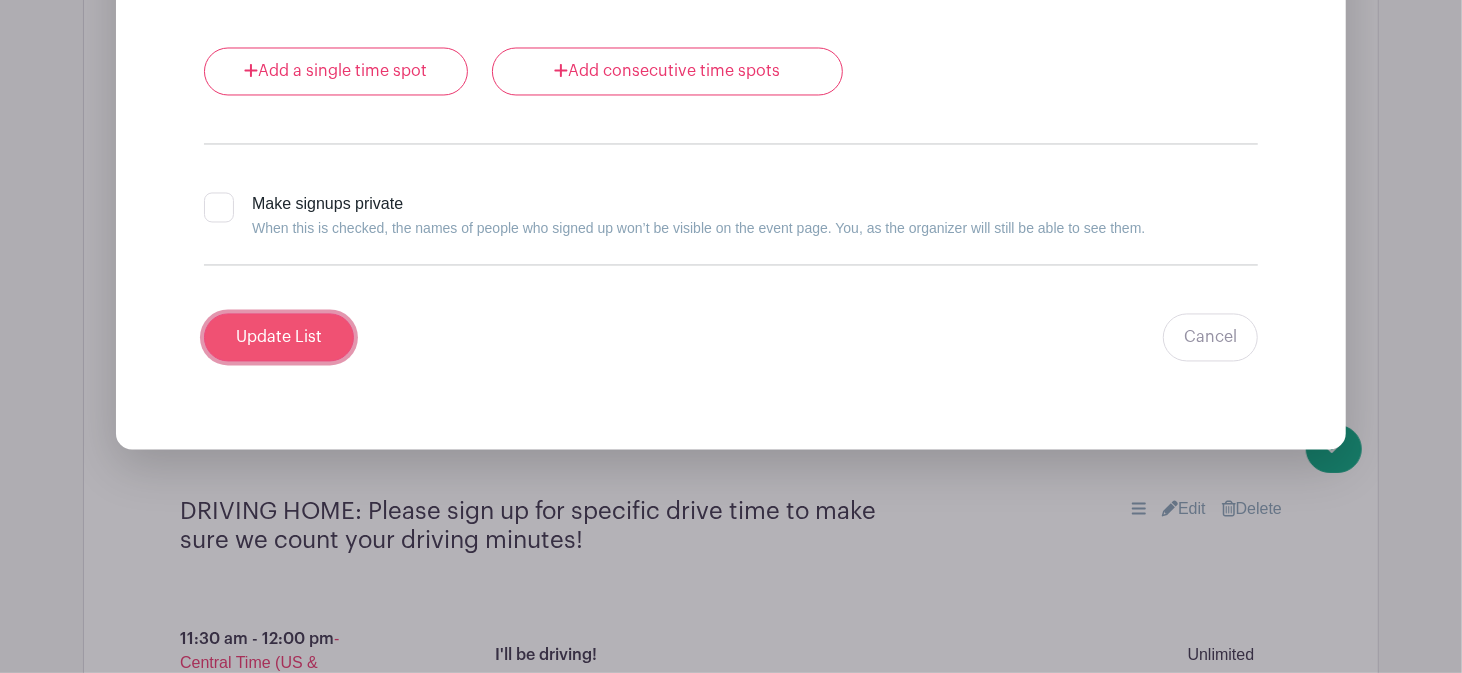 click on "Update List" at bounding box center (279, 338) 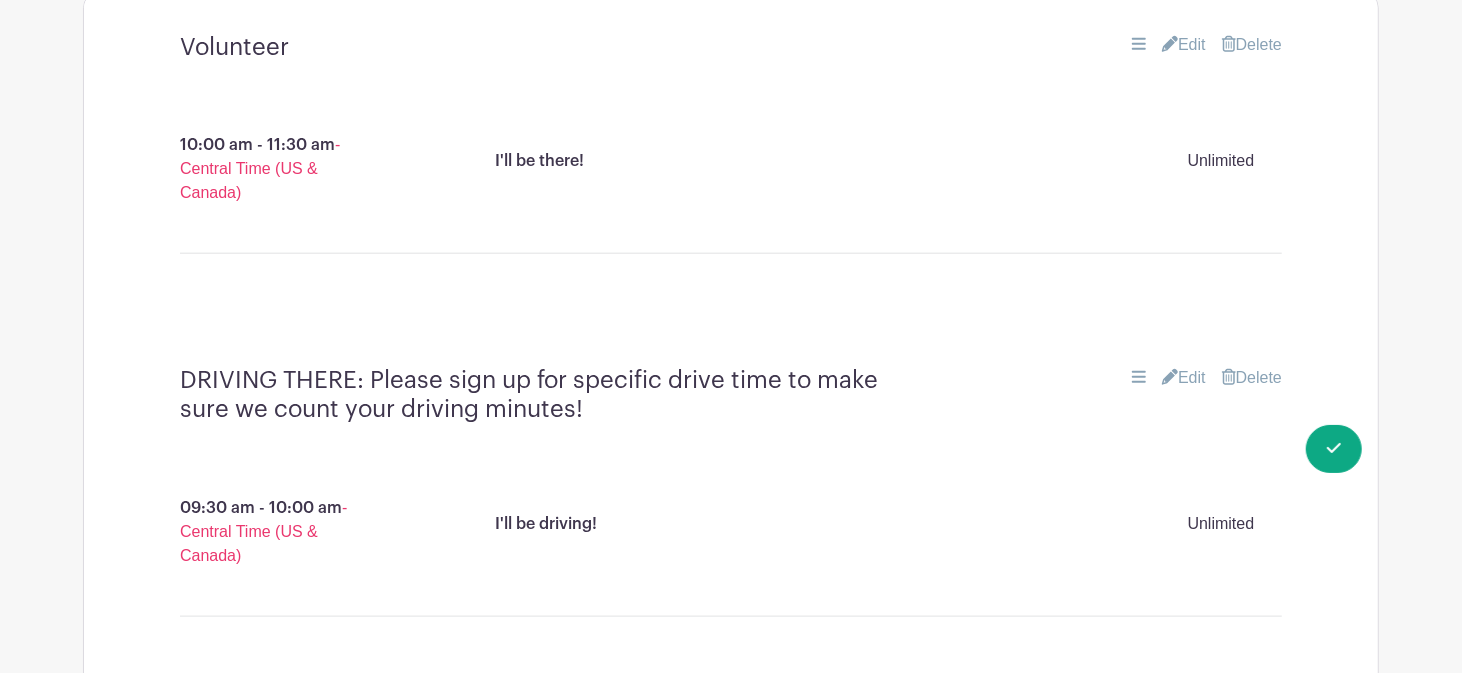 scroll, scrollTop: 1406, scrollLeft: 0, axis: vertical 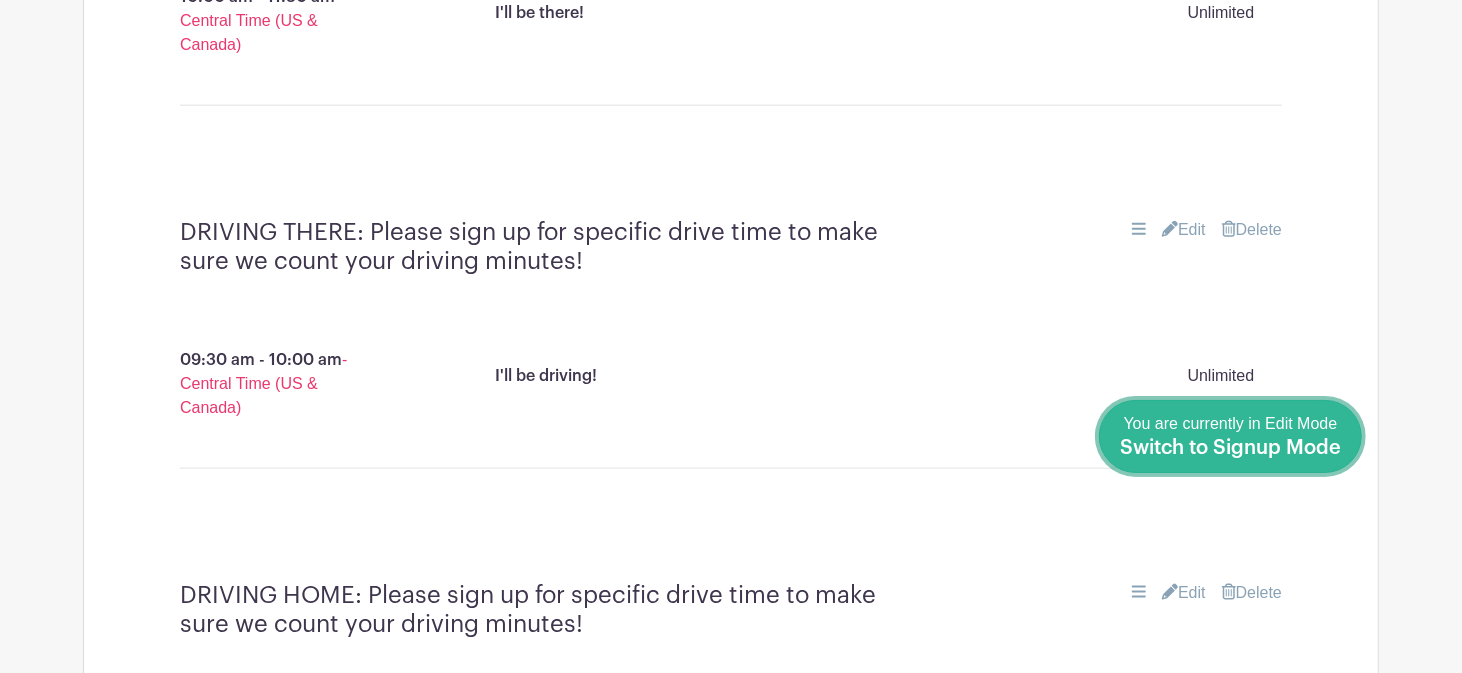 click on "You are currently in Edit Mode
Switch to Signup Mode" at bounding box center [1230, 436] 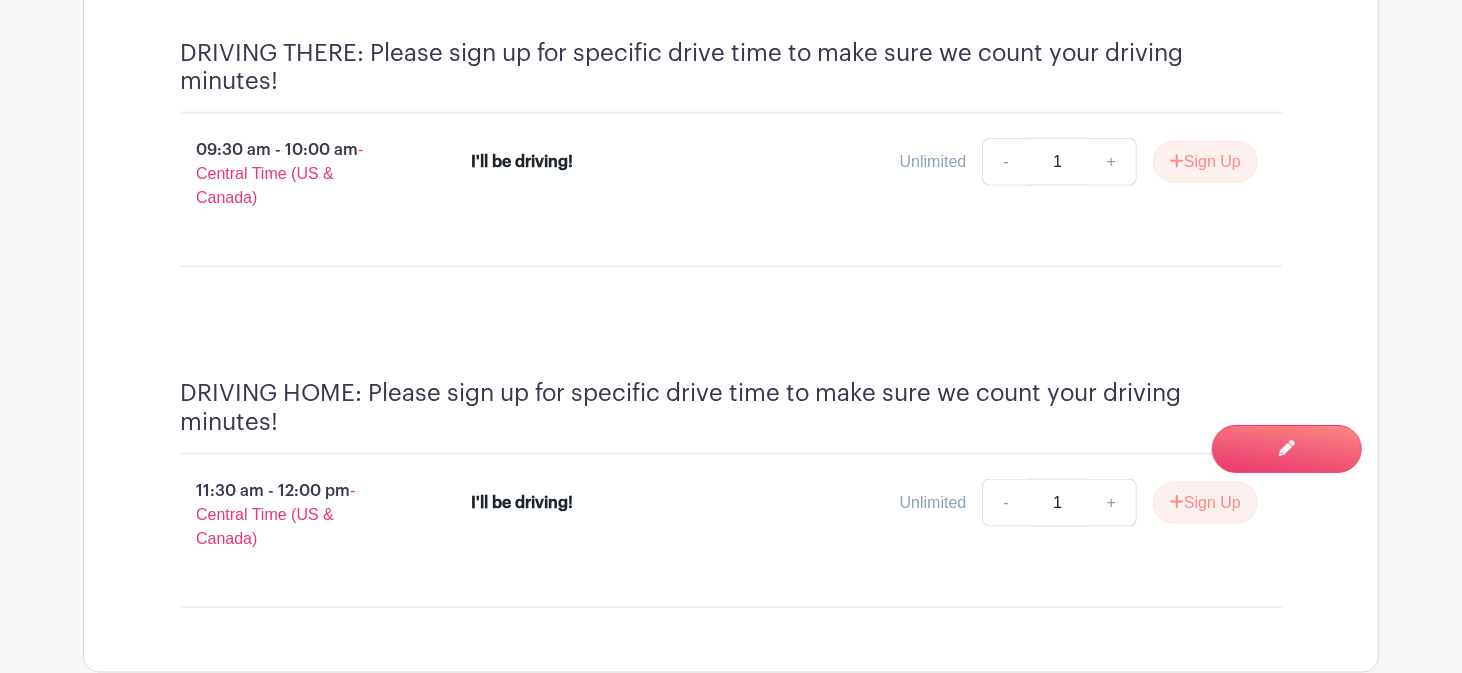 scroll, scrollTop: 1584, scrollLeft: 0, axis: vertical 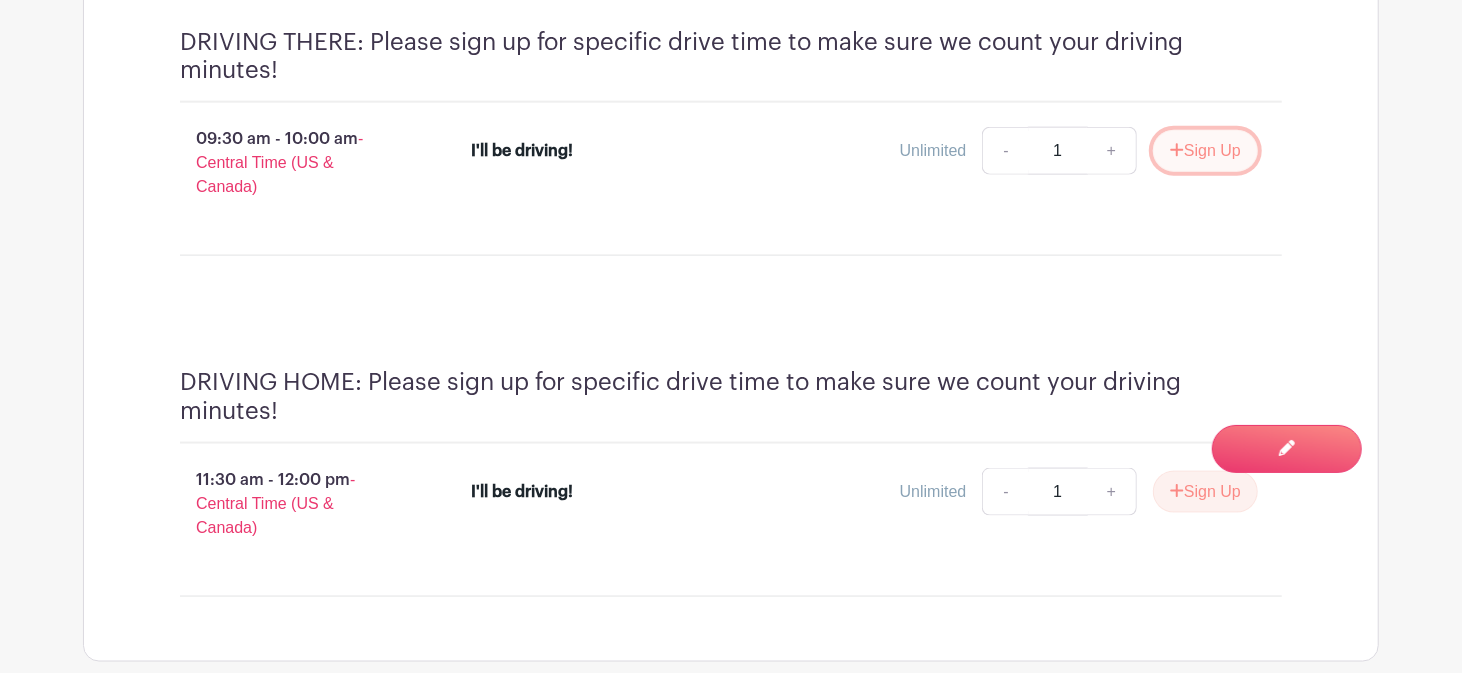 click on "Sign Up" at bounding box center (1205, 151) 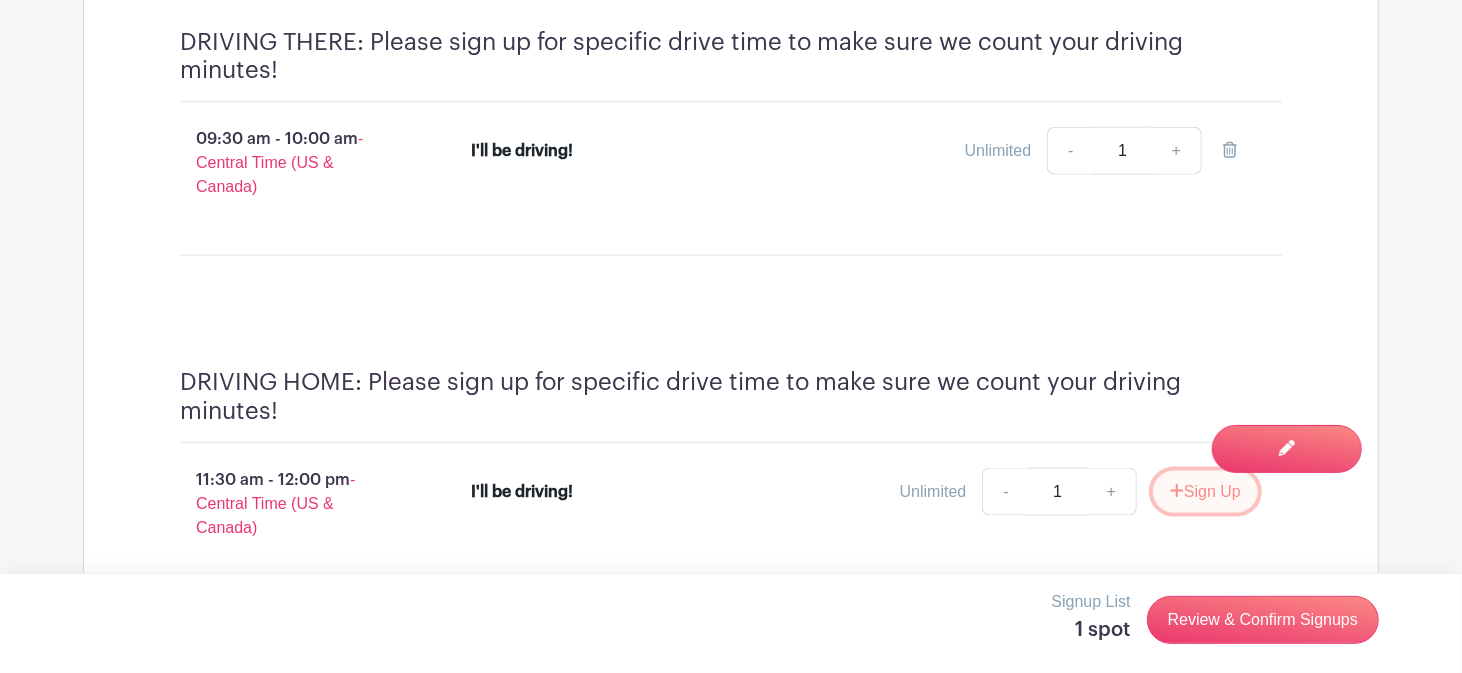 click 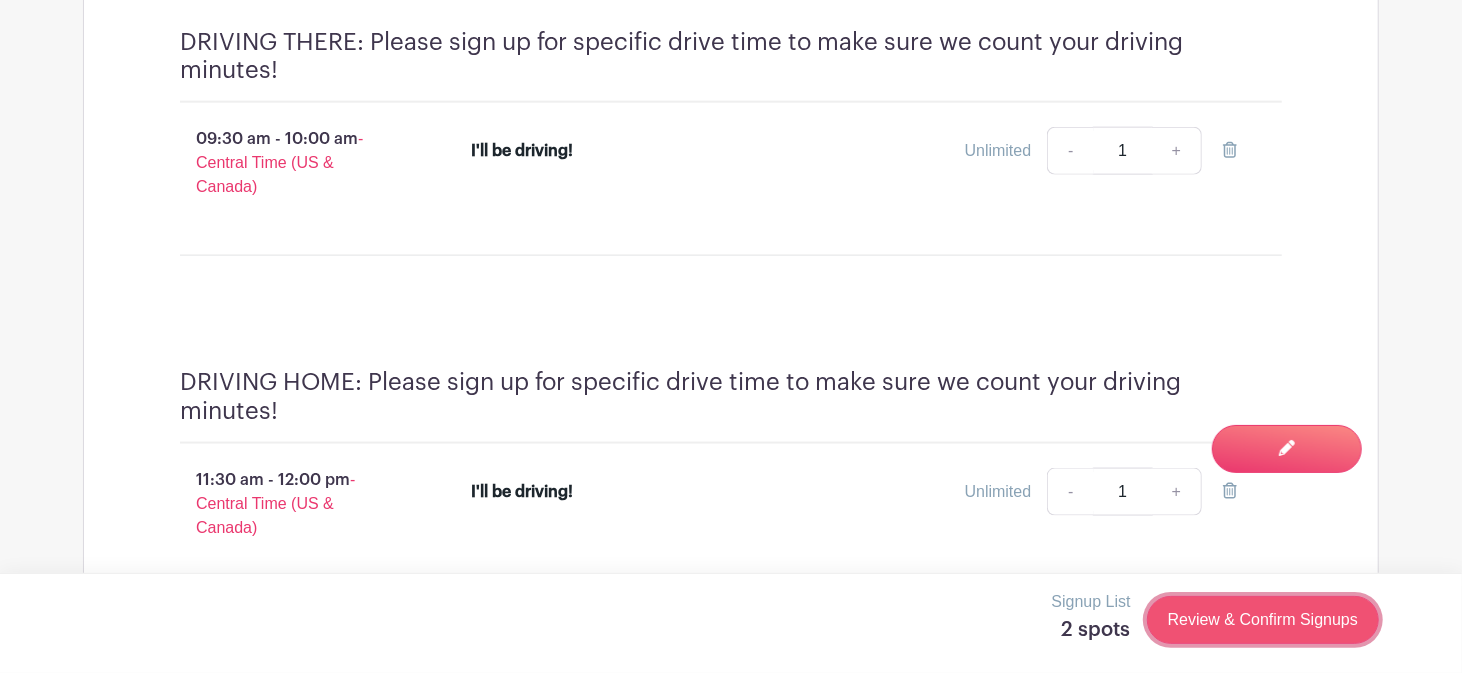 click on "Review & Confirm Signups" at bounding box center (1263, 620) 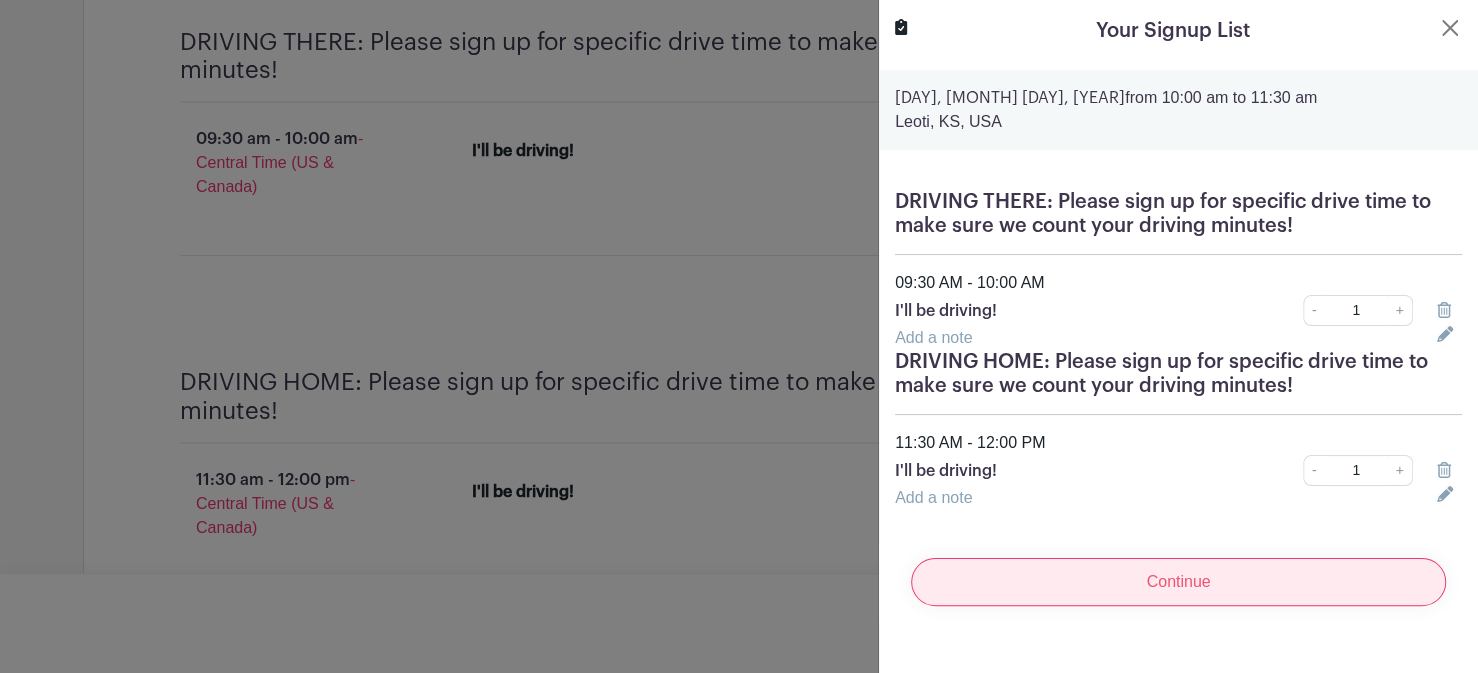 click on "Continue" at bounding box center [1178, 582] 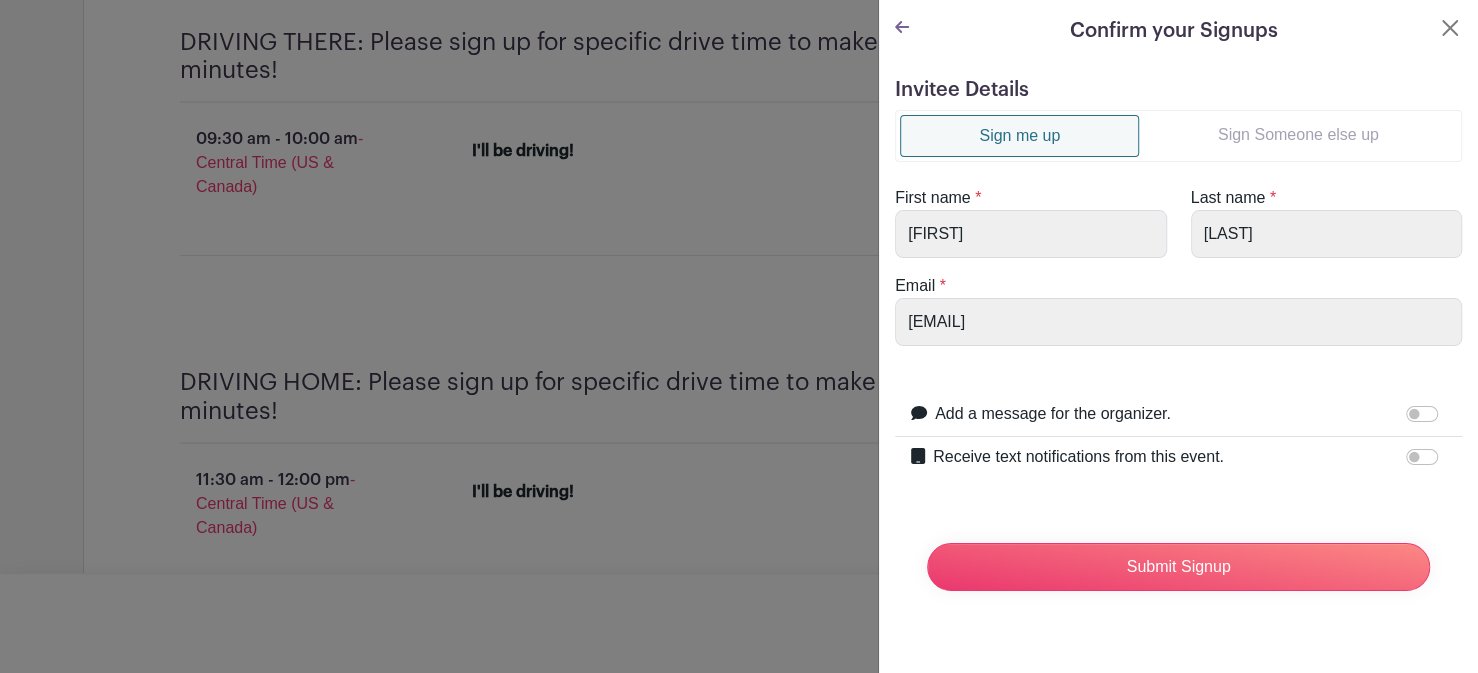 click on "Sign Someone else up" at bounding box center (1298, 135) 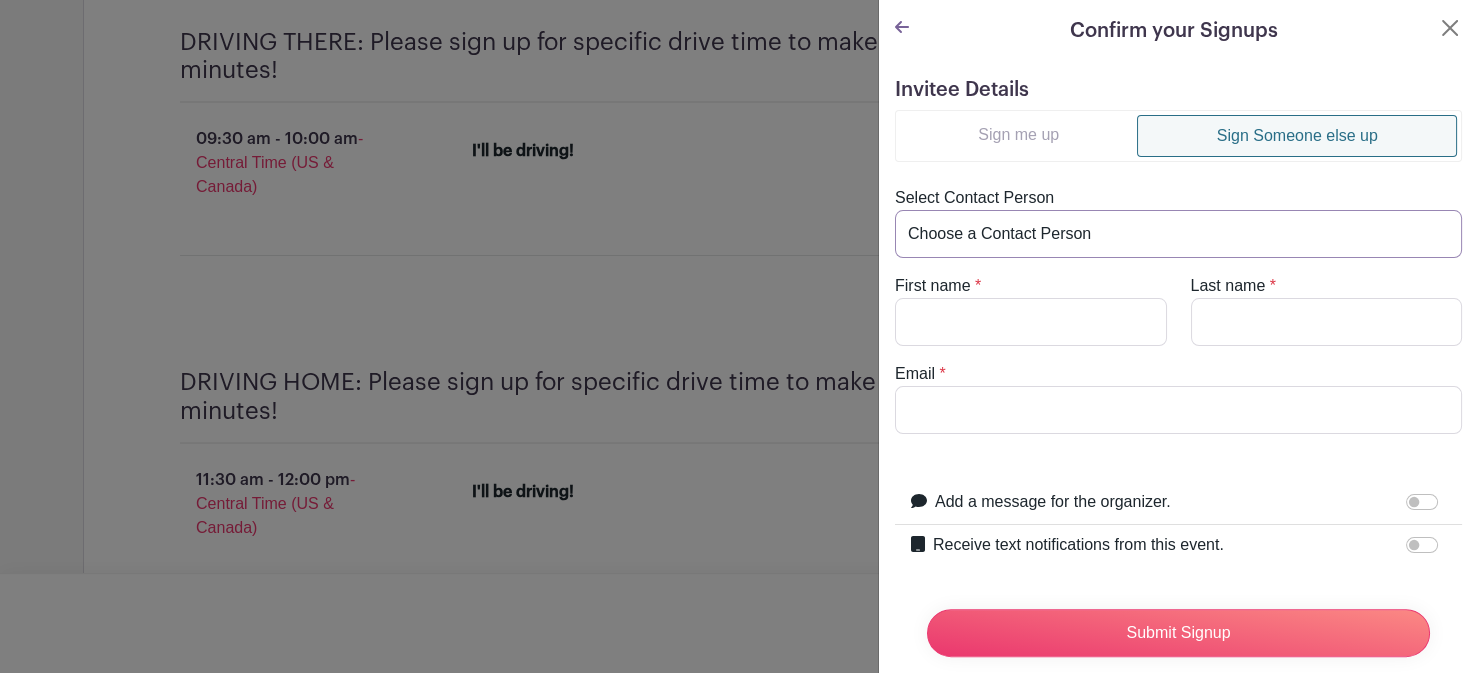 click on "Choose a Contact Person [FIRST] [LAST] ([EMAIL])
[FIRST] [LAST] ([EMAIL])
[FIRST] [LAST] ([EMAIL])
[FIRST] [LAST] ([EMAIL])
[FIRST] [LAST] ([EMAIL])
[FIRST] [LAST] ([EMAIL])
[FIRST] [LAST] ([EMAIL])
[FIRST] [LAST] ([EMAIL])
[FIRST] [LAST] ([EMAIL])
[FIRST] [LAST] ([EMAIL])
[FIRST] [LAST] ([EMAIL])
[FIRST] [LAST] ([EMAIL])
[FIRST] [LAST] ([EMAIL])
[FIRST] [LAST] ([EMAIL])
[FIRST] [LAST] ([EMAIL])
[FIRST] [LAST] ([EMAIL])
[FIRST] [LAST] ([EMAIL])
[FIRST] [LAST] ([EMAIL])
[FIRST] [LAST] ([EMAIL])
[FIRST] [LAST] ([EMAIL])
[FIRST] [LAST] ([EMAIL])
[FIRST] [LAST] ([EMAIL])
[FIRST] [LAST] ([EMAIL])" at bounding box center [1178, 234] 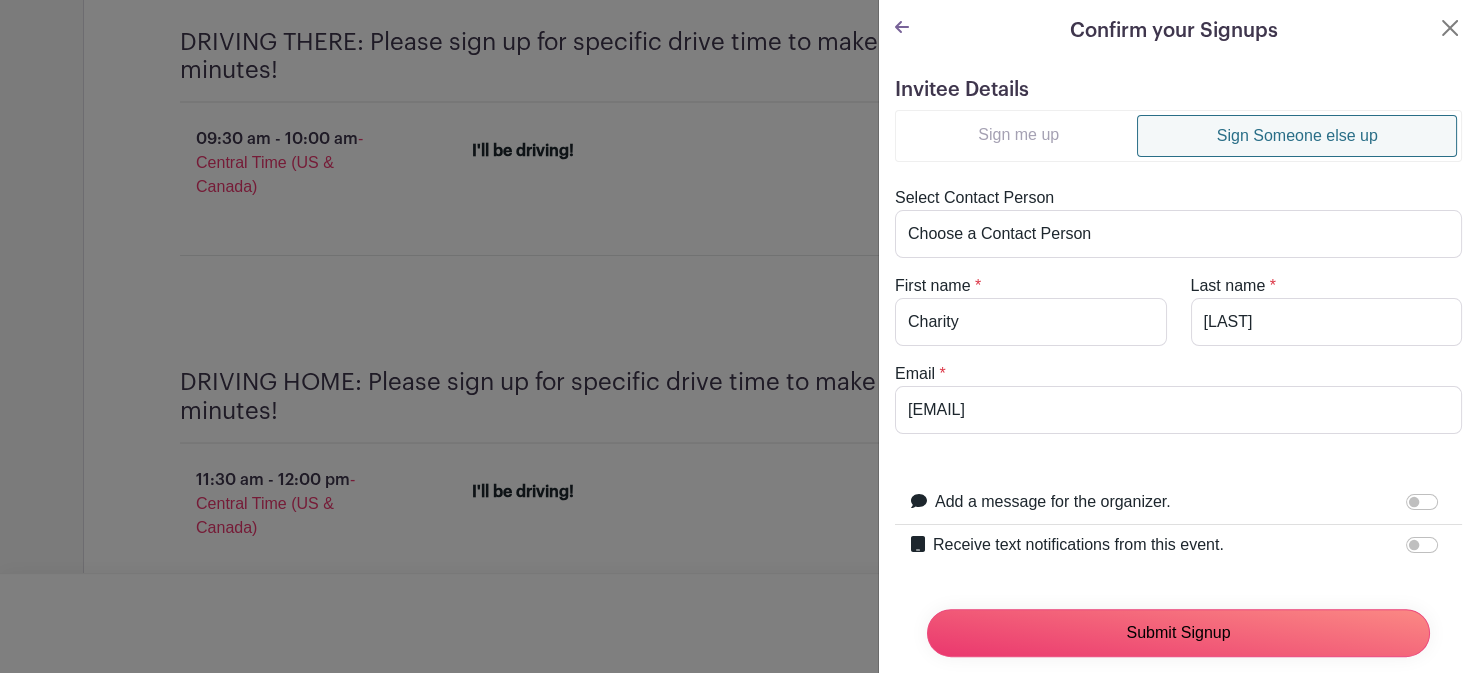 click on "Submit Signup" at bounding box center [1178, 633] 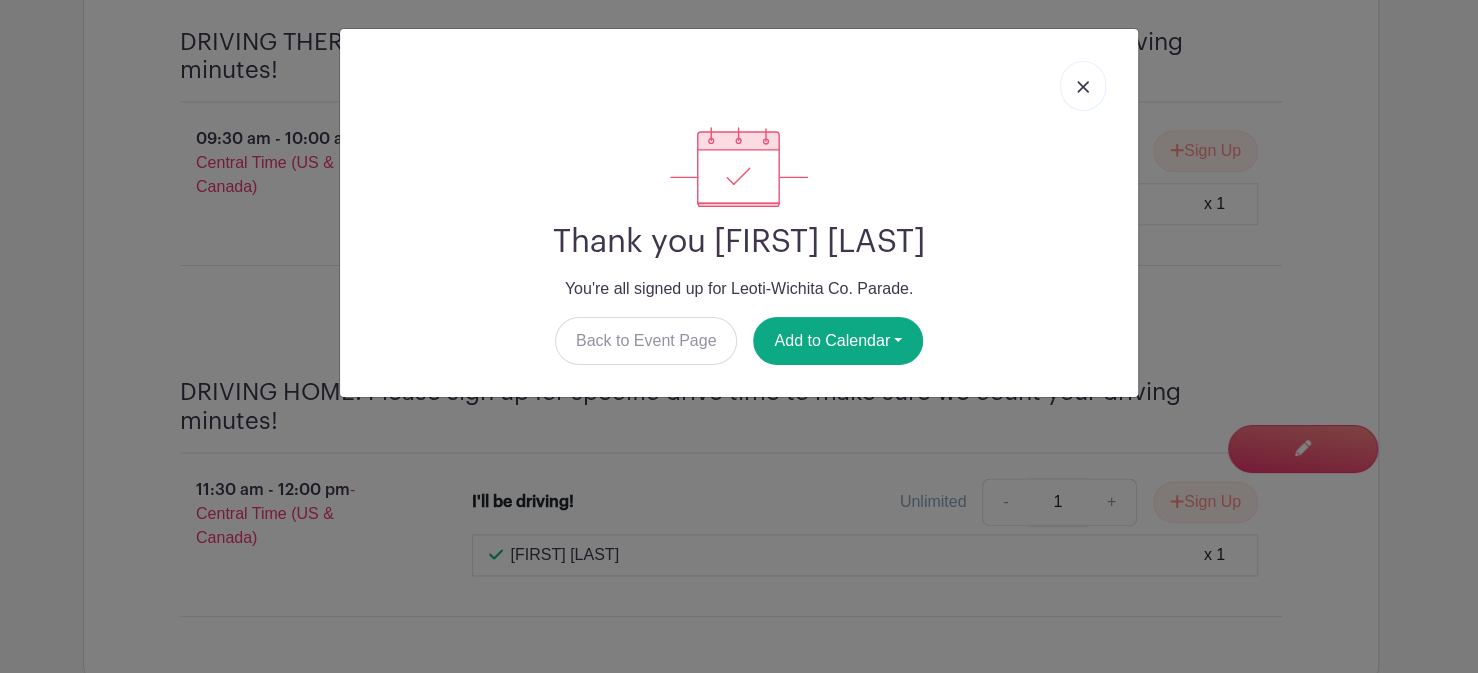 click at bounding box center [1083, 86] 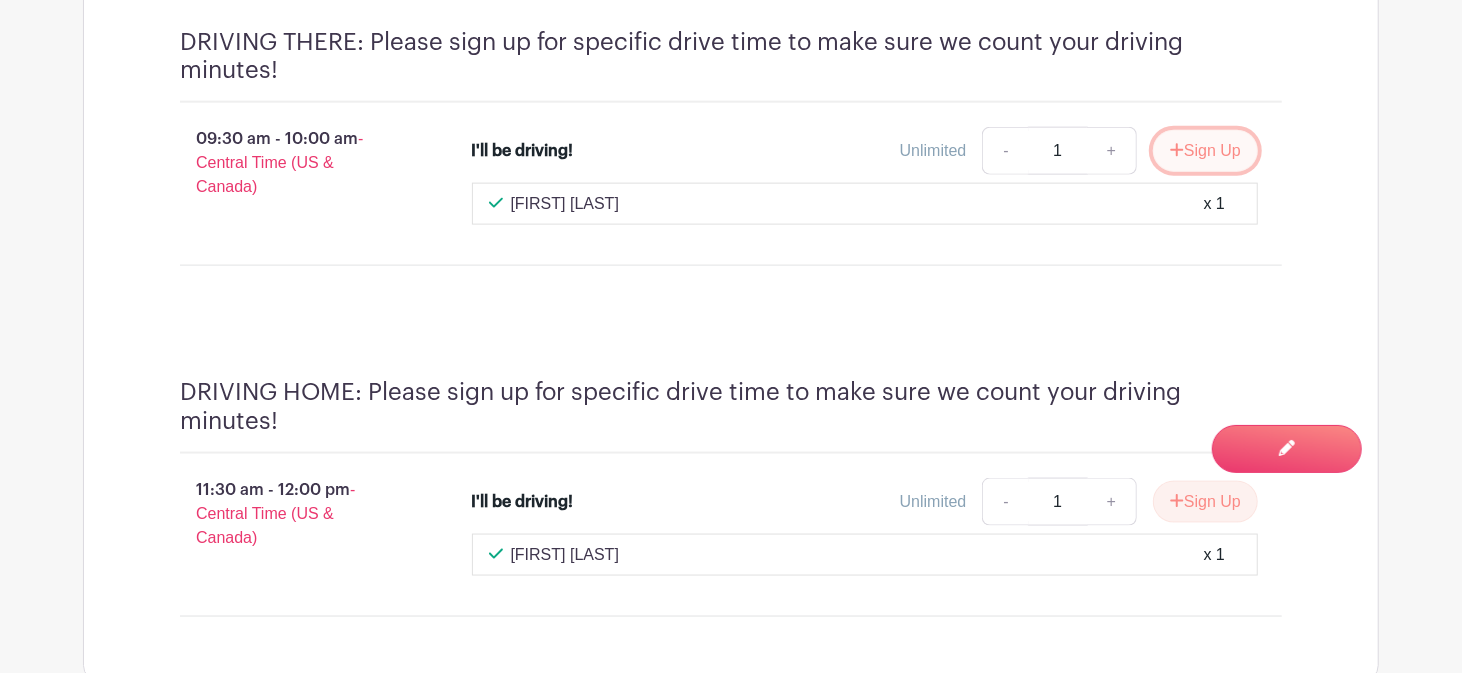 click 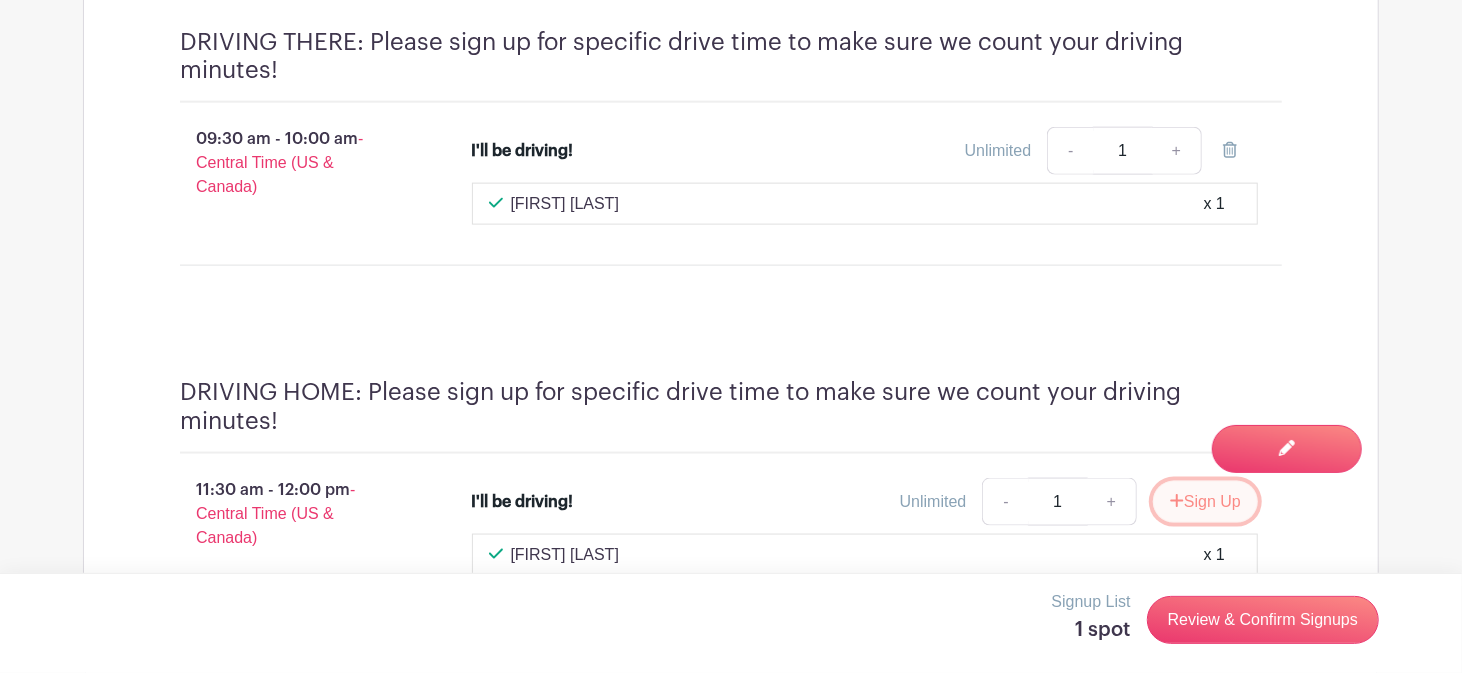 click on "Sign Up" at bounding box center (1205, 502) 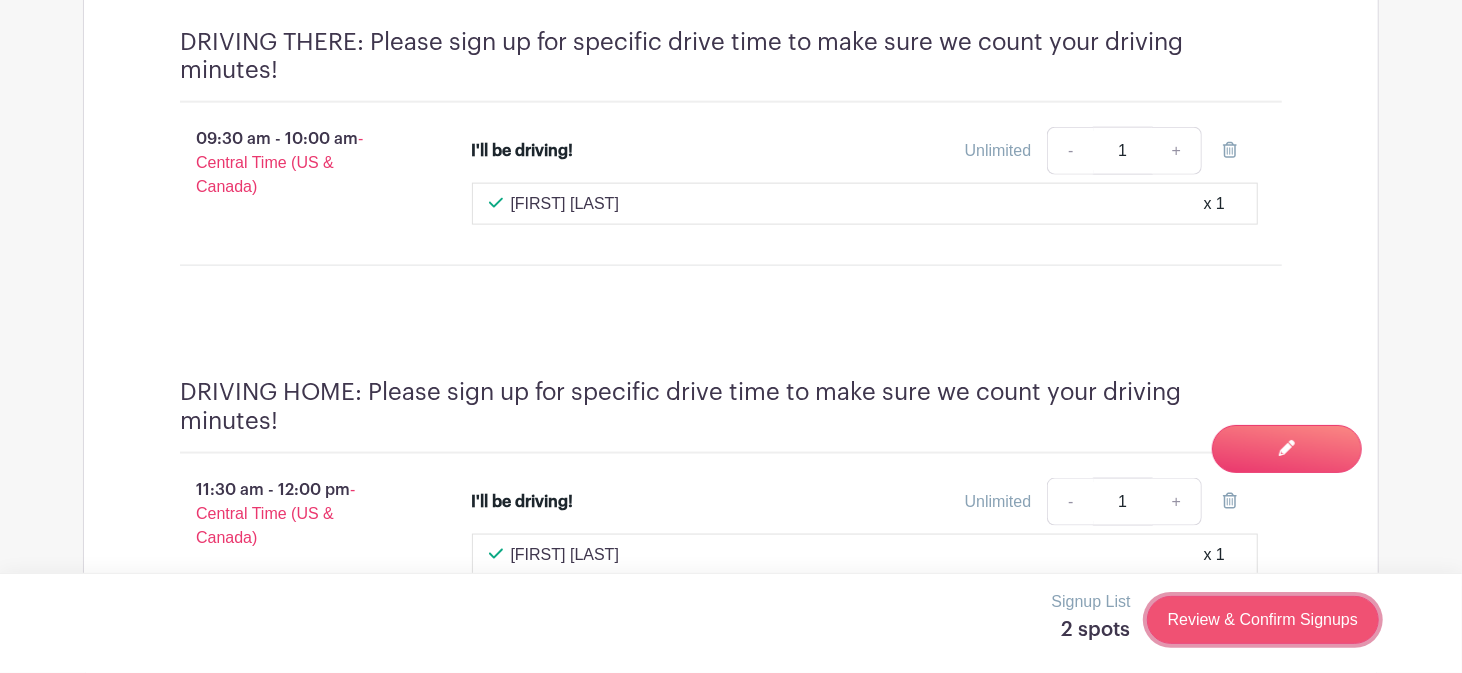 click on "Review & Confirm Signups" at bounding box center (1263, 620) 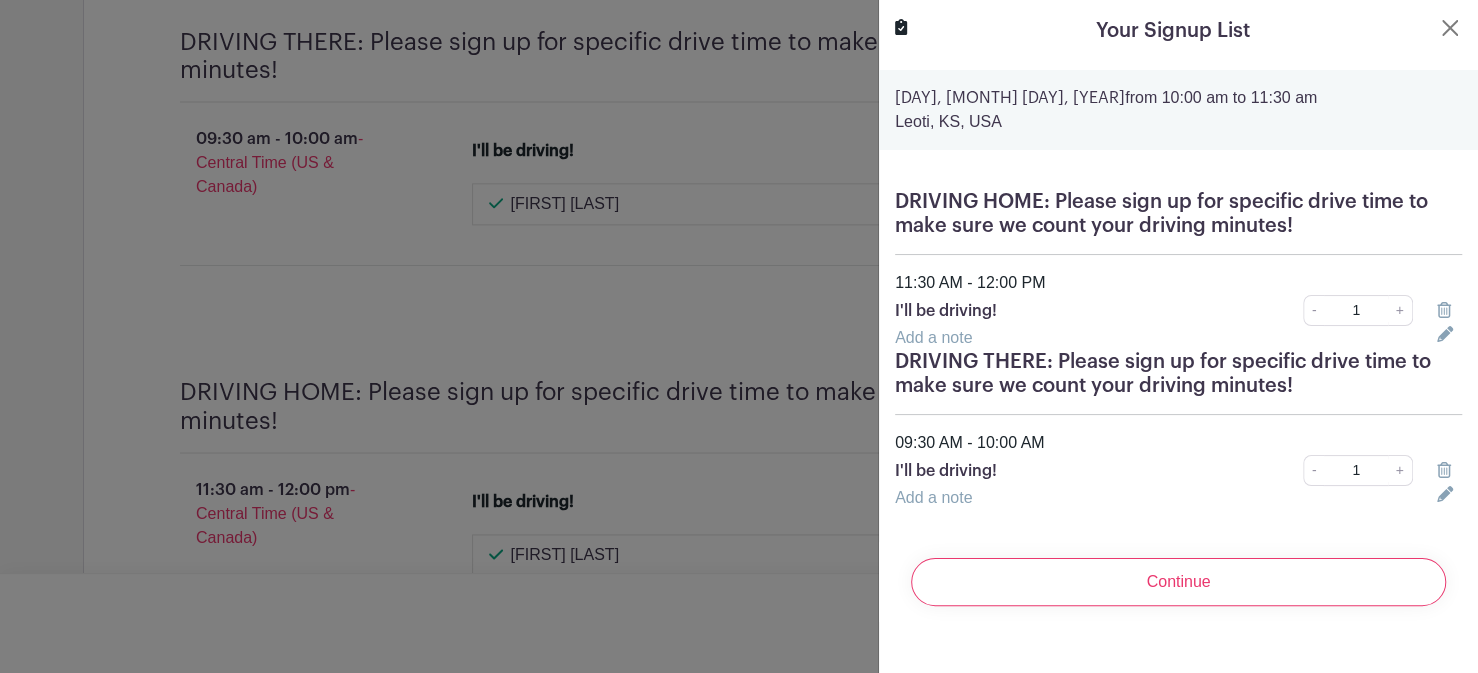 click on "Continue" at bounding box center (1178, 582) 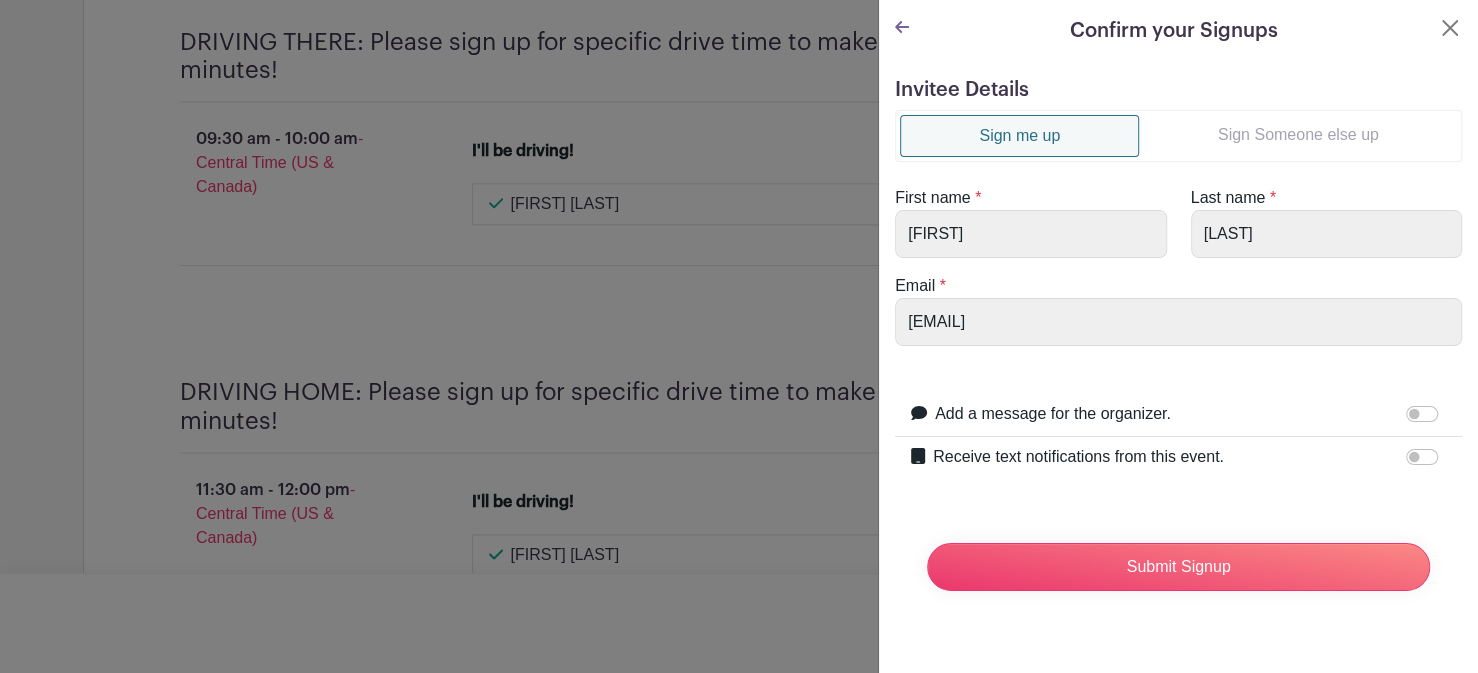 click on "Sign Someone else up" at bounding box center (1298, 135) 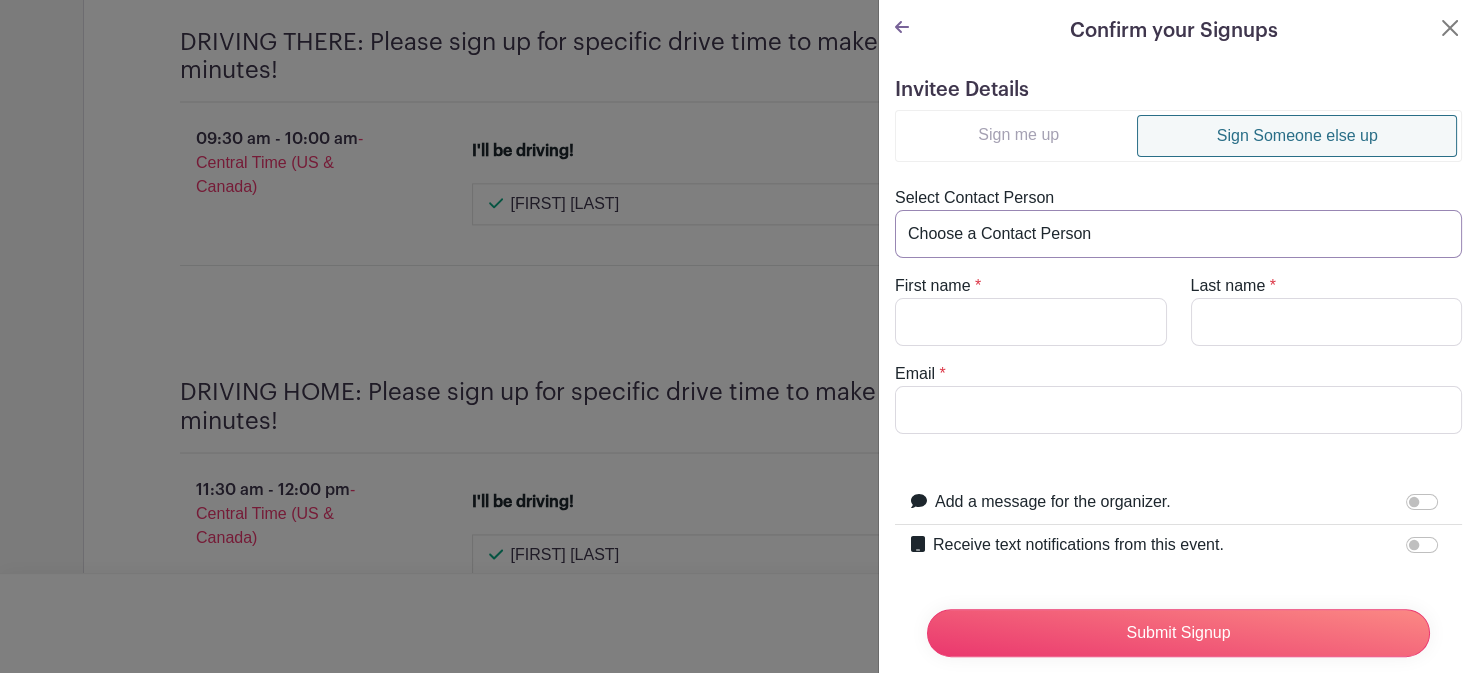 click on "Choose a Contact Person [FIRST] [LAST] ([EMAIL])
[FIRST] [LAST] ([EMAIL])
[FIRST] [LAST] ([EMAIL])
[FIRST] [LAST] ([EMAIL])
[FIRST] [LAST] ([EMAIL])
[FIRST] [LAST] ([EMAIL])
[FIRST] [LAST] ([EMAIL])
[FIRST] [LAST] ([EMAIL])
[FIRST] [LAST] ([EMAIL])
[FIRST] [LAST] ([EMAIL])
[FIRST] [LAST] ([EMAIL])
[FIRST] [LAST] ([EMAIL])
[FIRST] [LAST] ([EMAIL])
[FIRST] [LAST] ([EMAIL])
[FIRST] [LAST] ([EMAIL])
[FIRST] [LAST] ([EMAIL])
[FIRST] [LAST] ([EMAIL])
[FIRST] [LAST] ([EMAIL])
[FIRST] [LAST] ([EMAIL])
[FIRST] [LAST] ([EMAIL])
[FIRST] [LAST] ([EMAIL])
[FIRST] [LAST] ([EMAIL])
[FIRST] [LAST] ([EMAIL])" at bounding box center (1178, 234) 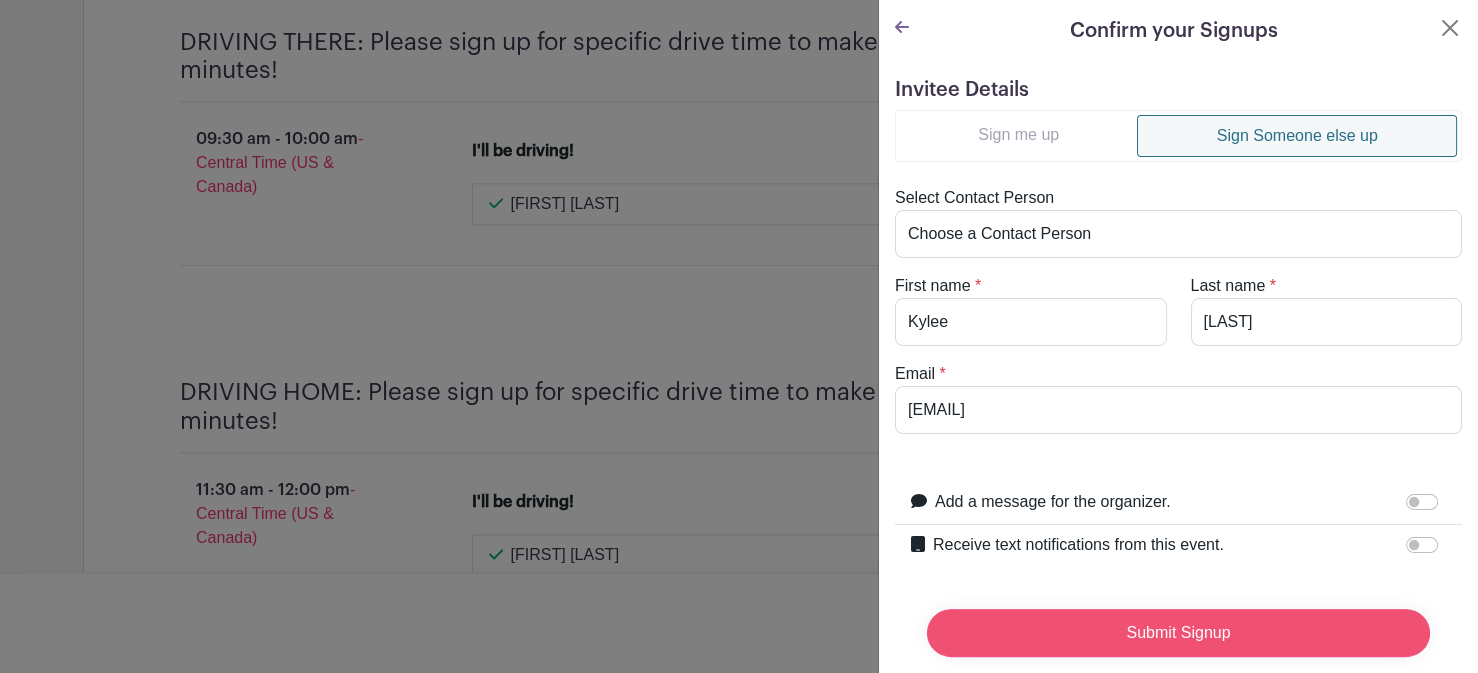 click on "Submit Signup" at bounding box center [1178, 633] 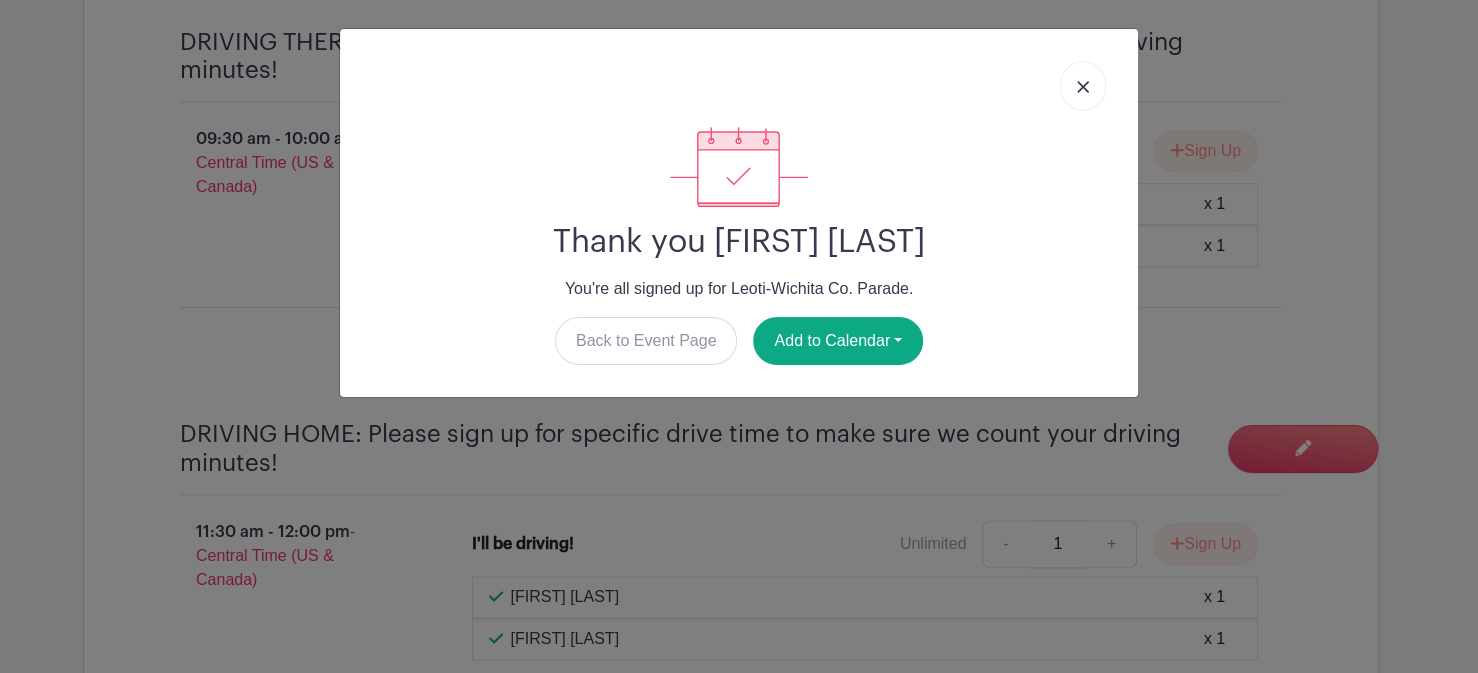 click at bounding box center (1083, 86) 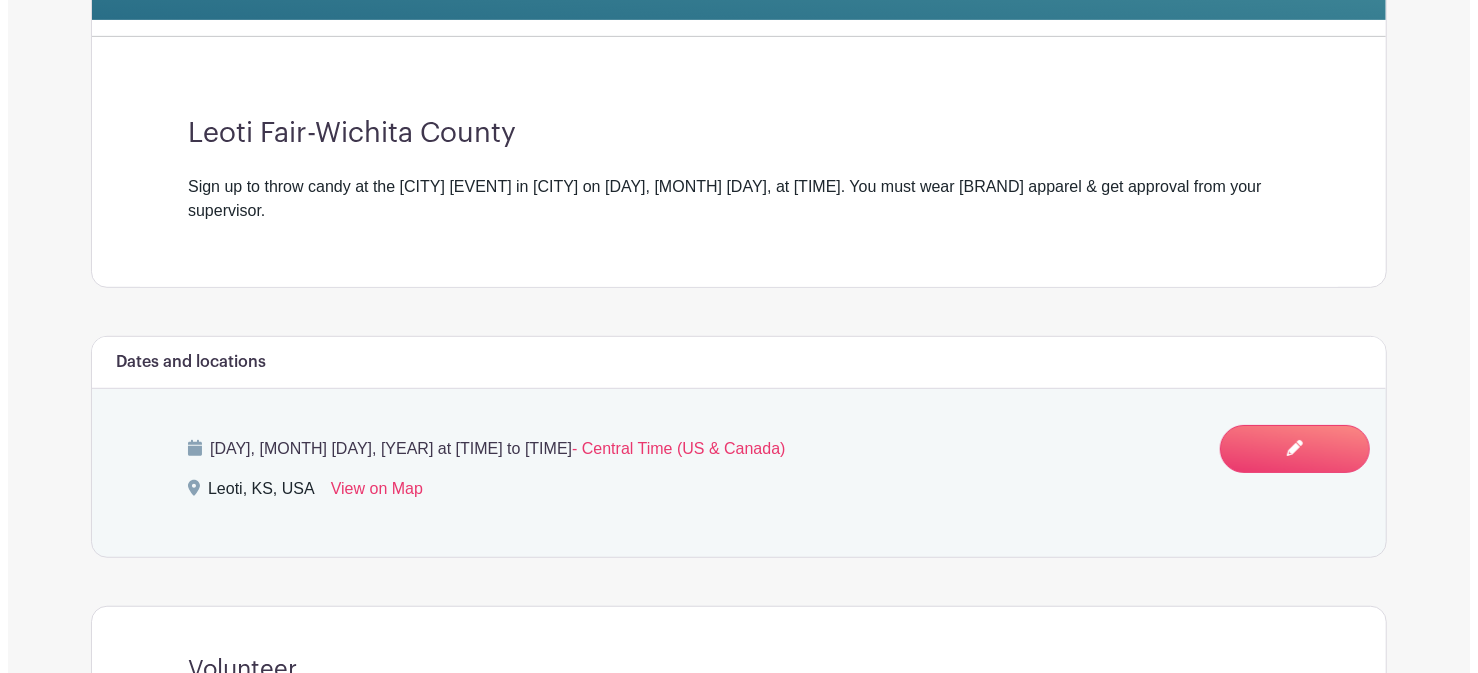scroll, scrollTop: 0, scrollLeft: 0, axis: both 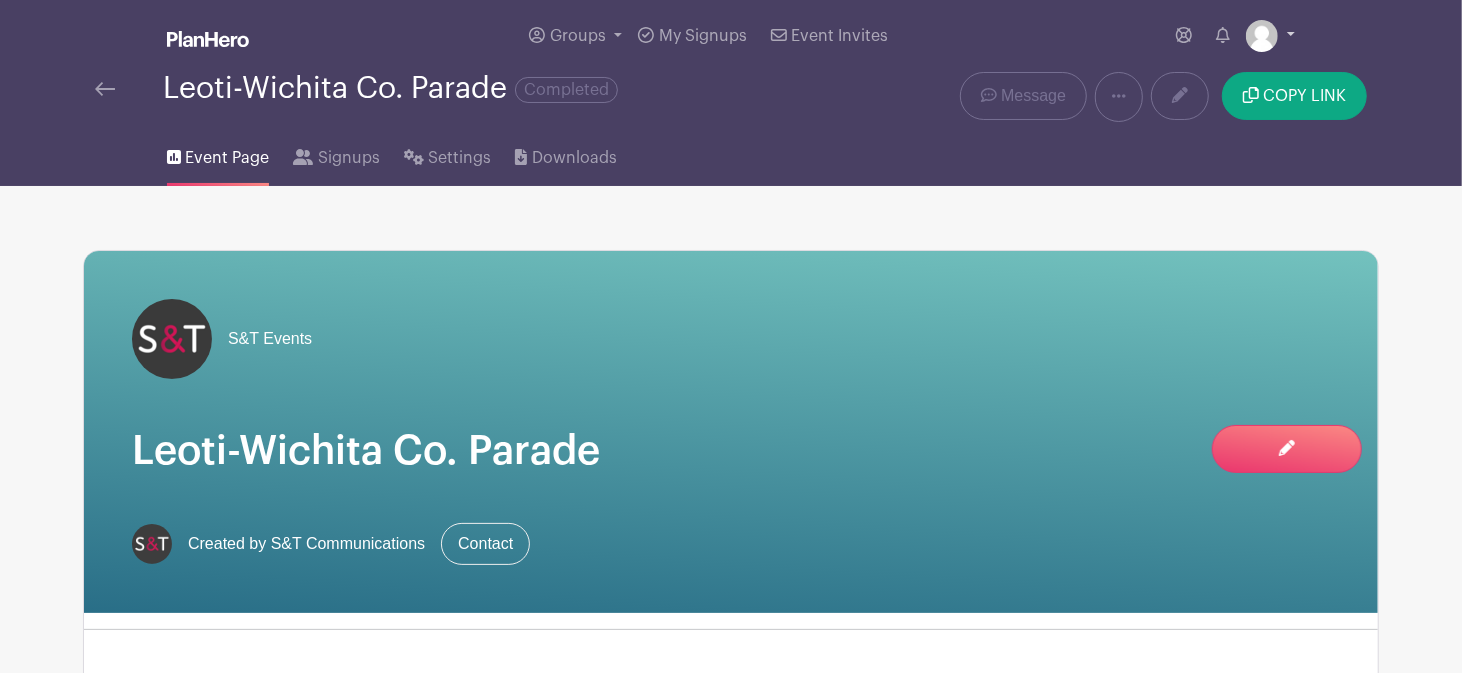 click at bounding box center [1270, 36] 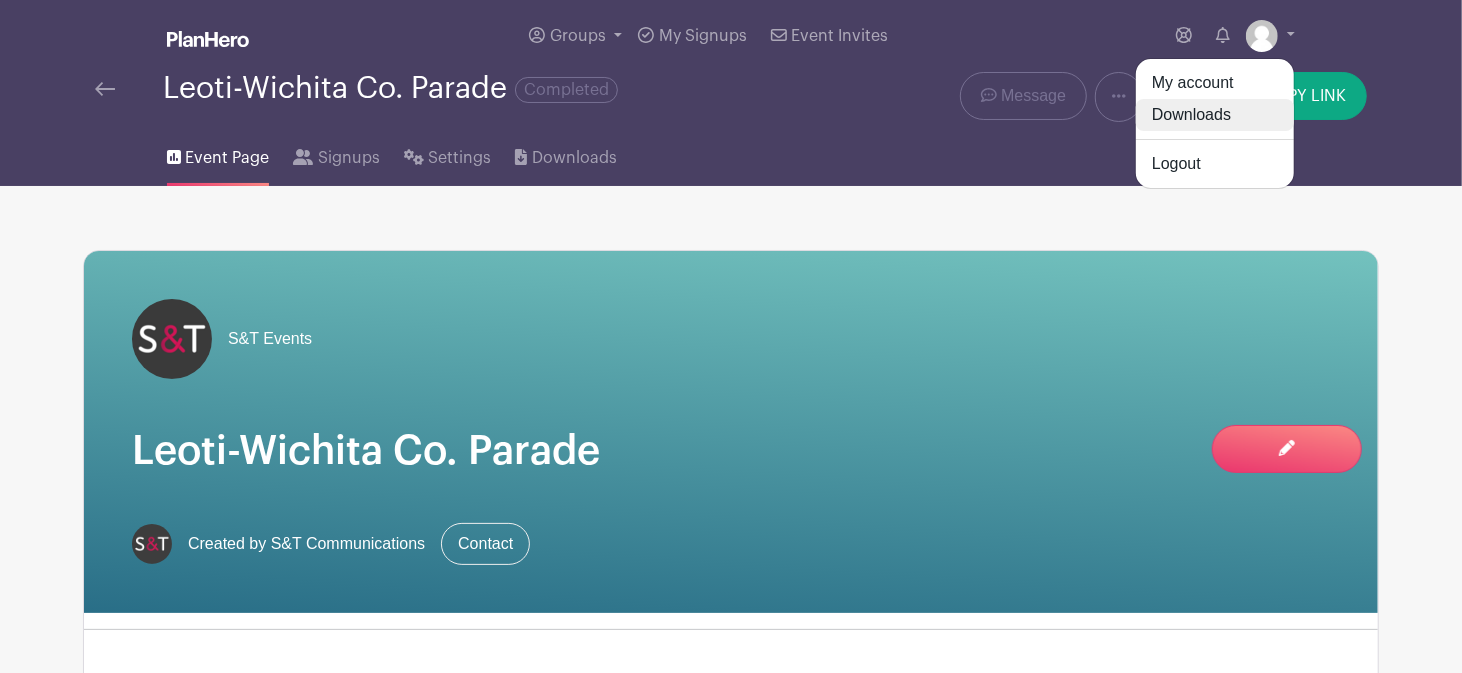 click on "Downloads" at bounding box center [1215, 115] 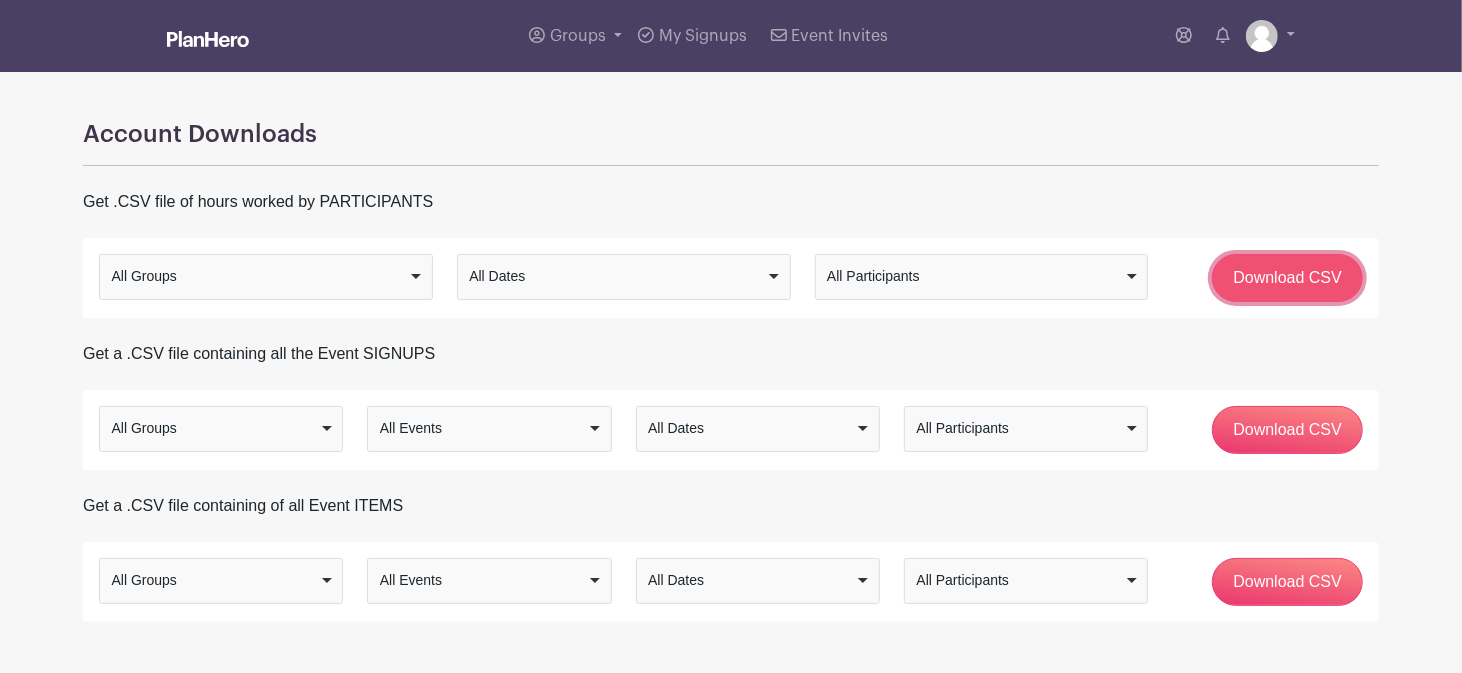 click on "Download CSV" at bounding box center [1287, 278] 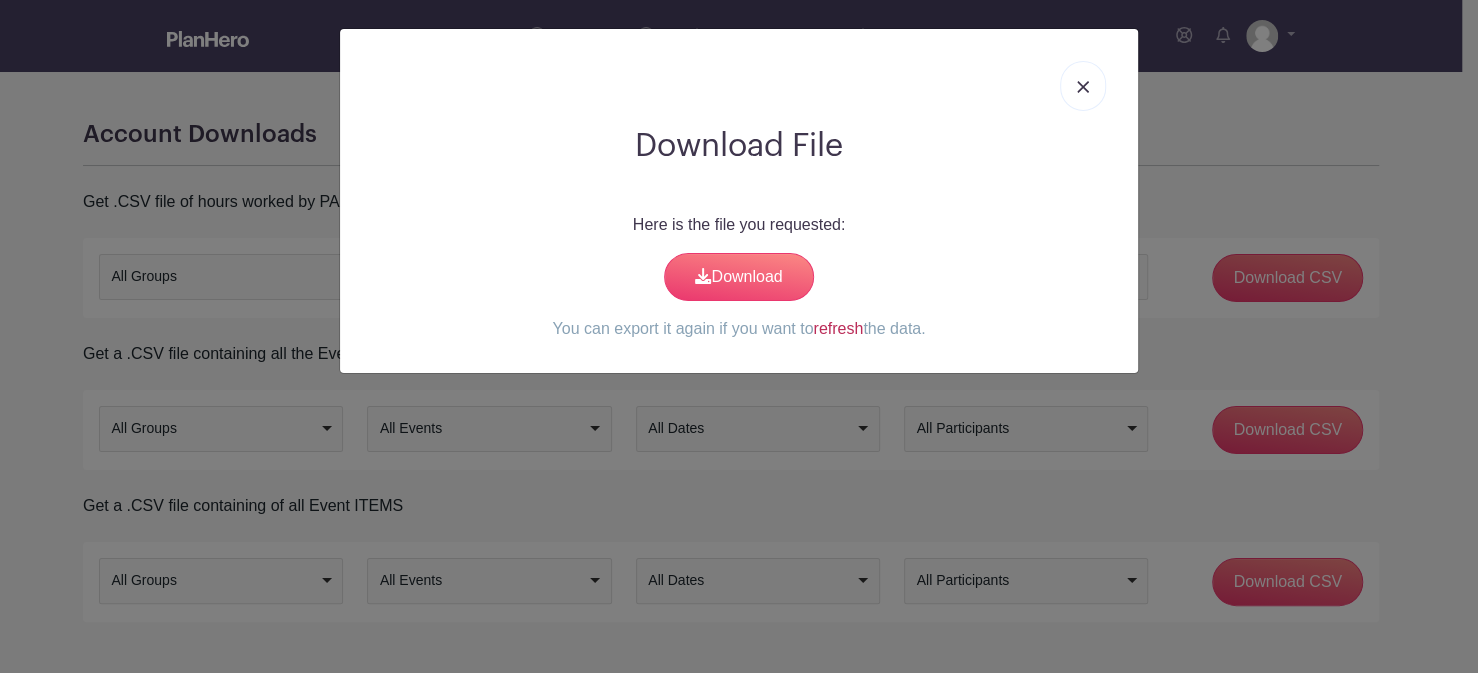 click on "refresh" at bounding box center (838, 328) 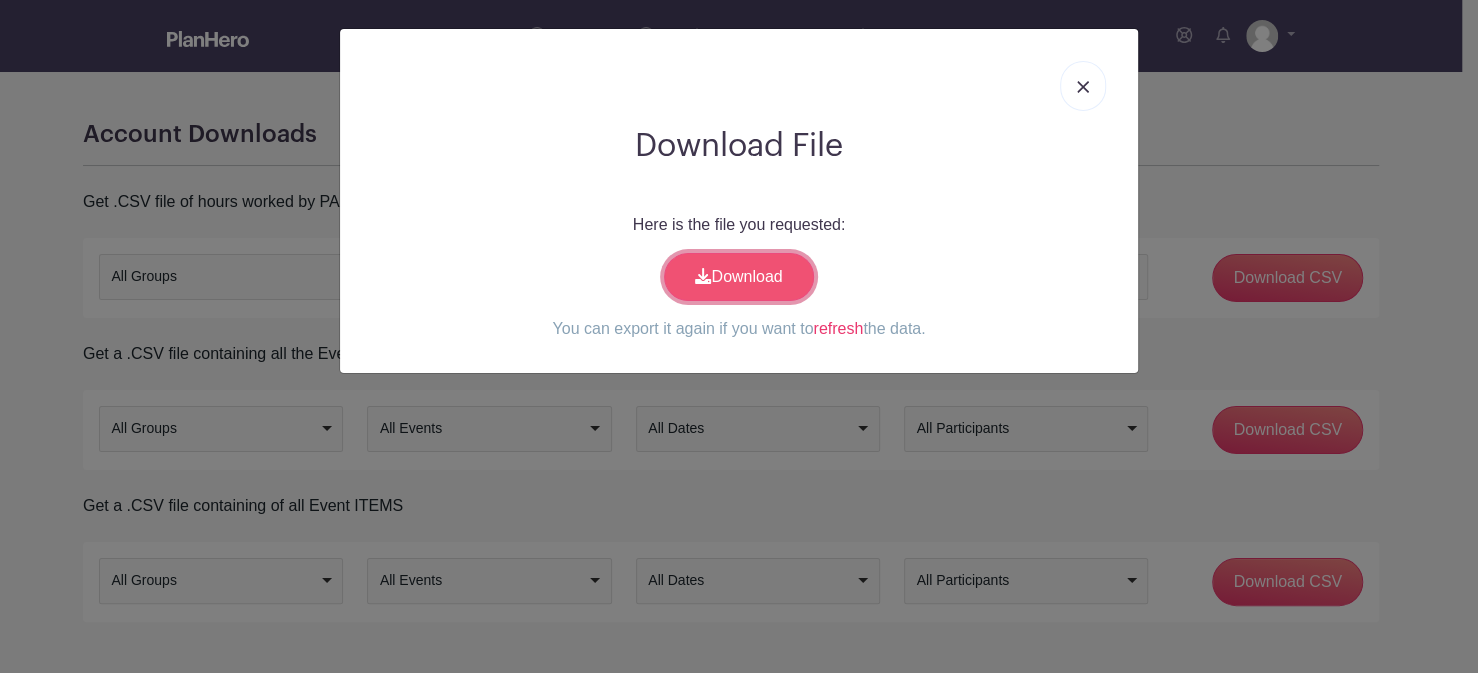 click on "Download" at bounding box center [739, 277] 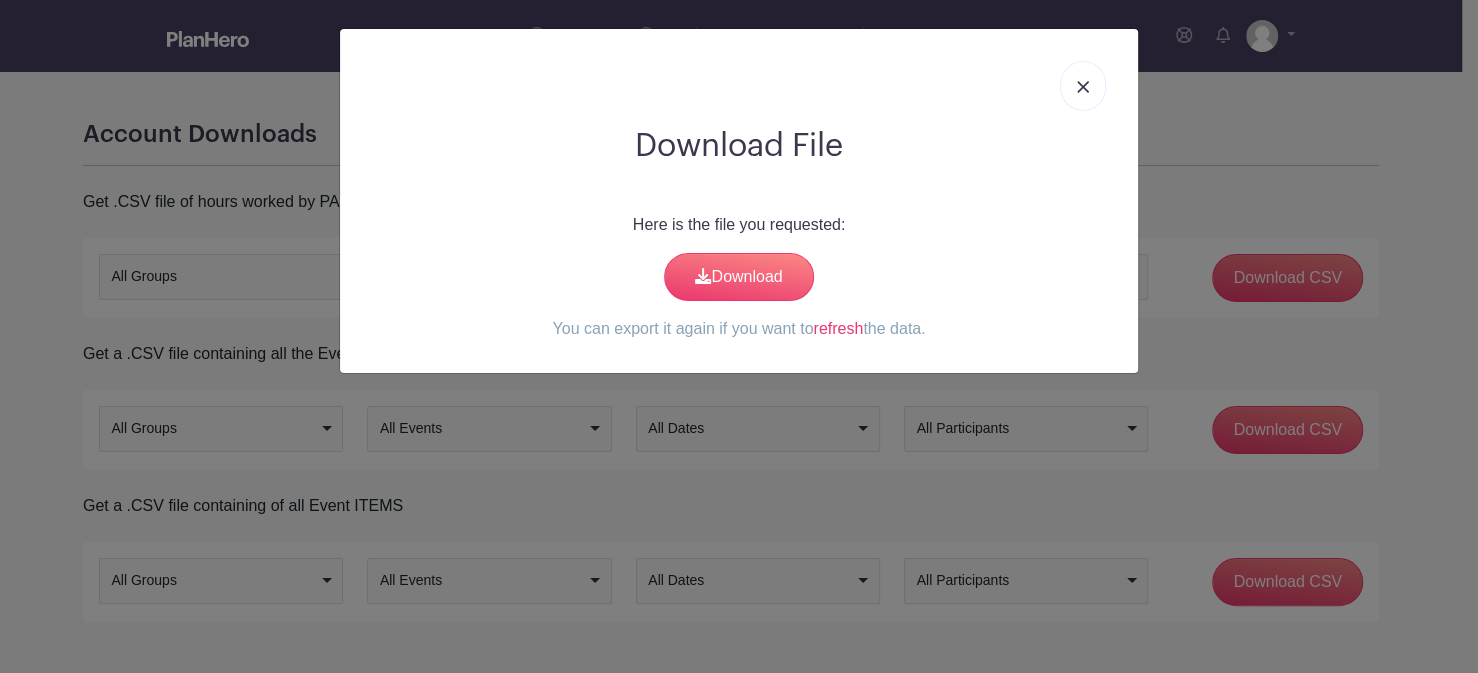 click at bounding box center (1083, 86) 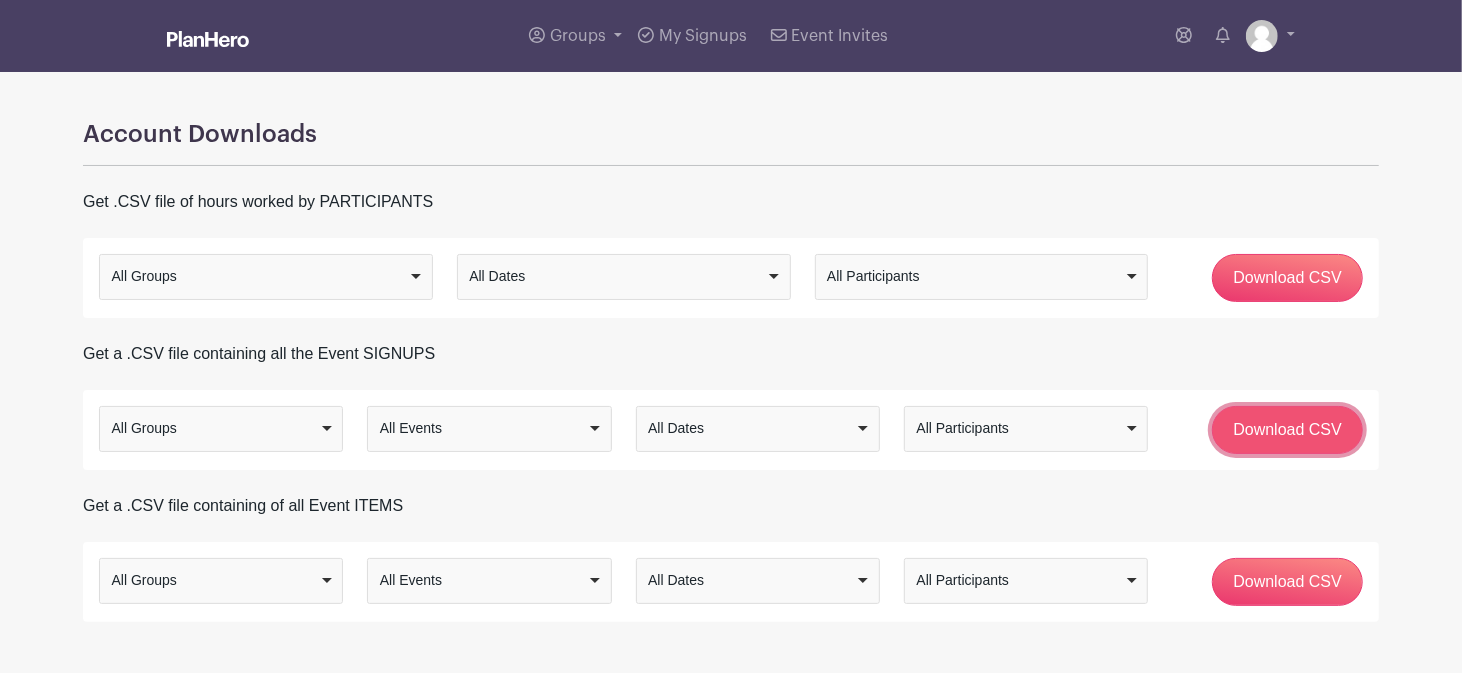 click on "Download CSV" at bounding box center (1287, 430) 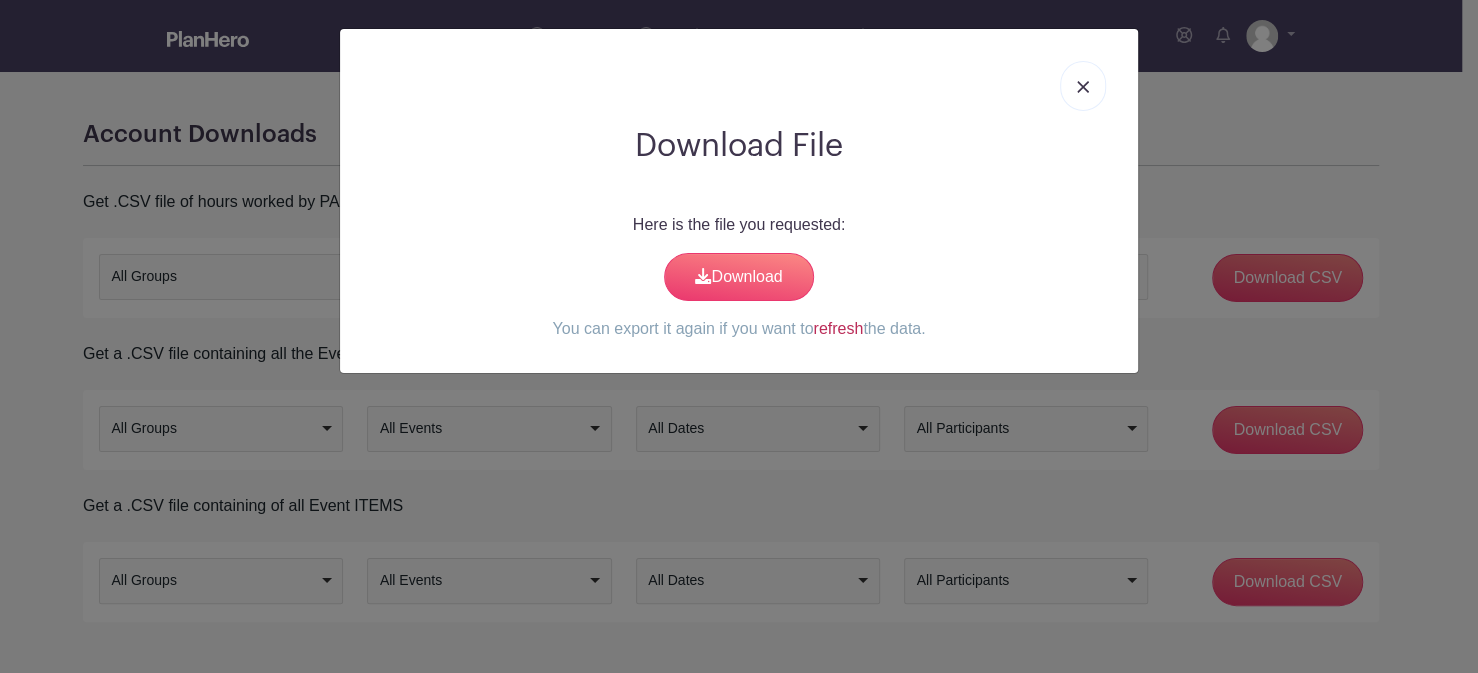 click on "refresh" at bounding box center [838, 328] 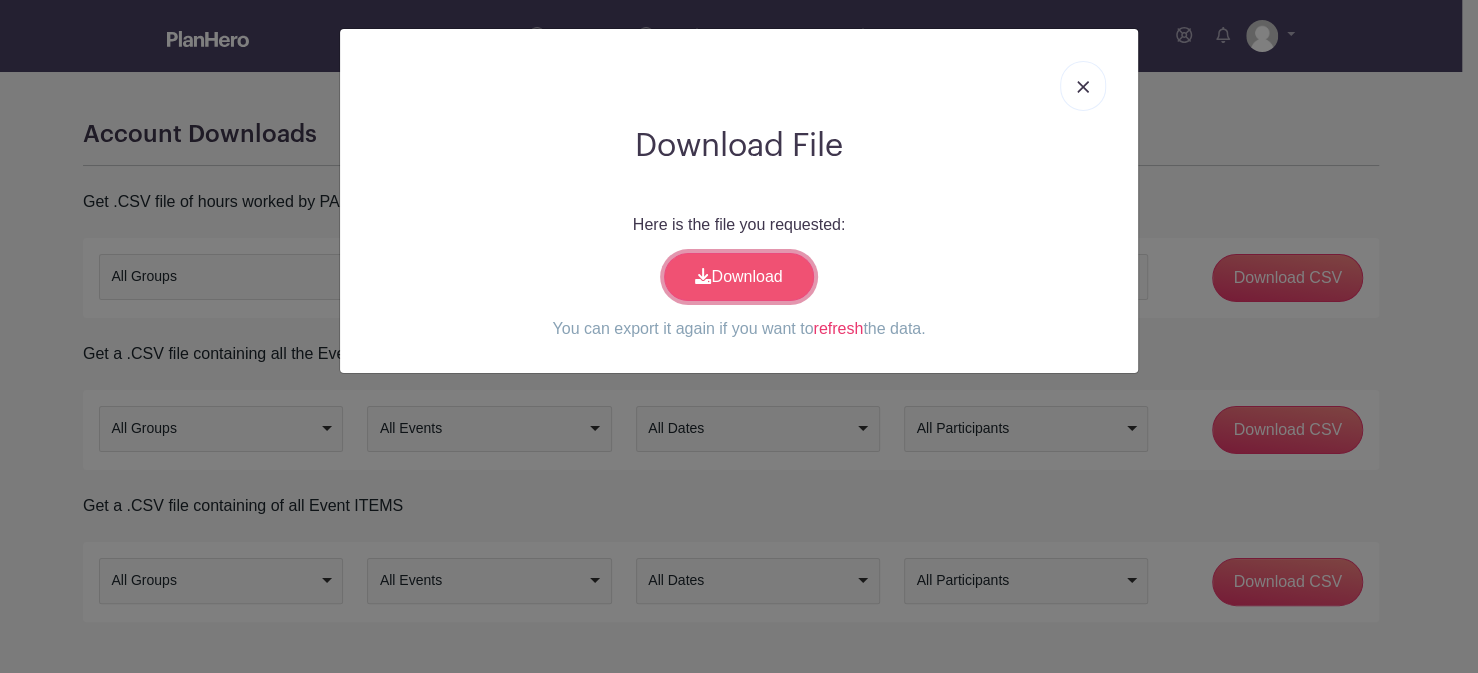 click on "Download" at bounding box center (739, 277) 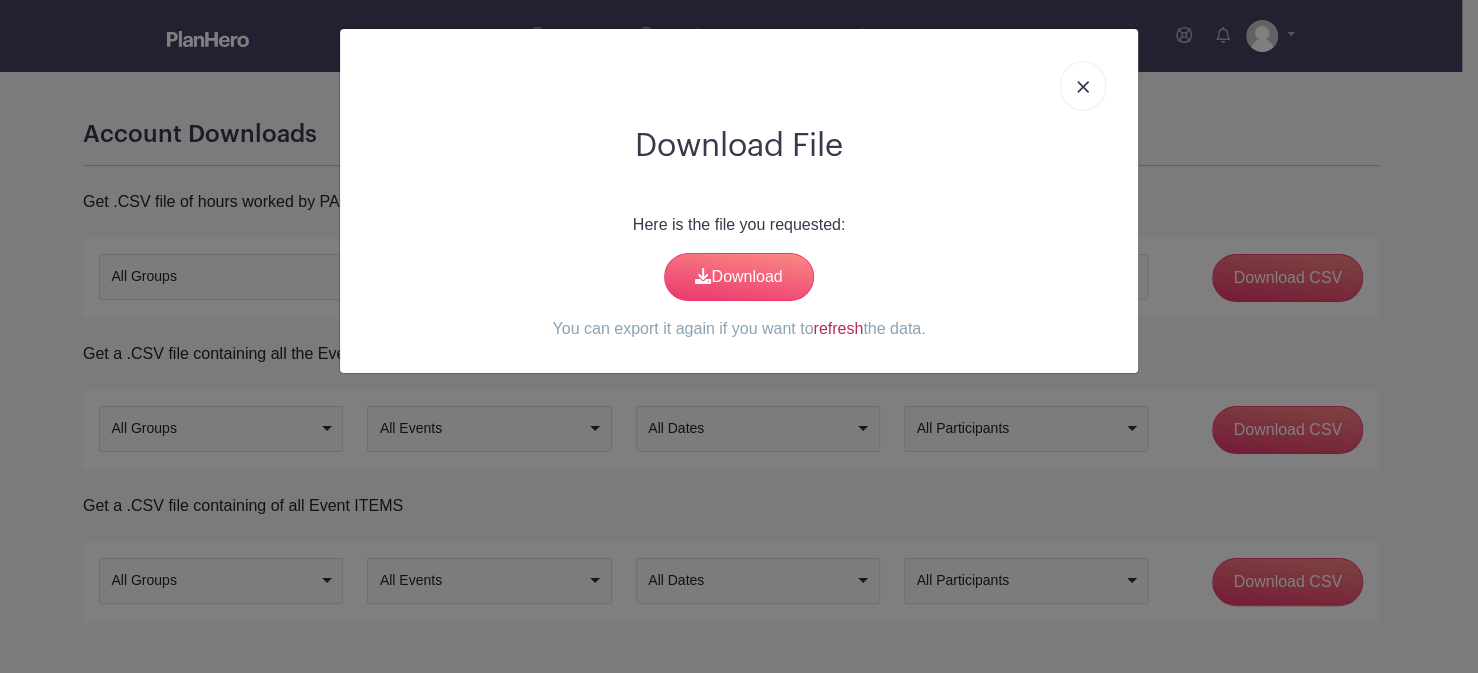 click on "refresh" at bounding box center [838, 328] 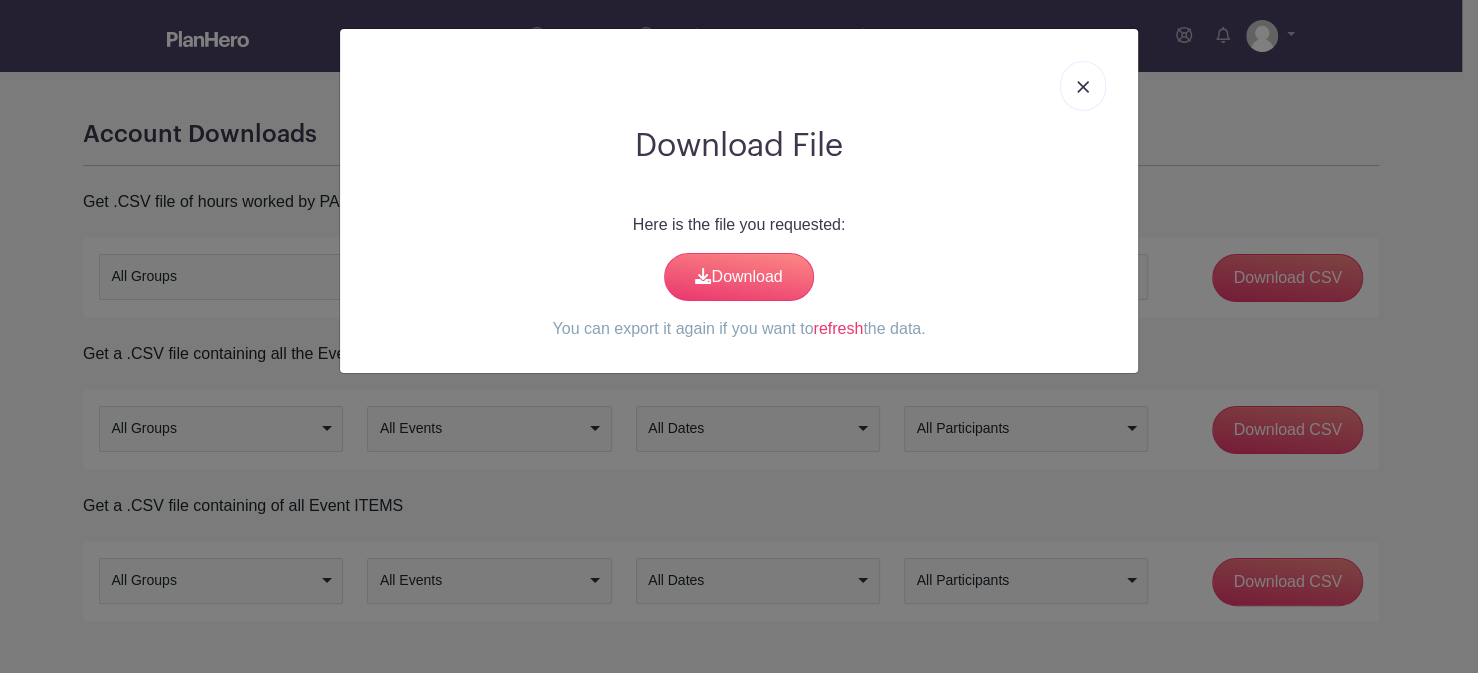 click at bounding box center (1083, 87) 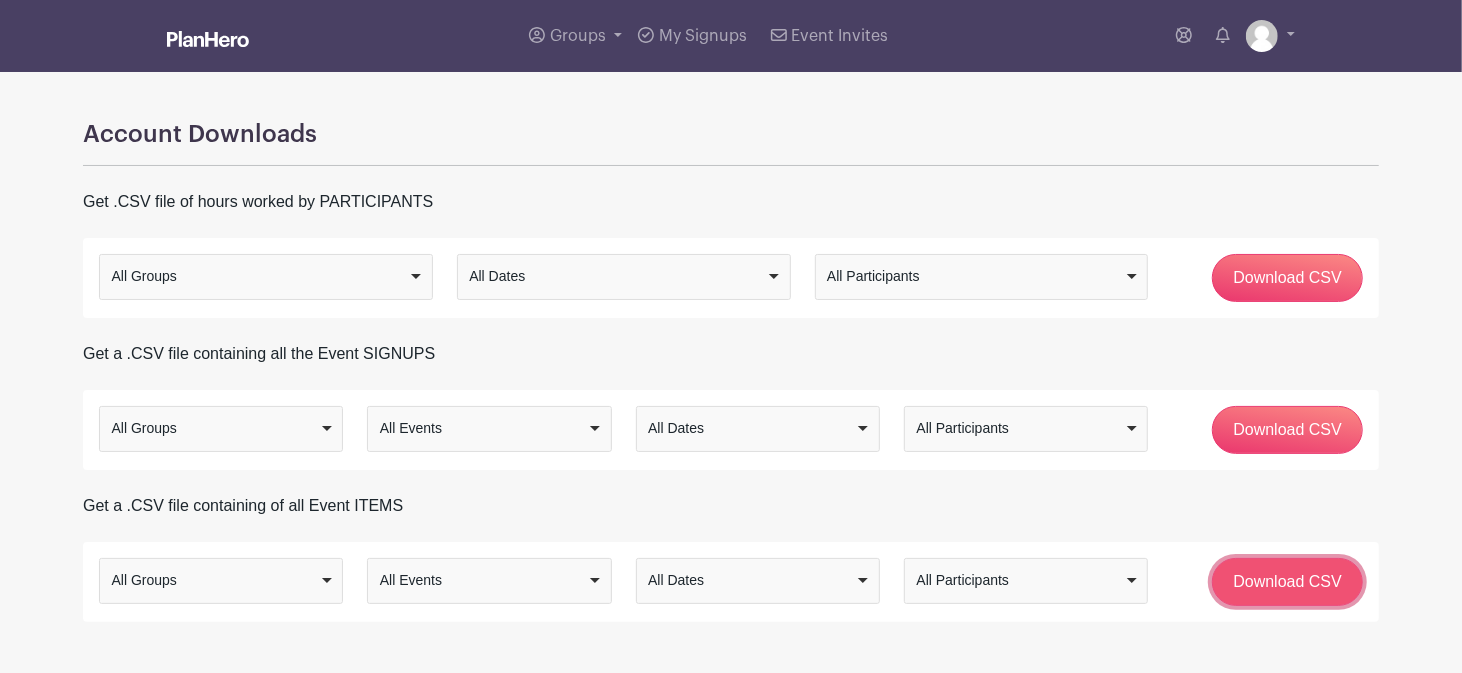click on "Download CSV" at bounding box center [1287, 582] 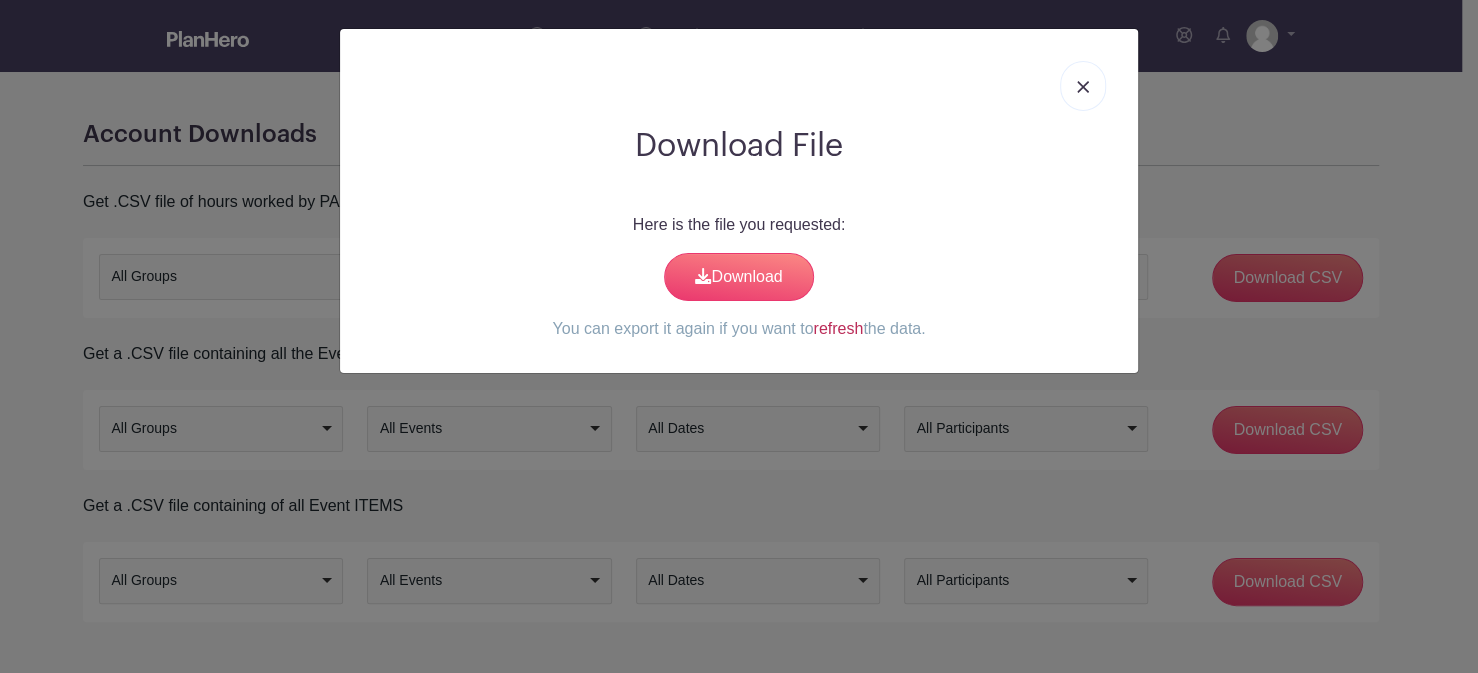 click on "refresh" at bounding box center [838, 328] 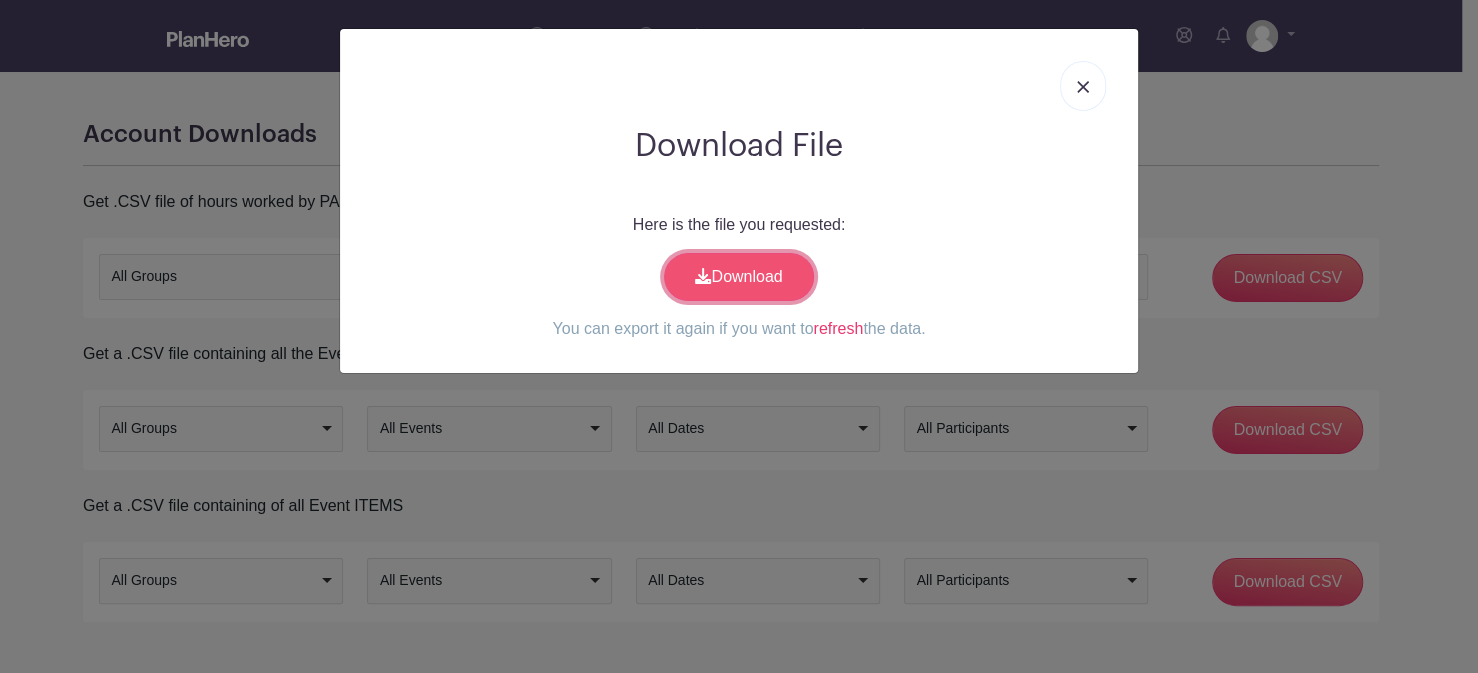 click on "Download" at bounding box center [739, 277] 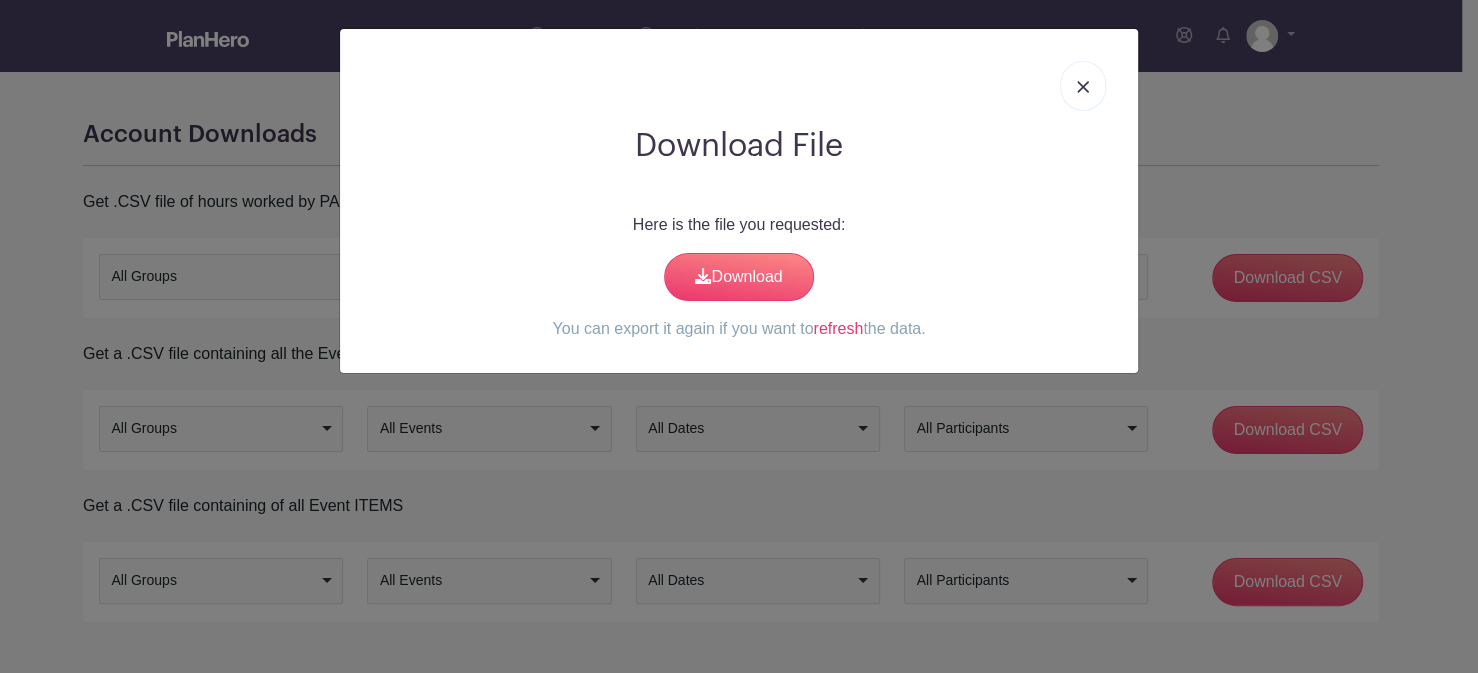 click at bounding box center (1083, 86) 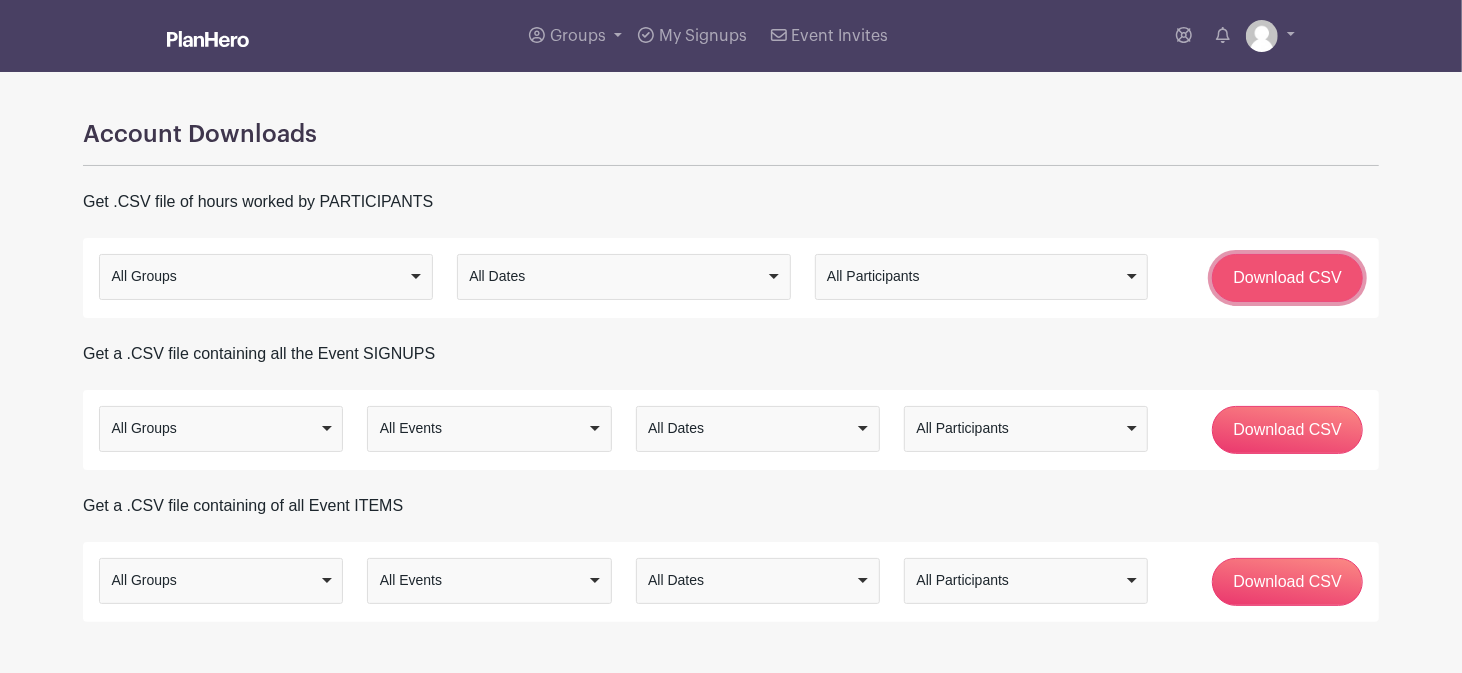 click on "Download CSV" at bounding box center [1287, 278] 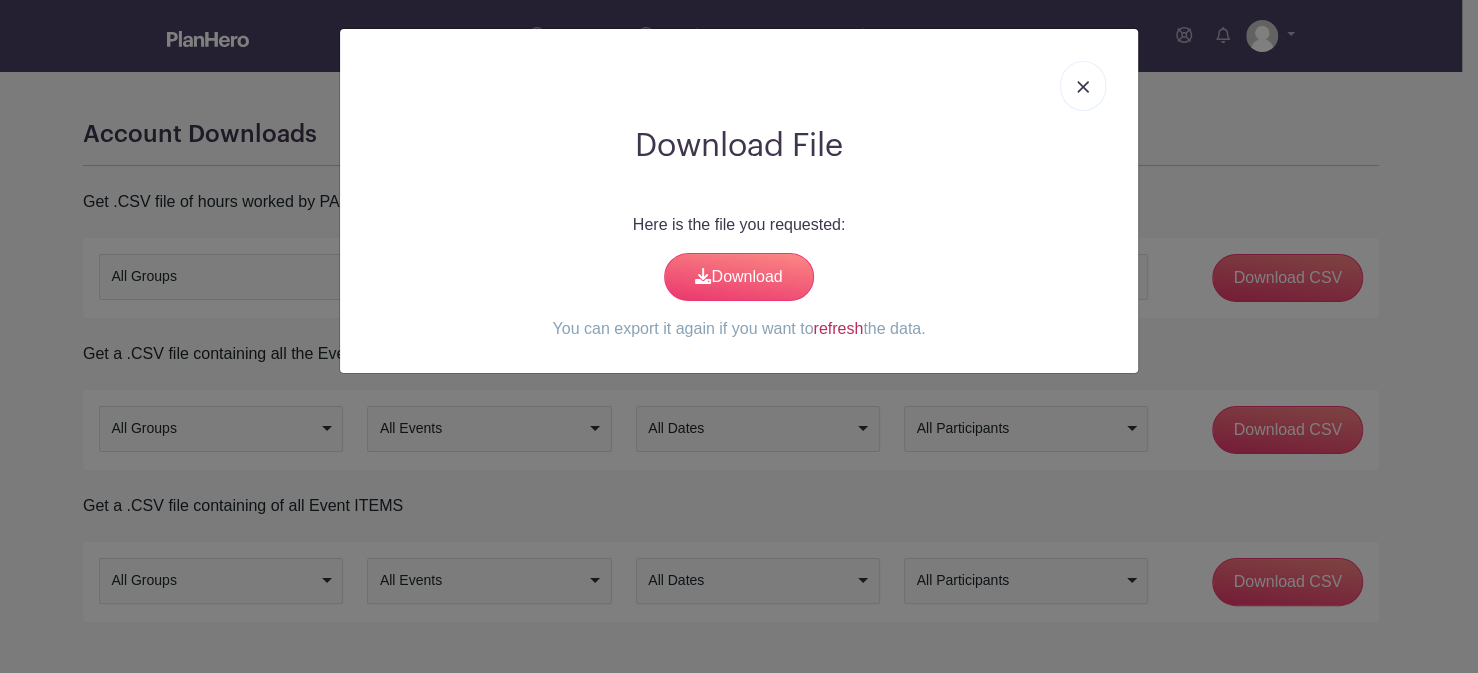 click on "refresh" at bounding box center [838, 328] 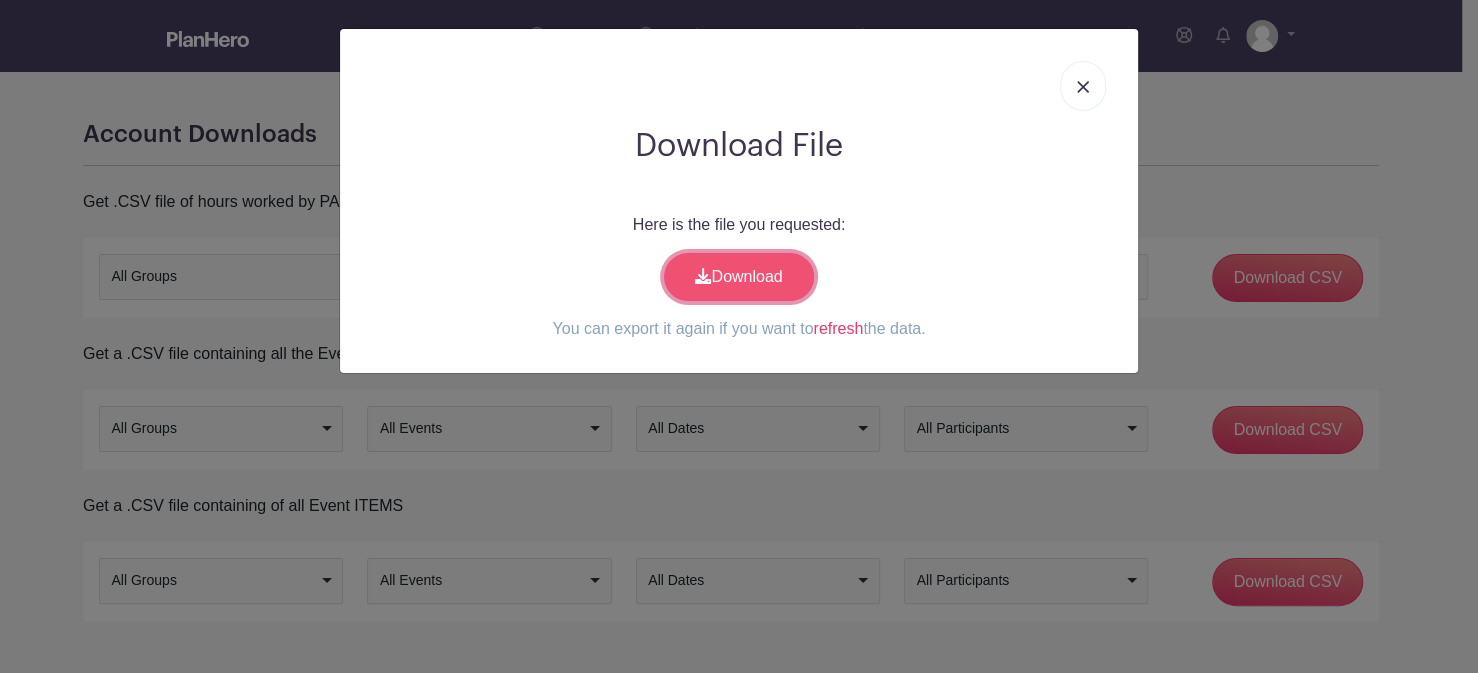 click on "Download" at bounding box center (739, 277) 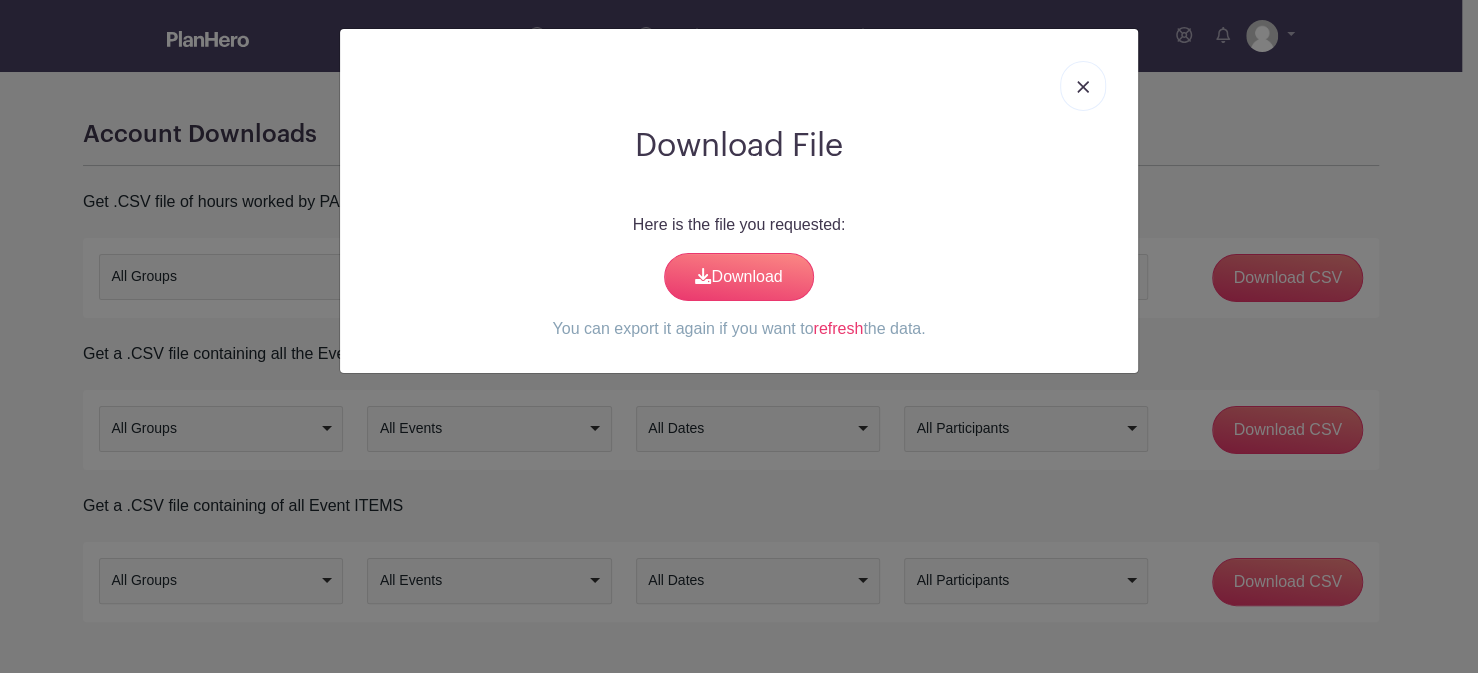 click at bounding box center [1083, 87] 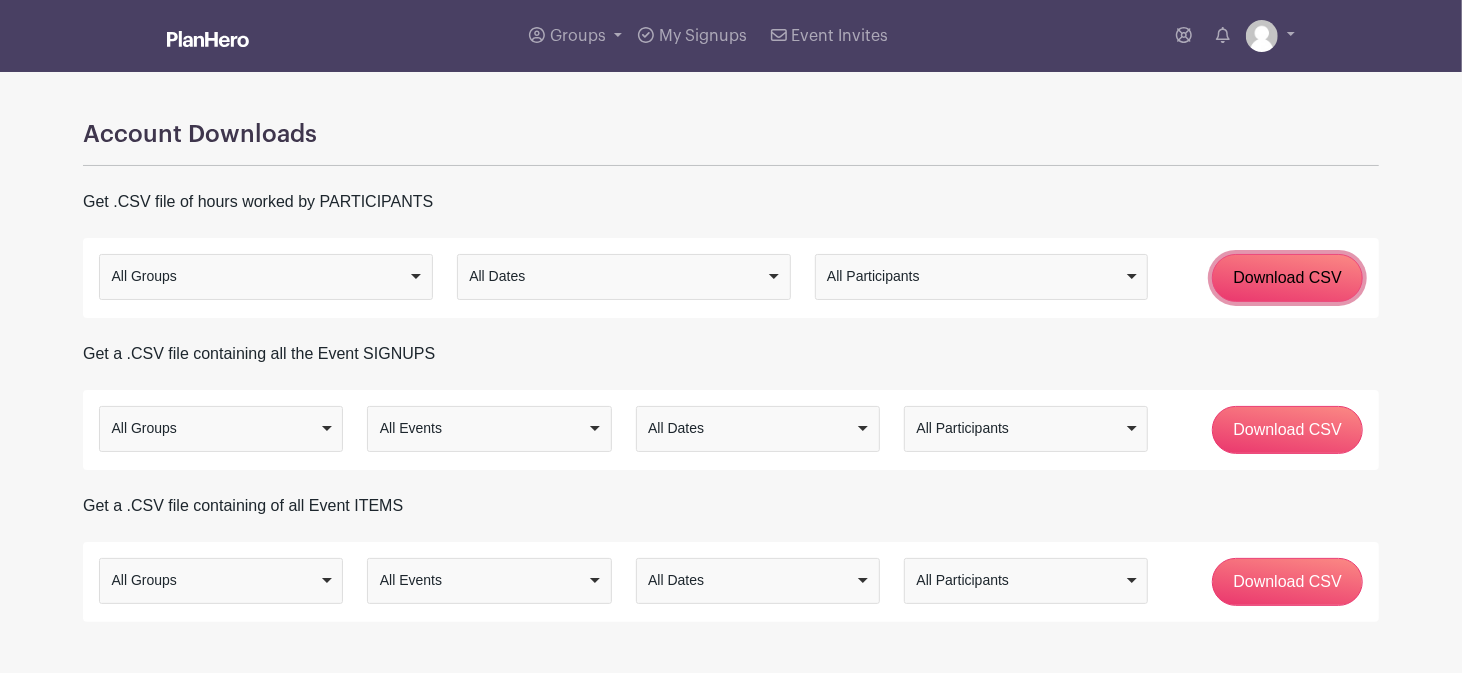 drag, startPoint x: 1245, startPoint y: 288, endPoint x: 1207, endPoint y: 288, distance: 38 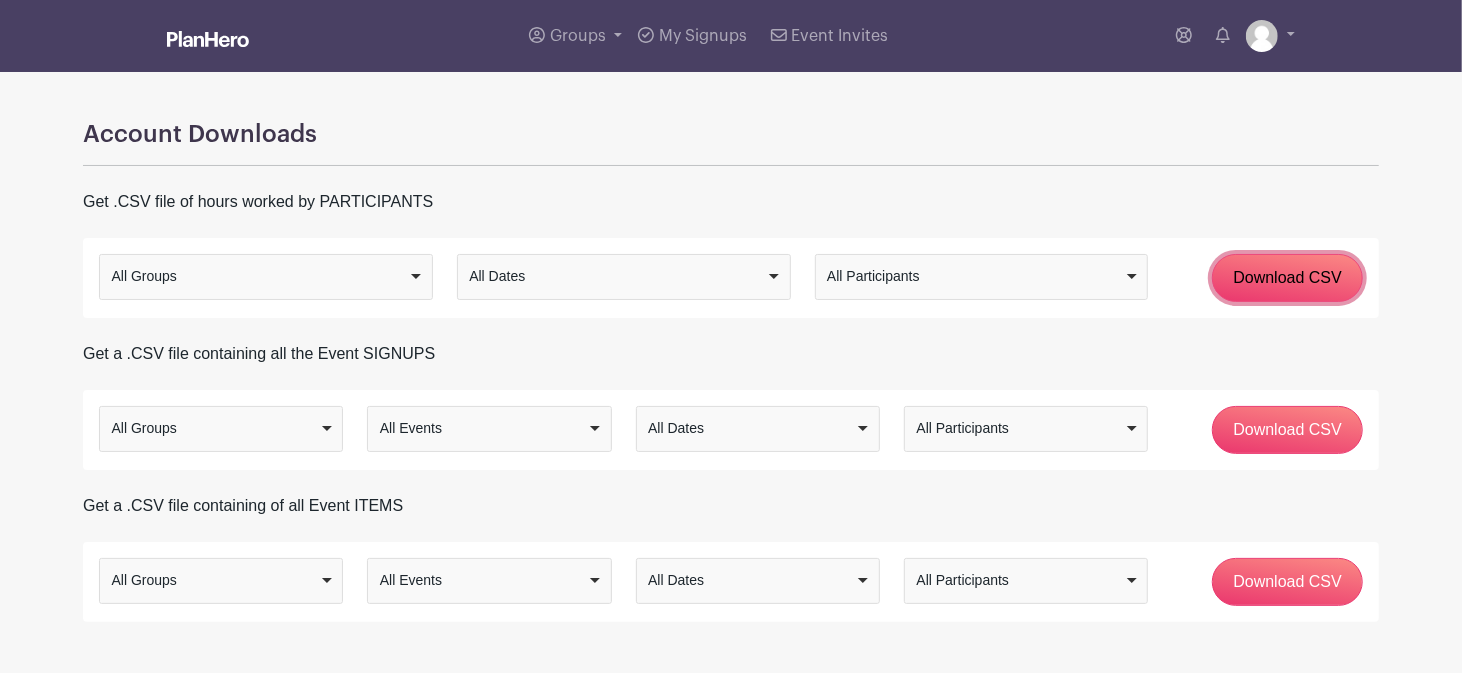 click on "Download CSV" at bounding box center (1287, 278) 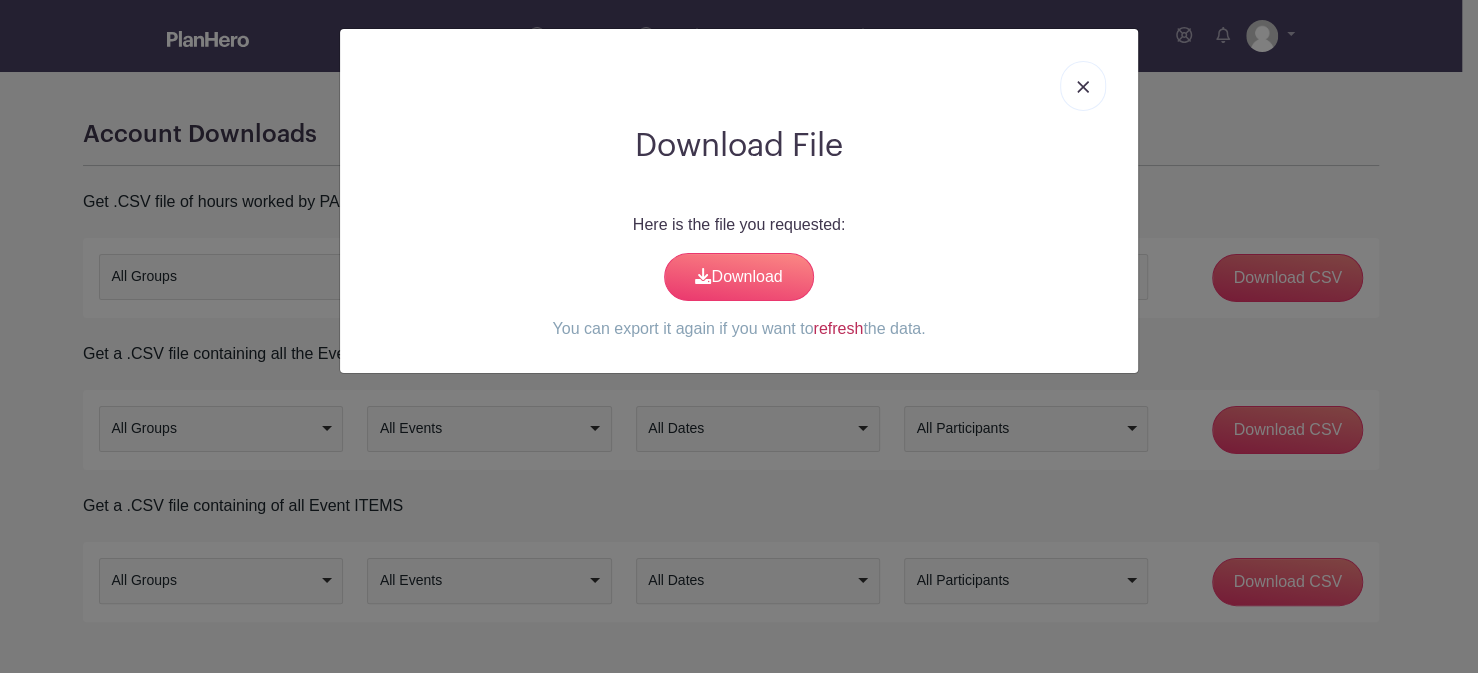 click on "refresh" at bounding box center (838, 328) 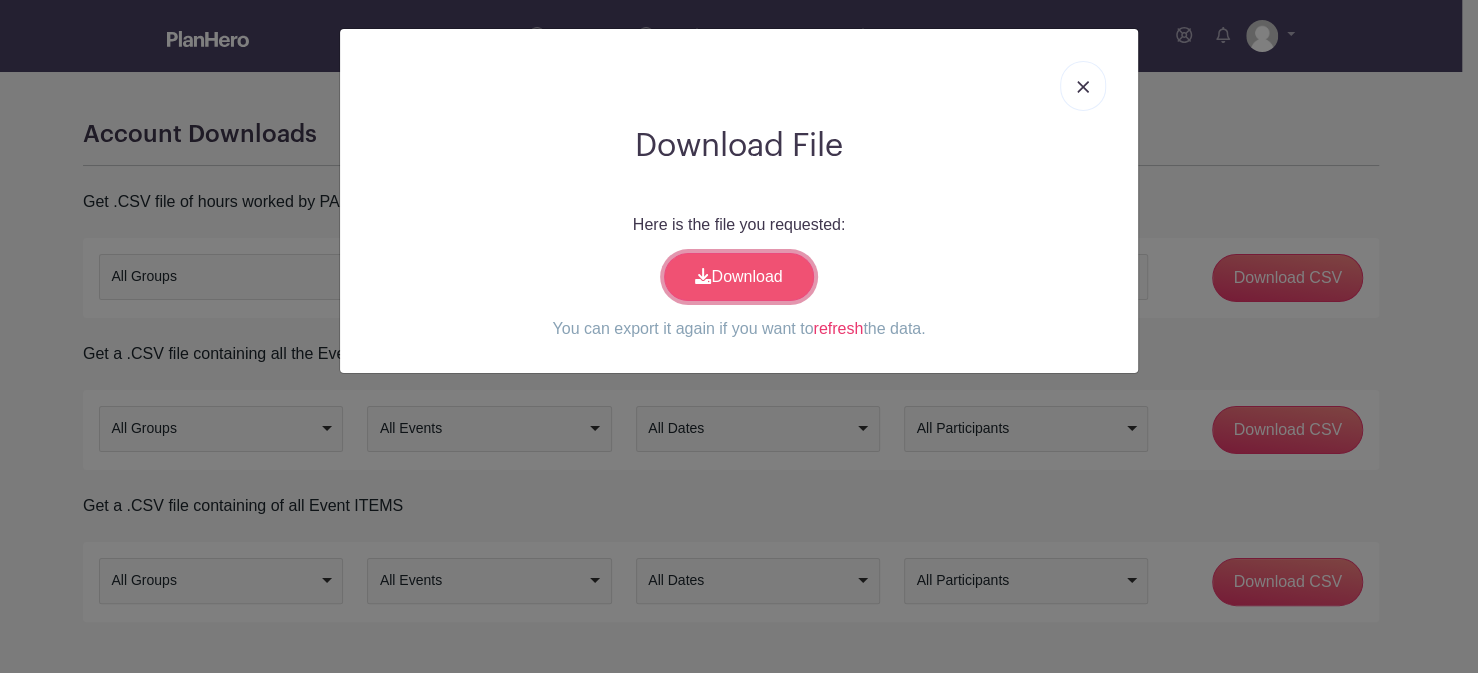 click on "Download" at bounding box center [739, 277] 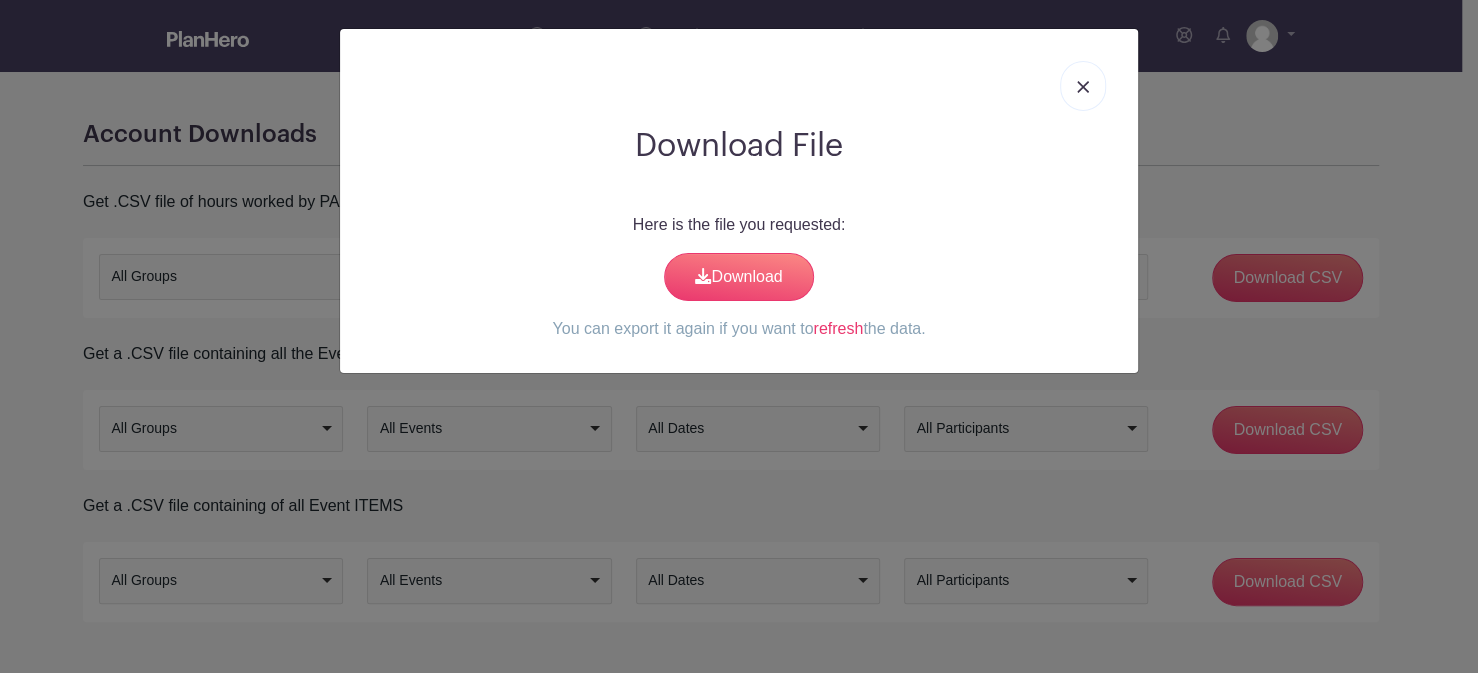 click at bounding box center [1083, 86] 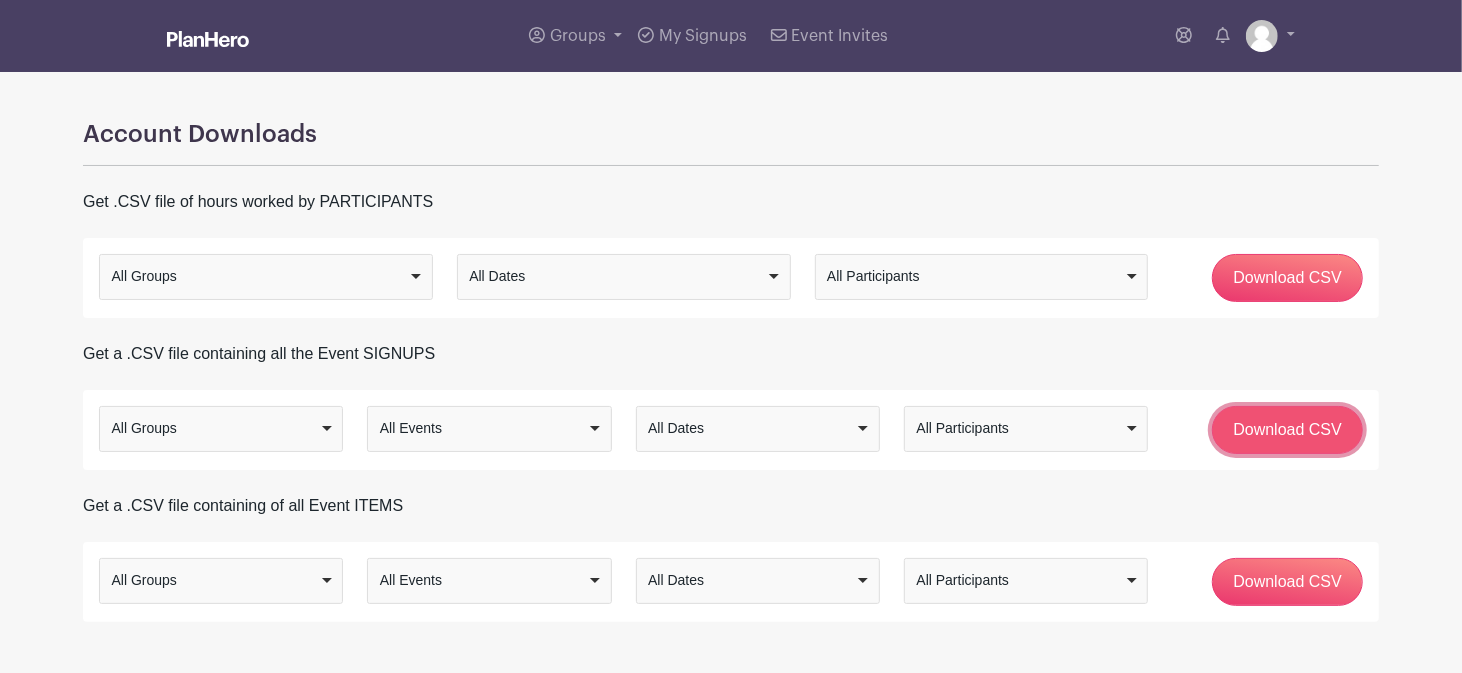 click on "Download CSV" at bounding box center (1287, 430) 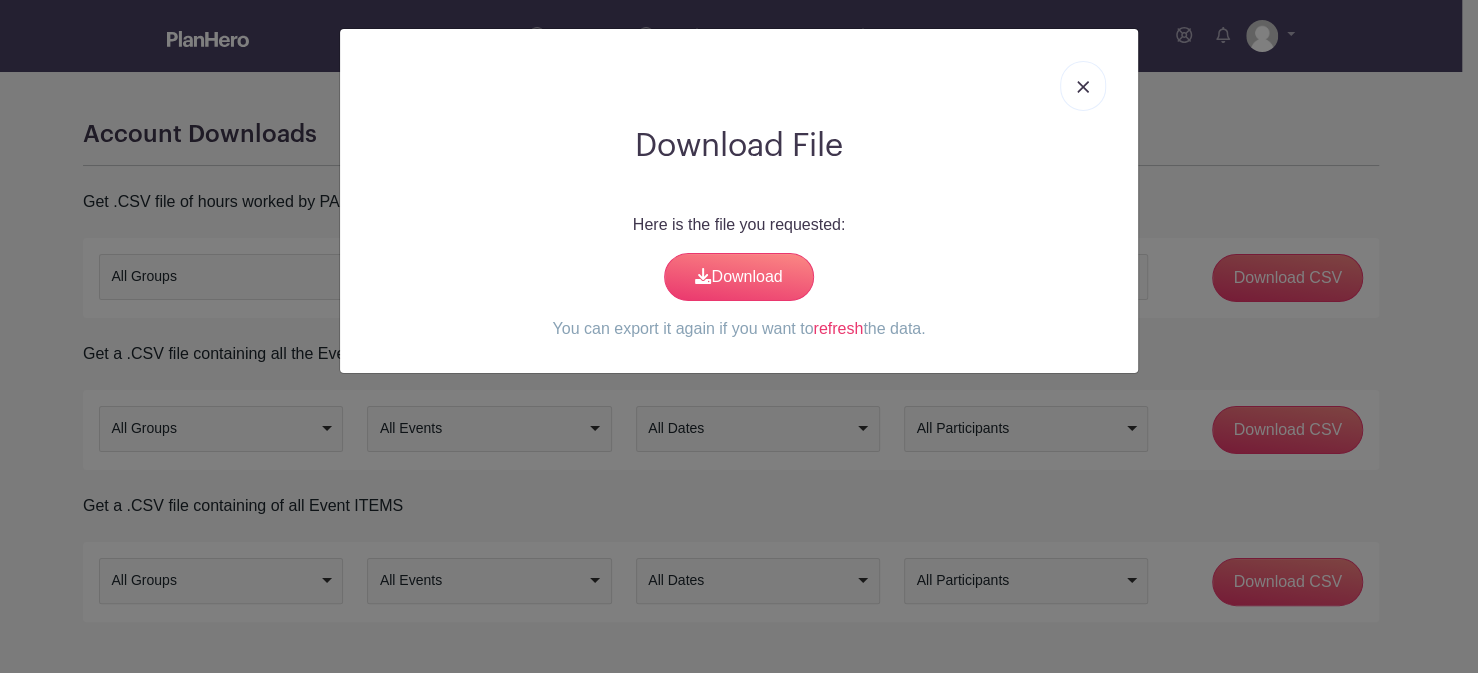 click on "Download File
Here is the file you requested:
Download
You can export it again if you want to  refresh  the data." at bounding box center [739, 336] 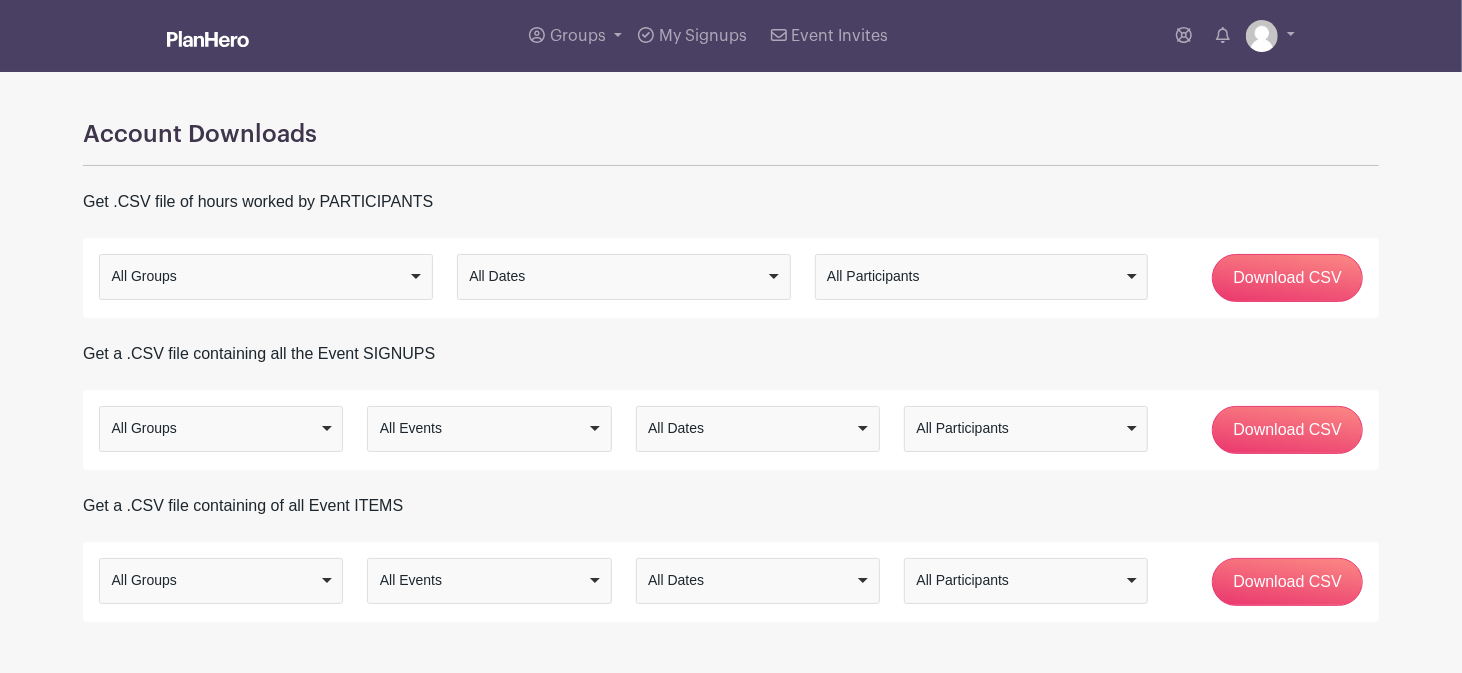 click on "All Dates" at bounding box center (751, 428) 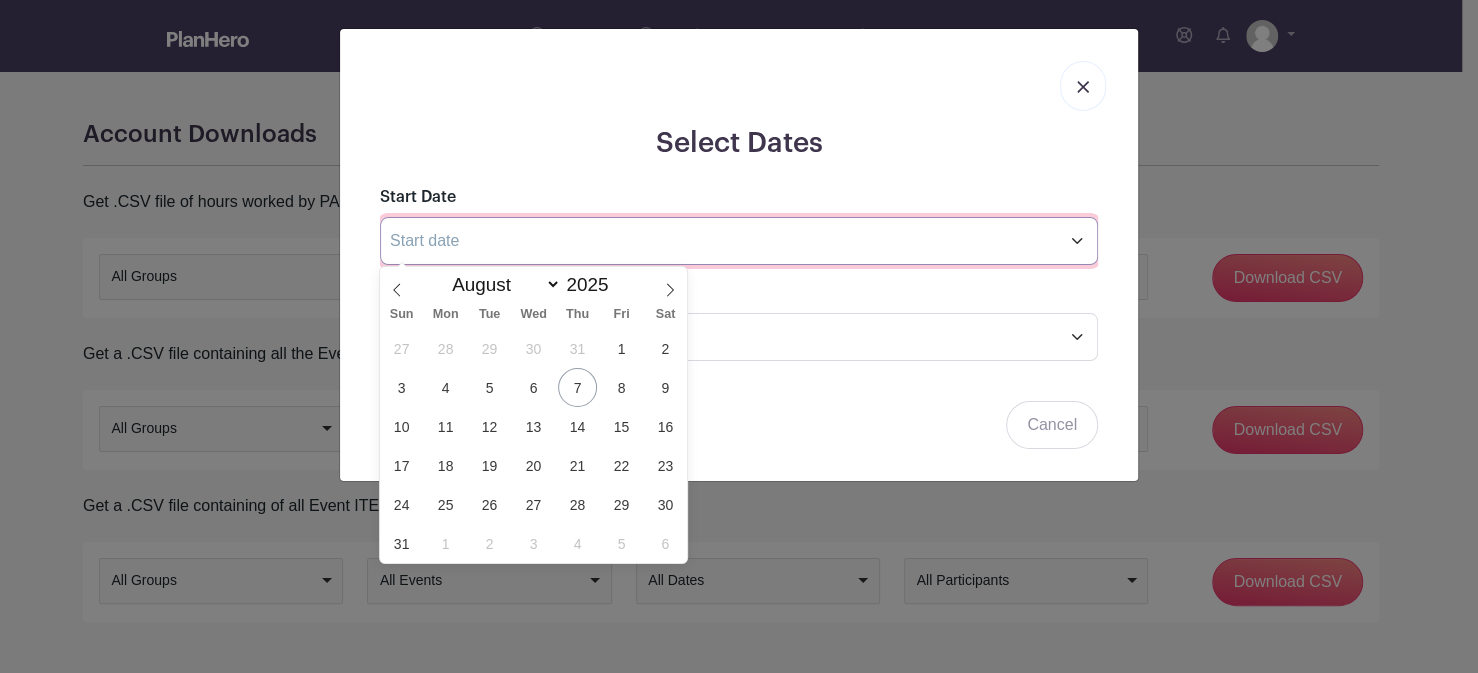 click at bounding box center [739, 241] 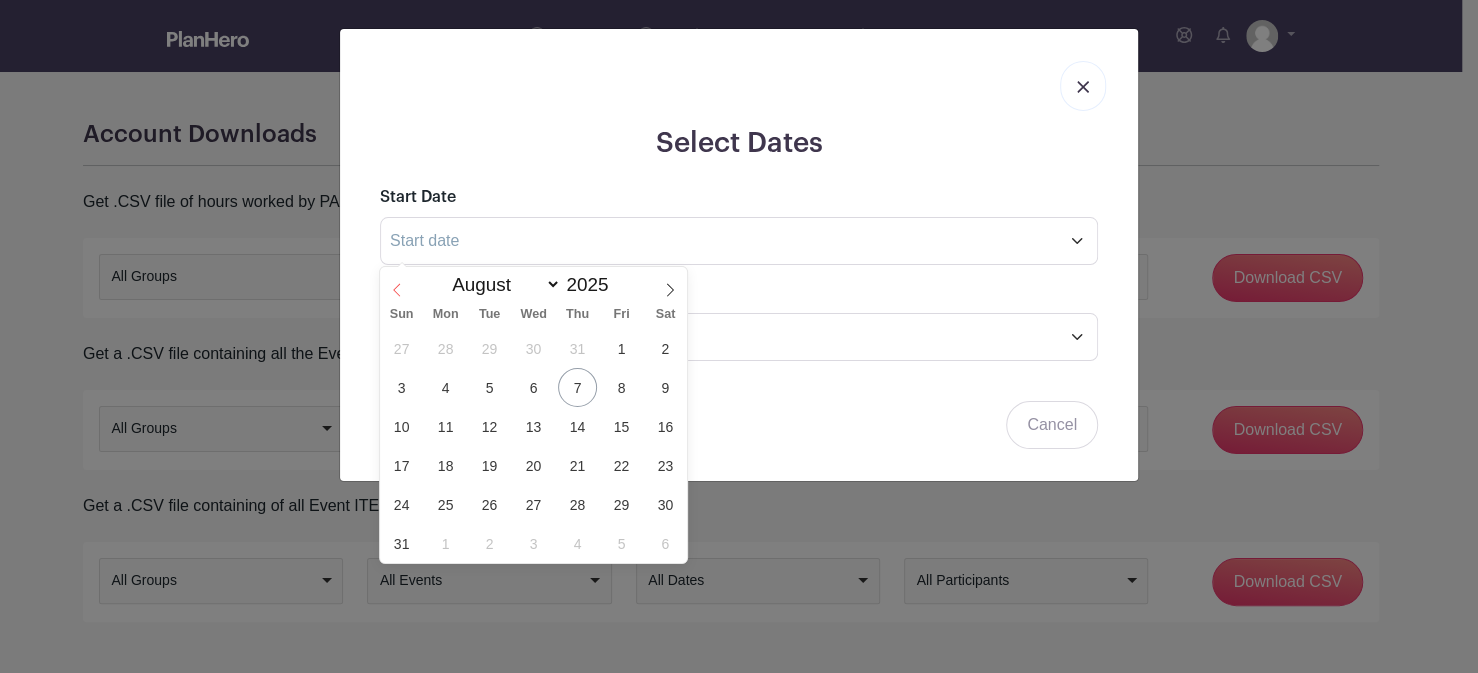 click 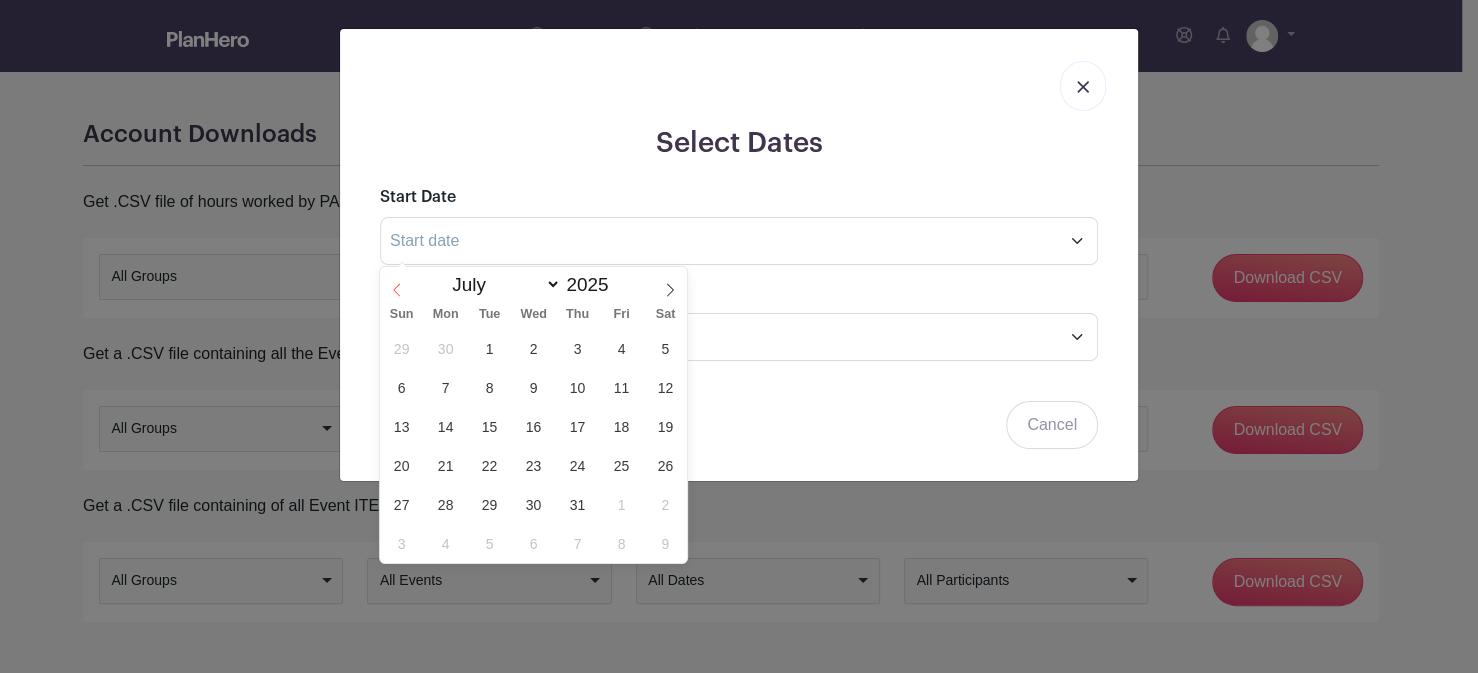 click 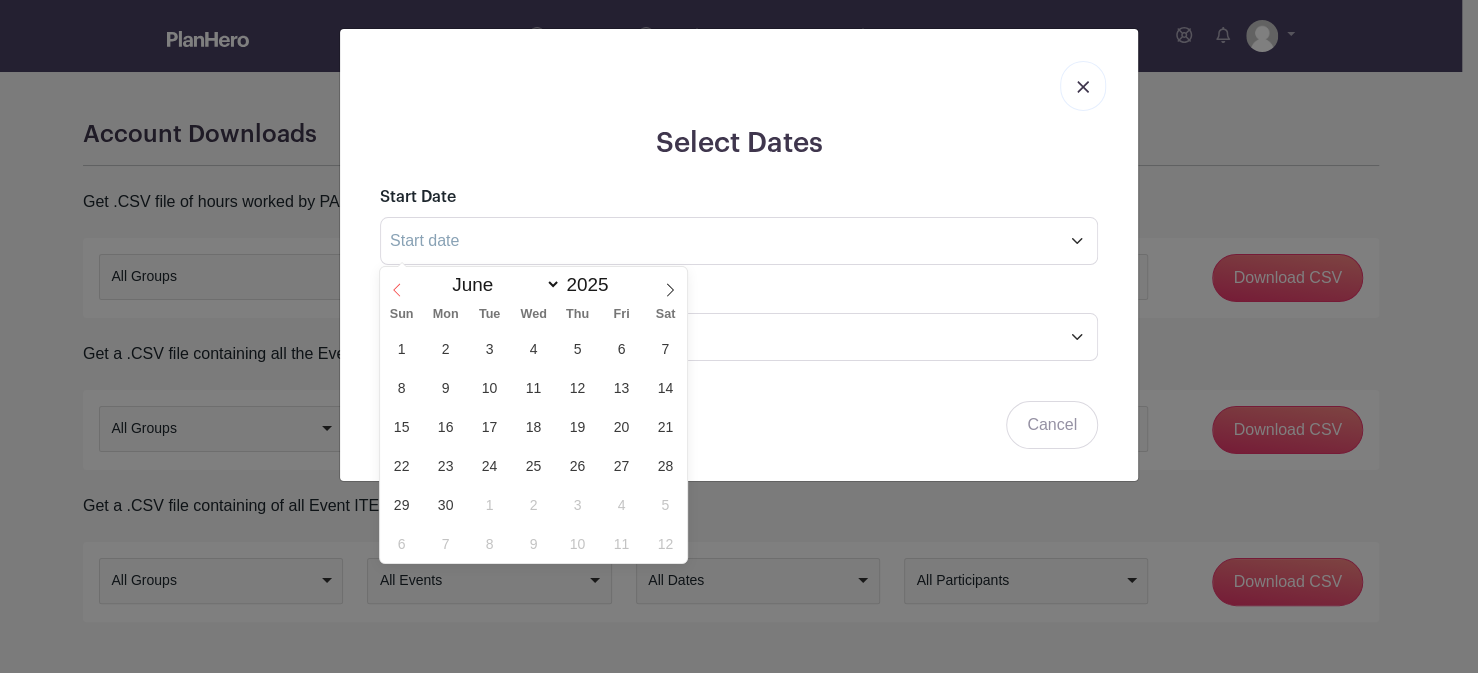 click 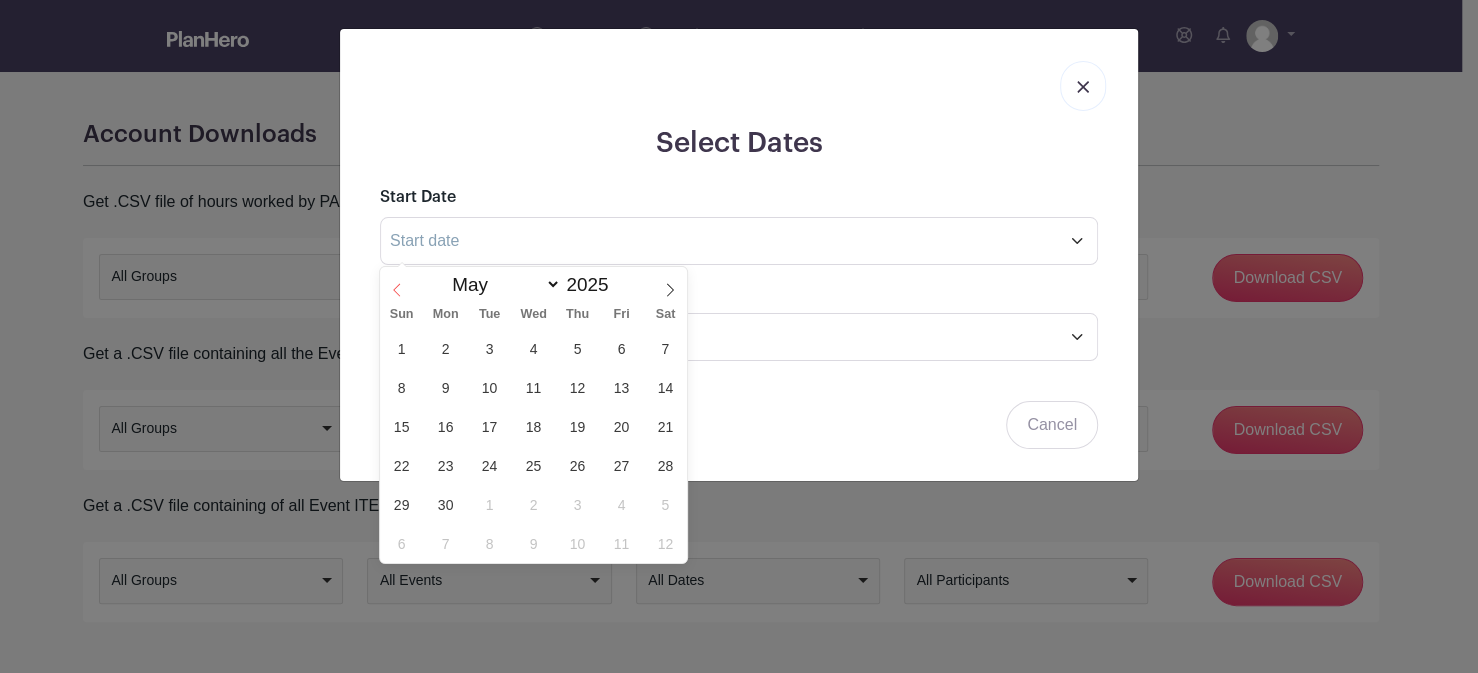 click 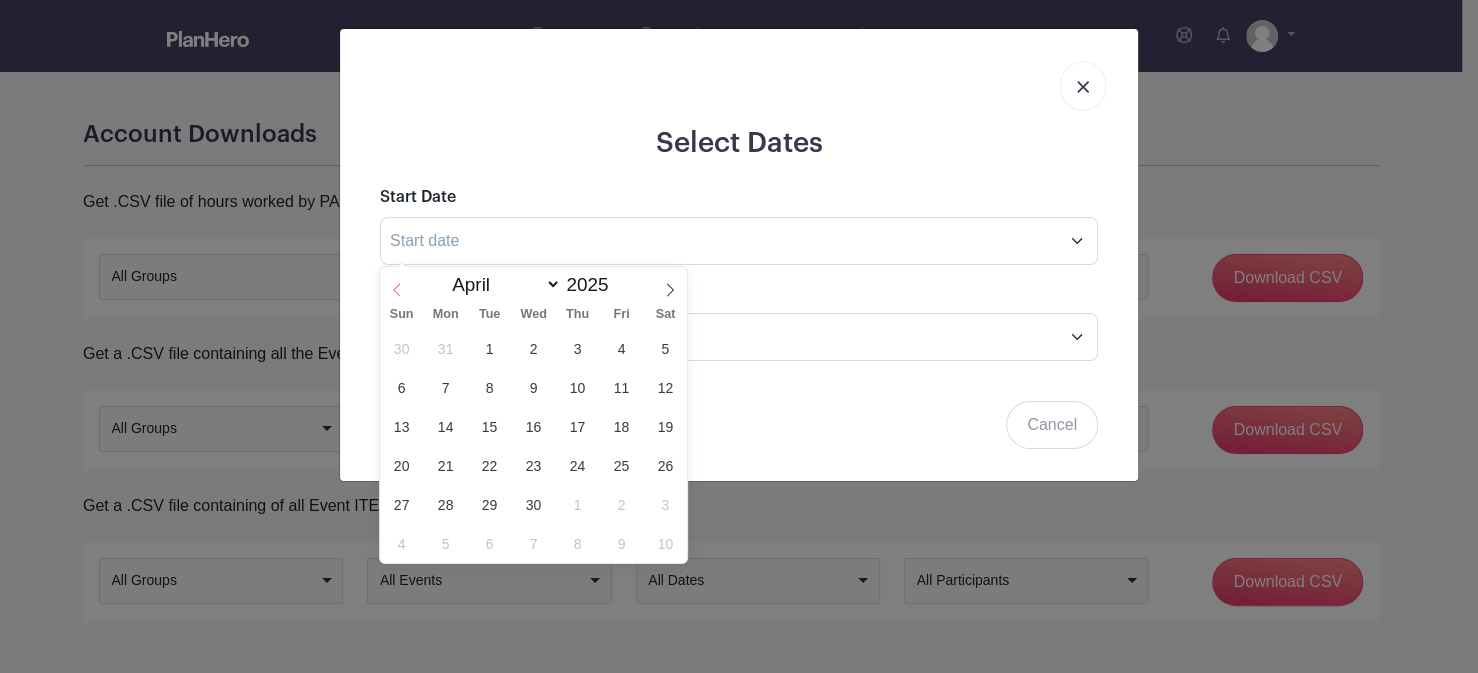 click 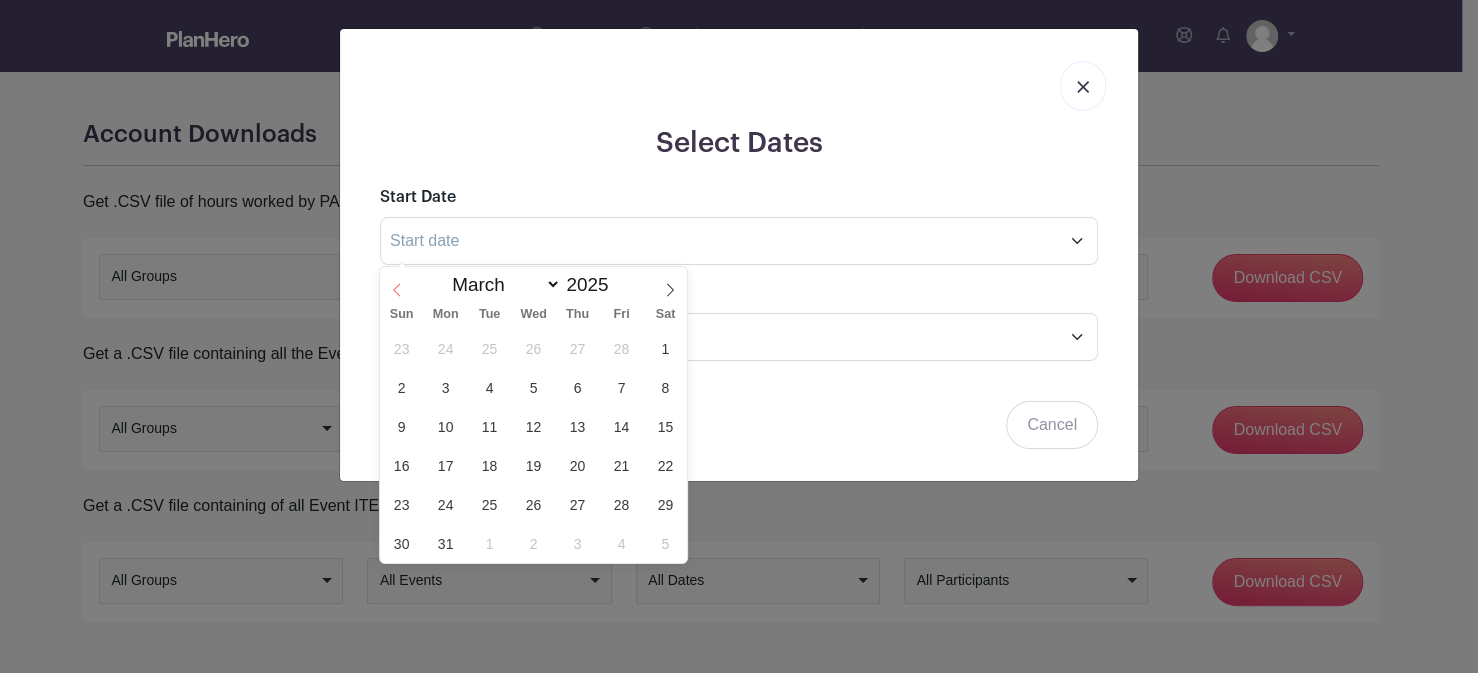 click 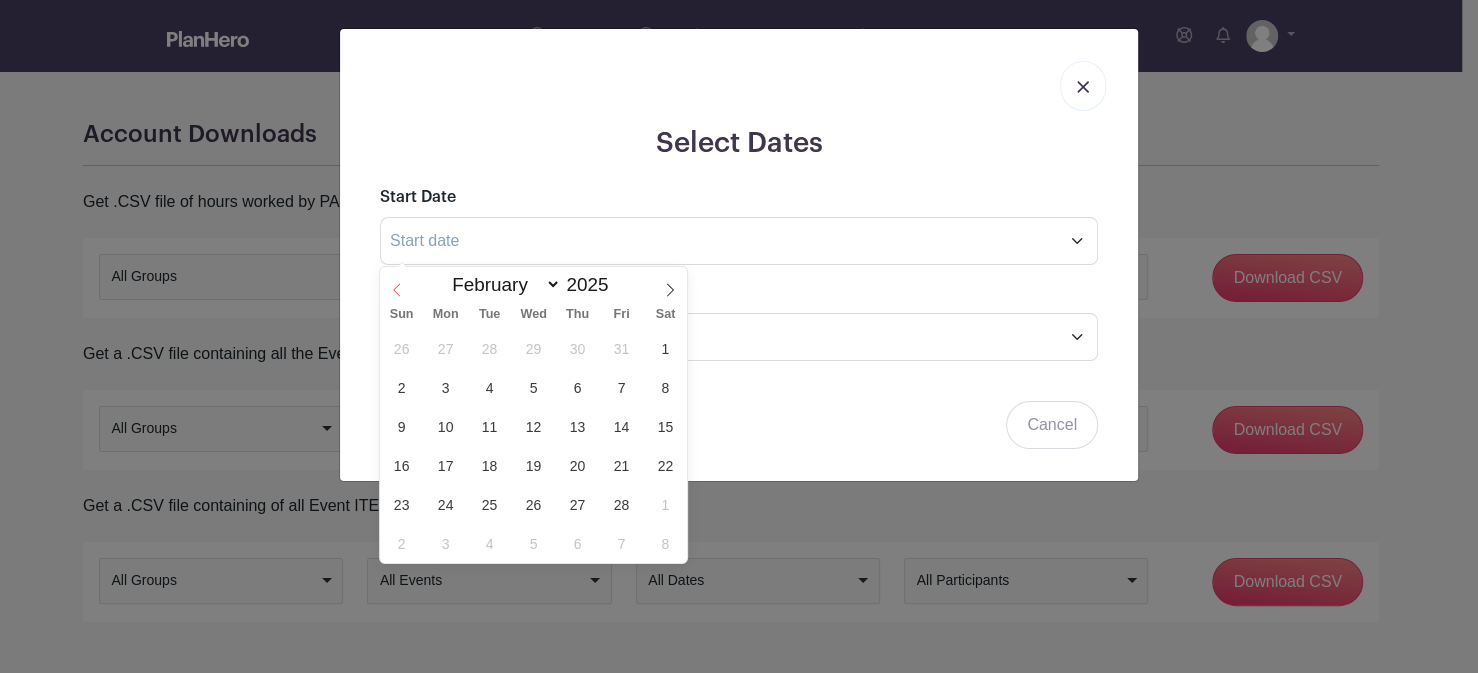 click 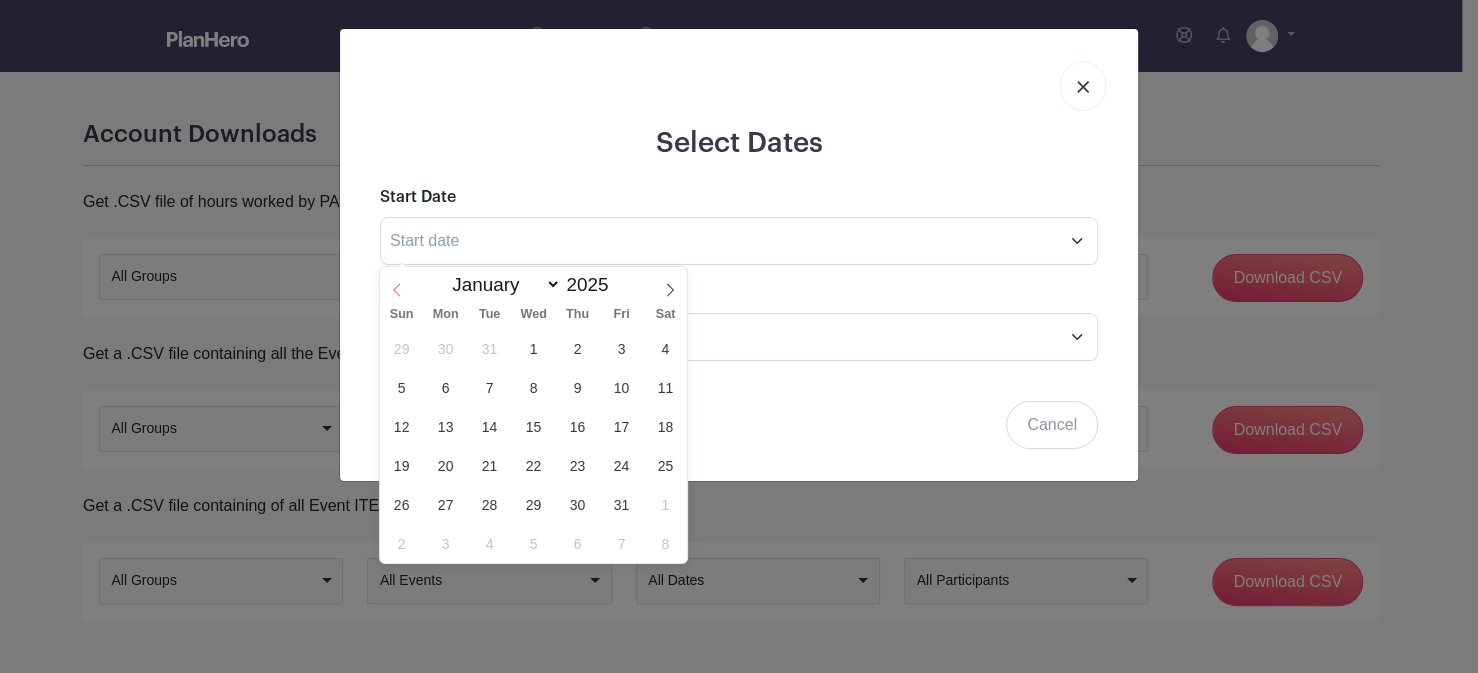 click 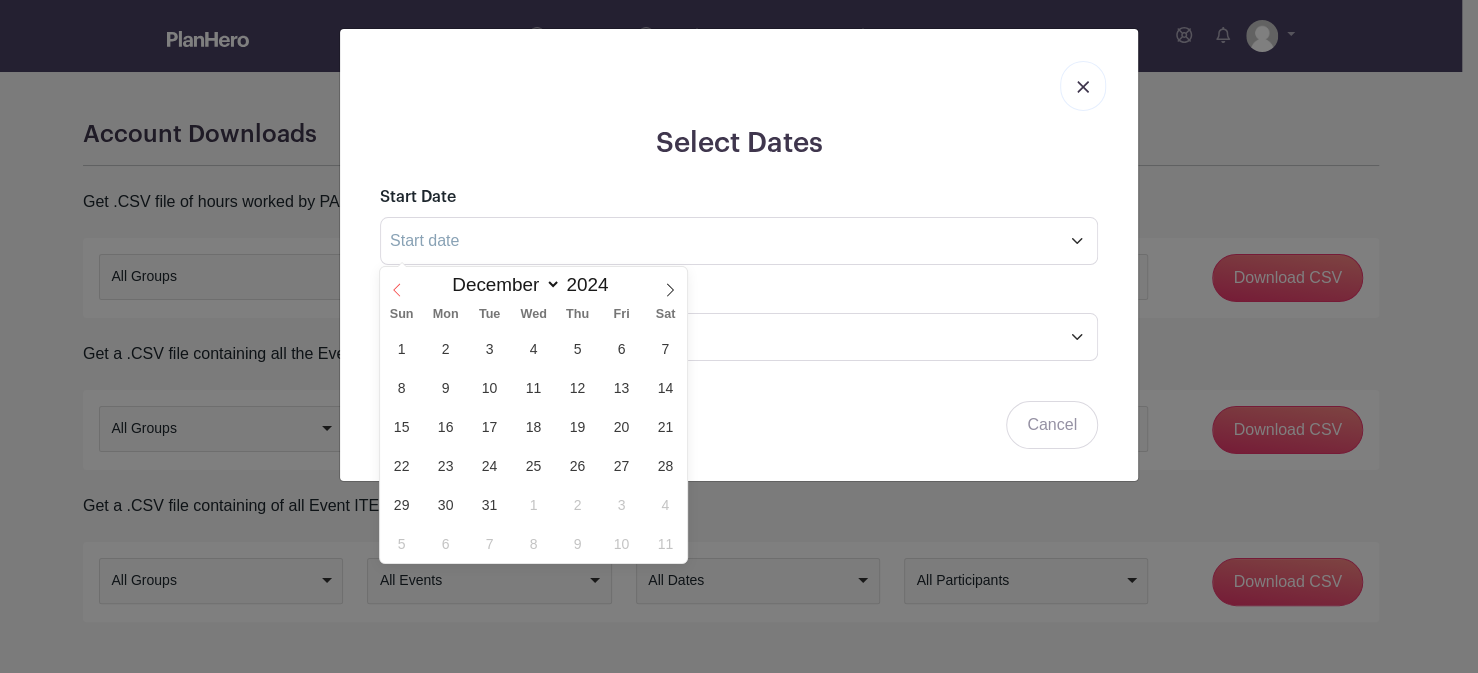 click 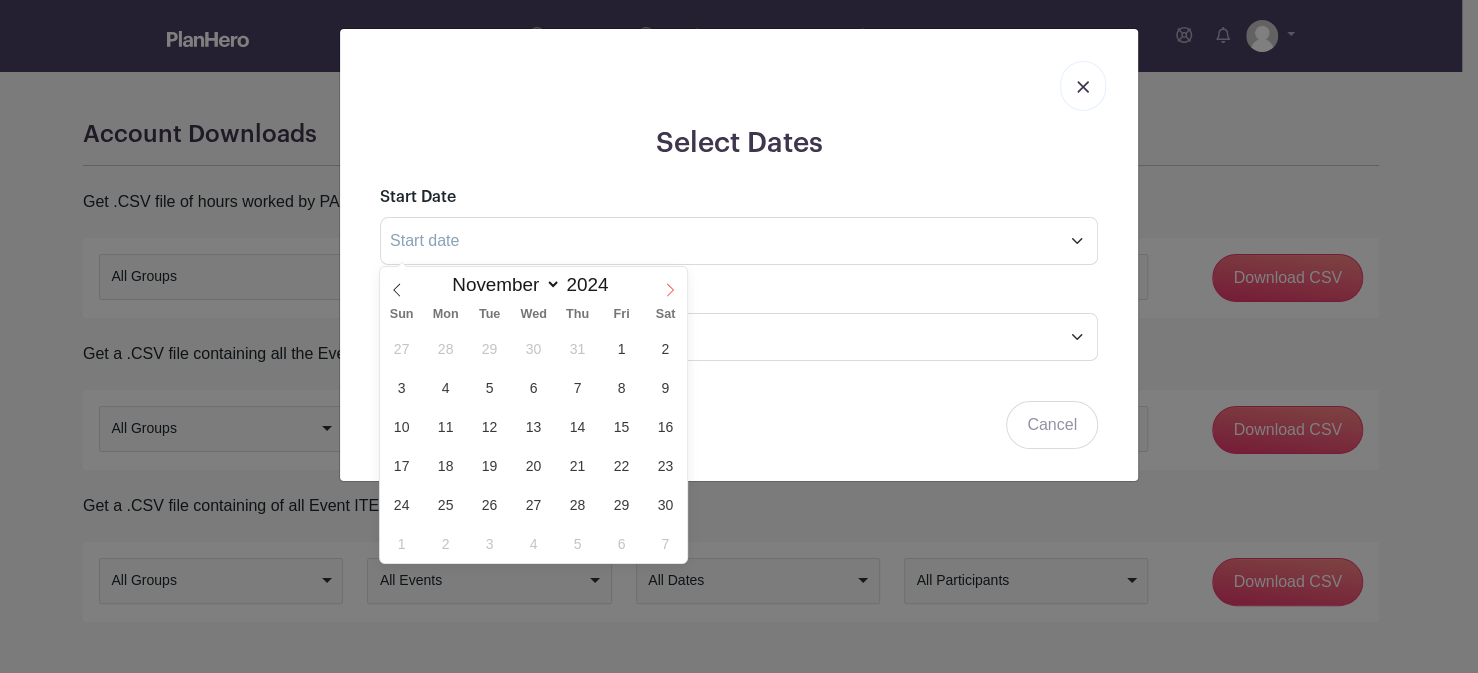 click 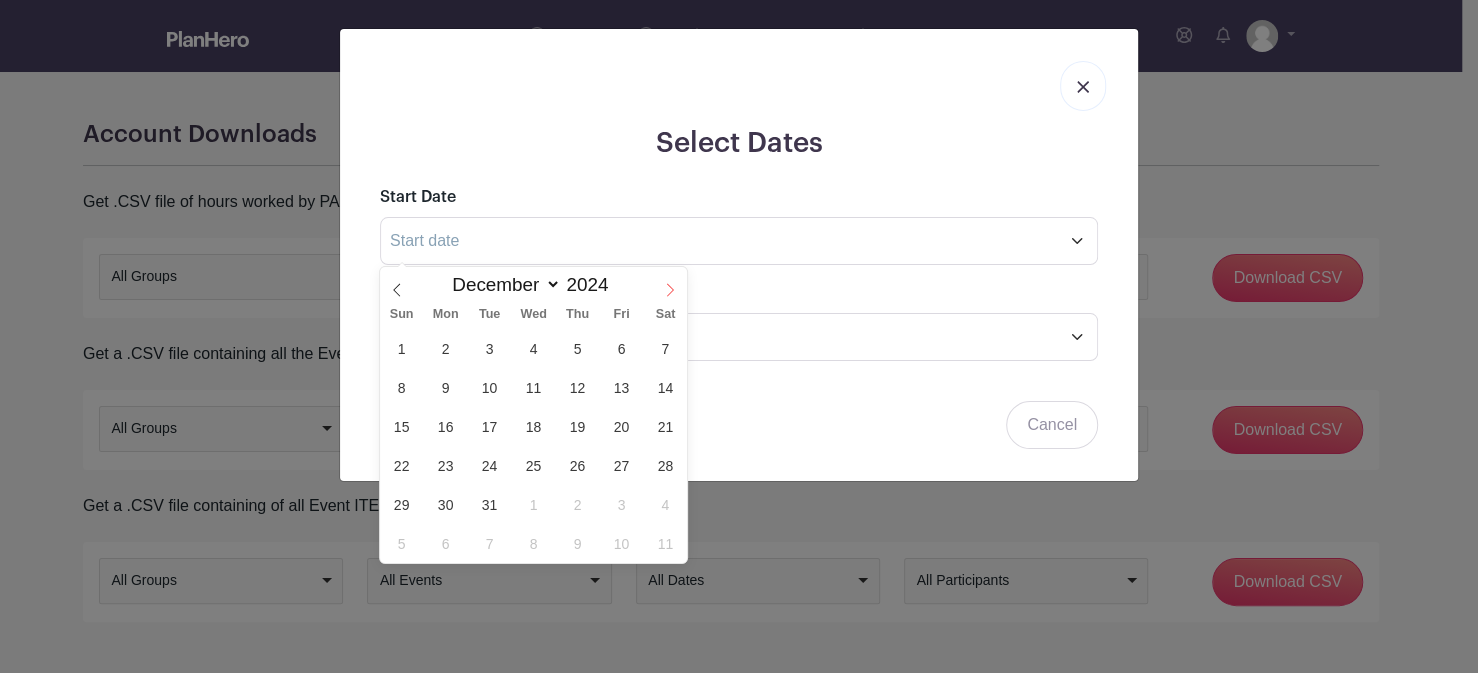 click 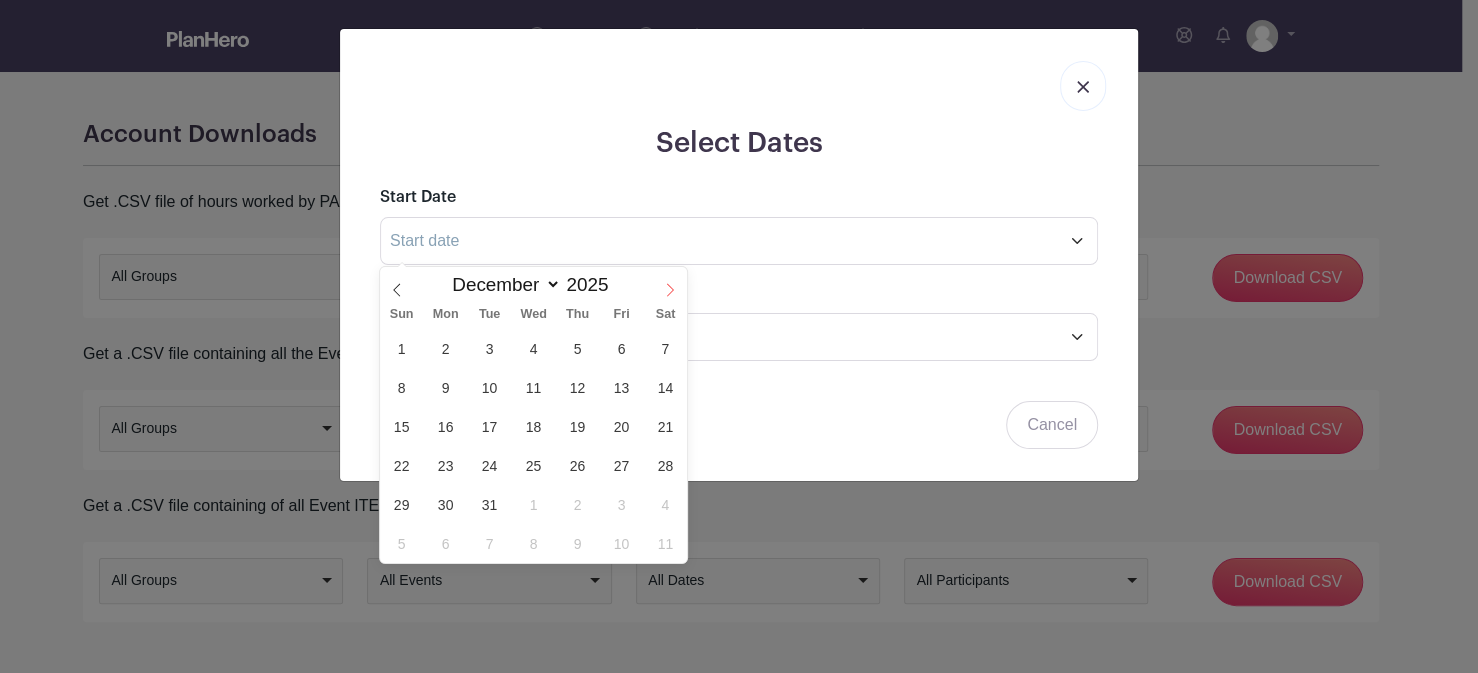 select on "0" 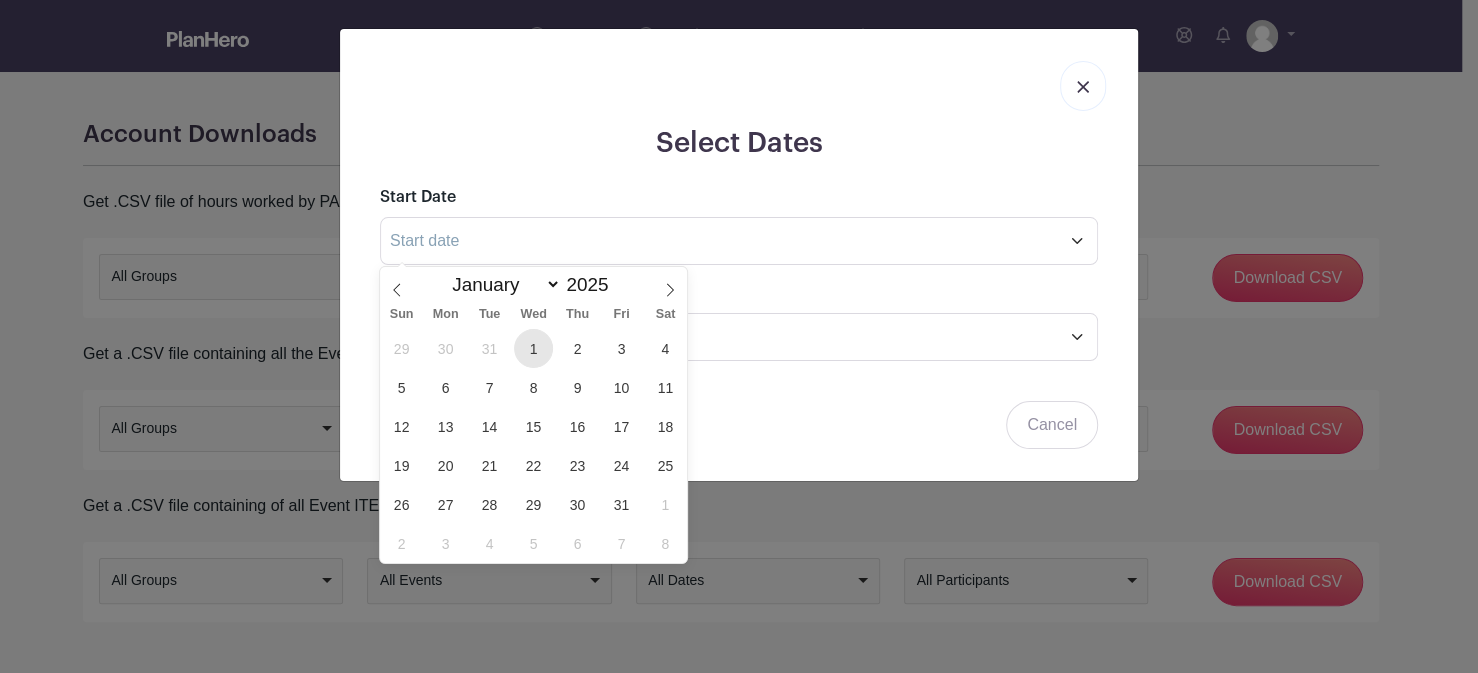 click on "1" at bounding box center (533, 348) 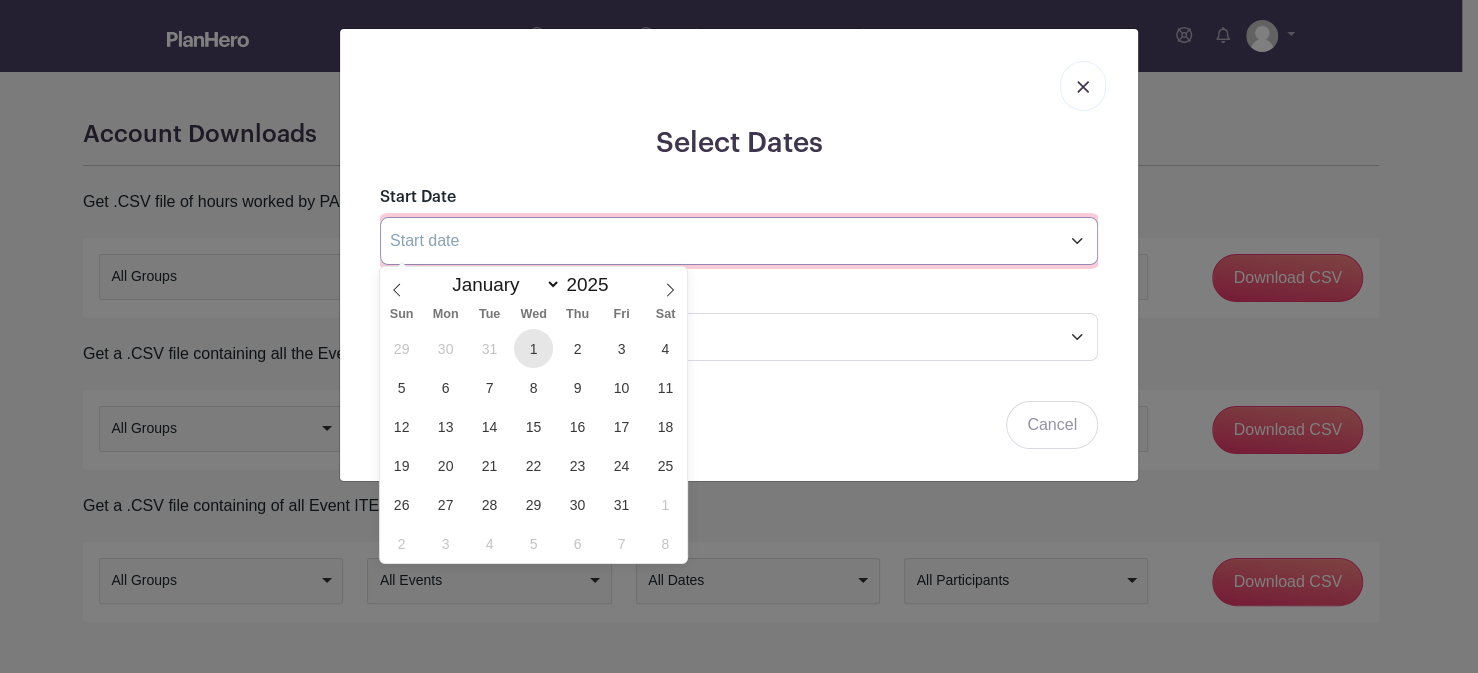 type on "[MONTH] [DAY] [YEAR]" 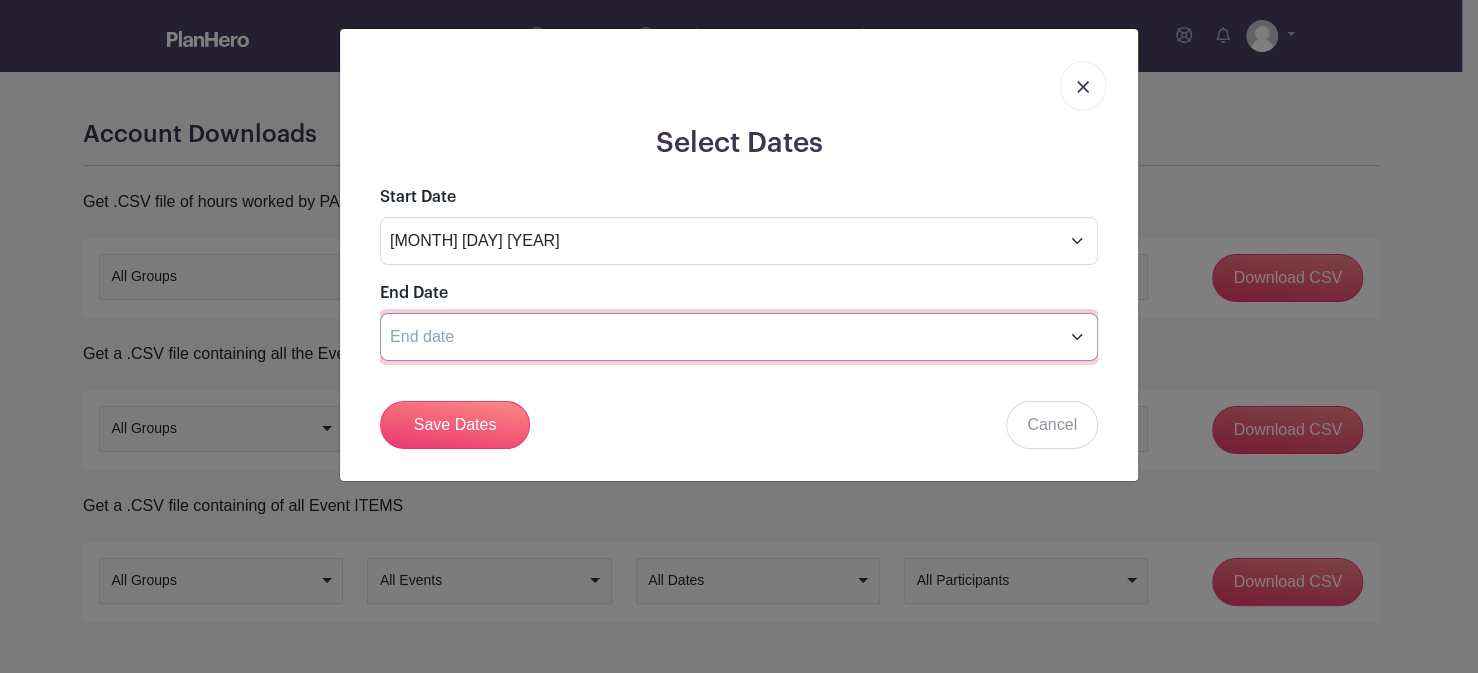 click at bounding box center (739, 337) 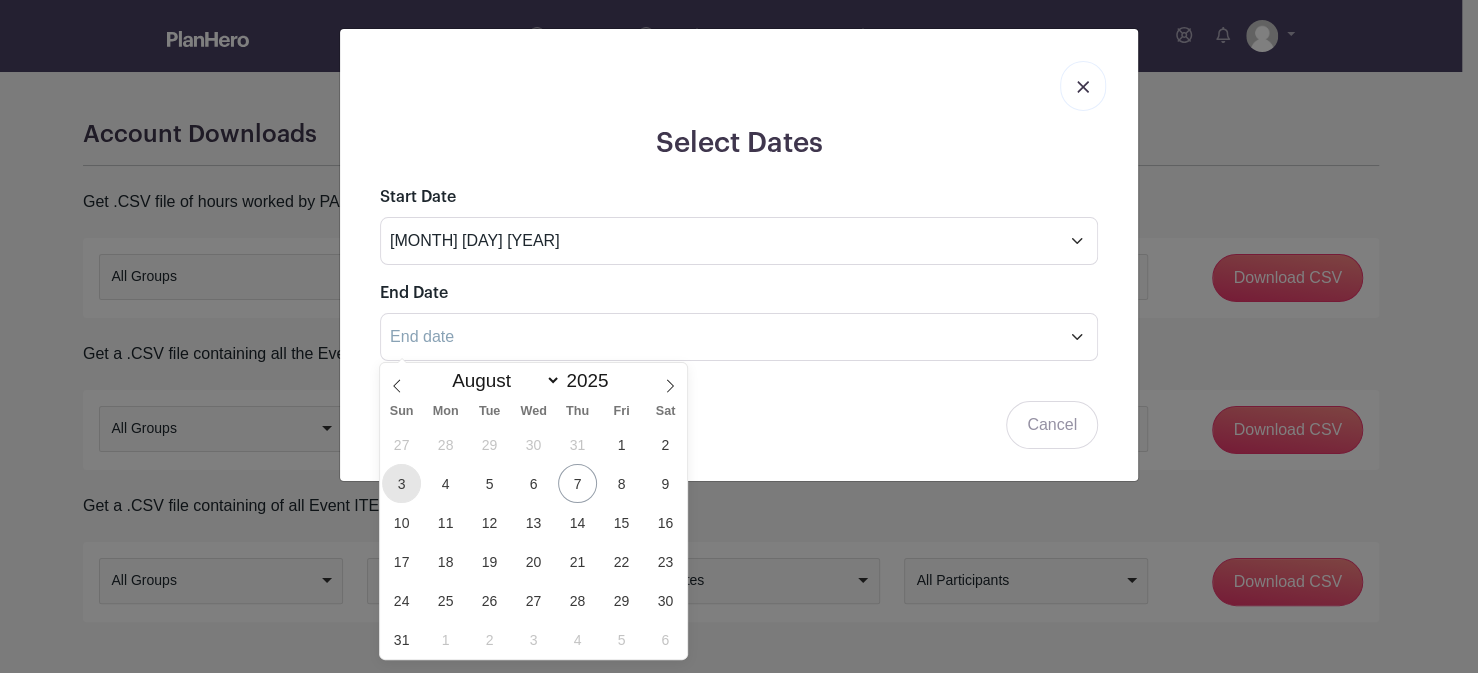 click on "3" at bounding box center [401, 483] 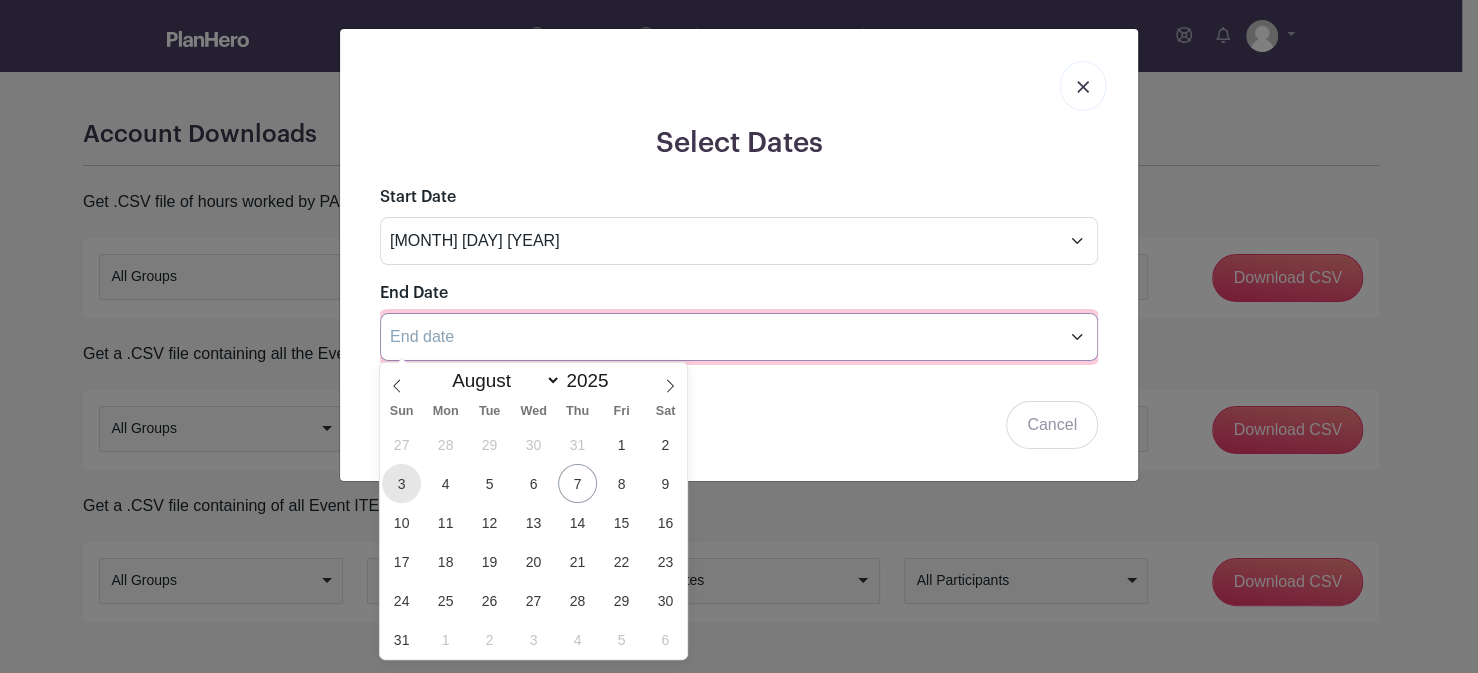 type on "[MONTH] [DAY] [YEAR]" 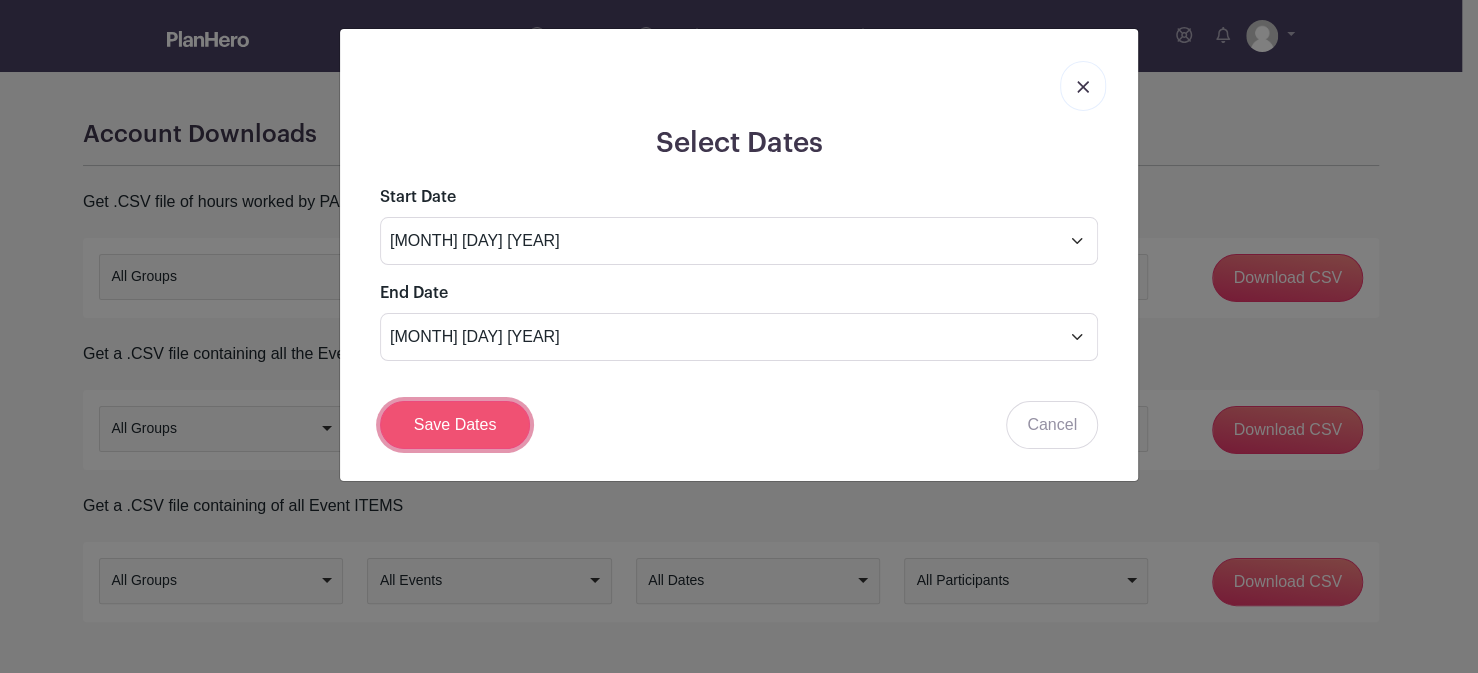 click on "Save Dates" at bounding box center (455, 425) 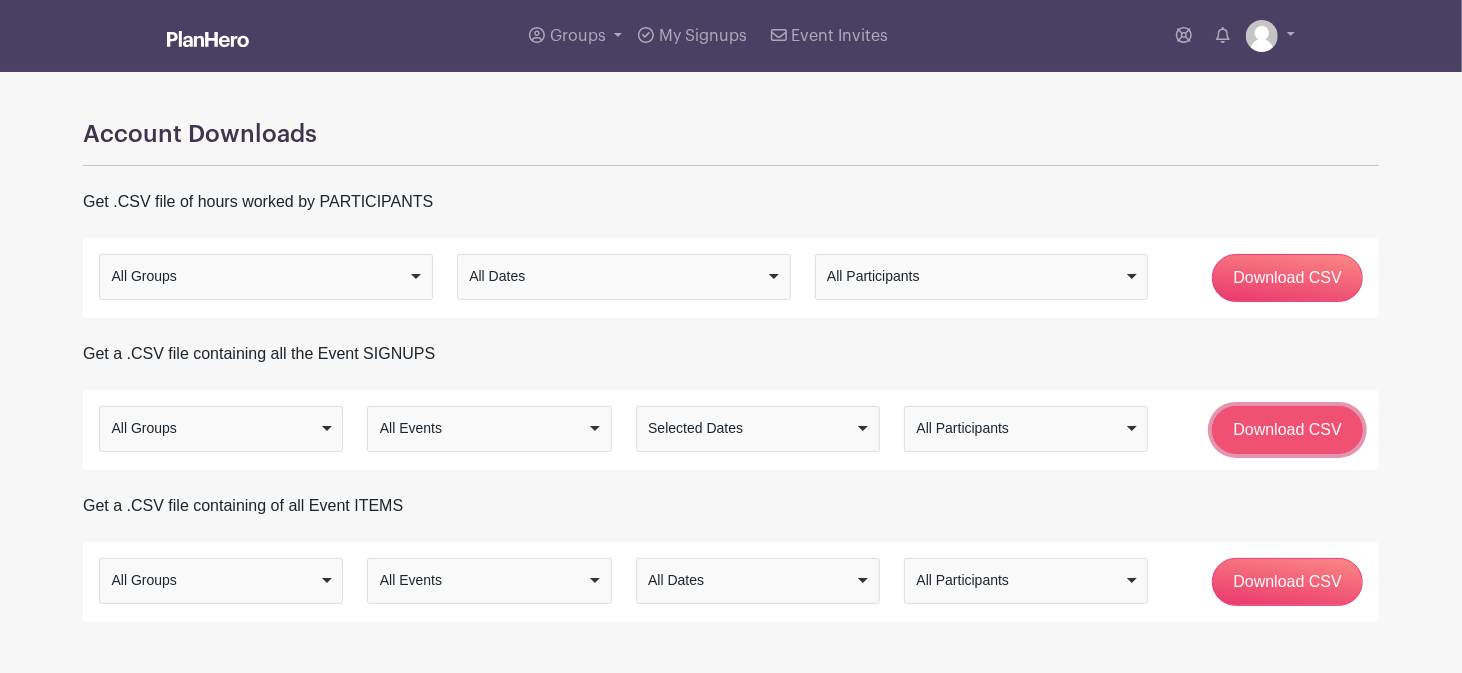 click on "Download CSV" at bounding box center (1287, 430) 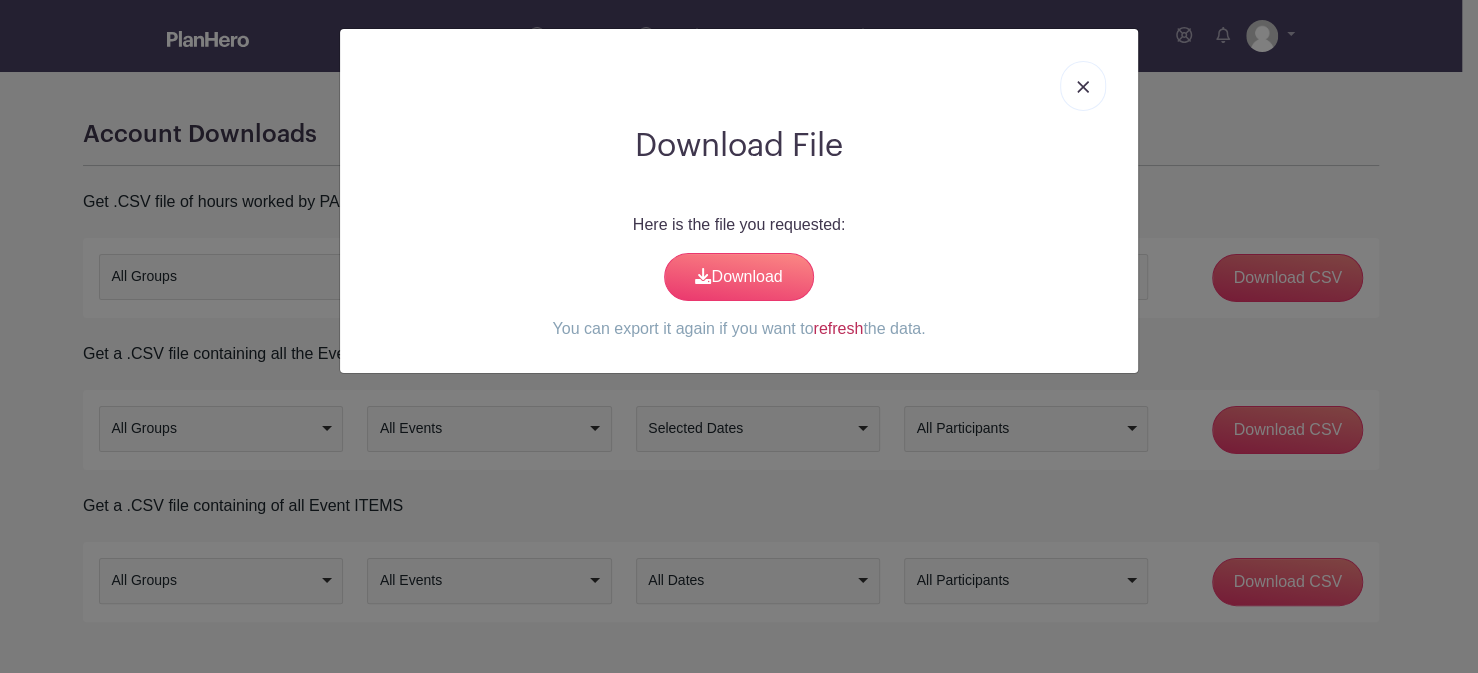 click on "refresh" at bounding box center [838, 328] 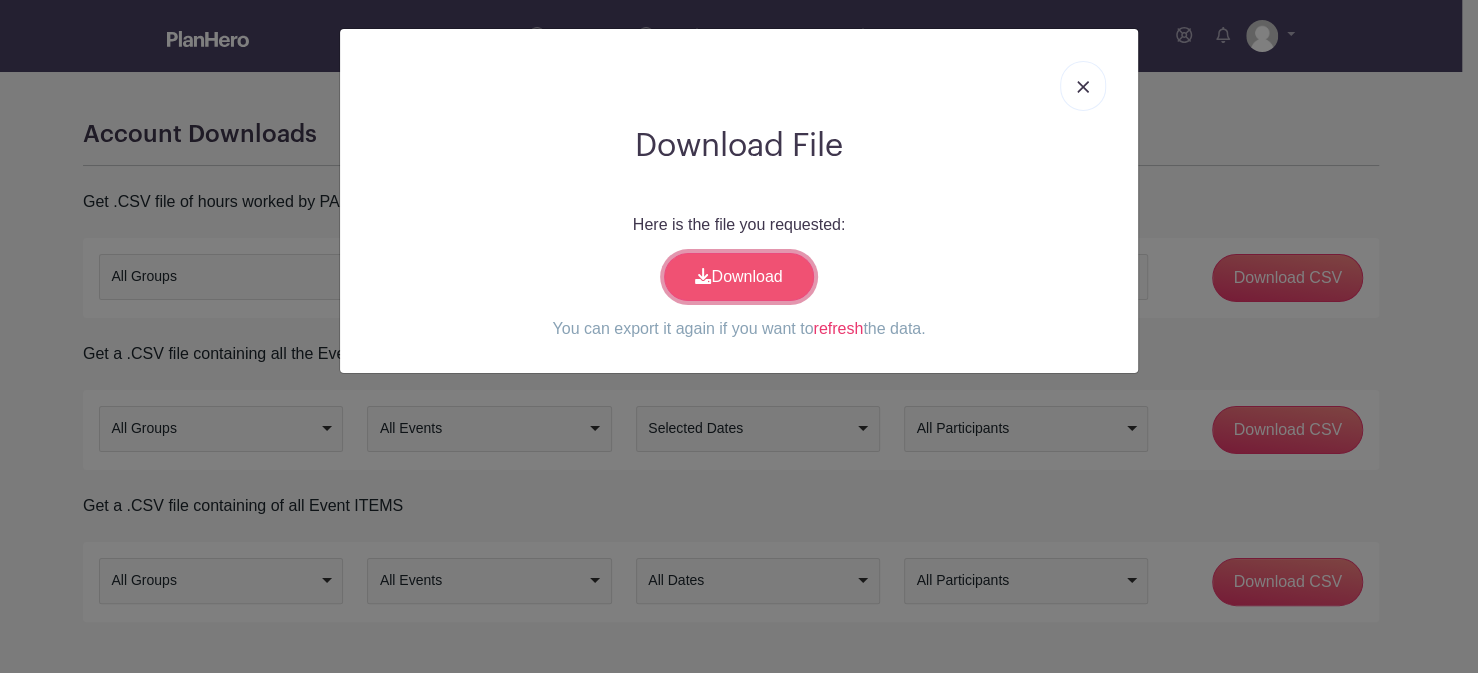 click on "Download" at bounding box center (739, 277) 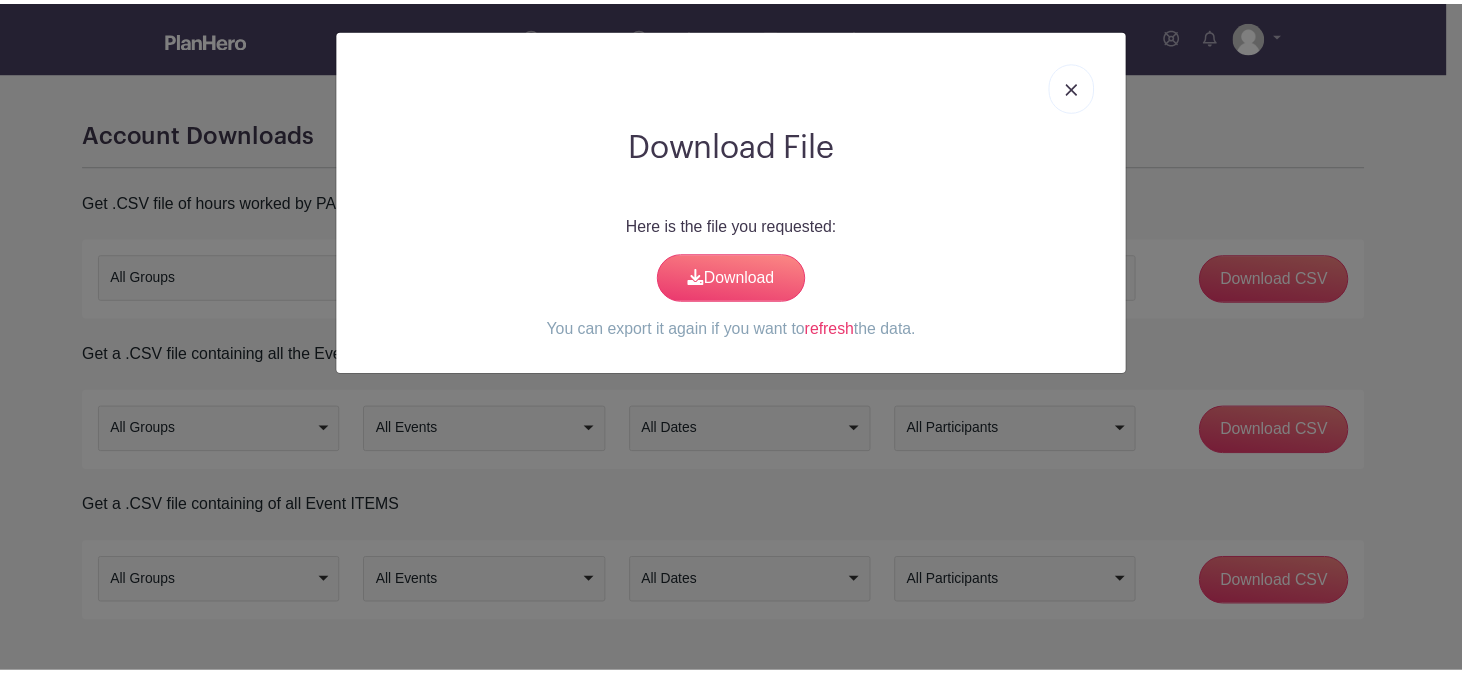 scroll, scrollTop: 0, scrollLeft: 0, axis: both 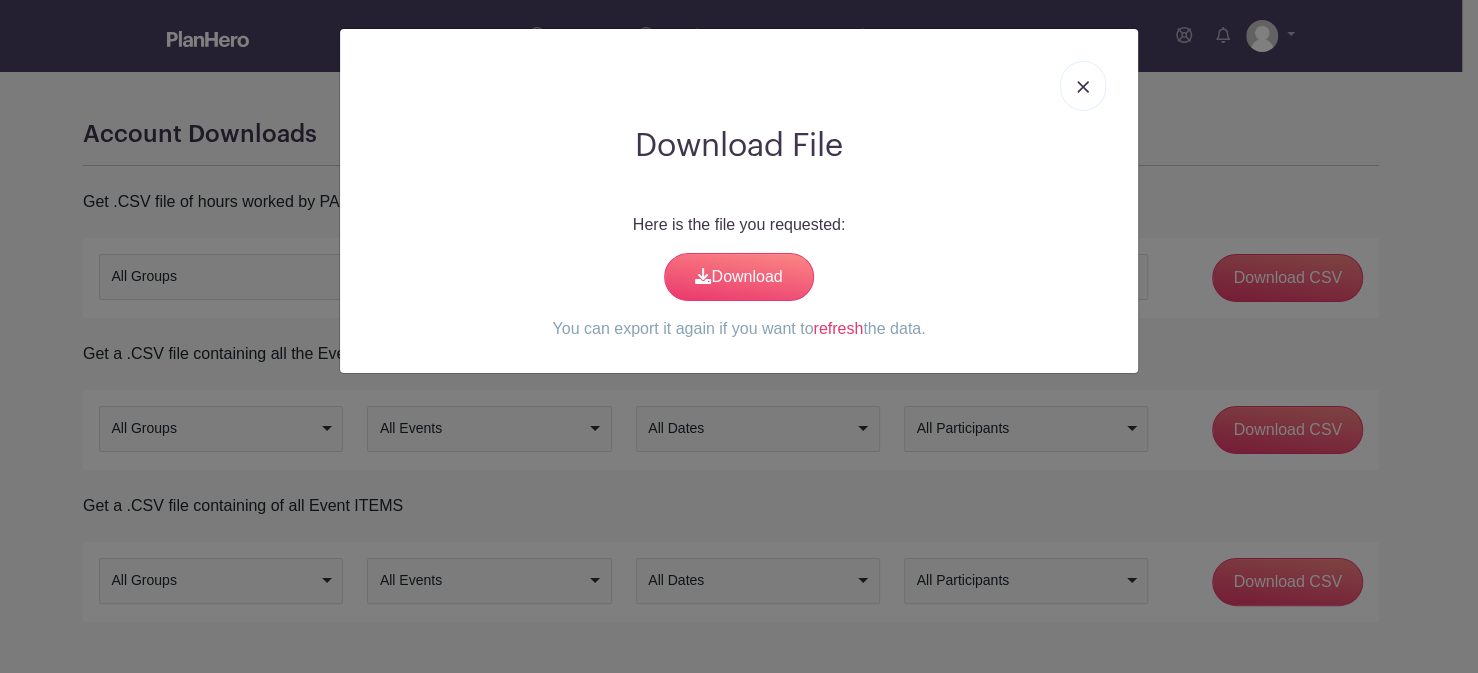 click at bounding box center (1083, 87) 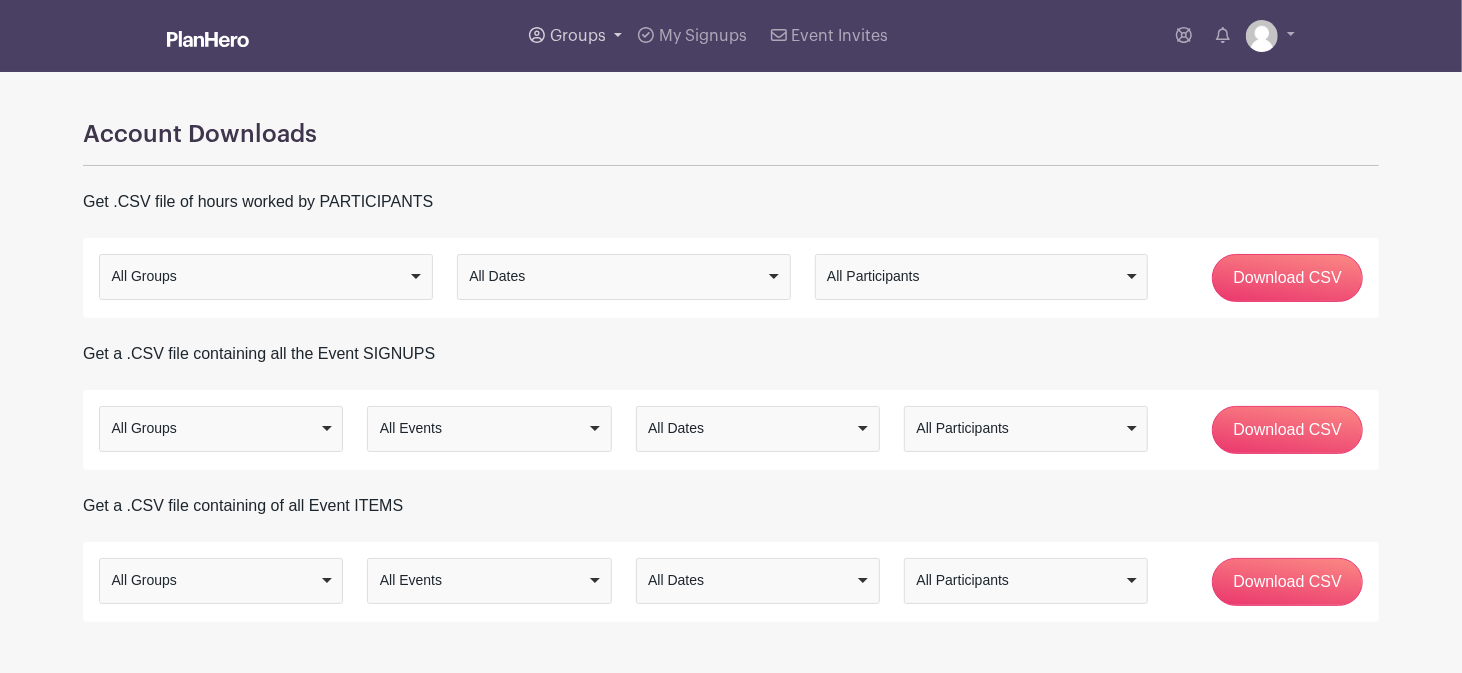 click on "Groups" at bounding box center [575, 36] 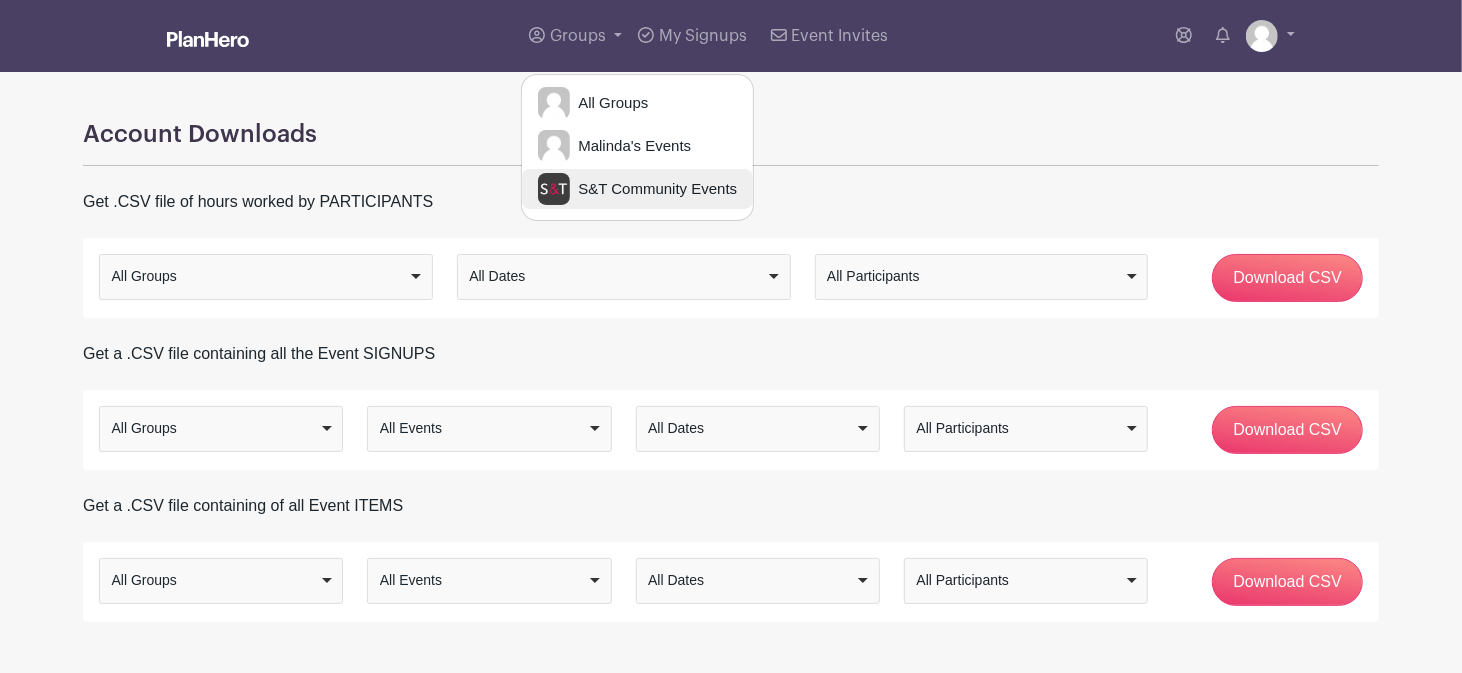 click on "S&T Community Events" at bounding box center [653, 189] 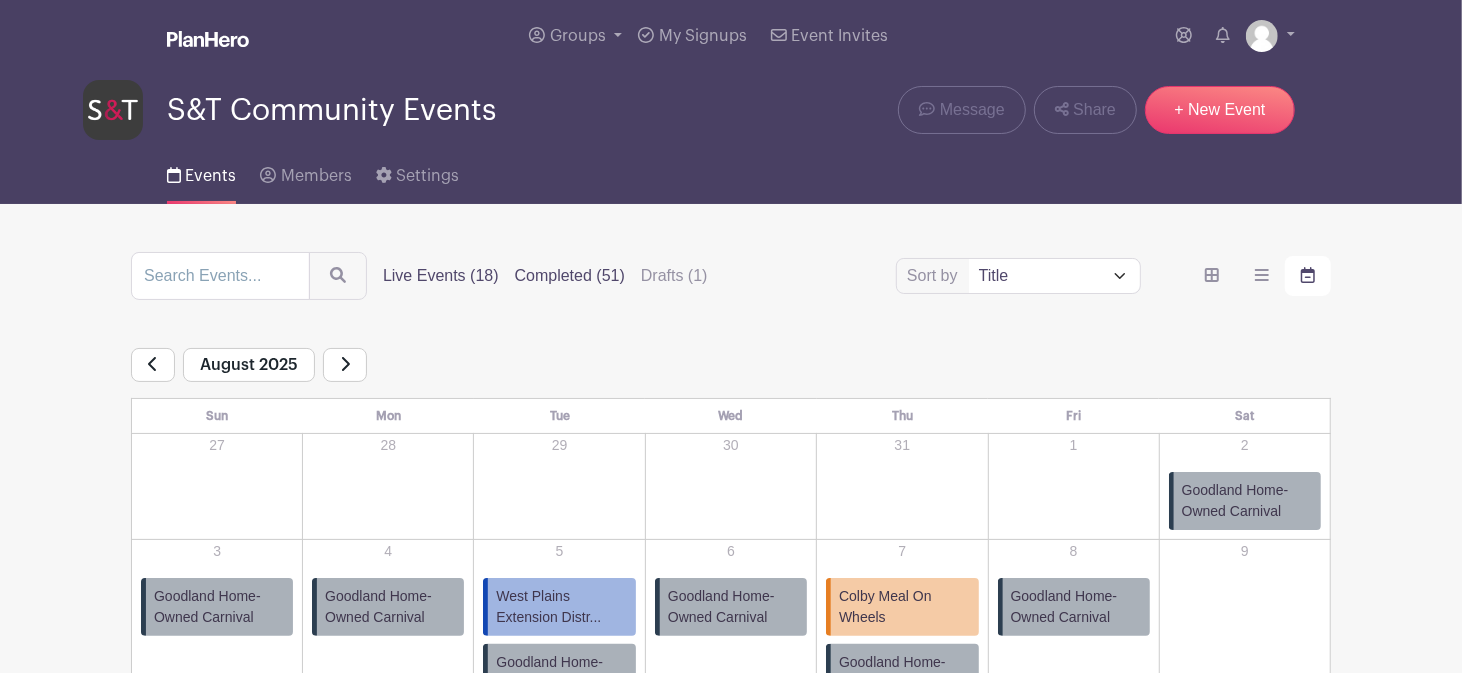 click on "Completed (51)" at bounding box center (570, 276) 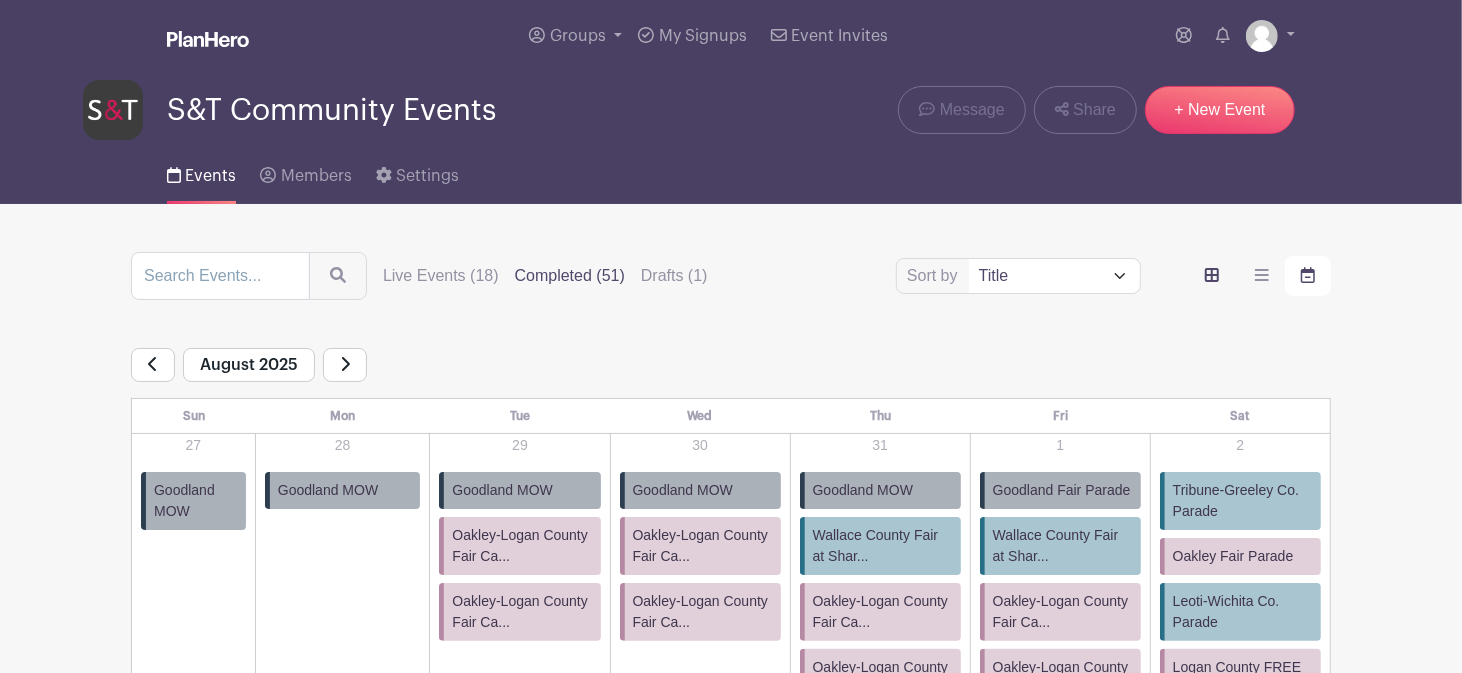 click 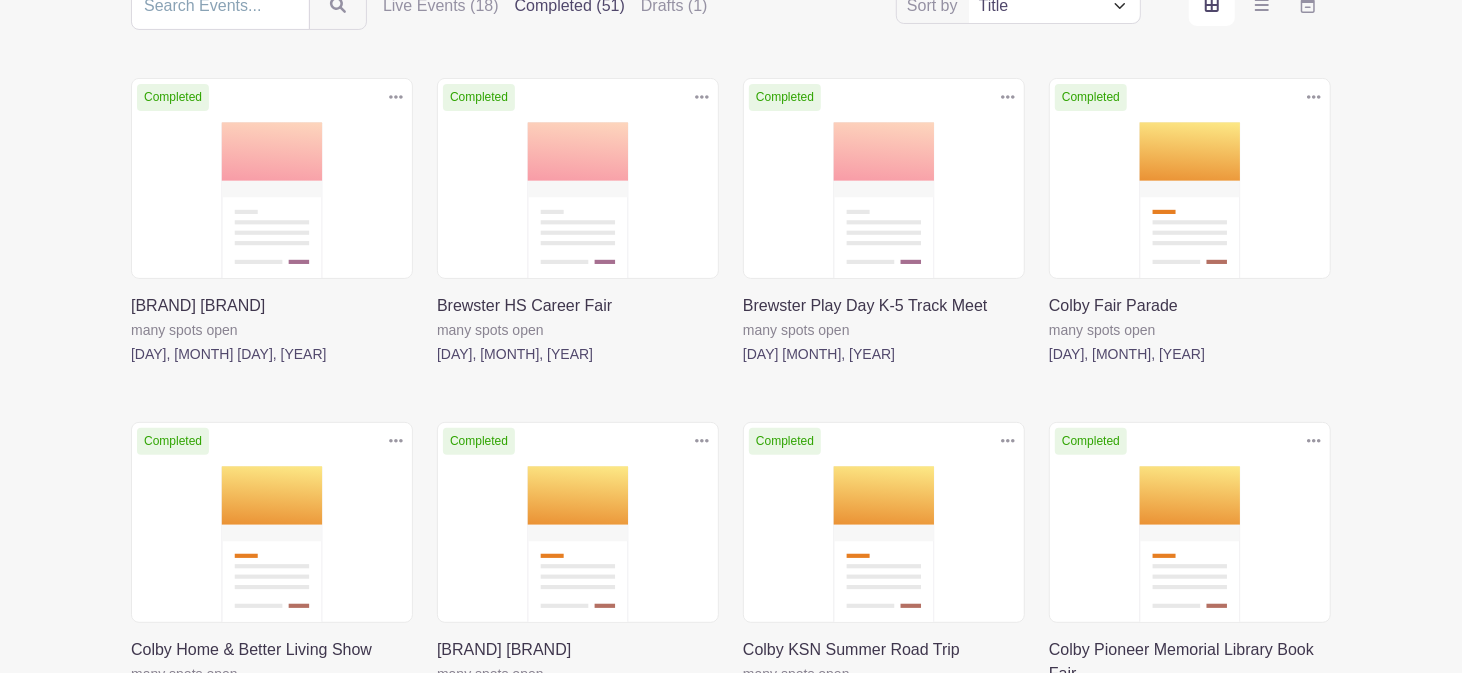 scroll, scrollTop: 322, scrollLeft: 0, axis: vertical 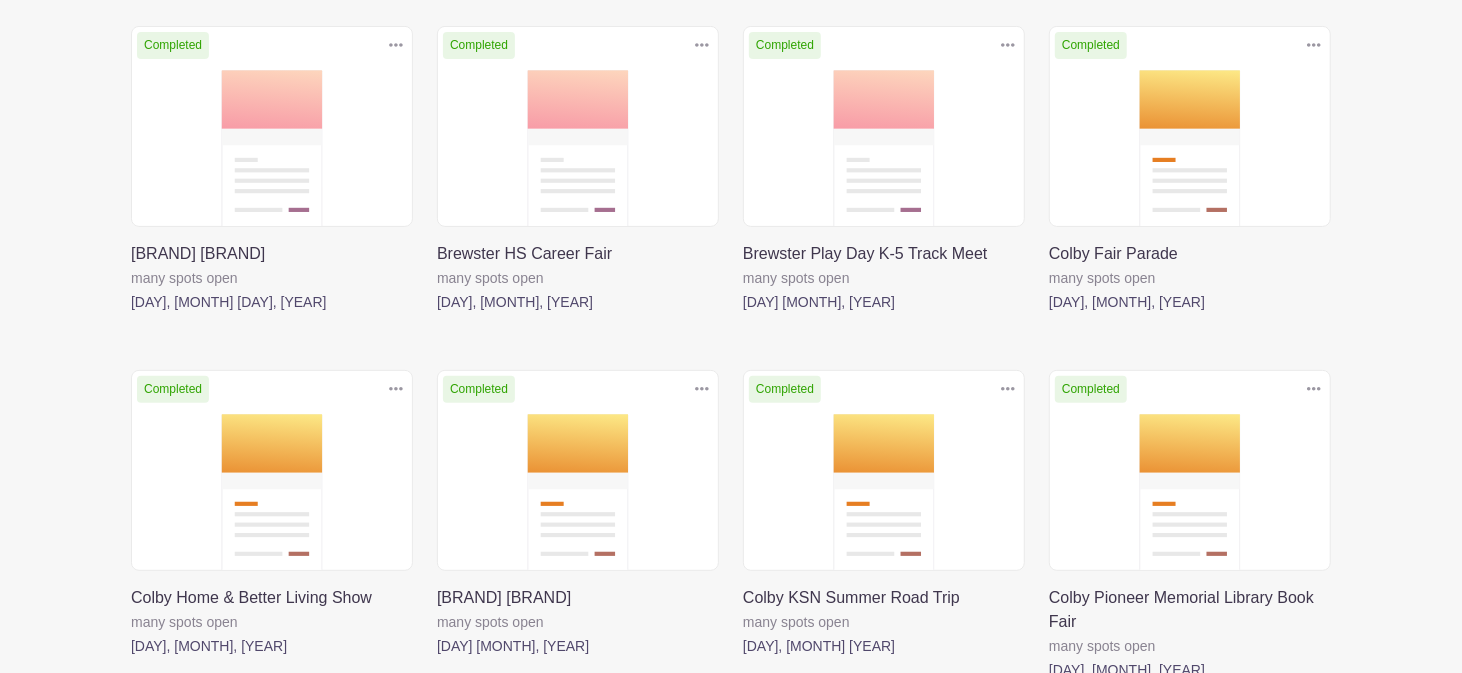 click at bounding box center [1049, 314] 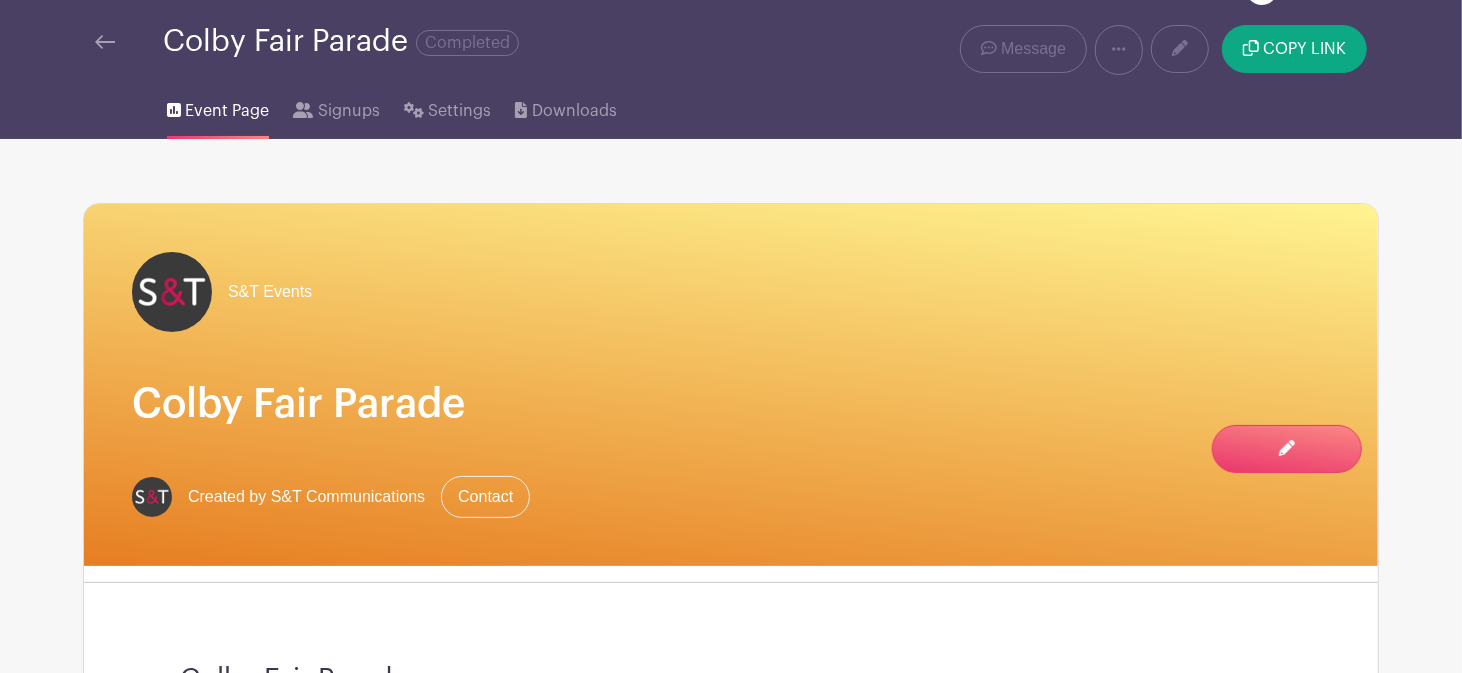 scroll, scrollTop: 0, scrollLeft: 0, axis: both 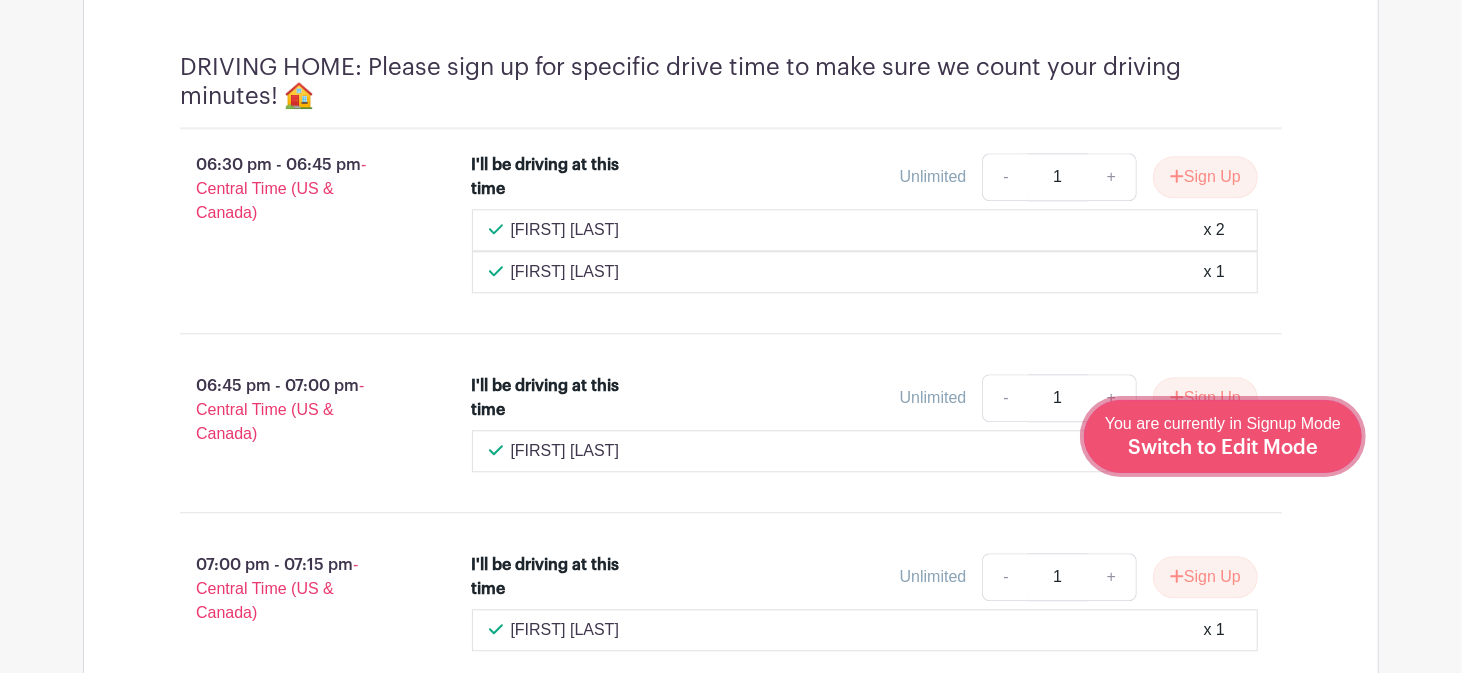 click on "You are currently in Signup Mode
Switch to Edit Mode" at bounding box center [1223, 436] 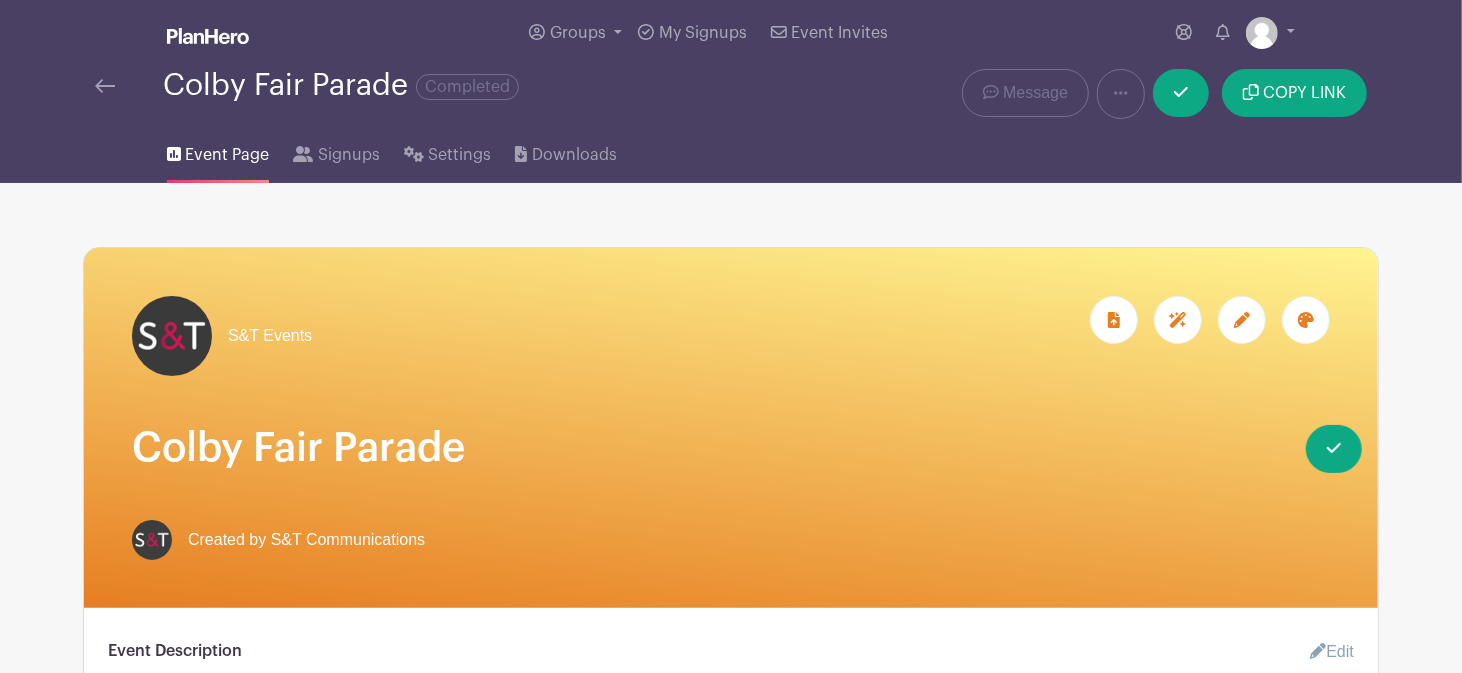 scroll, scrollTop: 0, scrollLeft: 0, axis: both 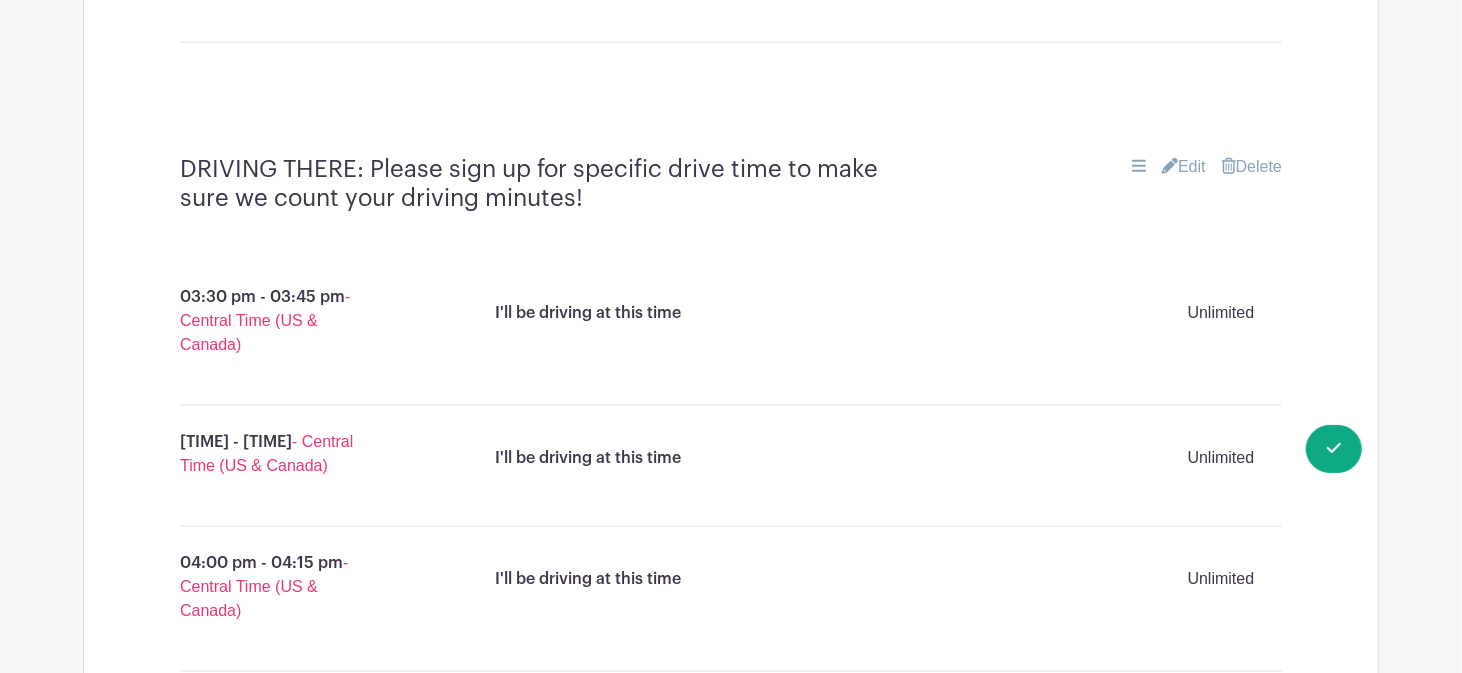 click on "Edit" at bounding box center (1184, 167) 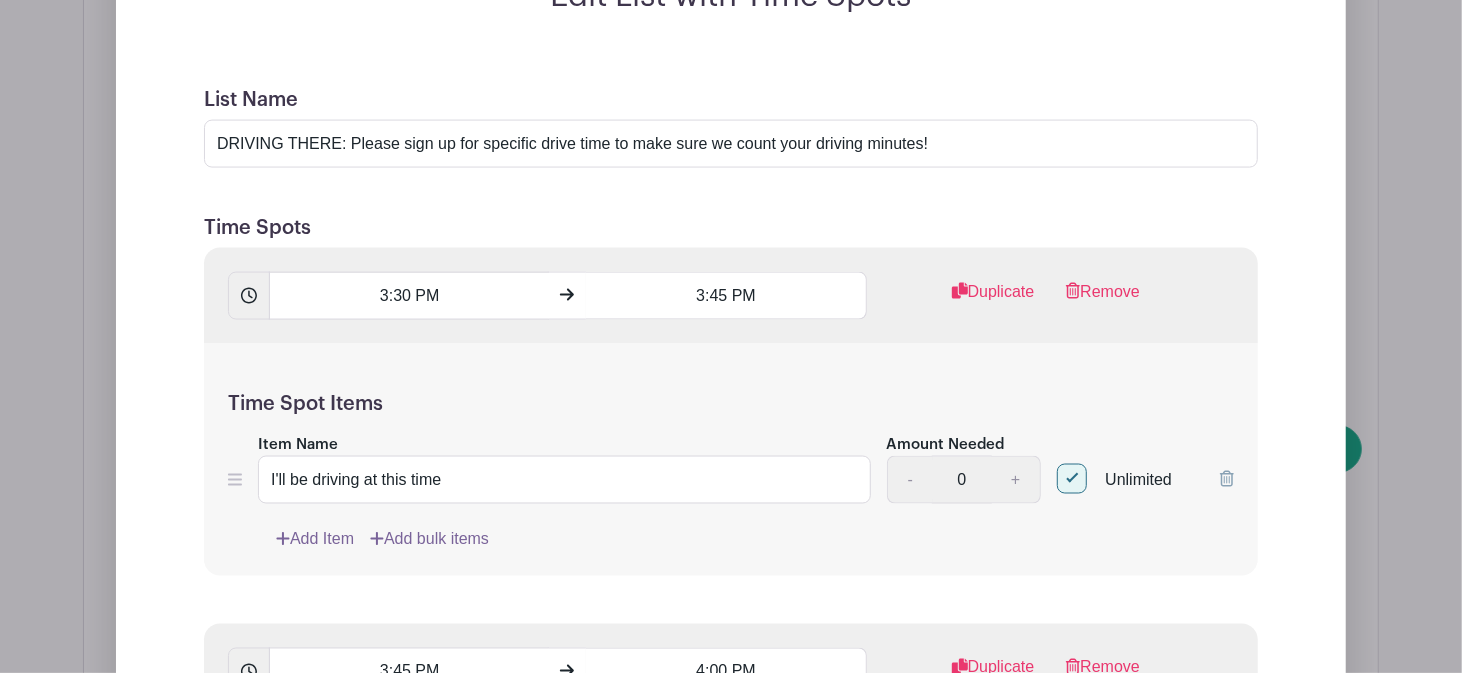 scroll, scrollTop: 1812, scrollLeft: 0, axis: vertical 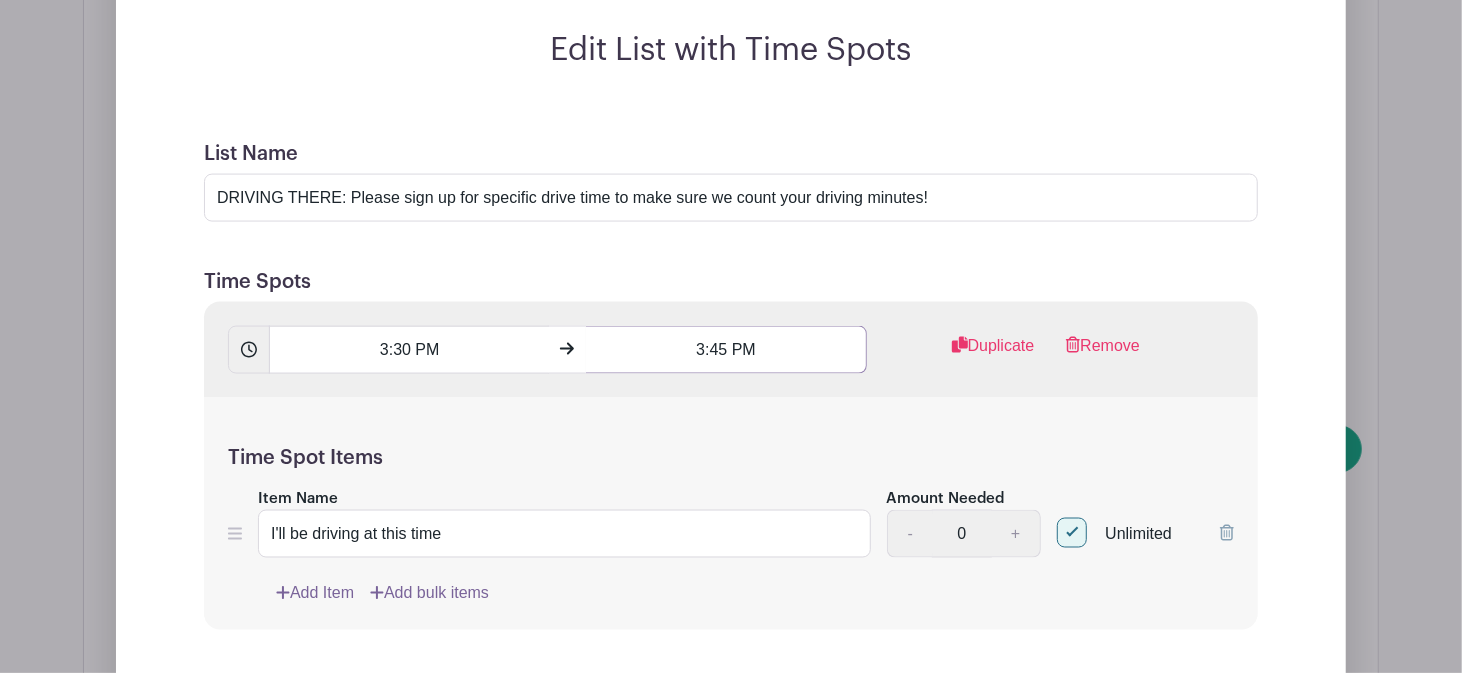 click on "3:45 PM" at bounding box center [726, 350] 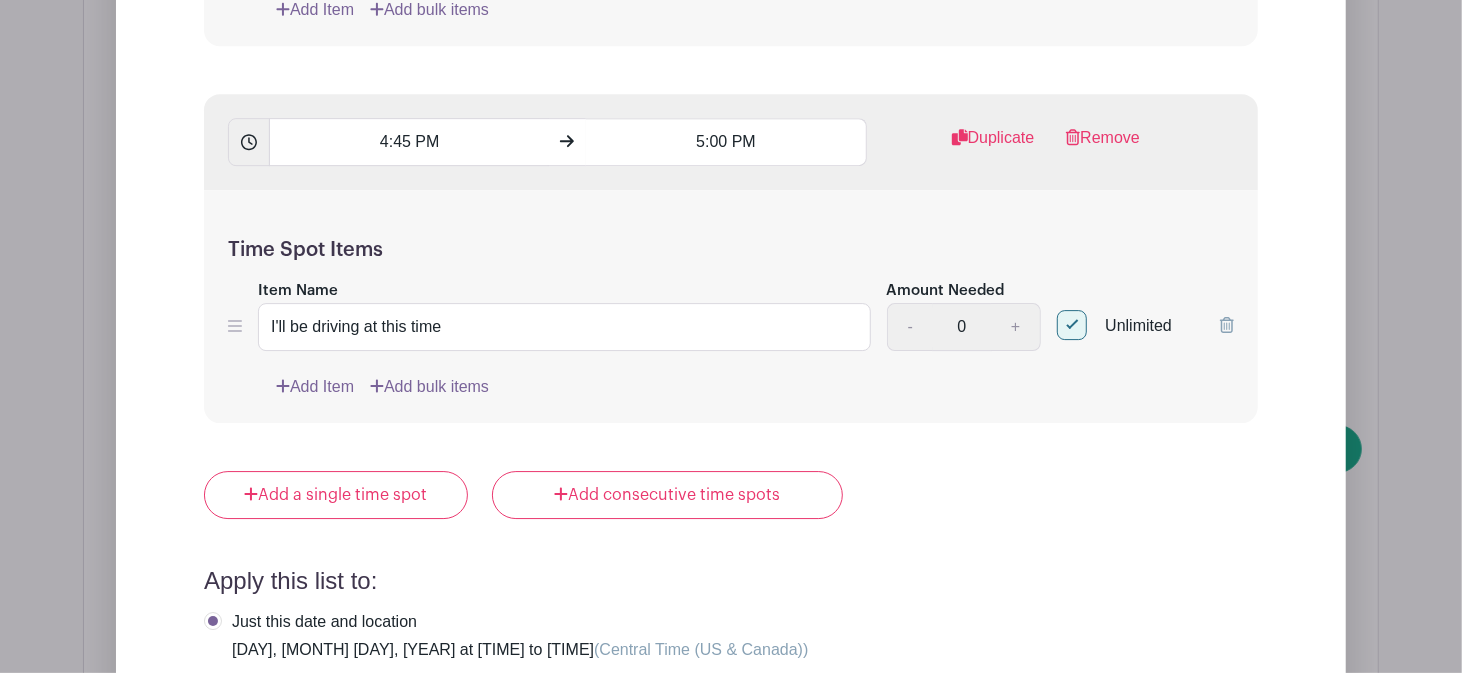 scroll, scrollTop: 3840, scrollLeft: 0, axis: vertical 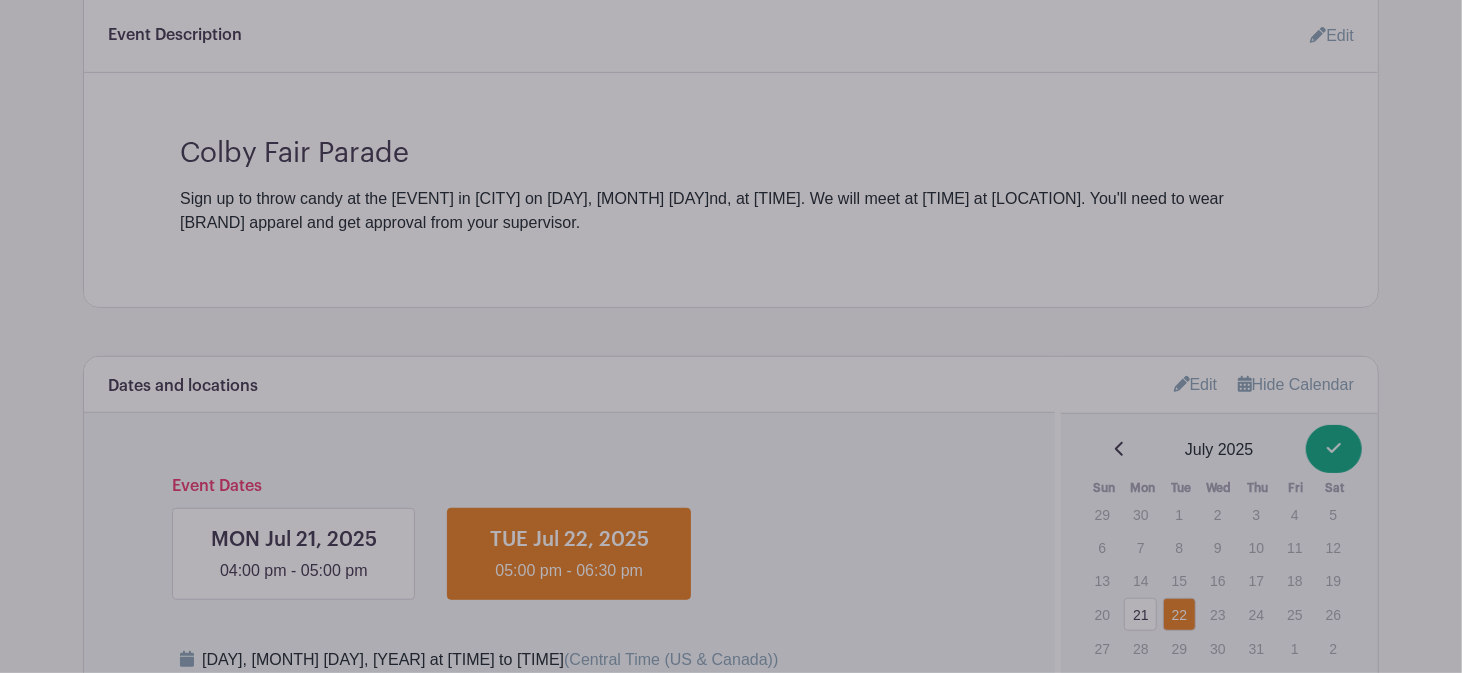 drag, startPoint x: 1406, startPoint y: 235, endPoint x: 1439, endPoint y: 182, distance: 62.433964 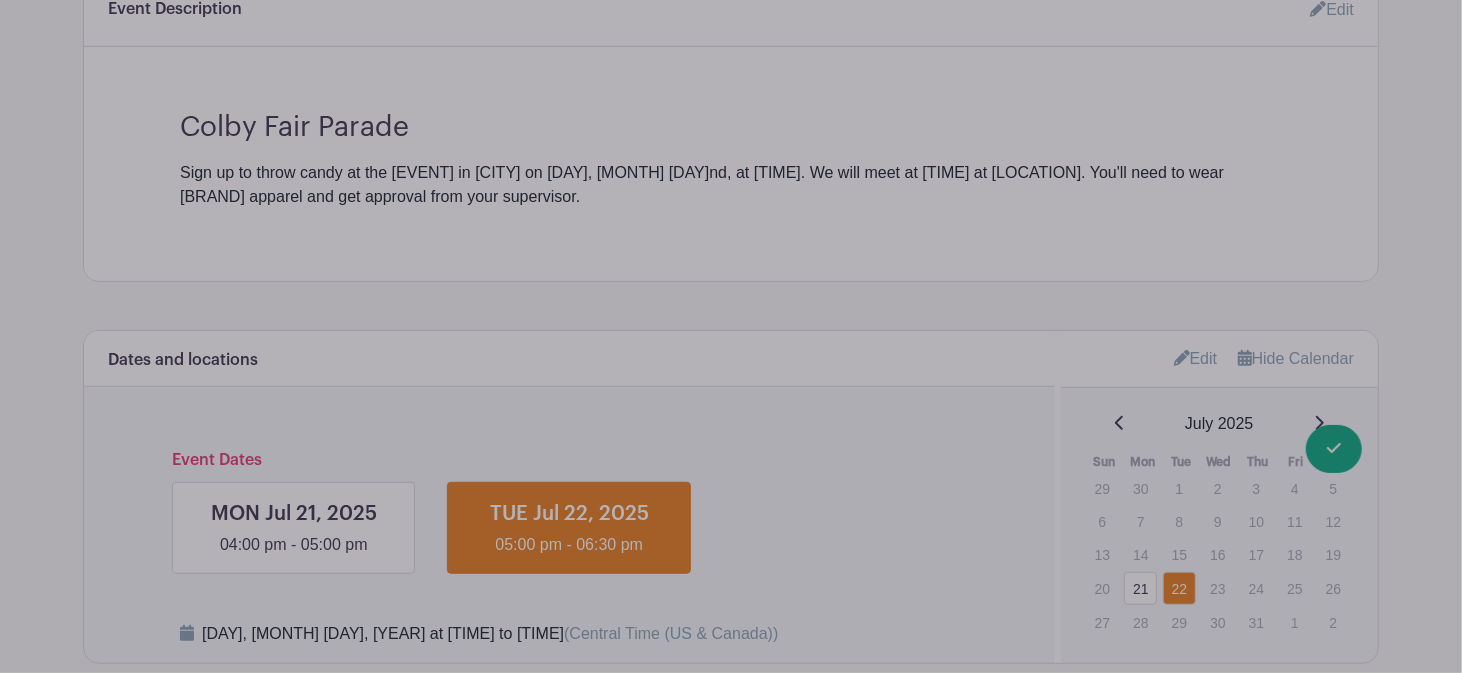 scroll, scrollTop: 536, scrollLeft: 0, axis: vertical 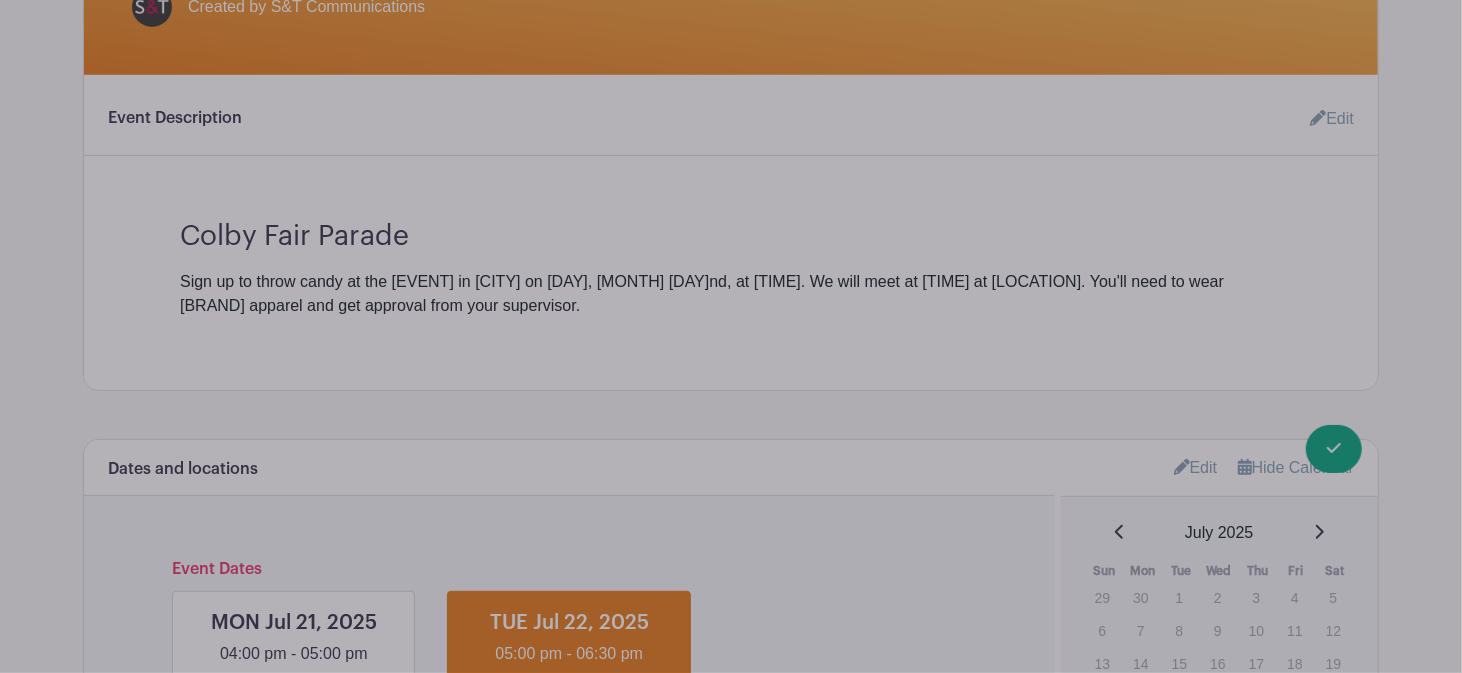 click on "Edit List with Time Spots
List Name
DRIVING THERE: Please sign up for specific drive time to make sure we count your driving minutes!
Time Spots
3:30 PM
3:45 PM
Duplicate
Remove
Time Spot Items
Item Name
I'll be driving at this time
Amount Needed
-
0
+
Unlimited" at bounding box center (731, 2837) 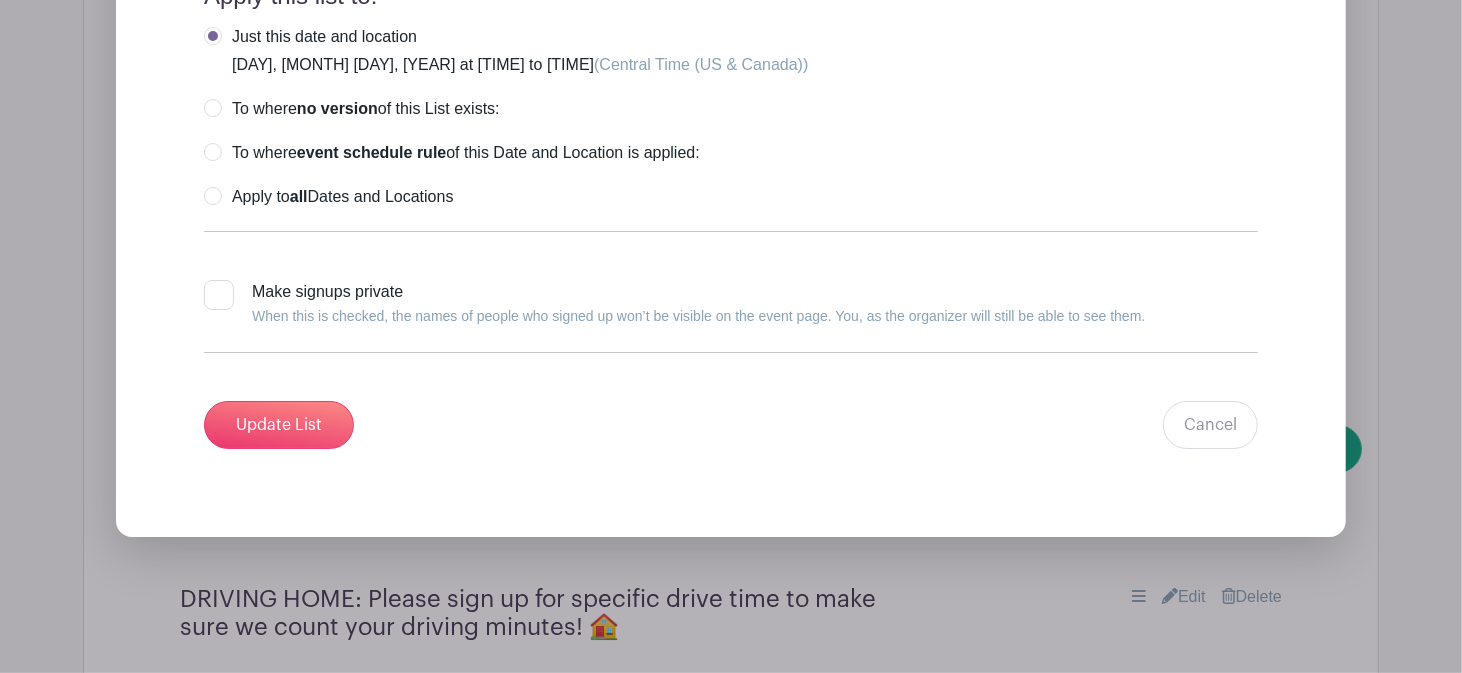 scroll, scrollTop: 4612, scrollLeft: 0, axis: vertical 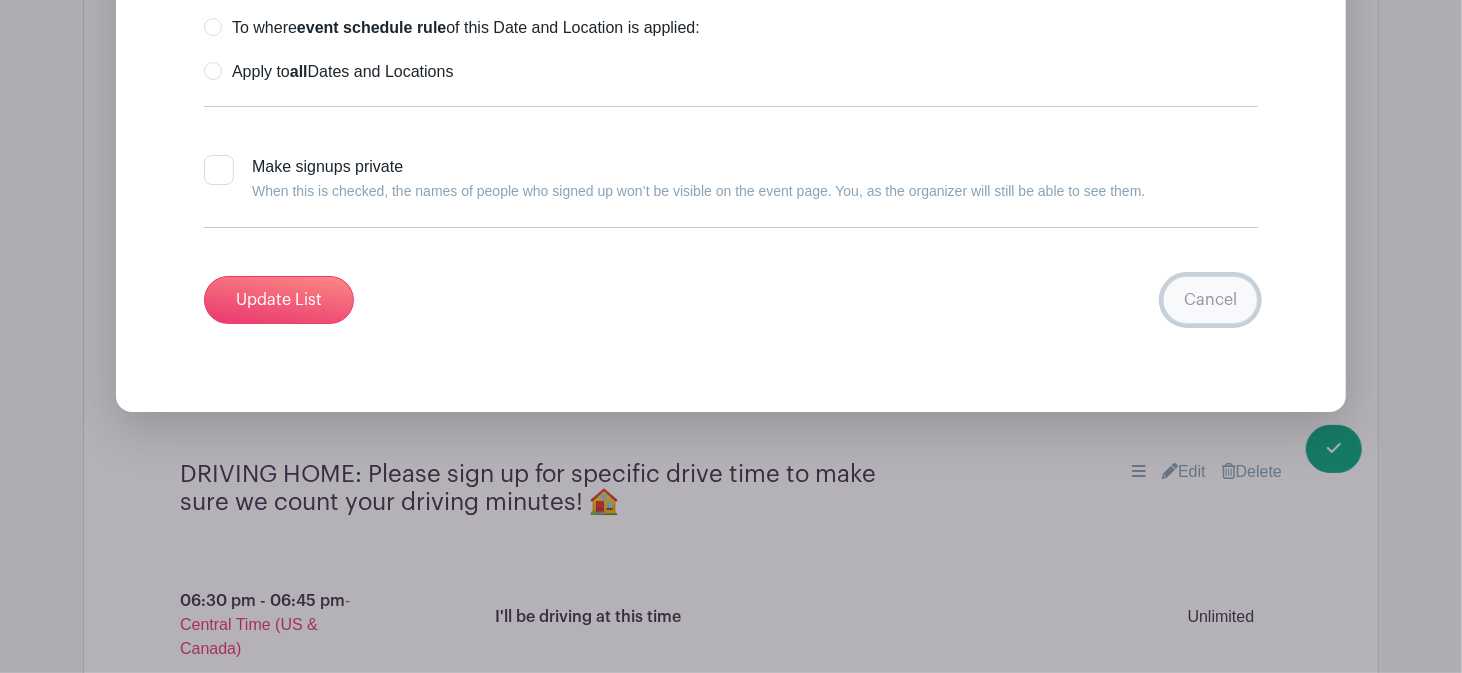 click on "Cancel" at bounding box center [1210, 300] 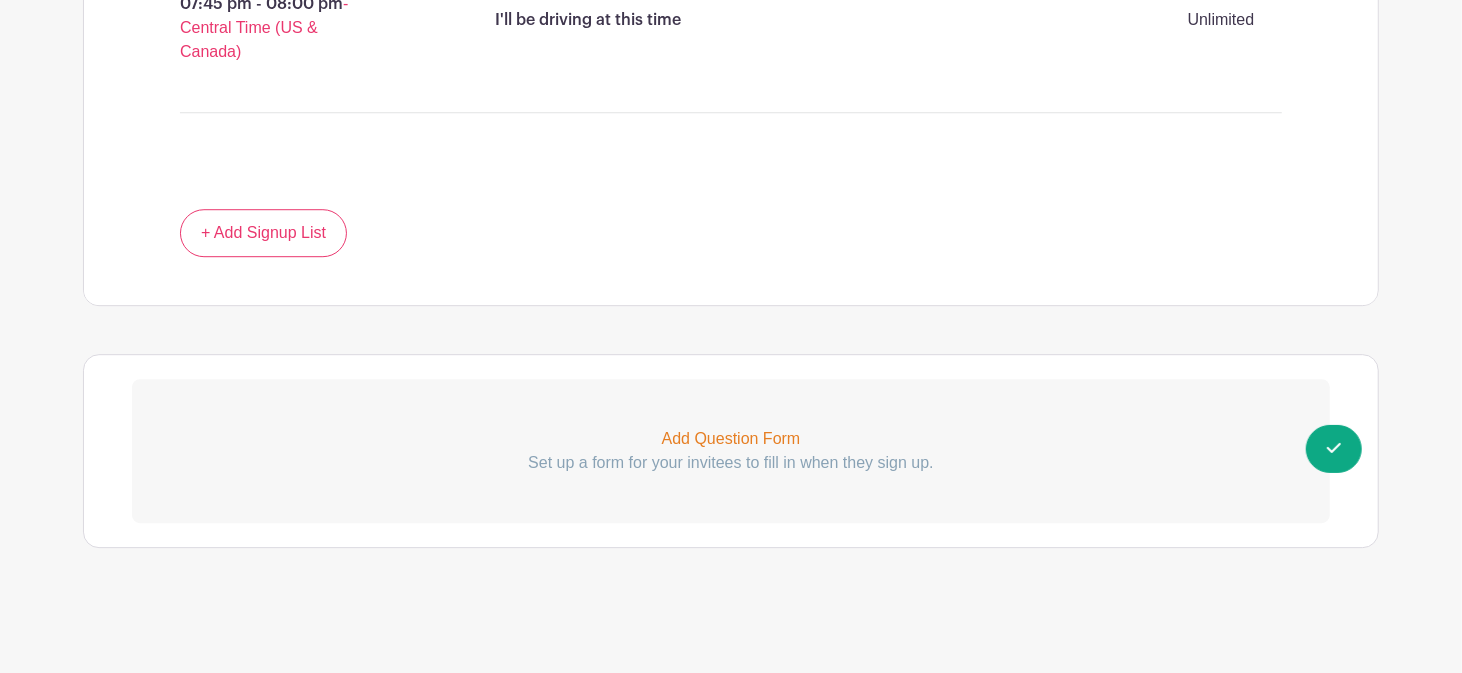 scroll, scrollTop: 3386, scrollLeft: 0, axis: vertical 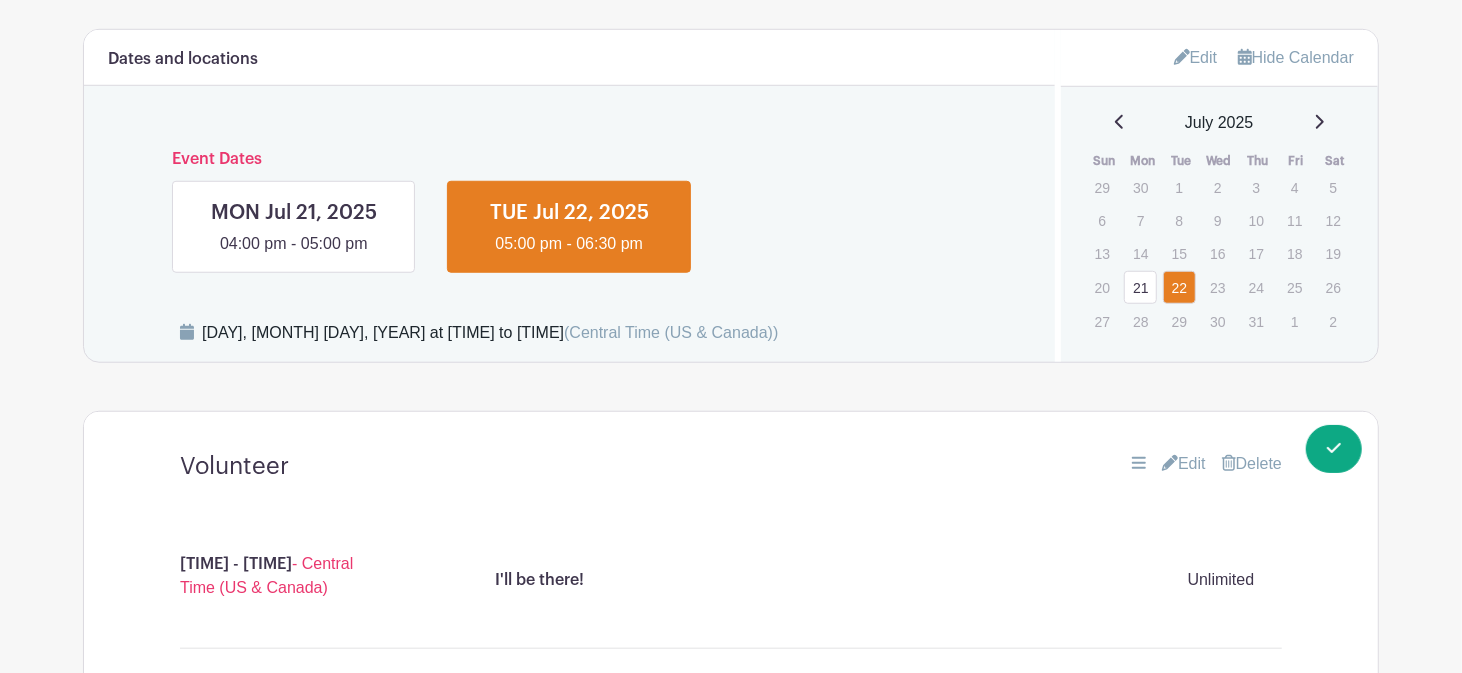 click on "21" at bounding box center (1140, 287) 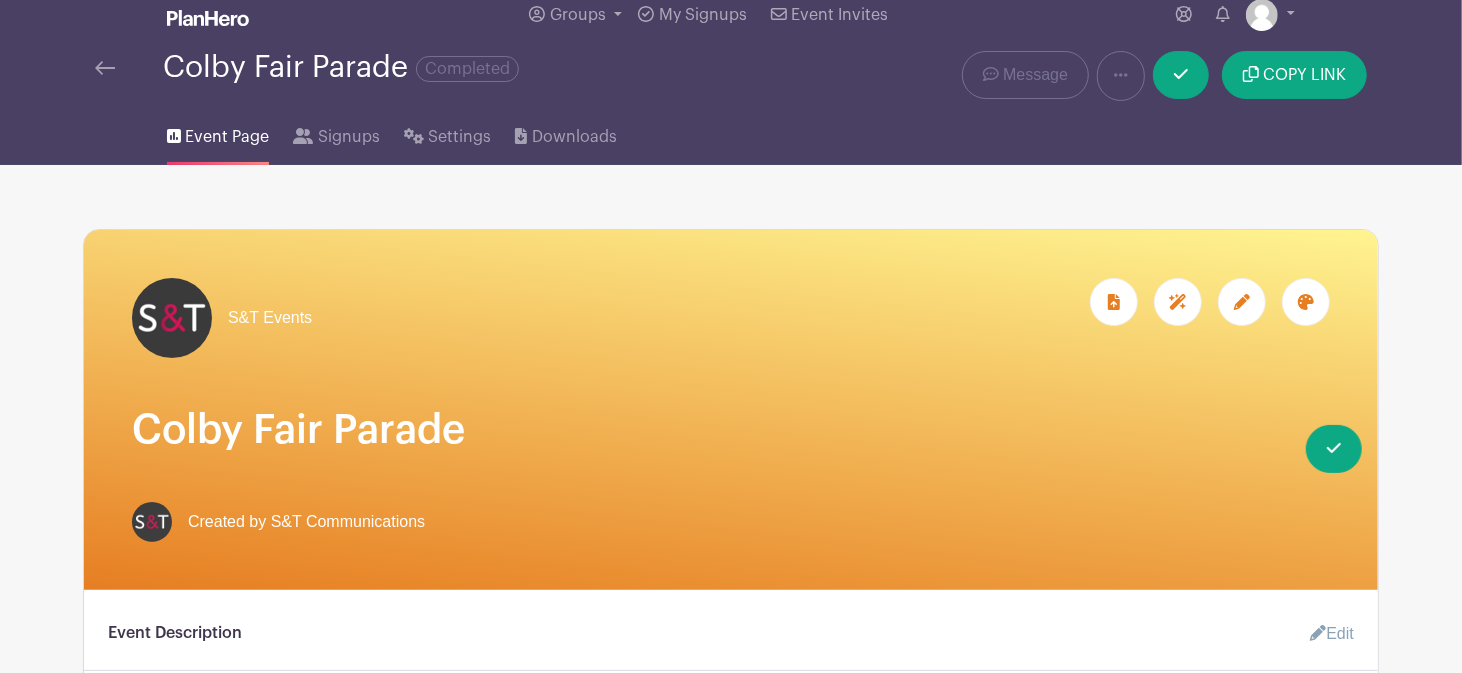 scroll, scrollTop: 0, scrollLeft: 0, axis: both 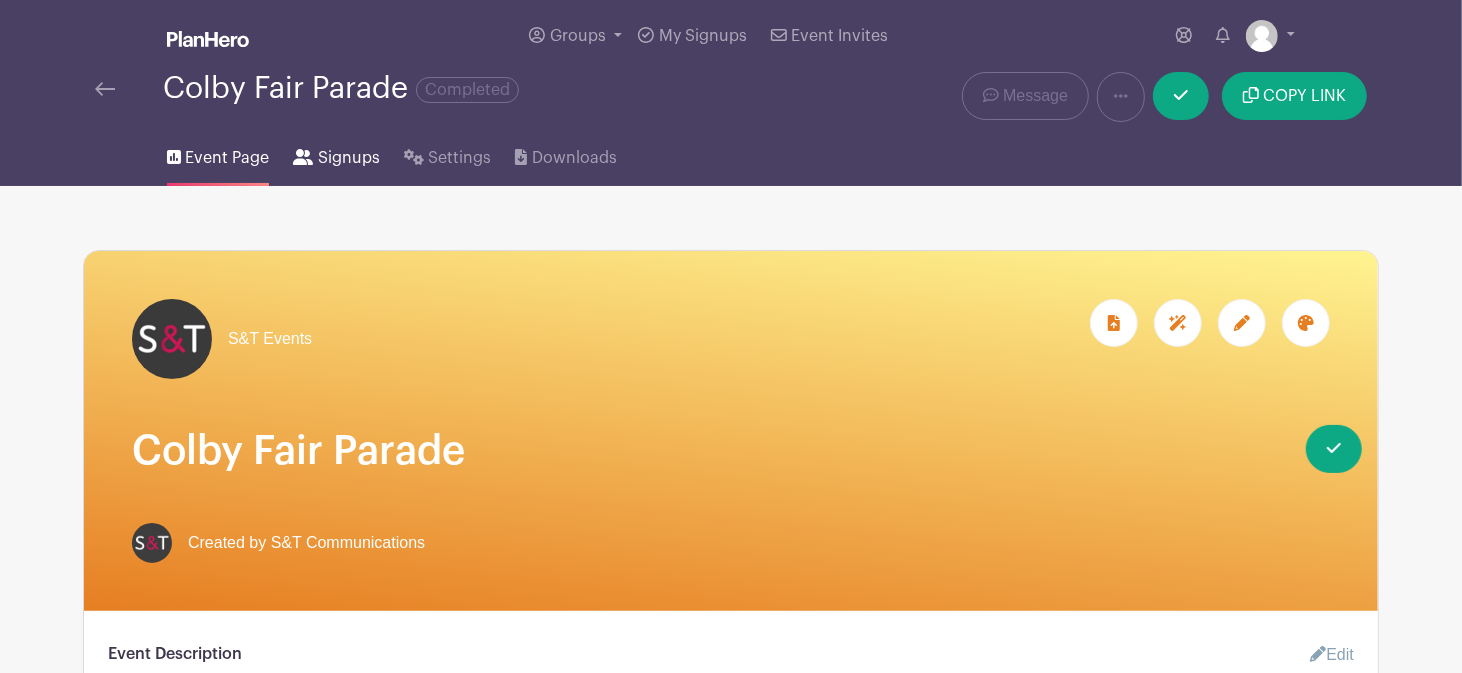 click on "Signups" at bounding box center [349, 158] 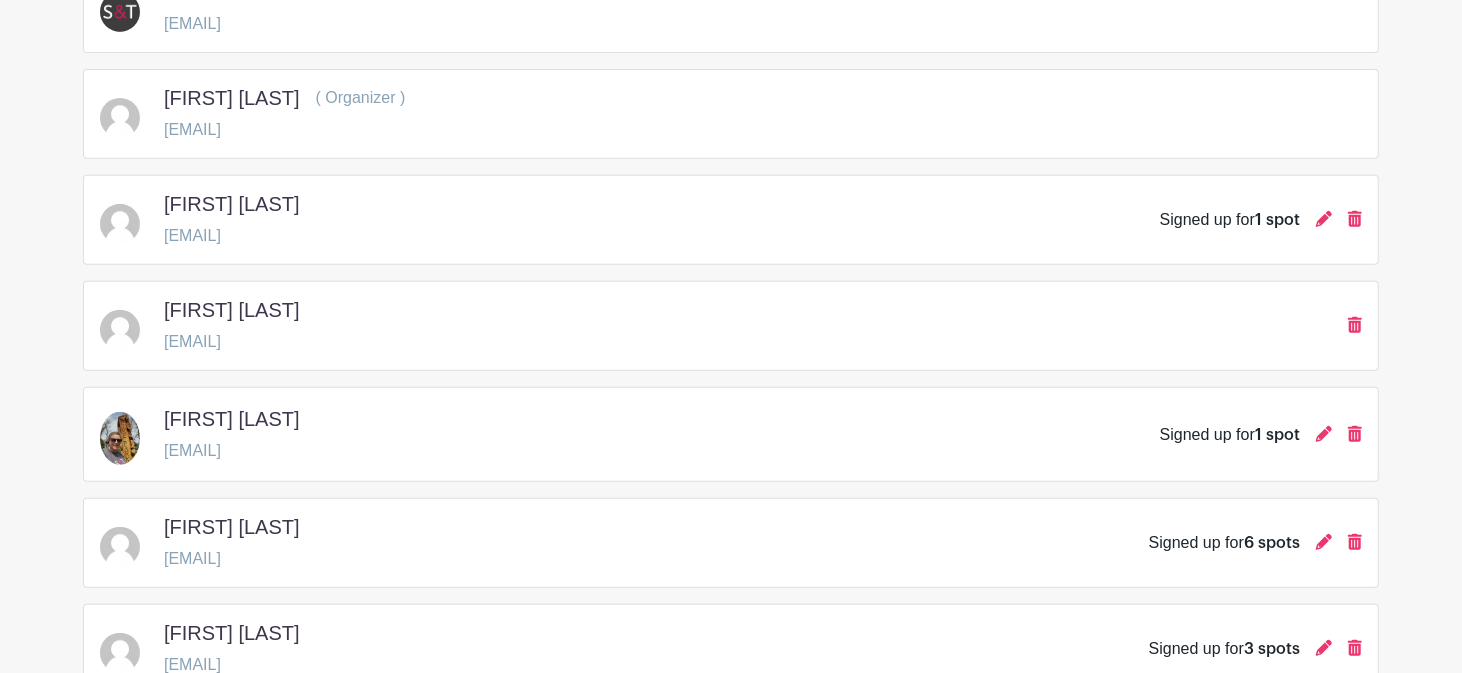 scroll, scrollTop: 495, scrollLeft: 0, axis: vertical 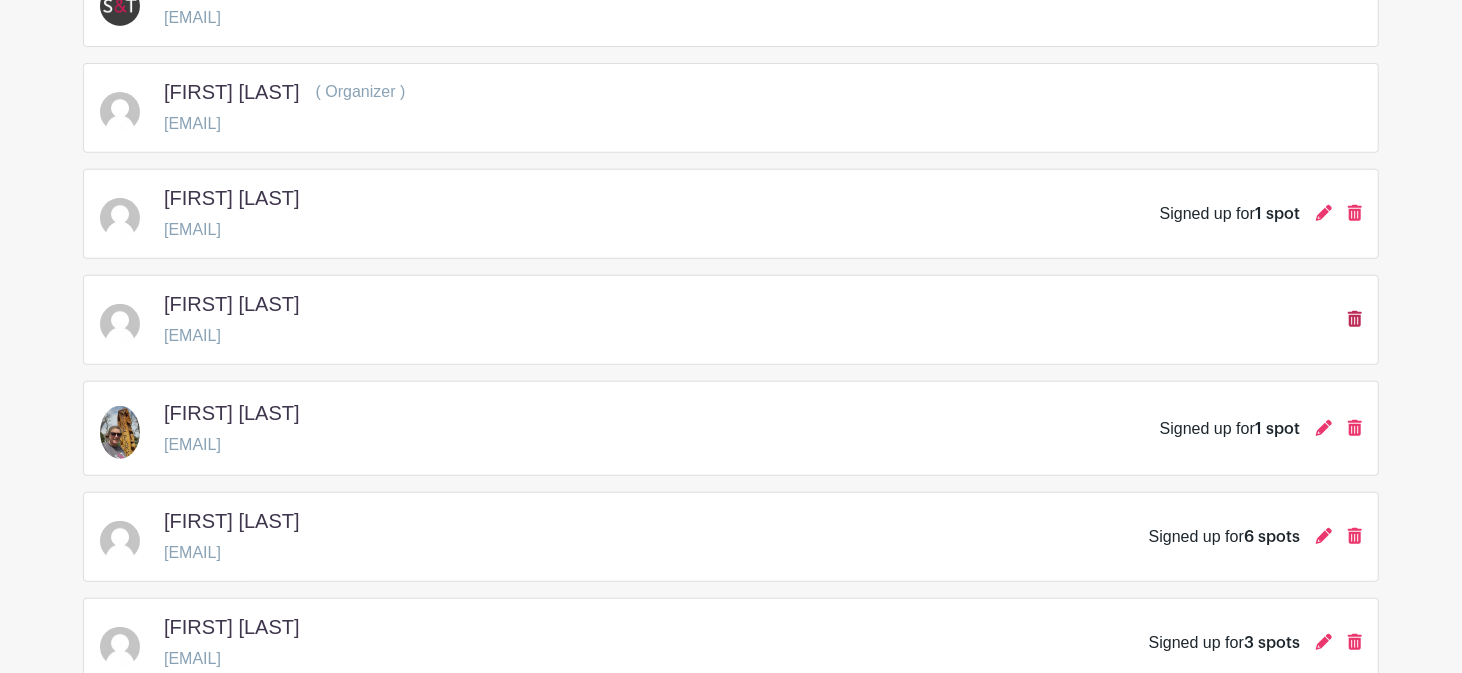 click 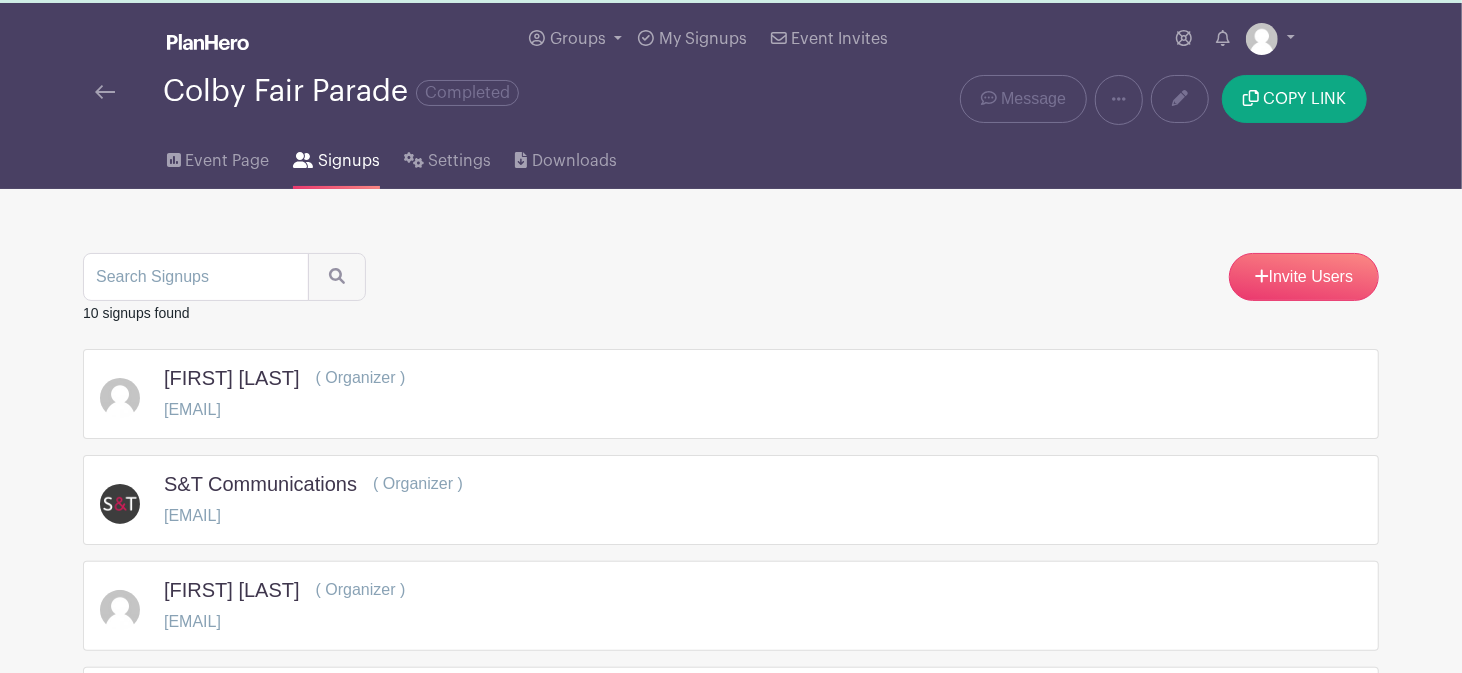scroll, scrollTop: 0, scrollLeft: 0, axis: both 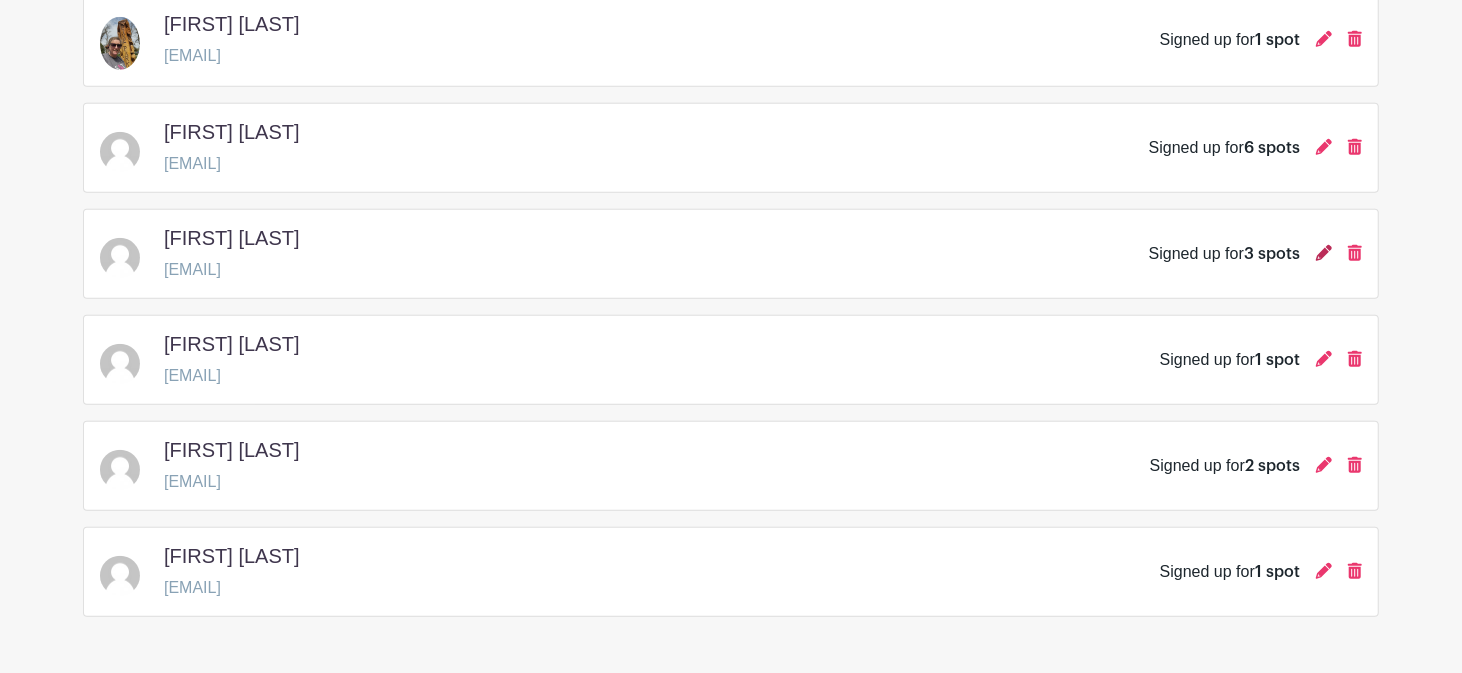 click 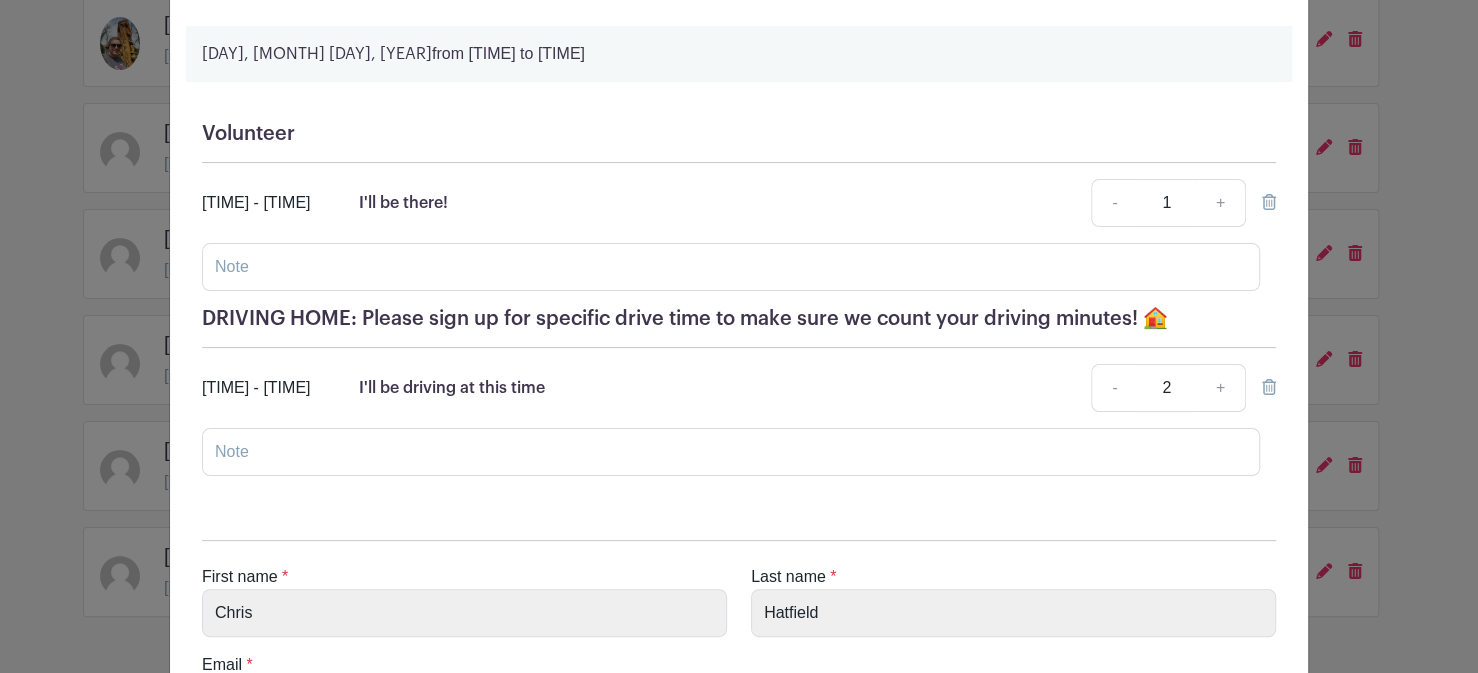 scroll, scrollTop: 119, scrollLeft: 0, axis: vertical 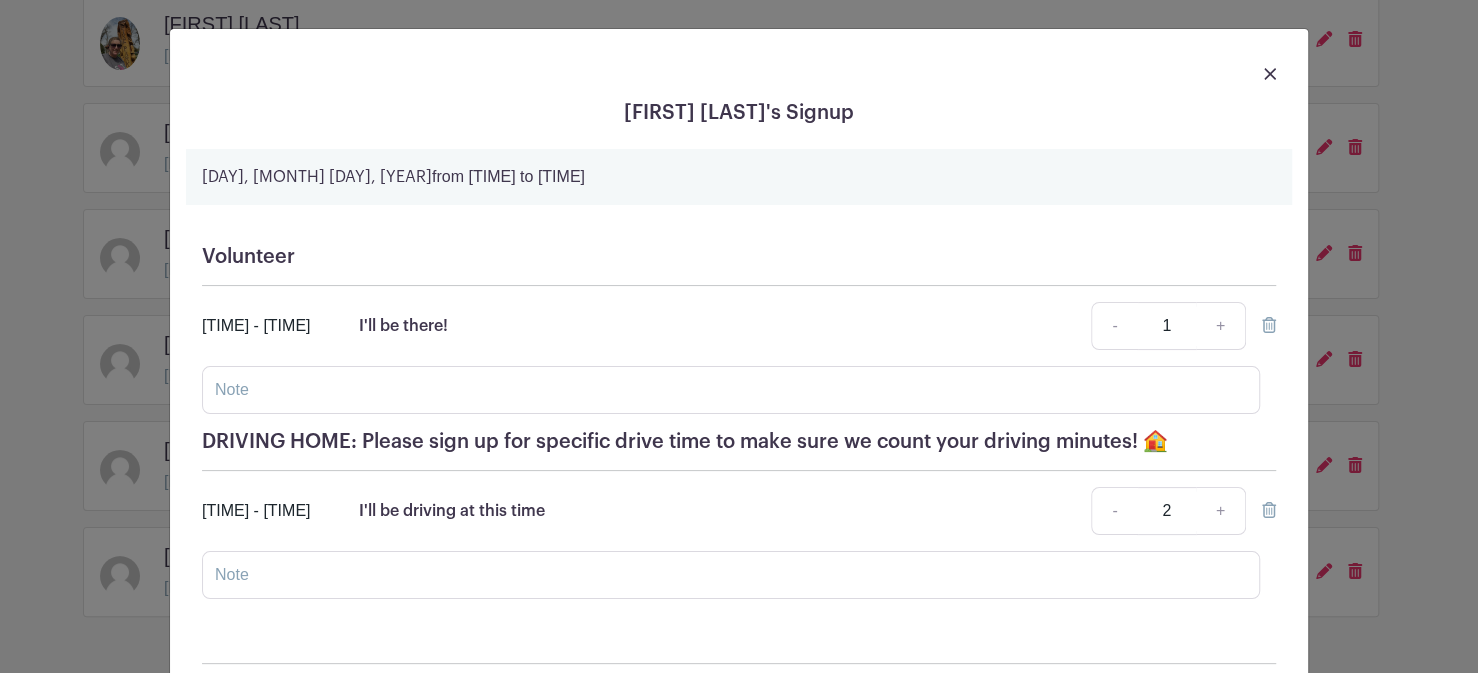 click at bounding box center [1270, 74] 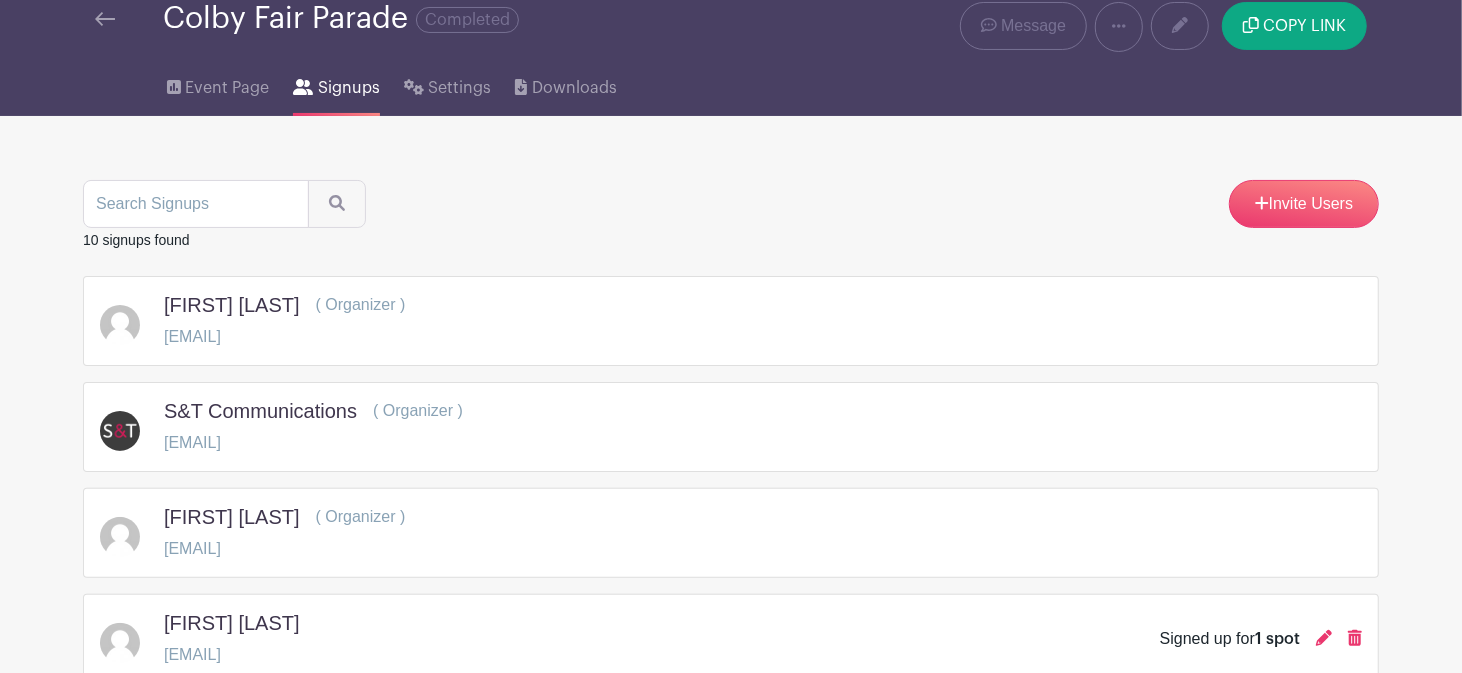 scroll, scrollTop: 0, scrollLeft: 0, axis: both 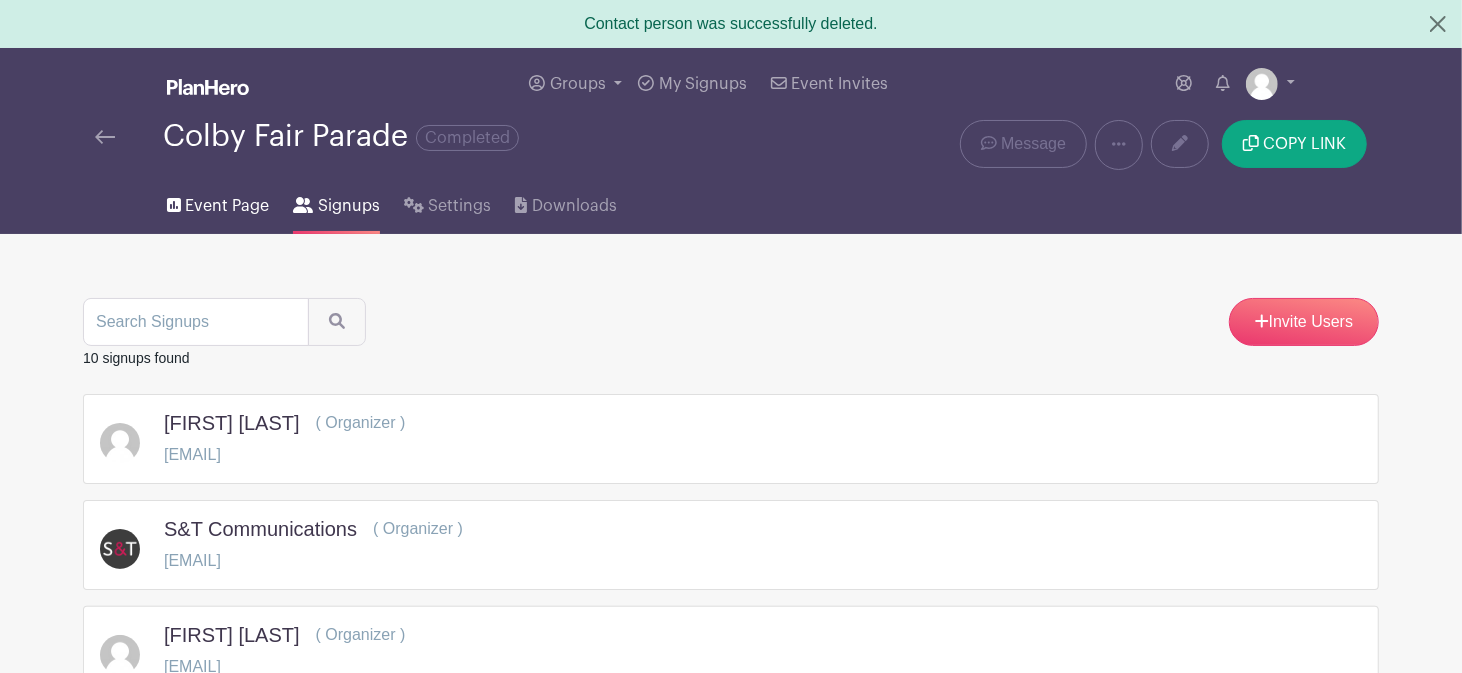 click on "Event Page" at bounding box center (227, 206) 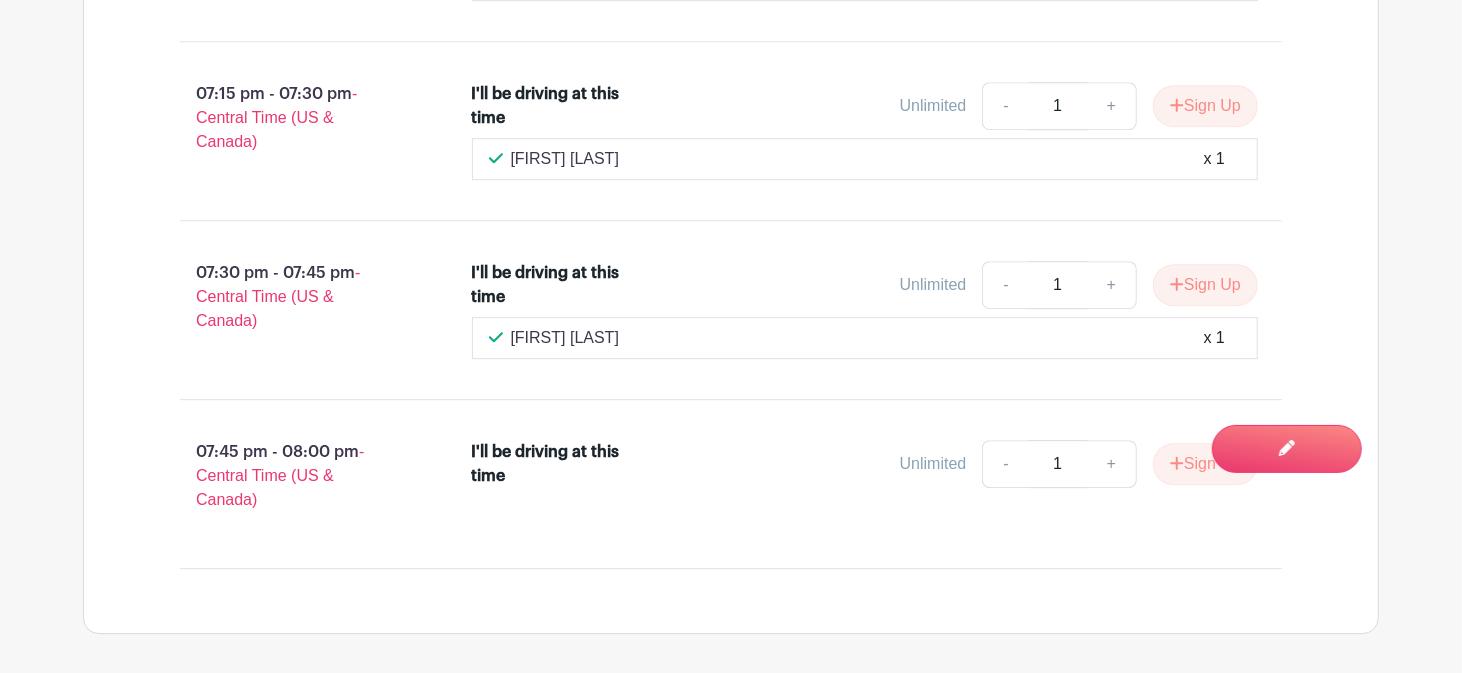 scroll, scrollTop: 3596, scrollLeft: 0, axis: vertical 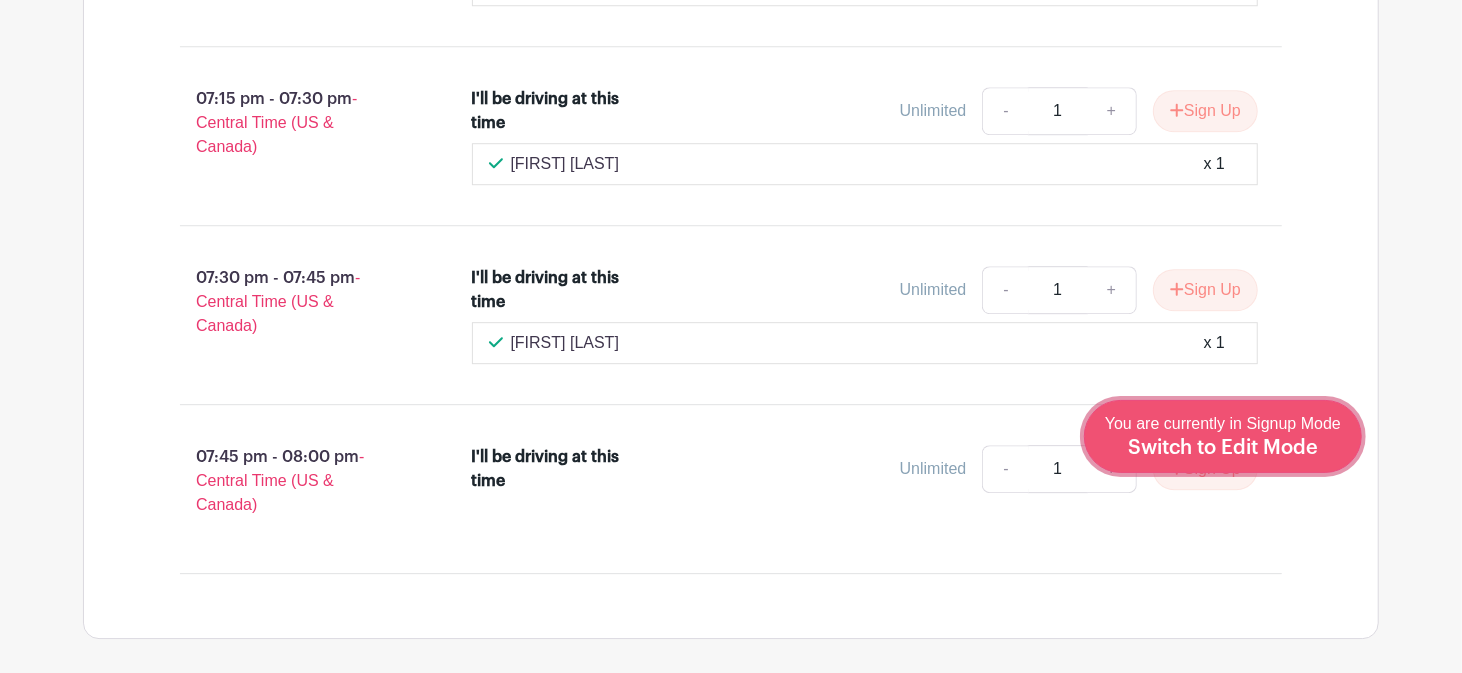 click on "Switch to Edit Mode" at bounding box center (1223, 448) 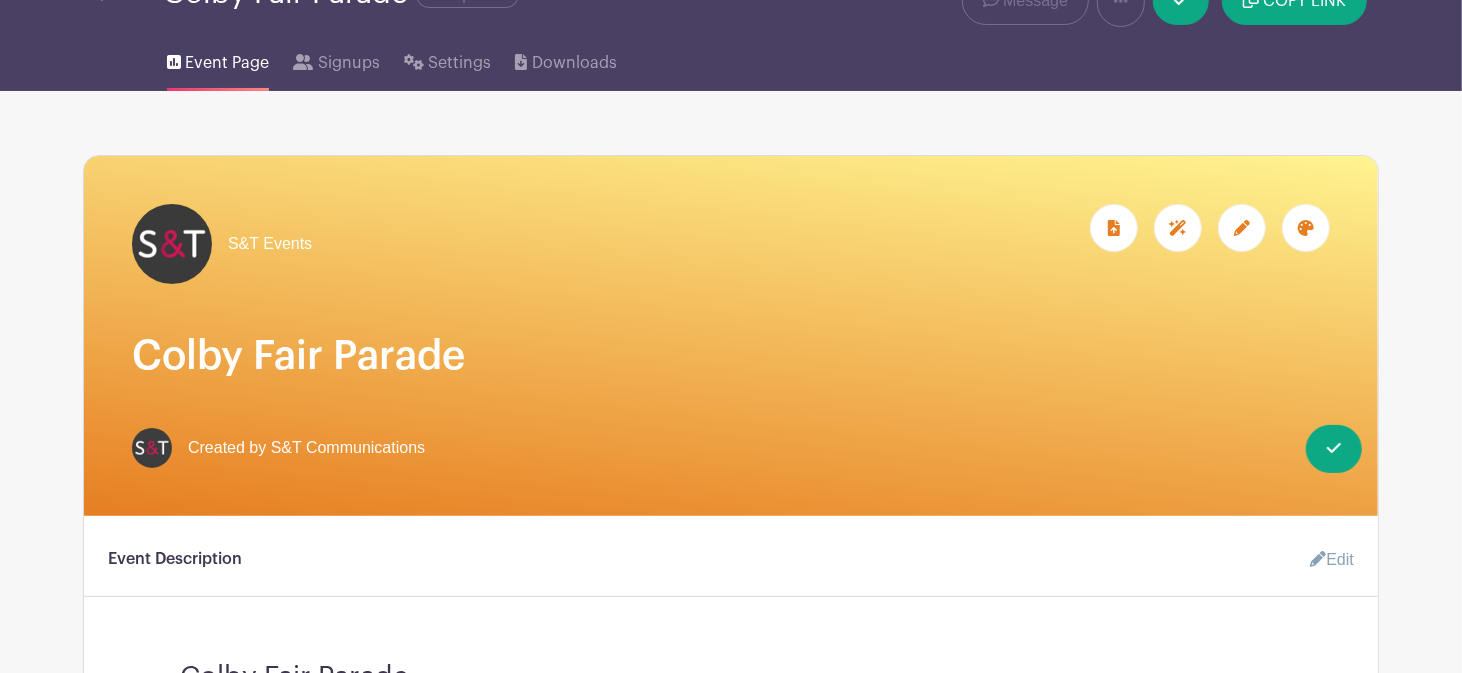 scroll, scrollTop: 0, scrollLeft: 0, axis: both 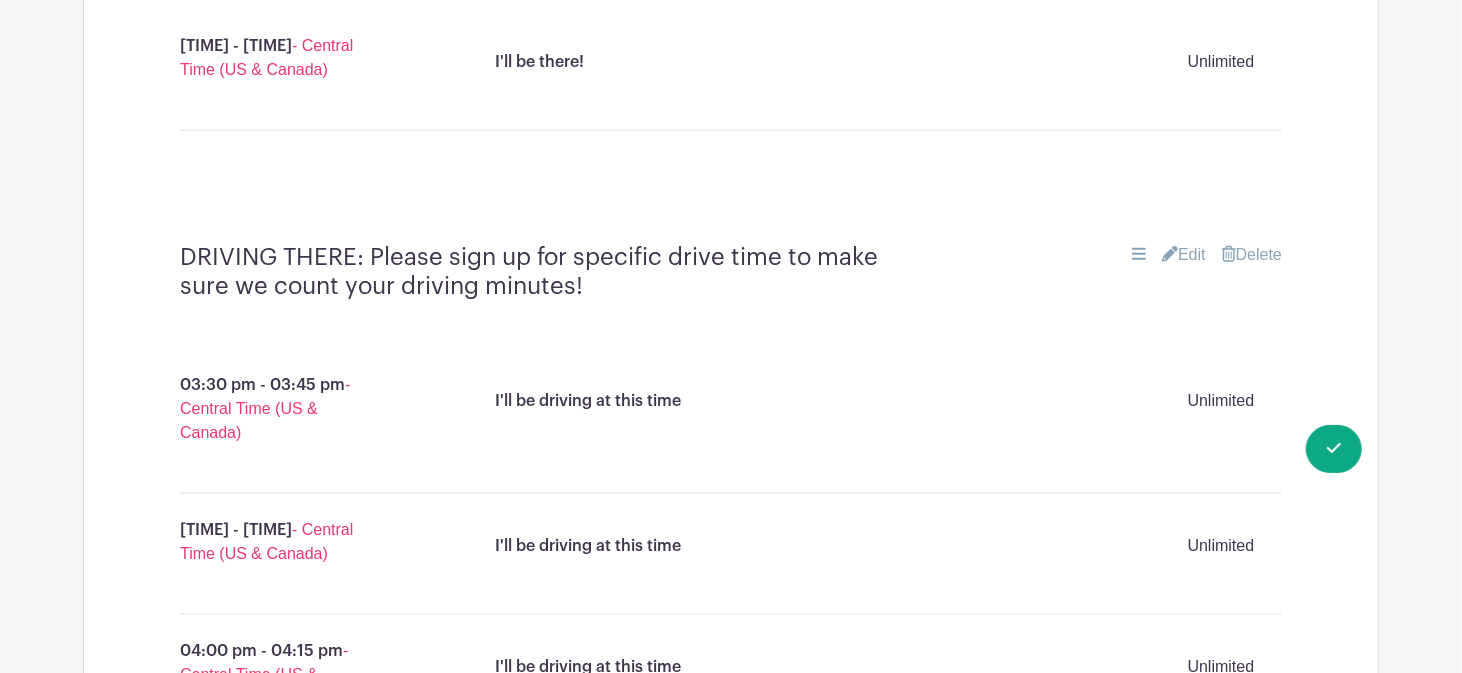 click on "Edit" at bounding box center [1184, 255] 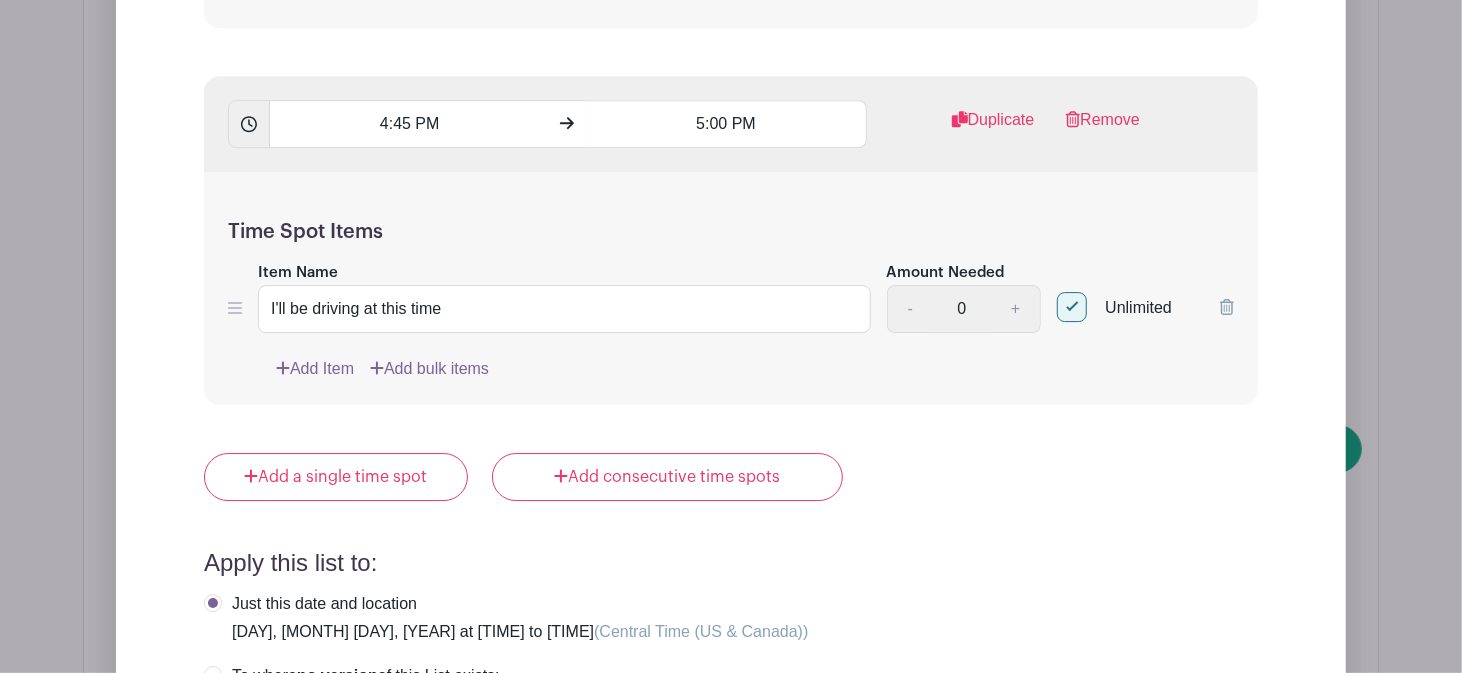 scroll, scrollTop: 3811, scrollLeft: 0, axis: vertical 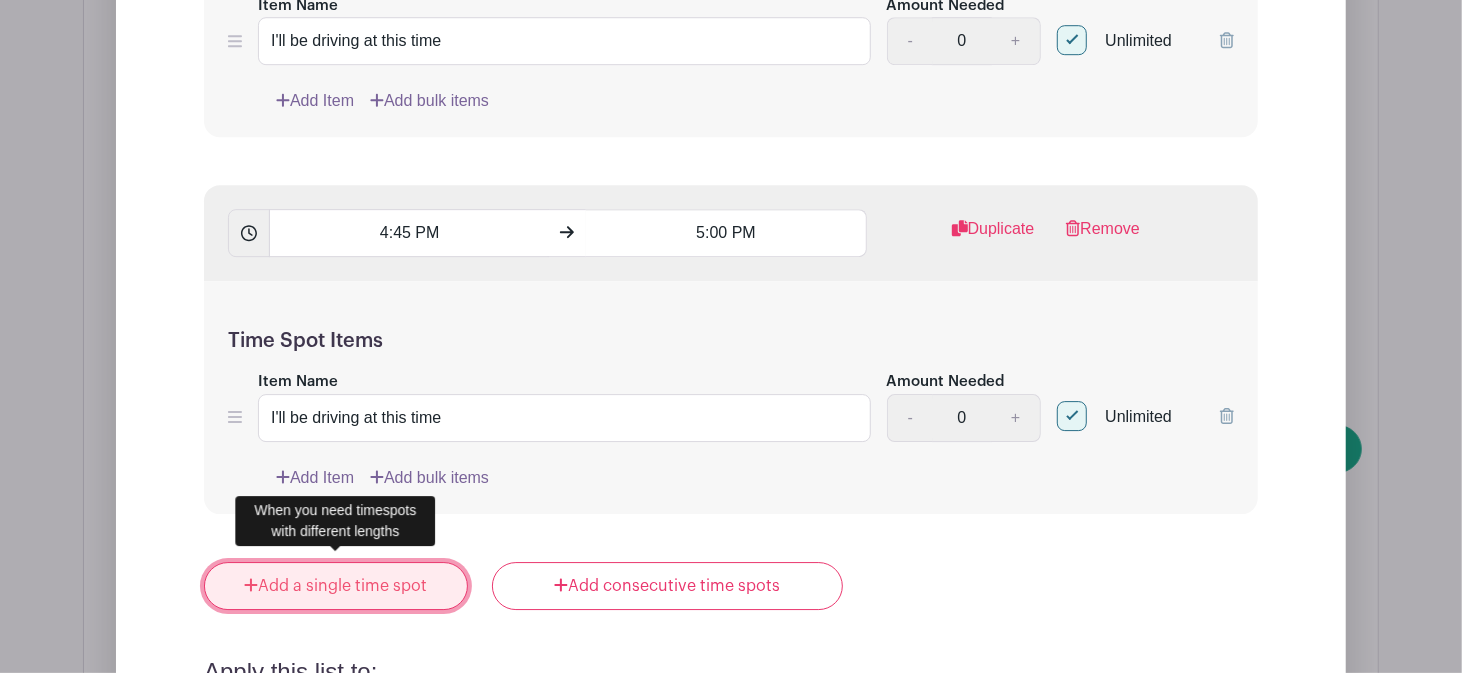 click on "Add a single time spot" at bounding box center (336, 586) 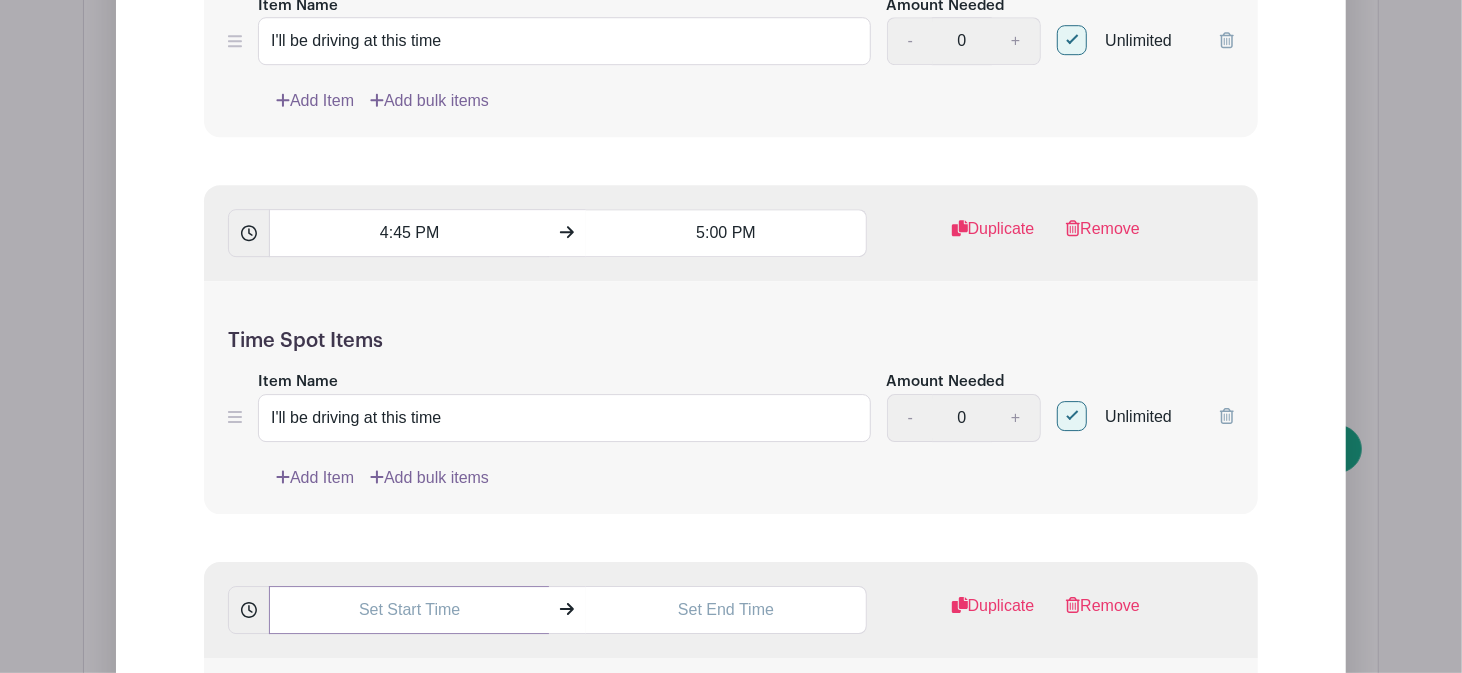 click at bounding box center (409, 610) 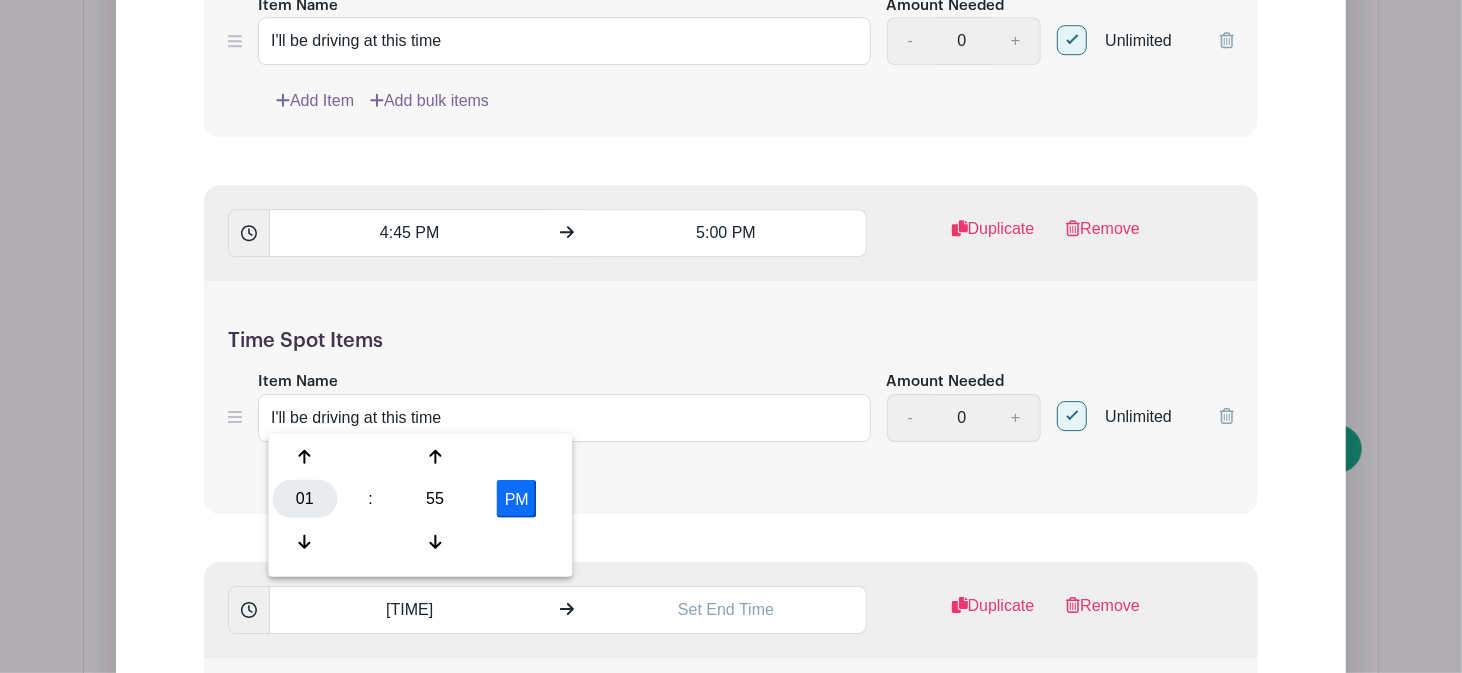 click on "01" at bounding box center (304, 499) 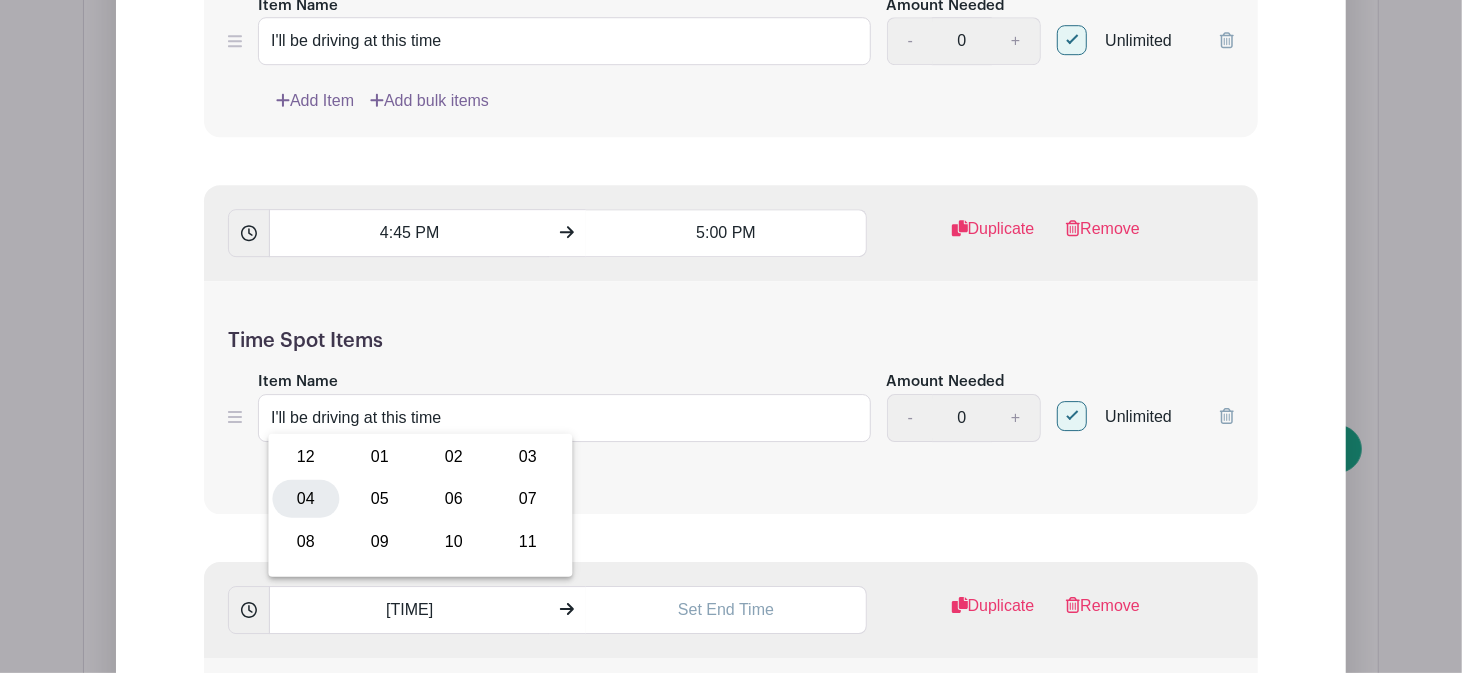 click on "04" at bounding box center (305, 499) 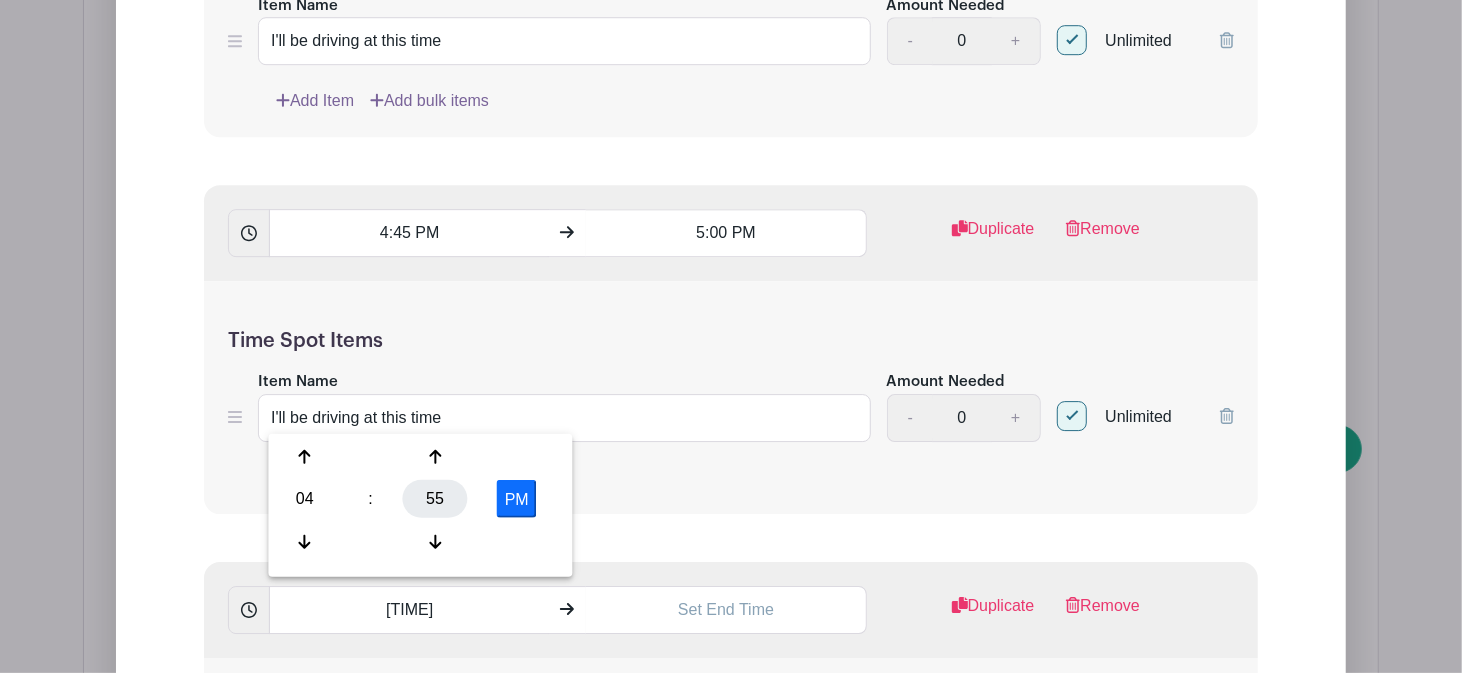 click on "55" at bounding box center [435, 499] 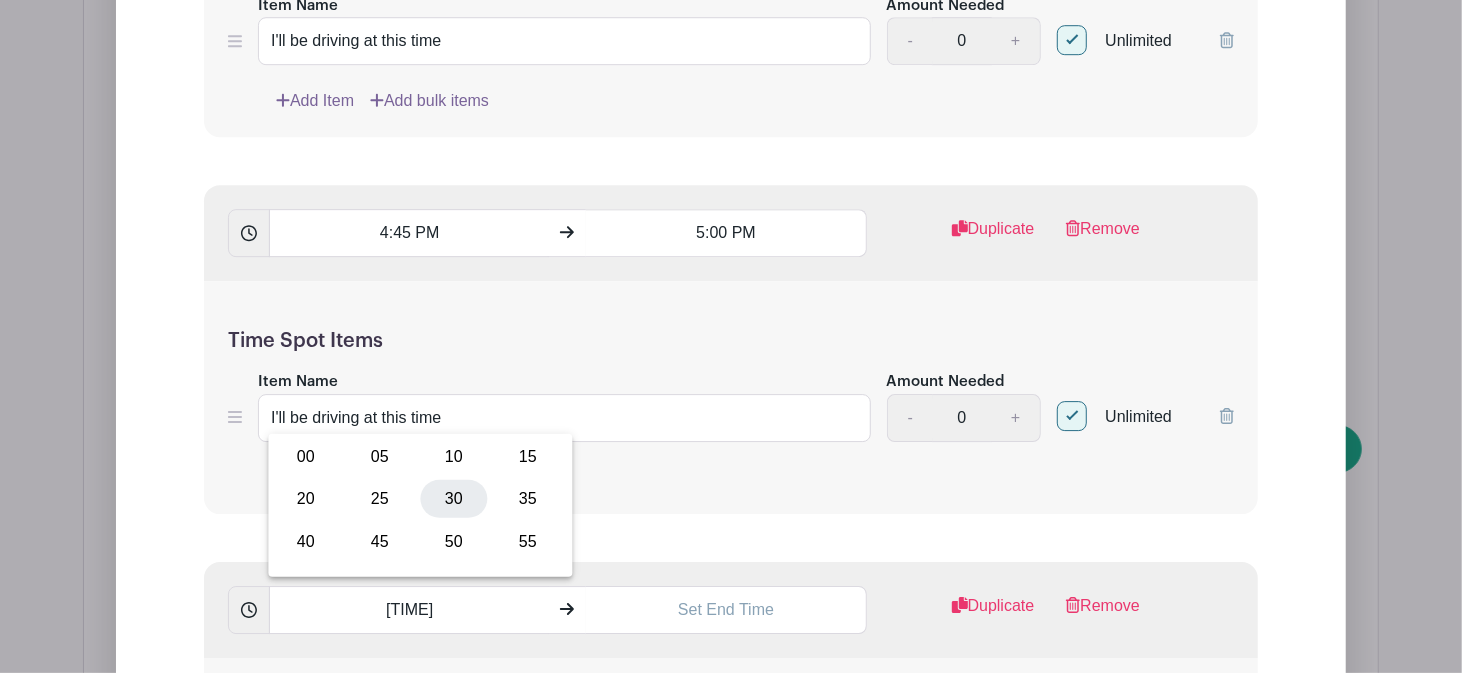 click on "30" at bounding box center (453, 499) 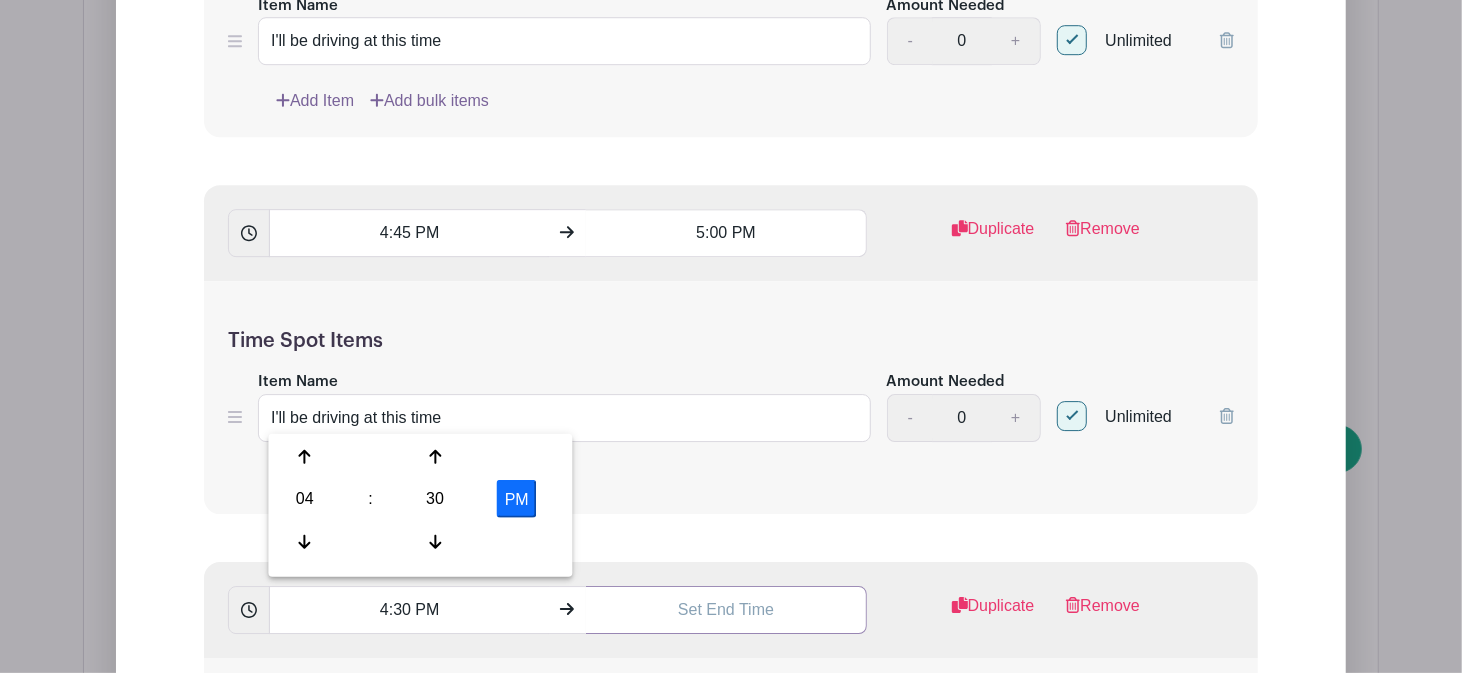 click at bounding box center [726, 610] 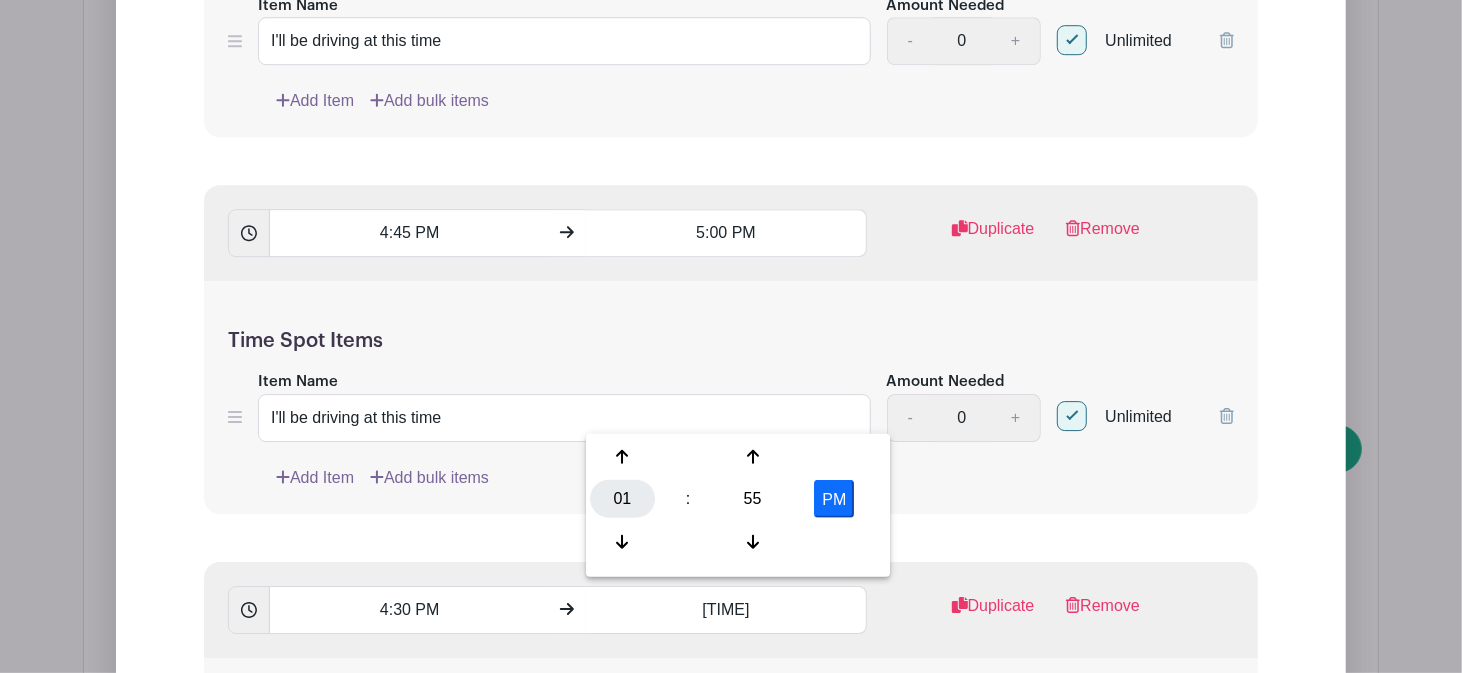 click on "01" at bounding box center (622, 499) 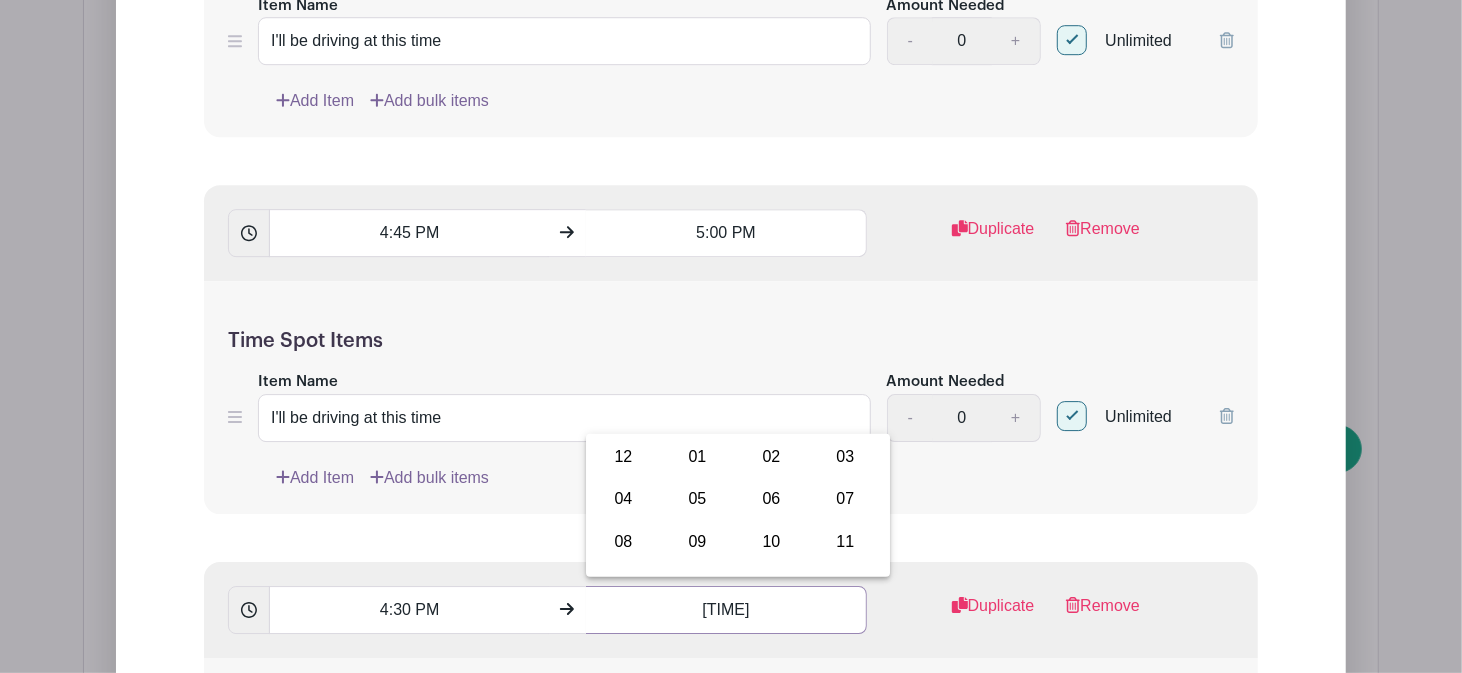 click on "1:55 PM" at bounding box center (726, 610) 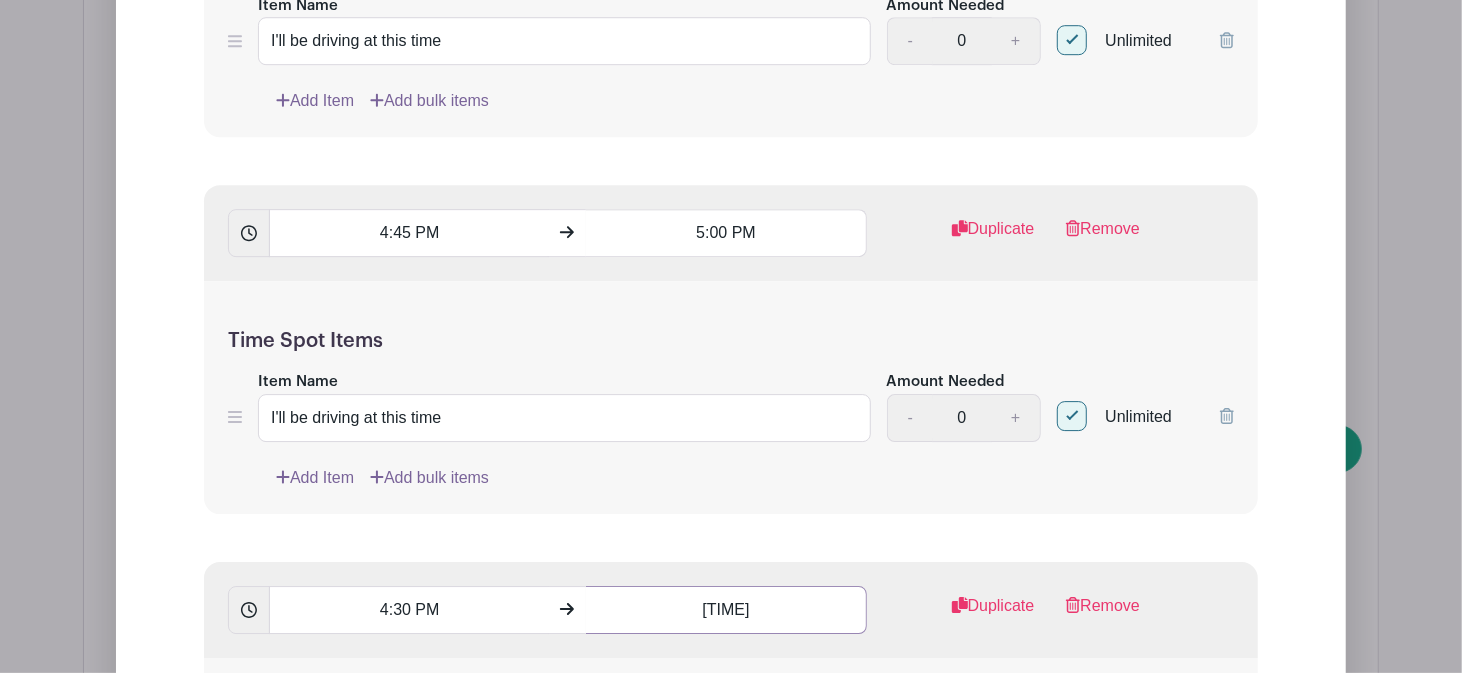 click on "1:55 PM" at bounding box center [726, 610] 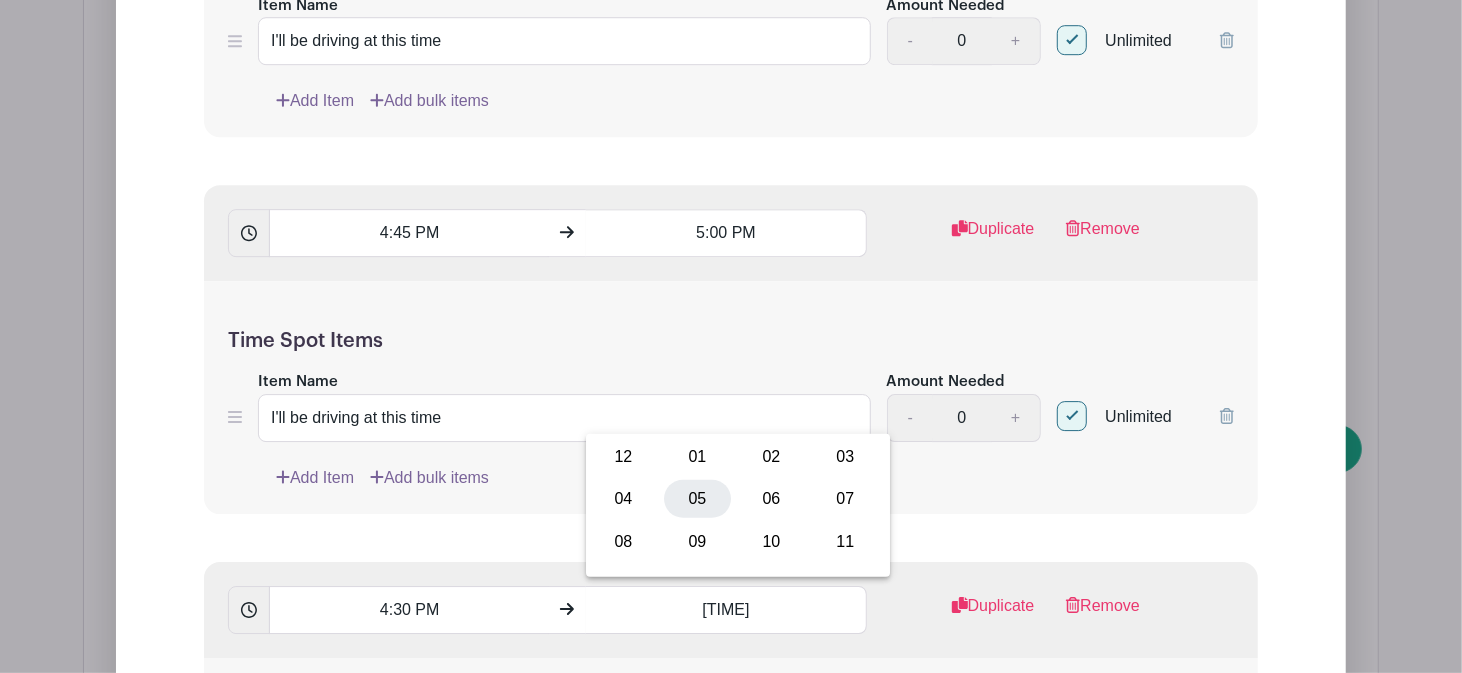 click on "05" at bounding box center (697, 499) 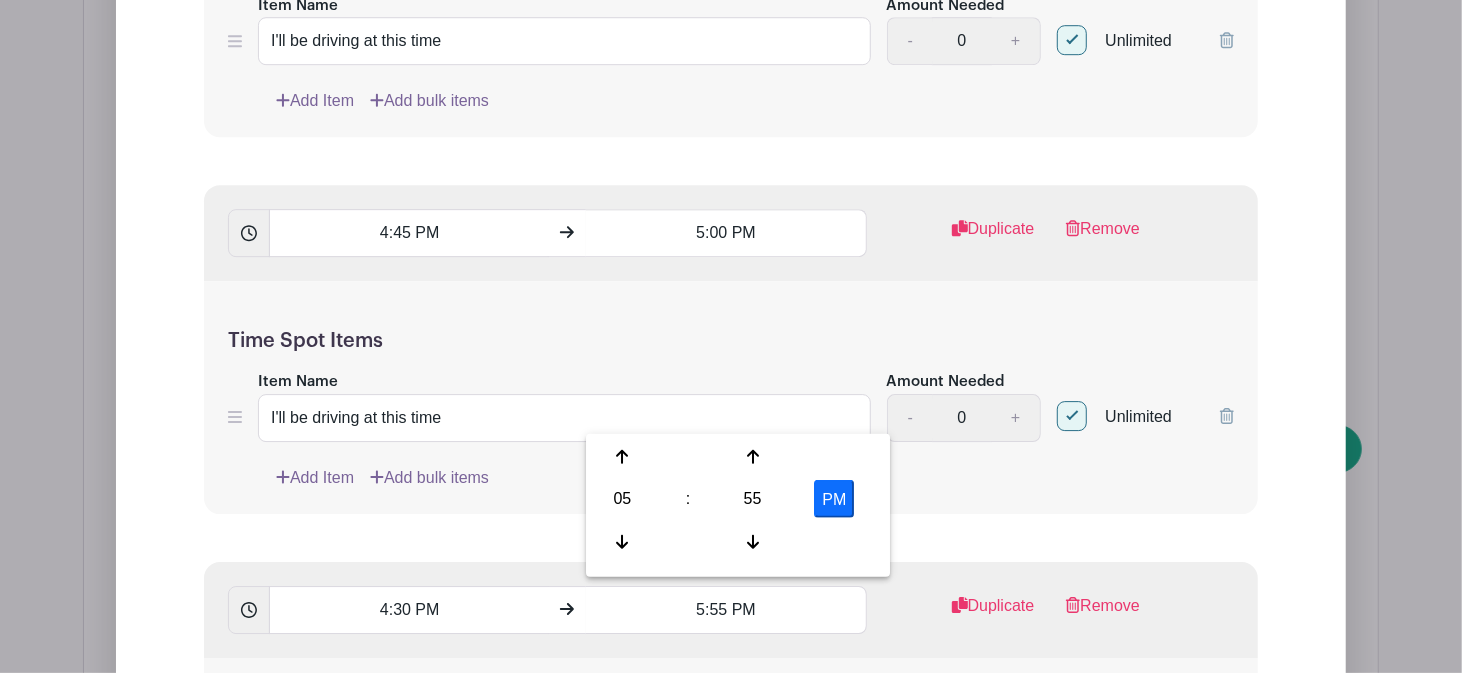 click on "55" at bounding box center [752, 499] 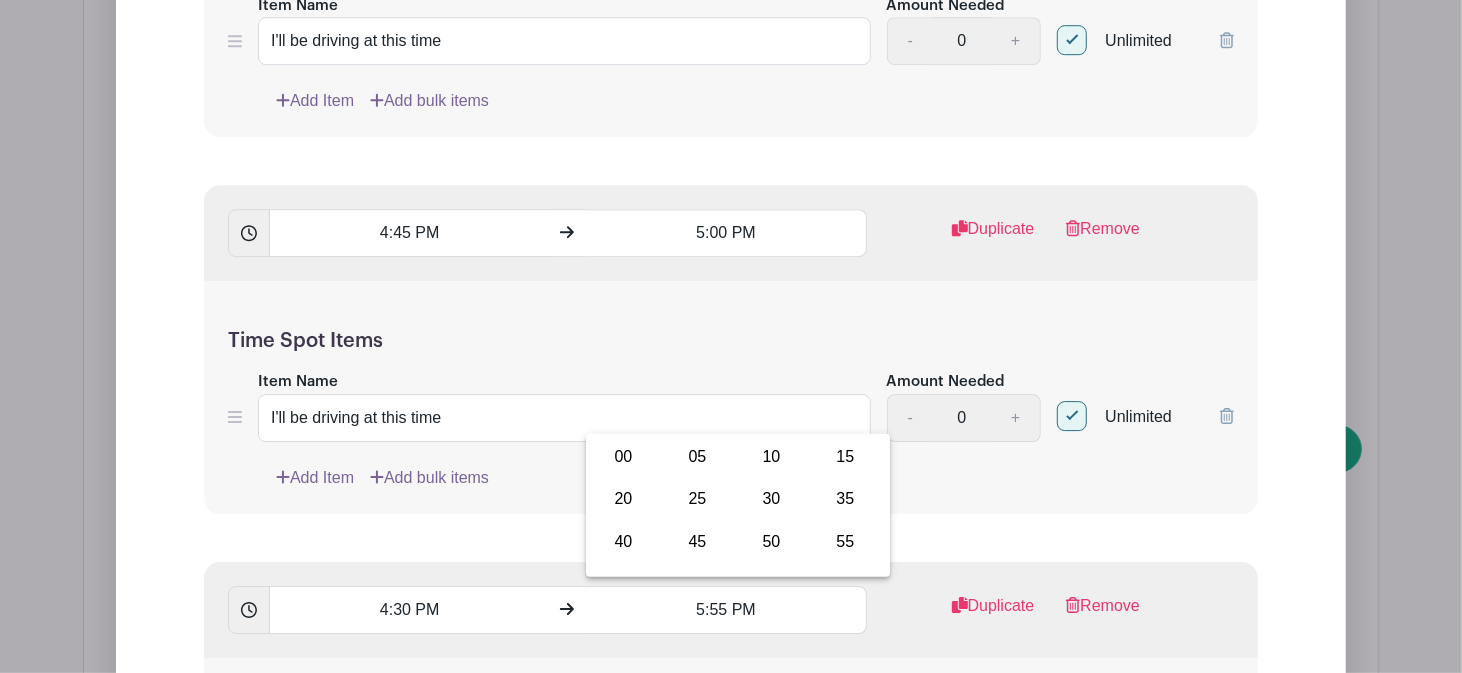 click on "00" at bounding box center [623, 457] 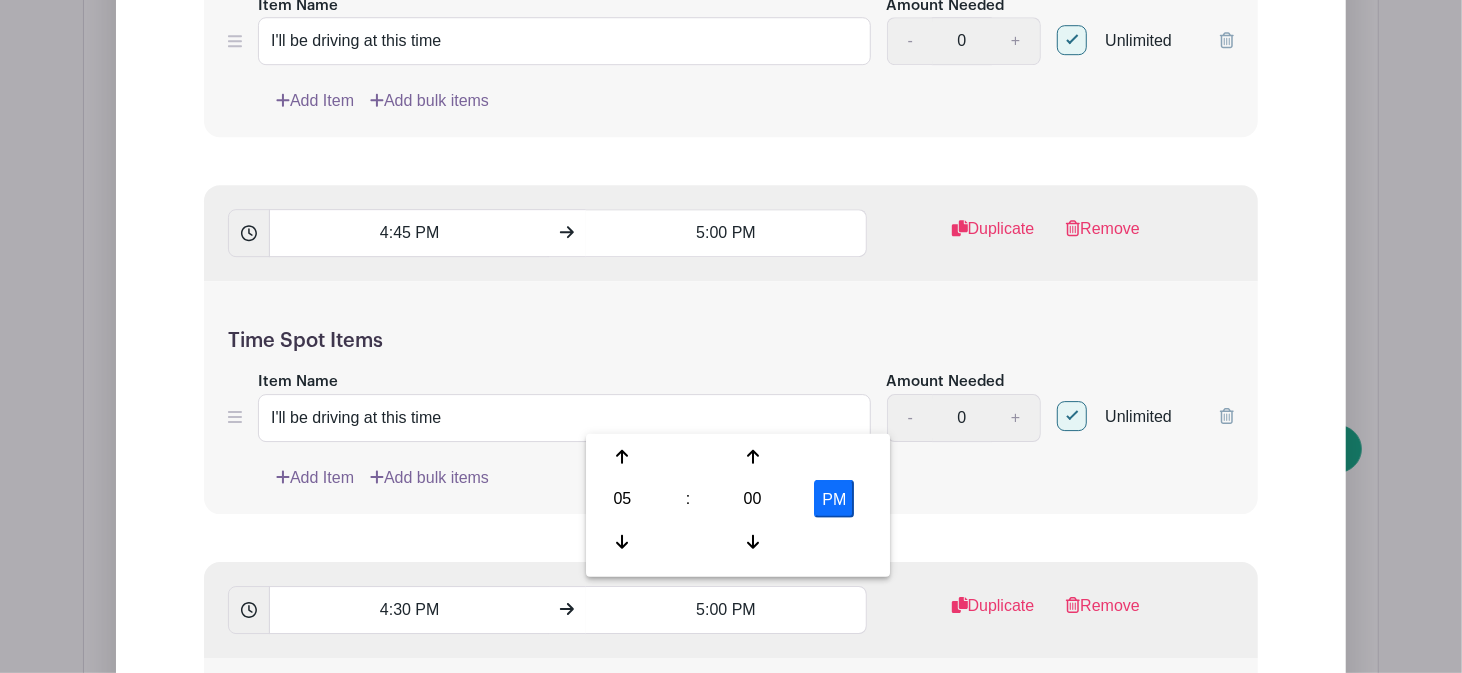 click on "List Name
DRIVING THERE: Please sign up for specific drive time to make sure we count your driving minutes!
Time Spots
3:30 PM
3:45 PM
Duplicate
Remove
Time Spot Items
Item Name
I'll be driving at this time
Amount Needed
-
0
+
Unlimited" at bounding box center [731, -178] 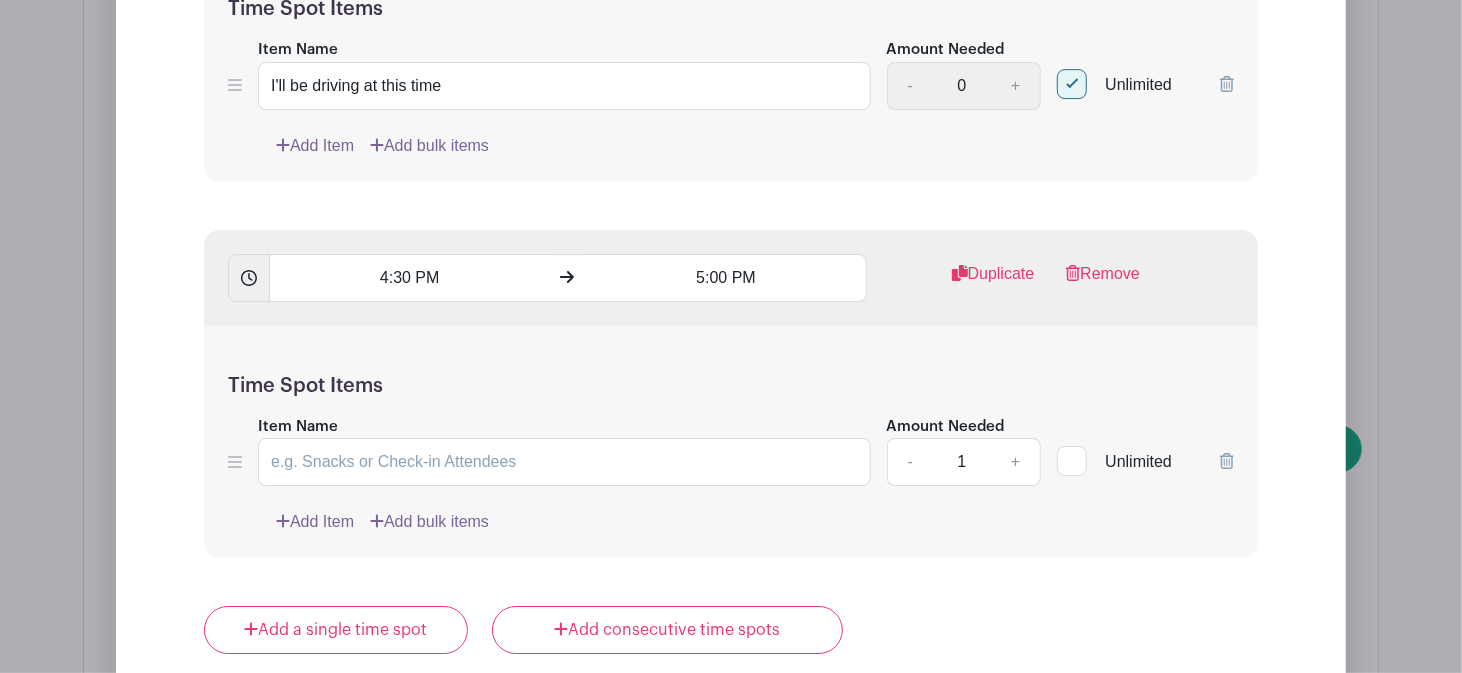 scroll, scrollTop: 4168, scrollLeft: 0, axis: vertical 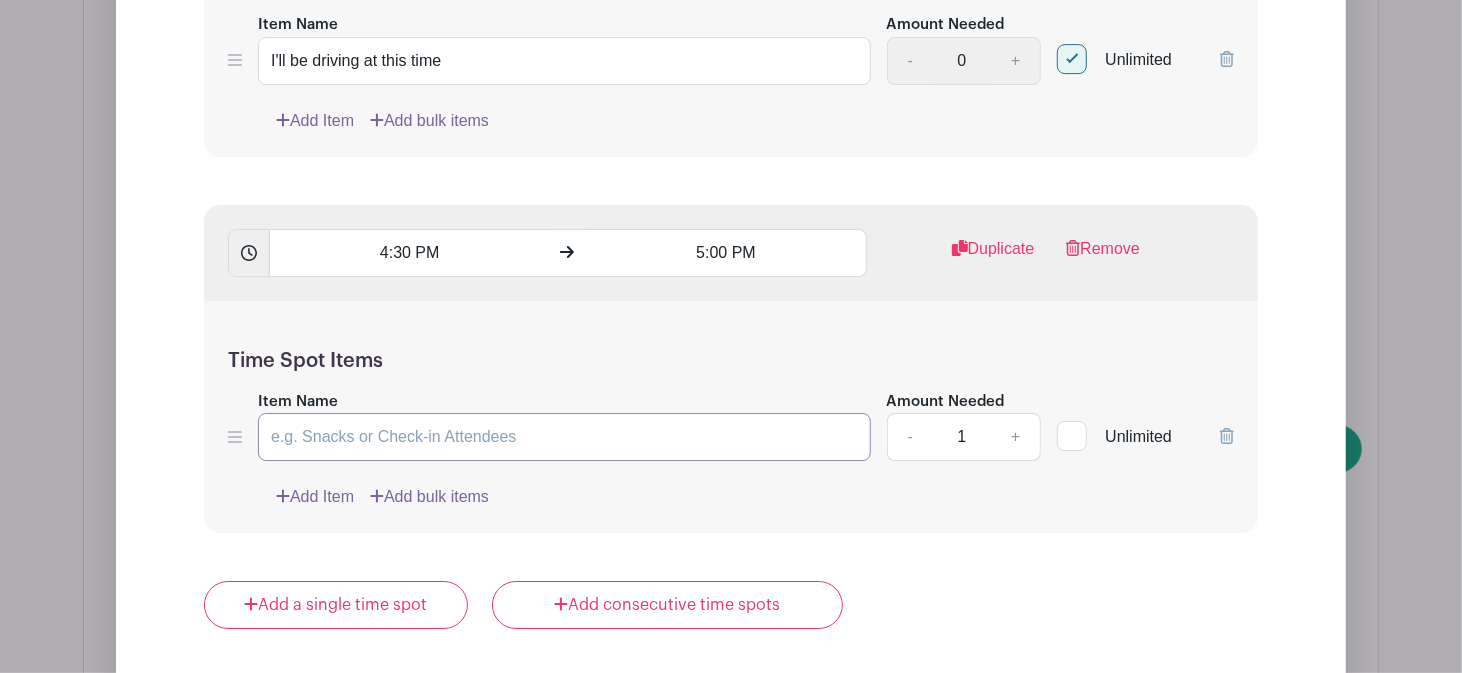 click on "Item Name" at bounding box center [564, 437] 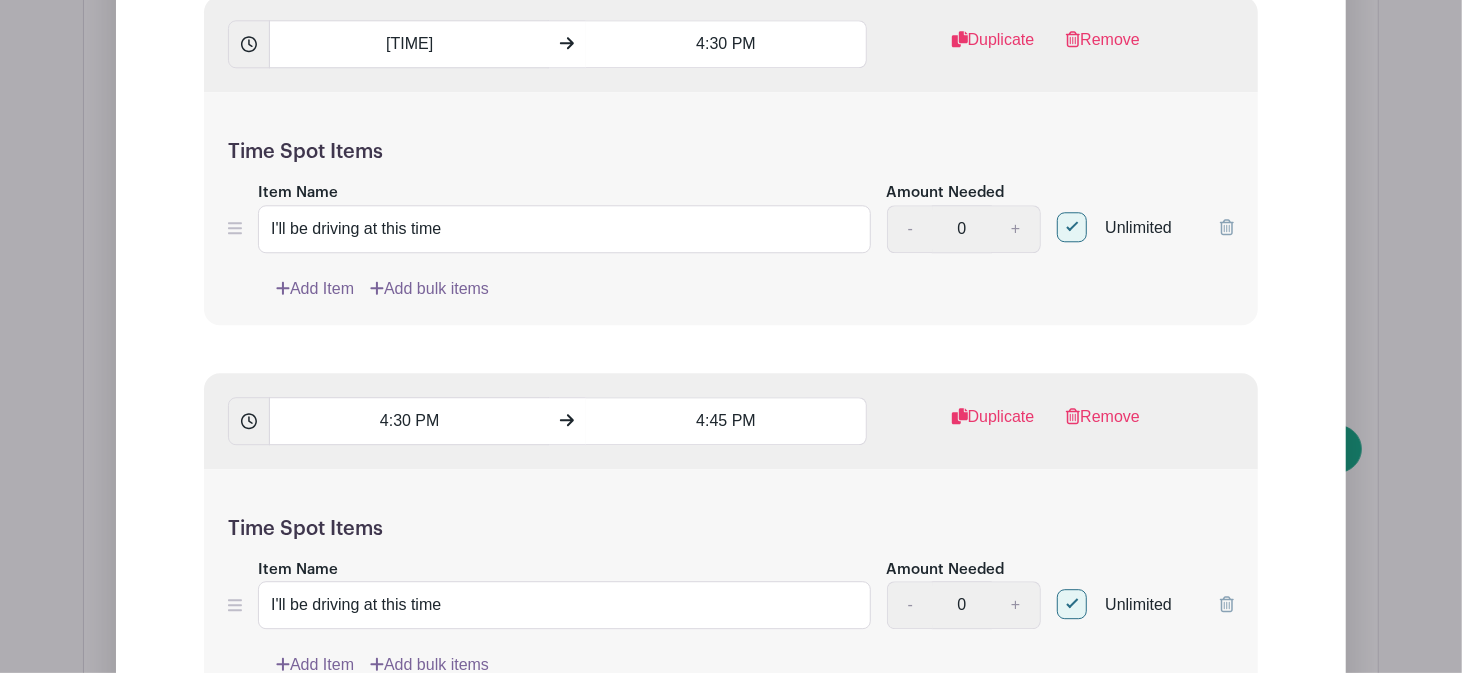 scroll, scrollTop: 4168, scrollLeft: 0, axis: vertical 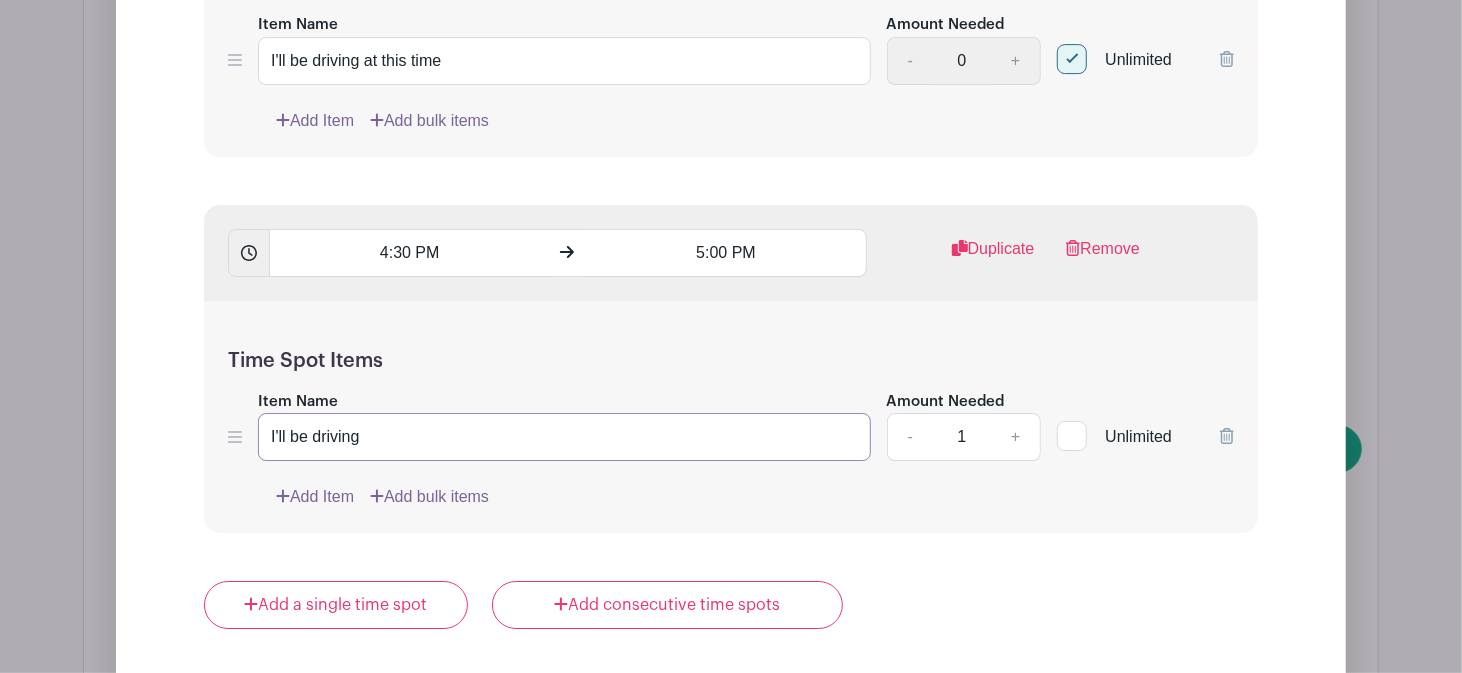 type on "I'll be driving" 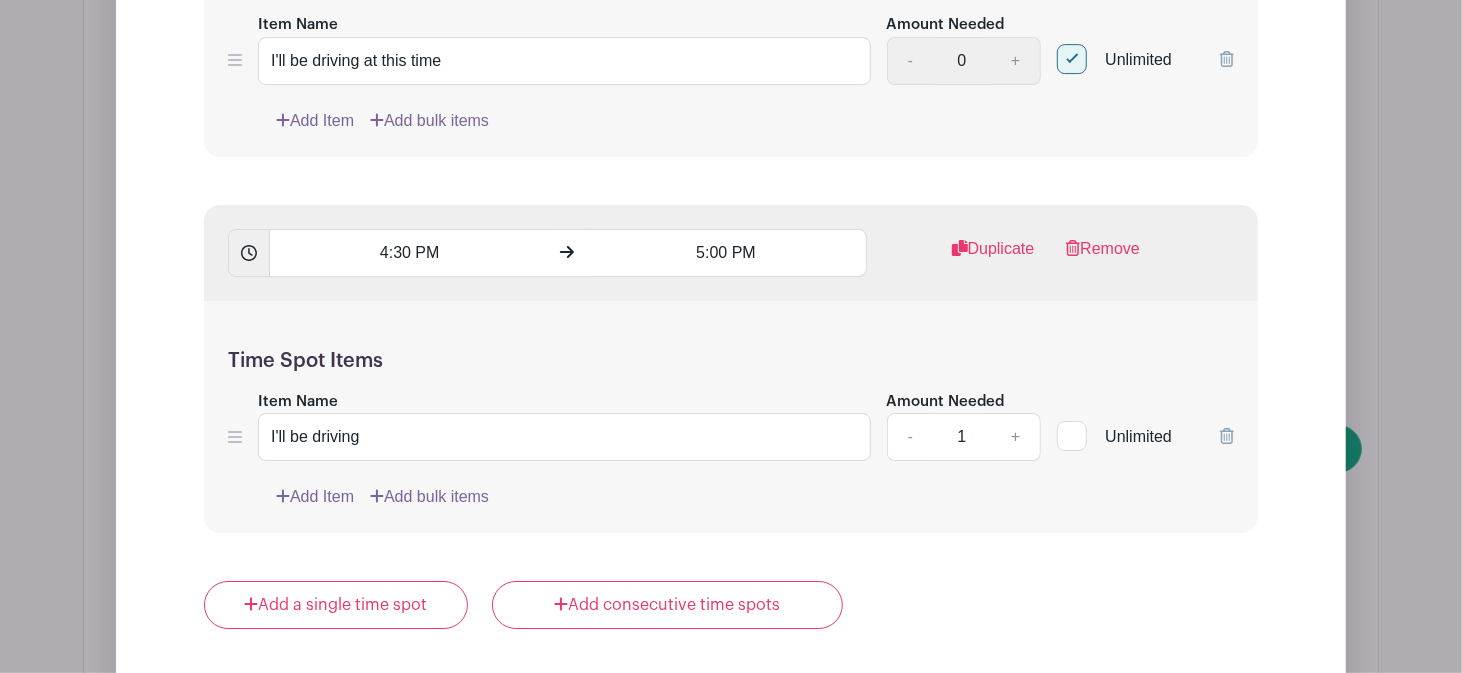 click on "List Name
DRIVING THERE: Please sign up for specific drive time to make sure we count your driving minutes!
Time Spots
3:30 PM
3:45 PM
Duplicate
Remove
Time Spot Items
Item Name
I'll be driving at this time
Amount Needed
-
0
+
Unlimited" at bounding box center (731, -535) 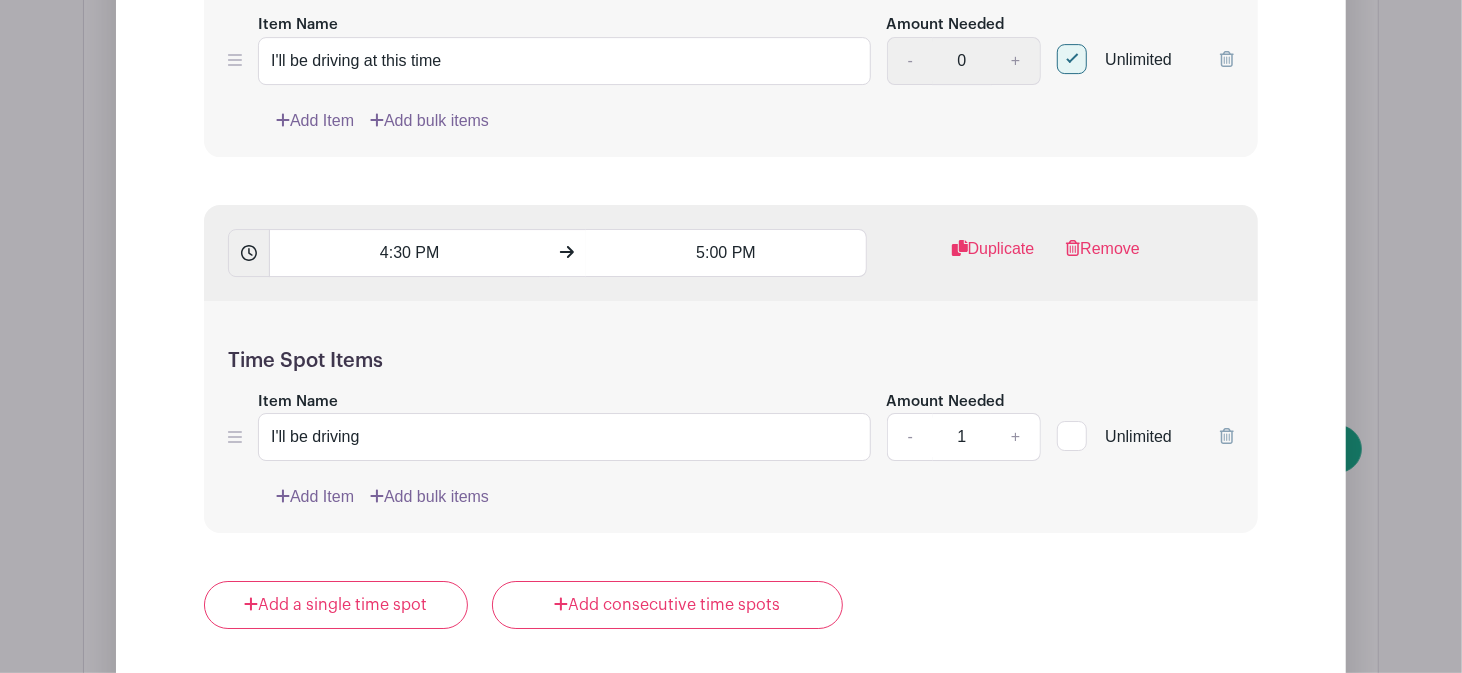 click at bounding box center [1072, 436] 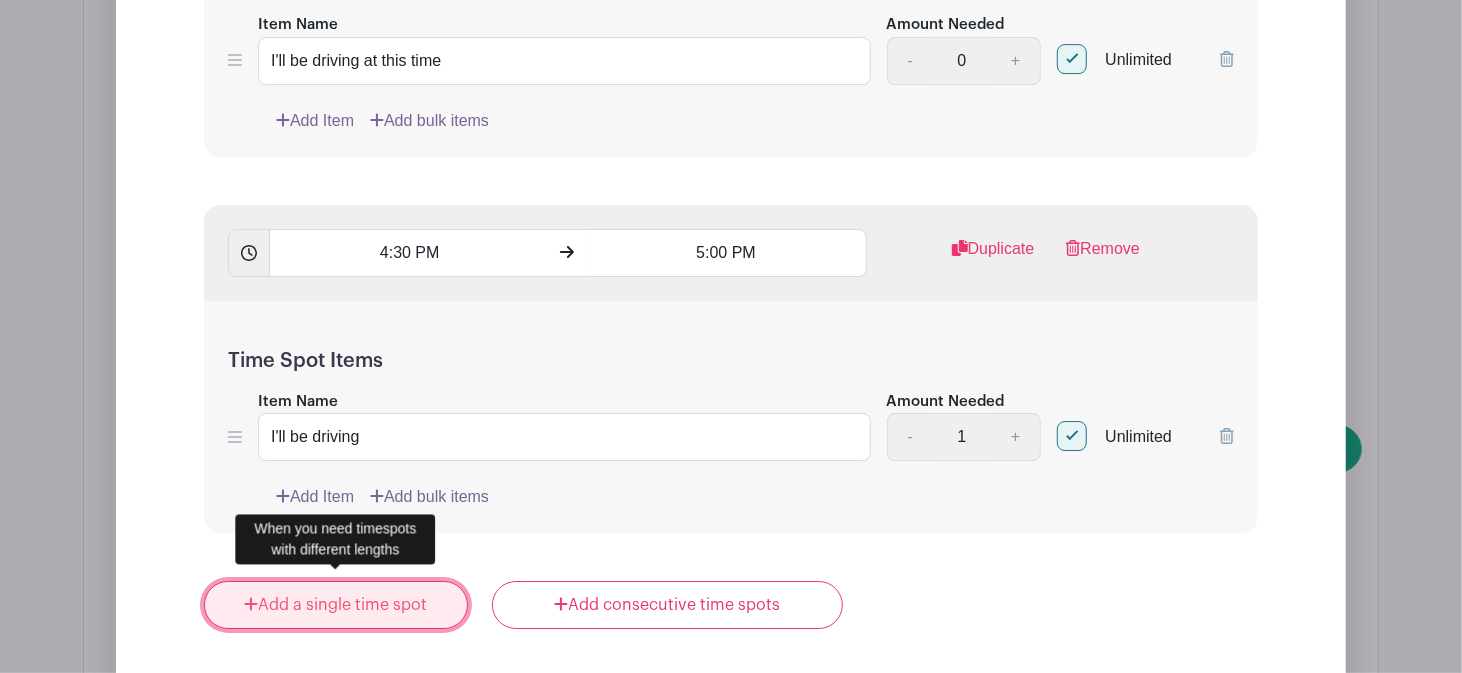click on "Add a single time spot" at bounding box center (336, 605) 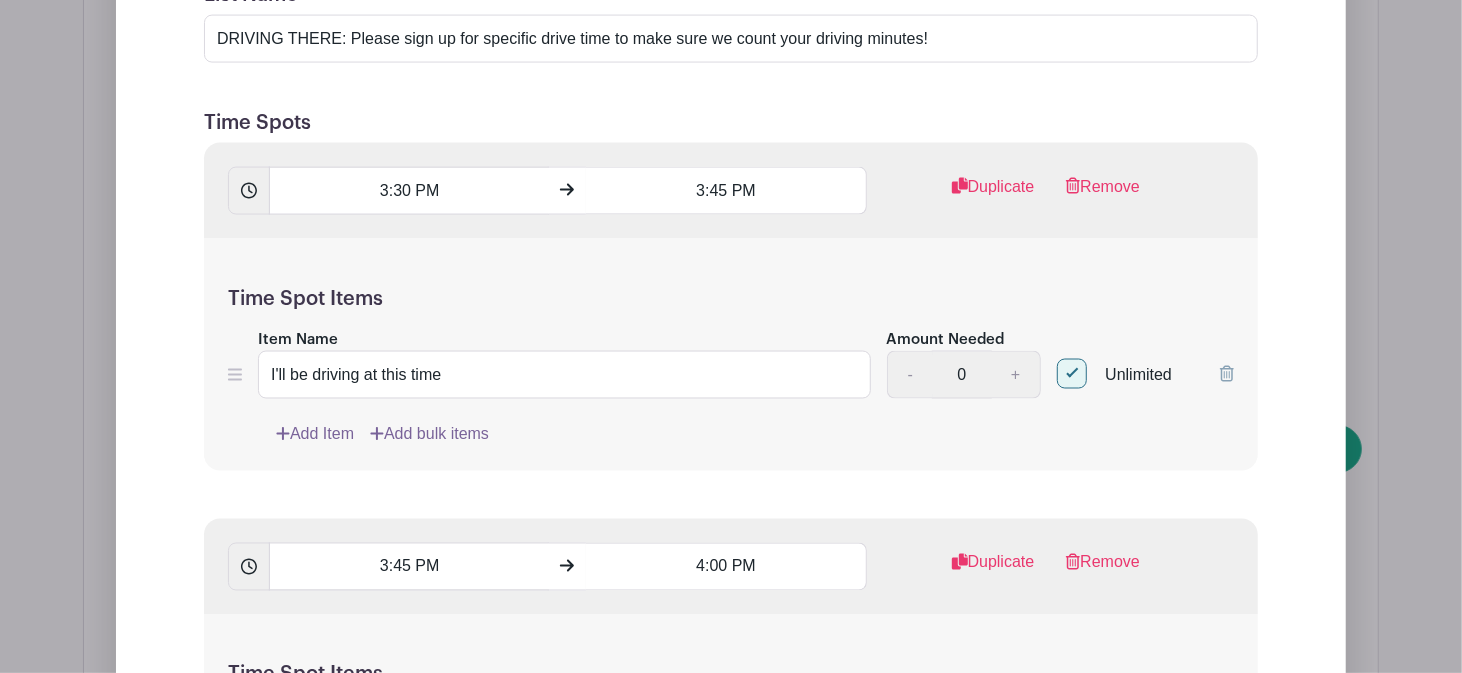 scroll, scrollTop: 2041, scrollLeft: 0, axis: vertical 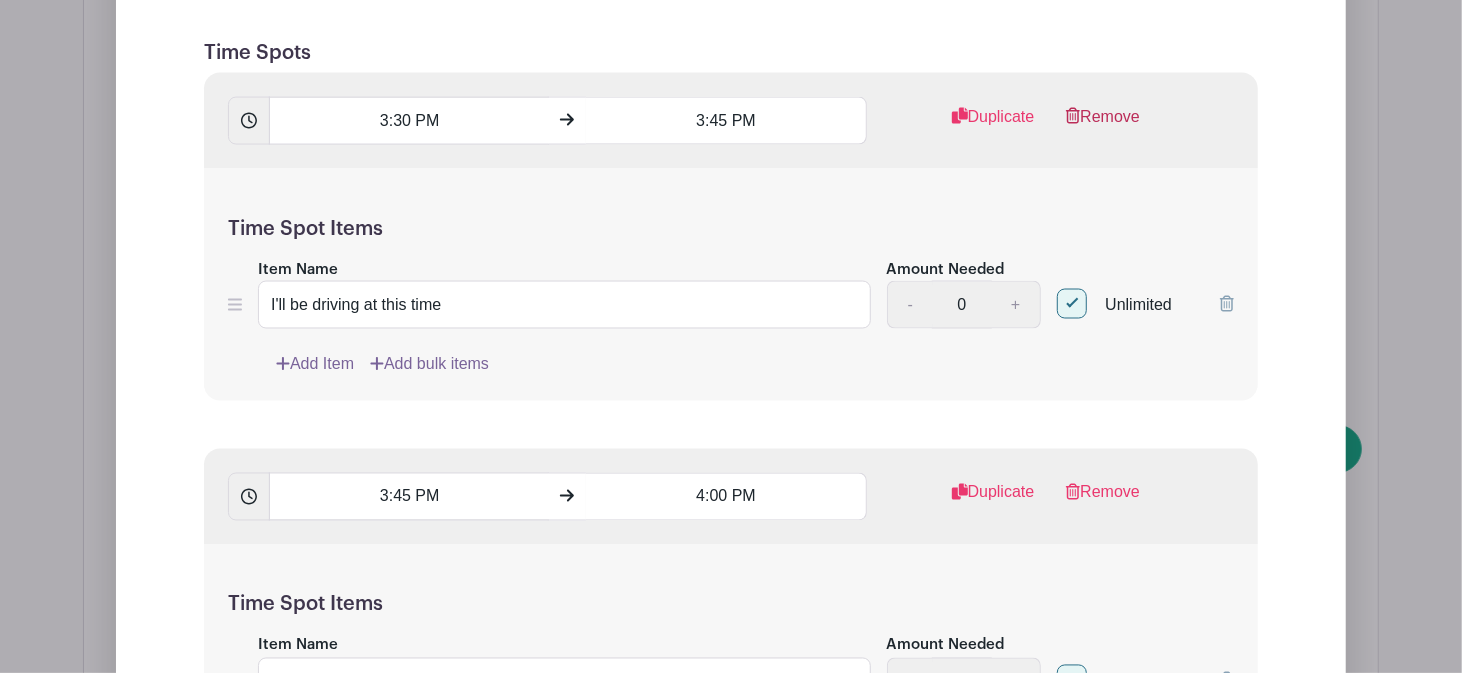 click on "Remove" at bounding box center [1103, 125] 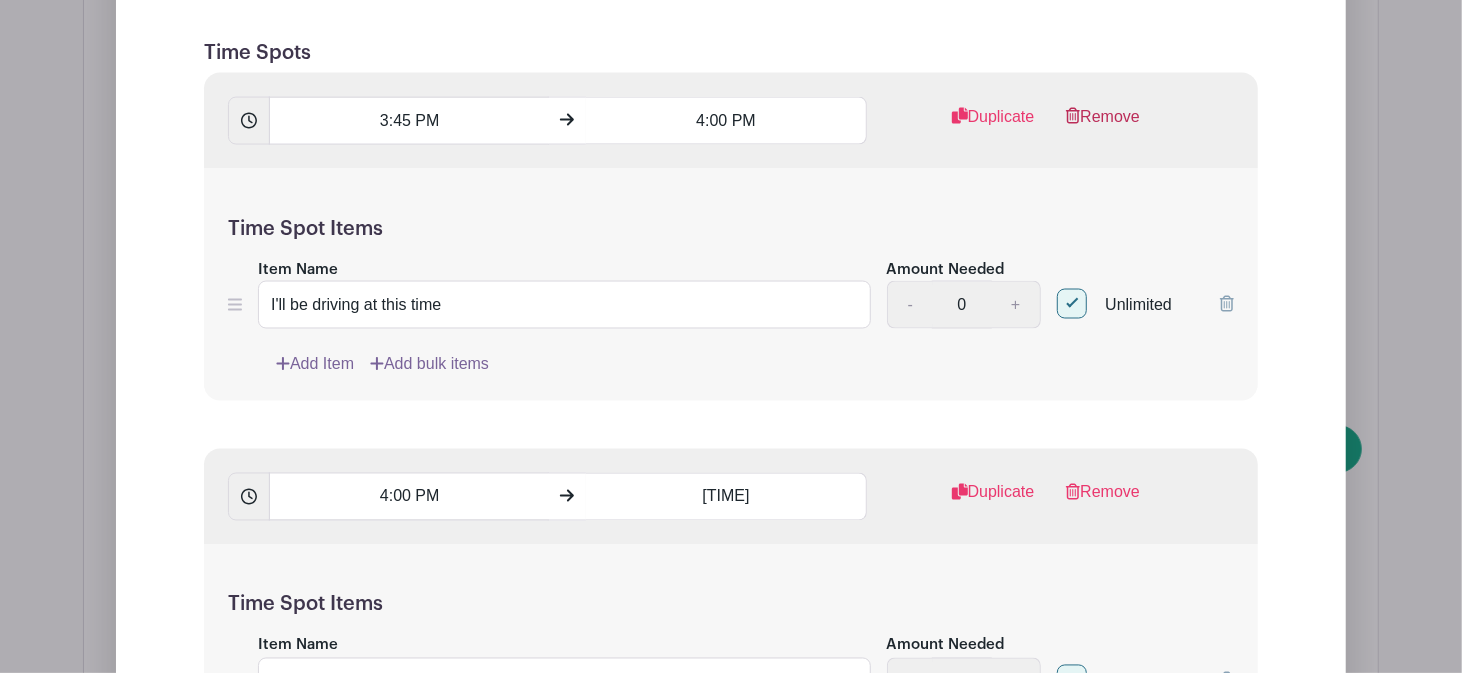 click on "Remove" at bounding box center [1103, 125] 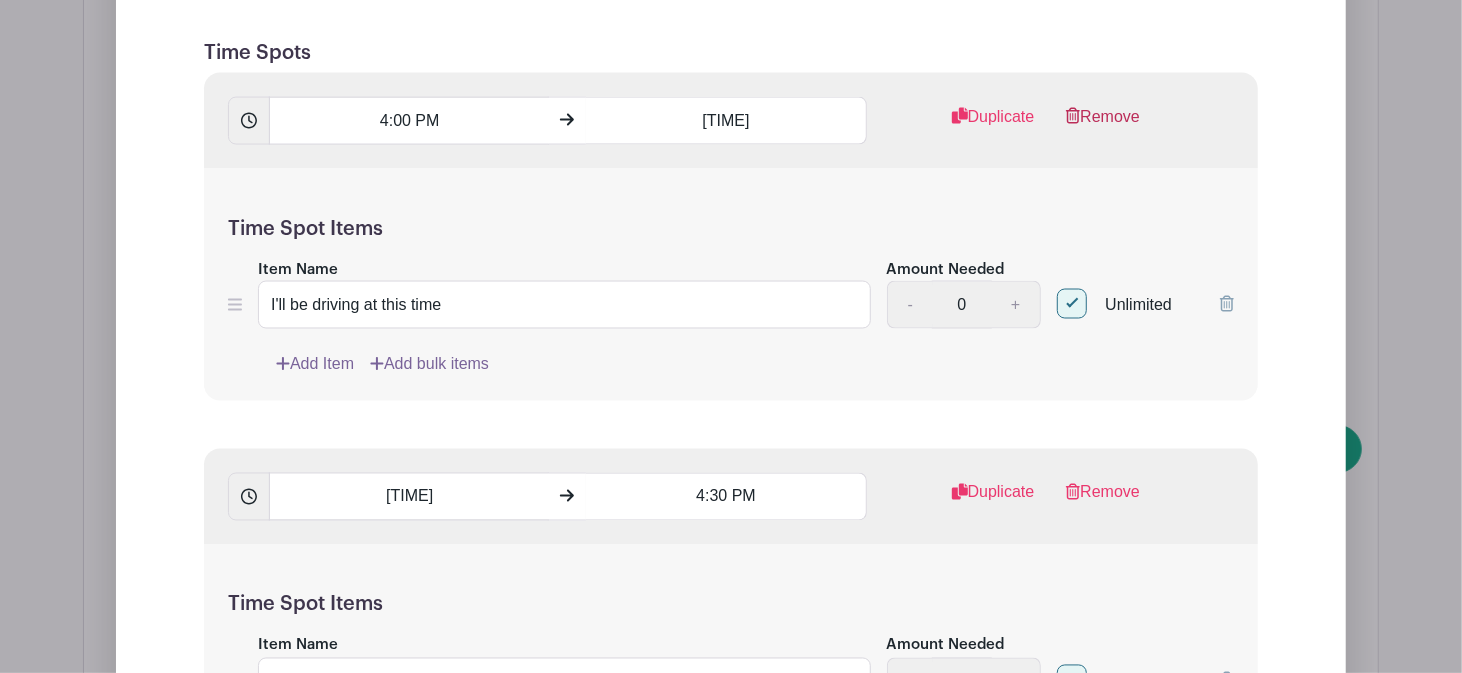 click on "Remove" at bounding box center (1103, 125) 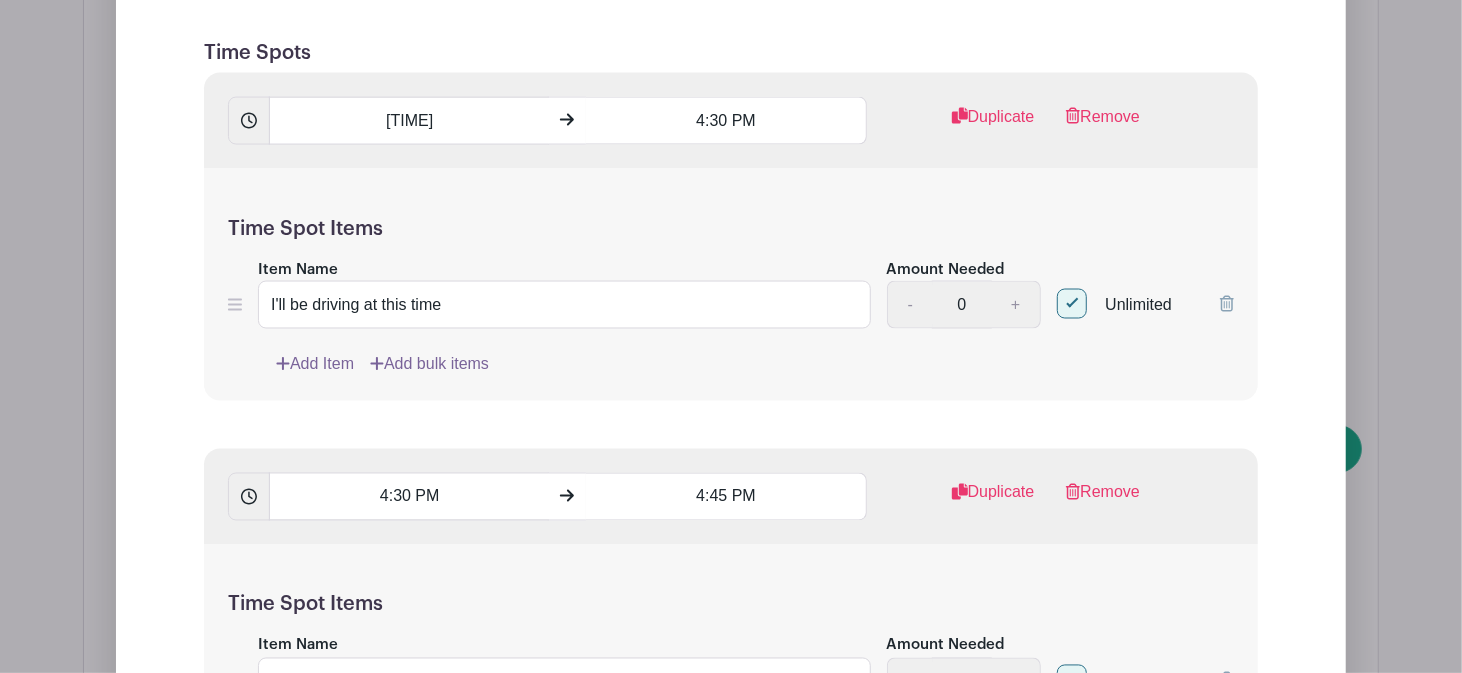 click on "Remove" at bounding box center (1103, 125) 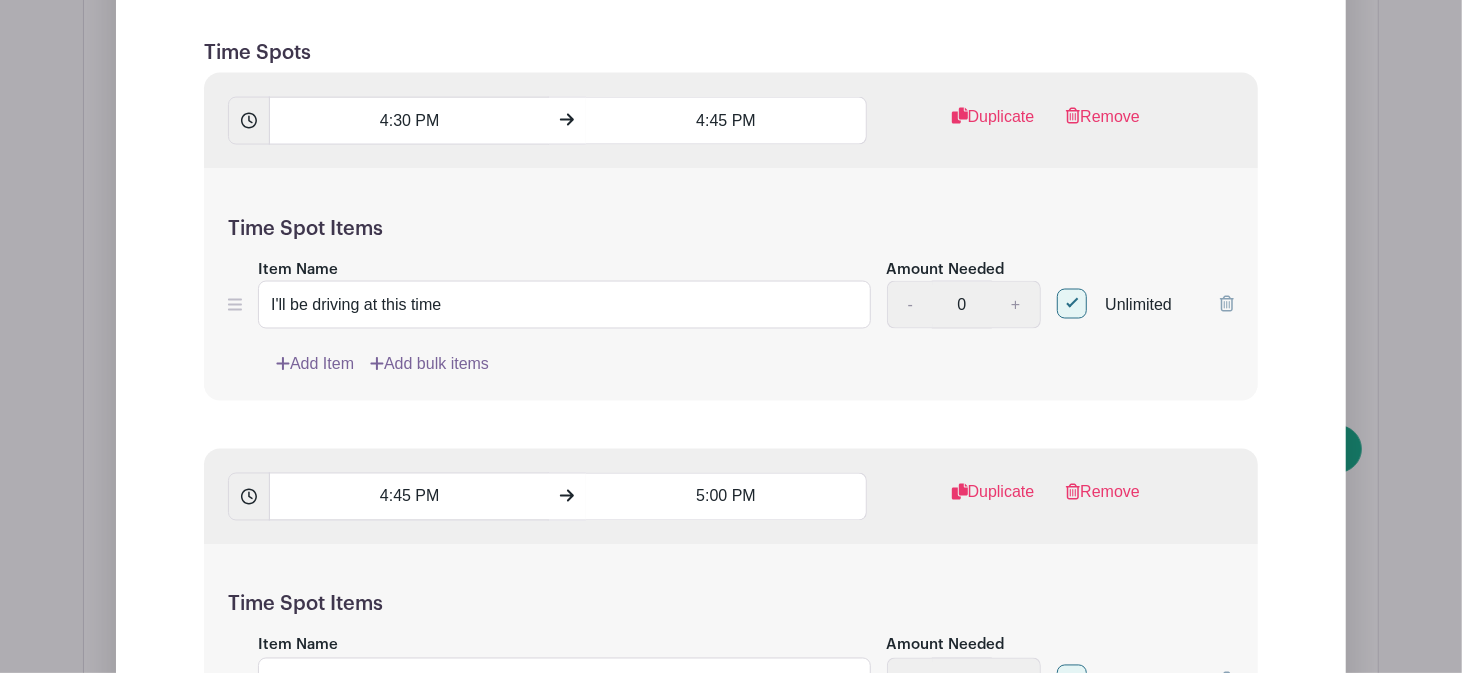 click on "Remove" at bounding box center (1103, 125) 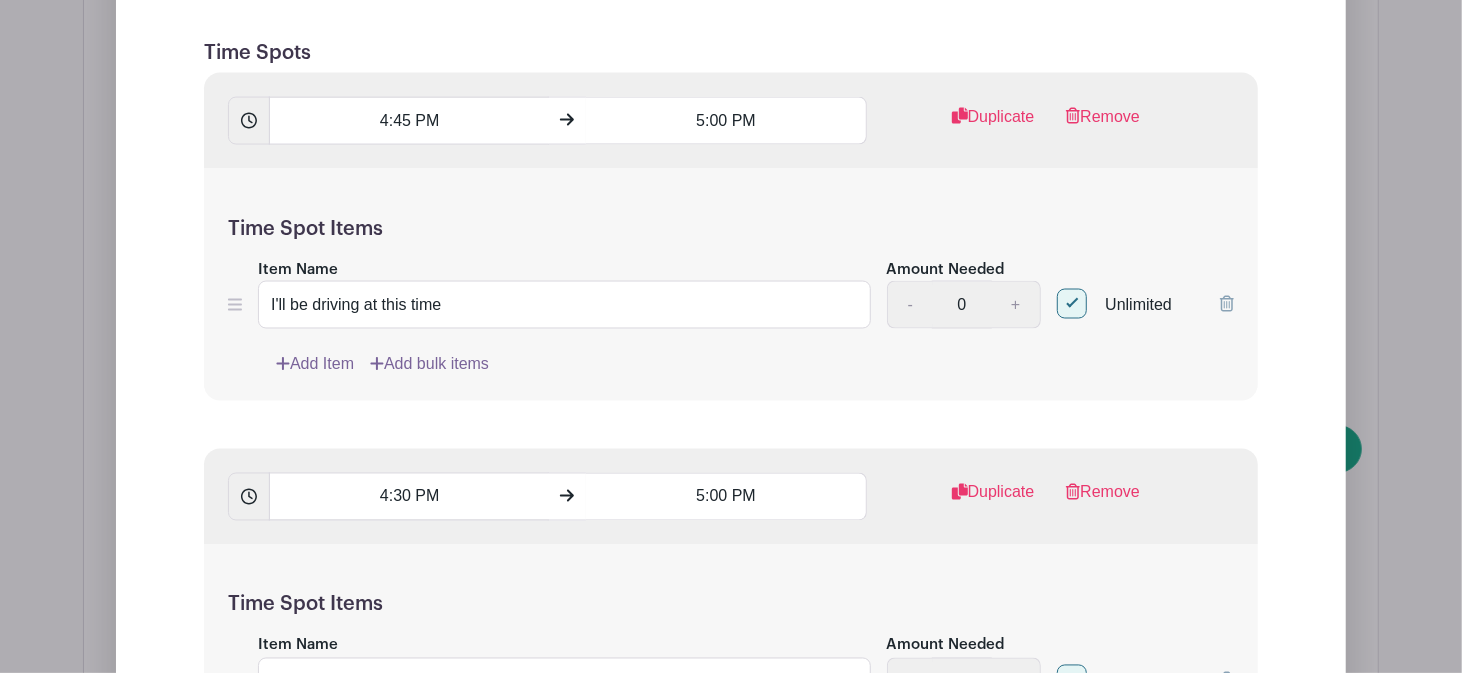 click on "Remove" at bounding box center [1103, 125] 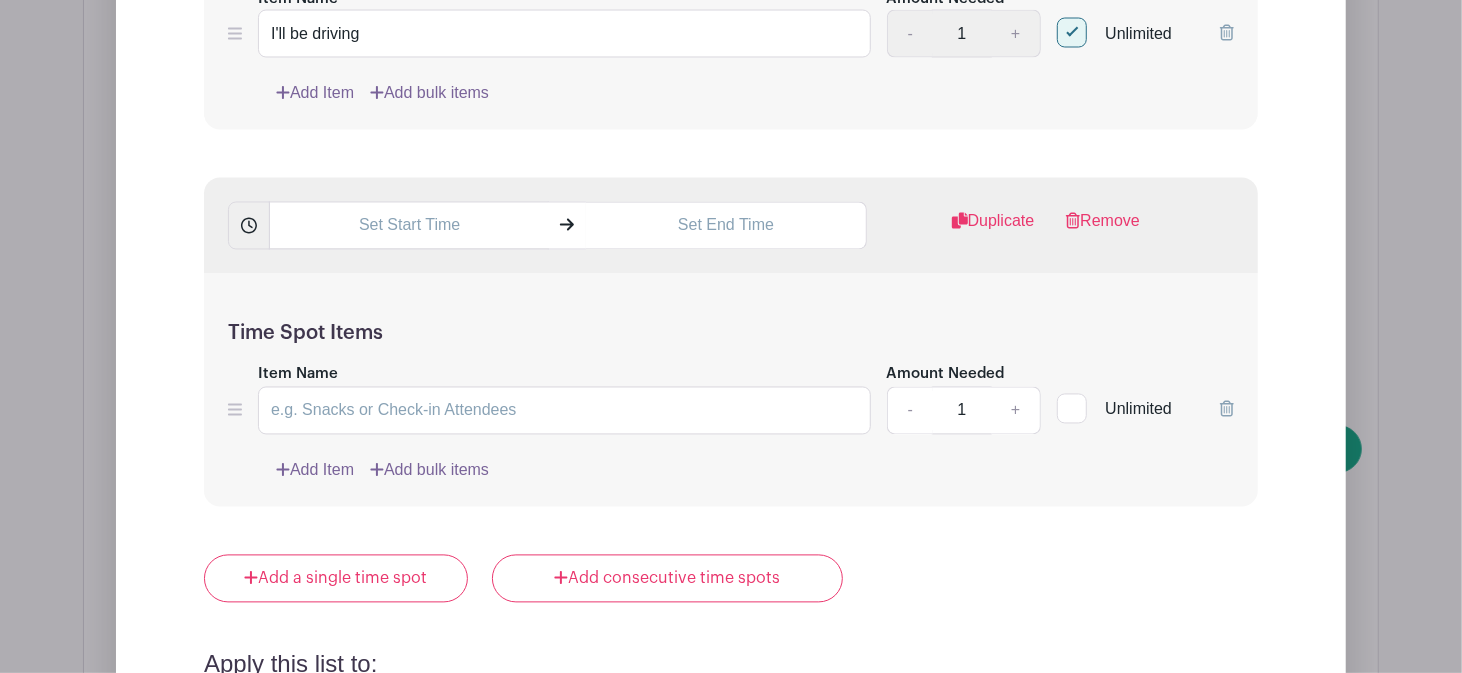 scroll, scrollTop: 2288, scrollLeft: 0, axis: vertical 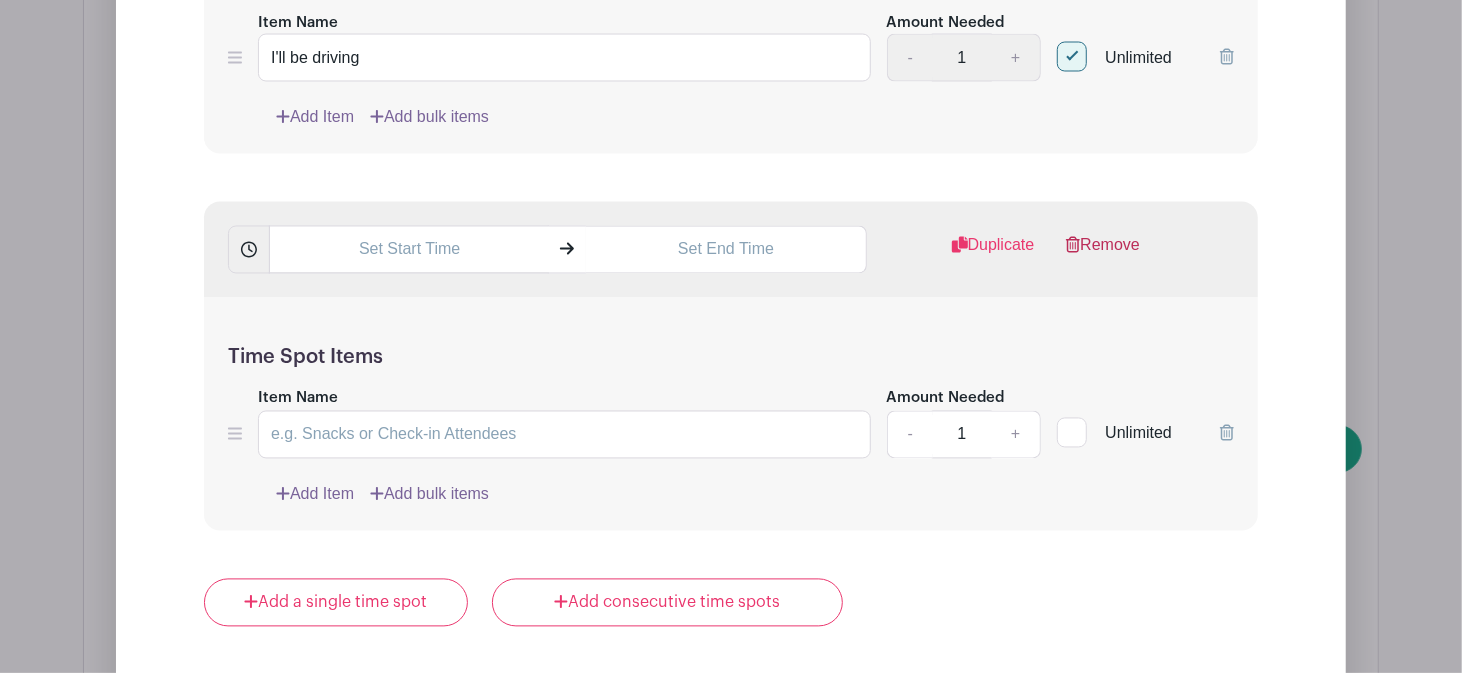 click on "Remove" at bounding box center (1103, 254) 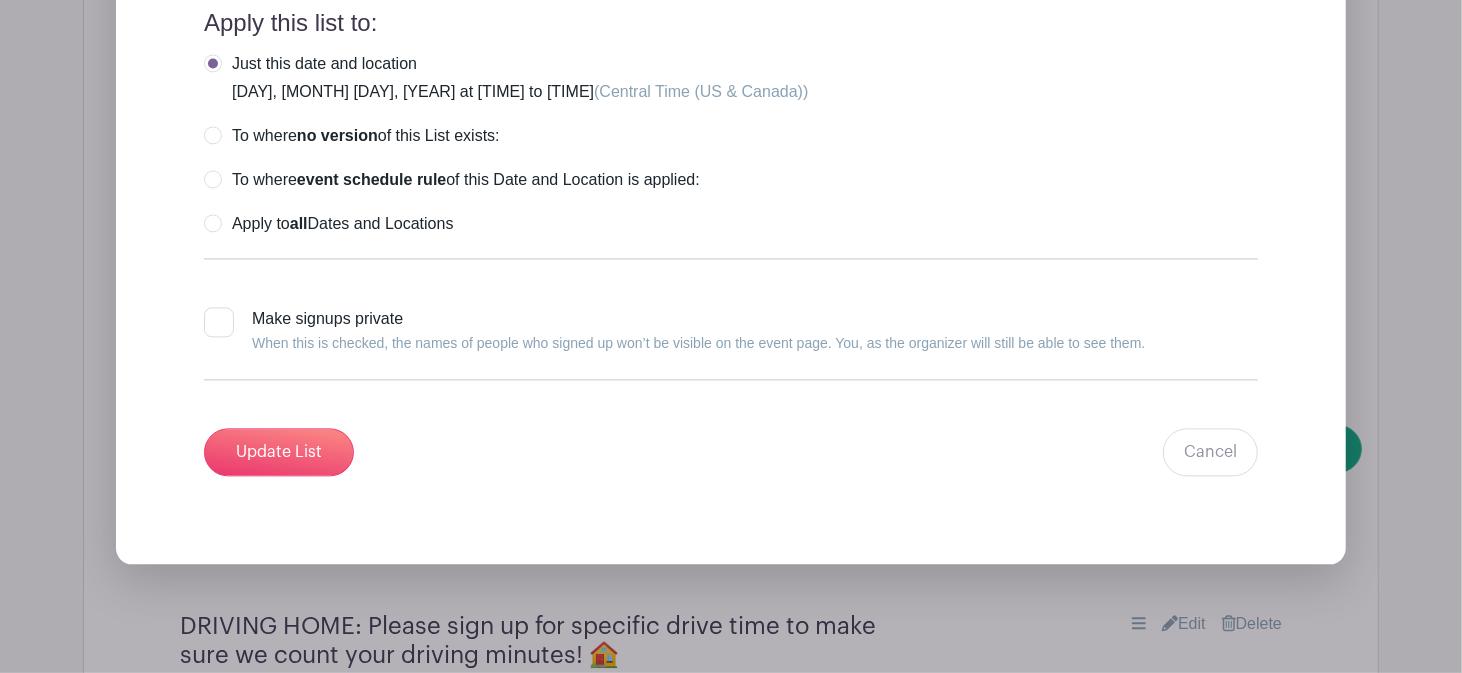 scroll, scrollTop: 2610, scrollLeft: 0, axis: vertical 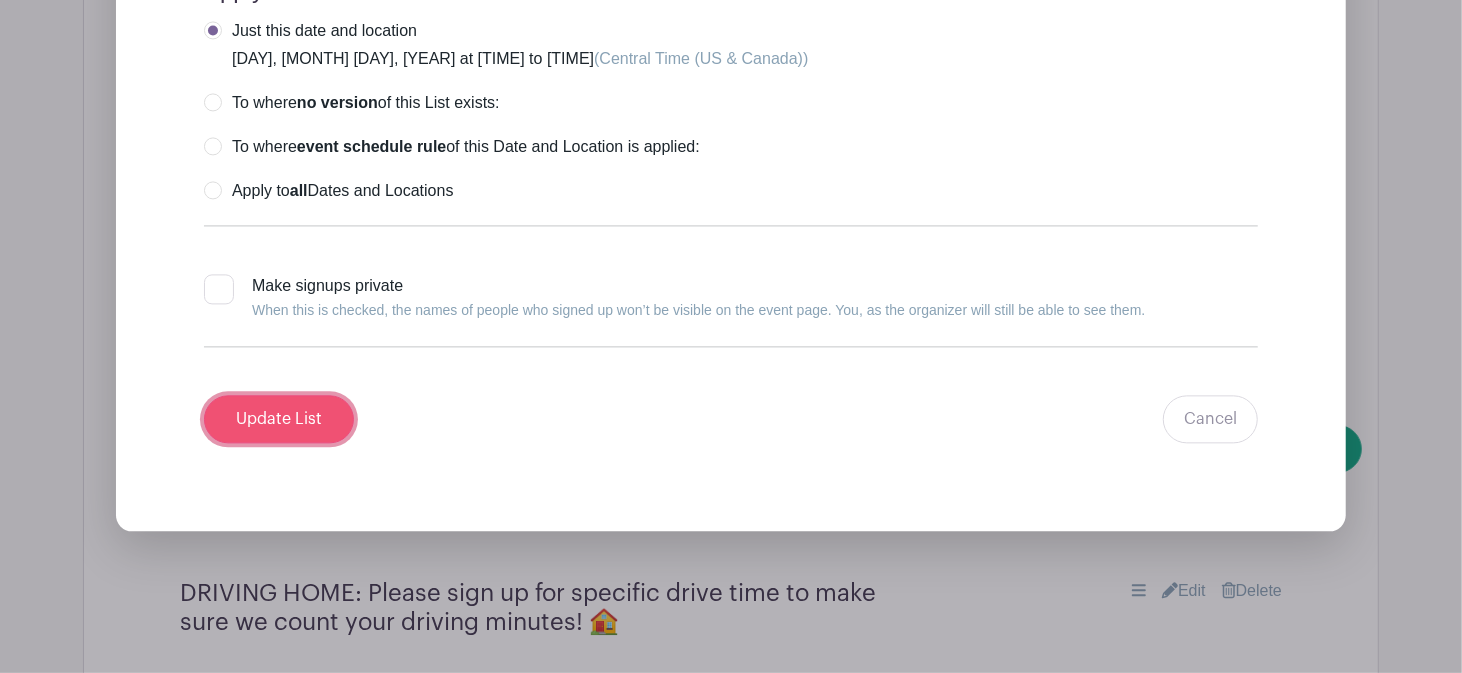 click on "Update List" at bounding box center [279, 419] 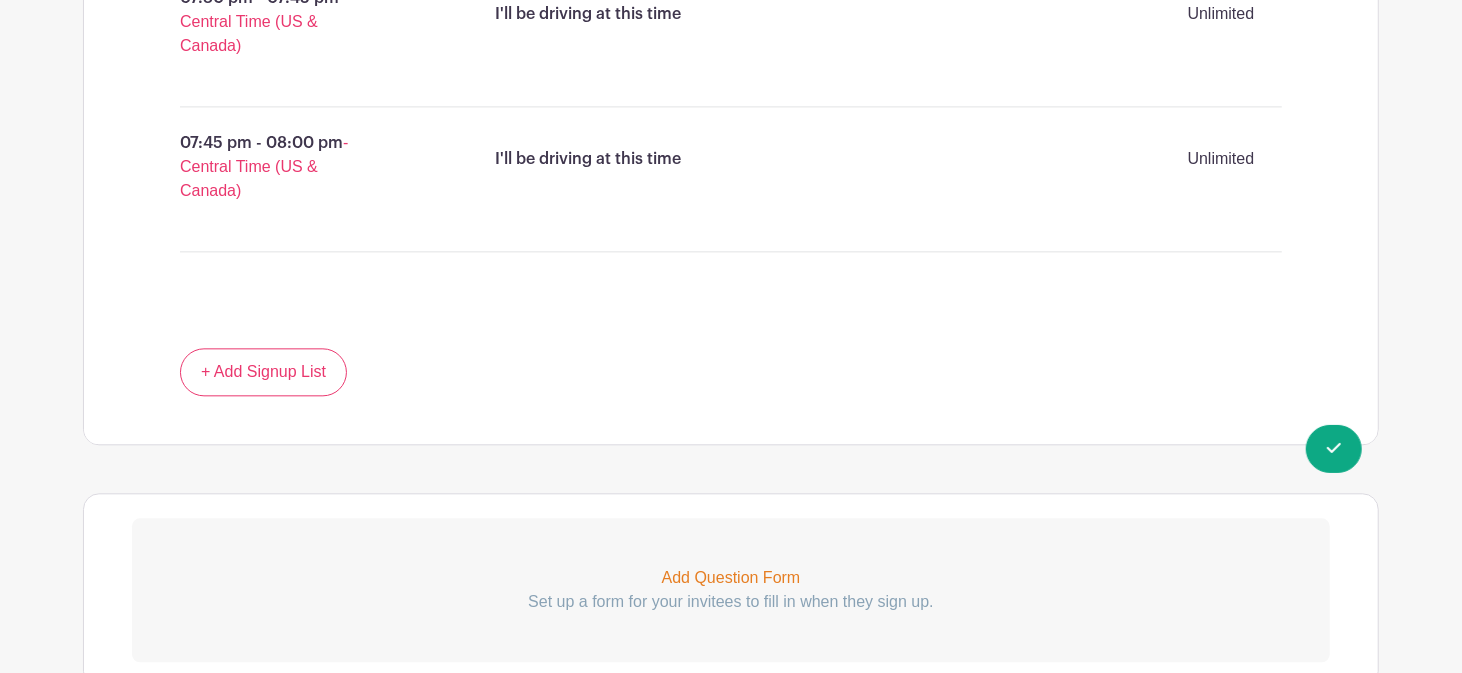 scroll, scrollTop: 2610, scrollLeft: 0, axis: vertical 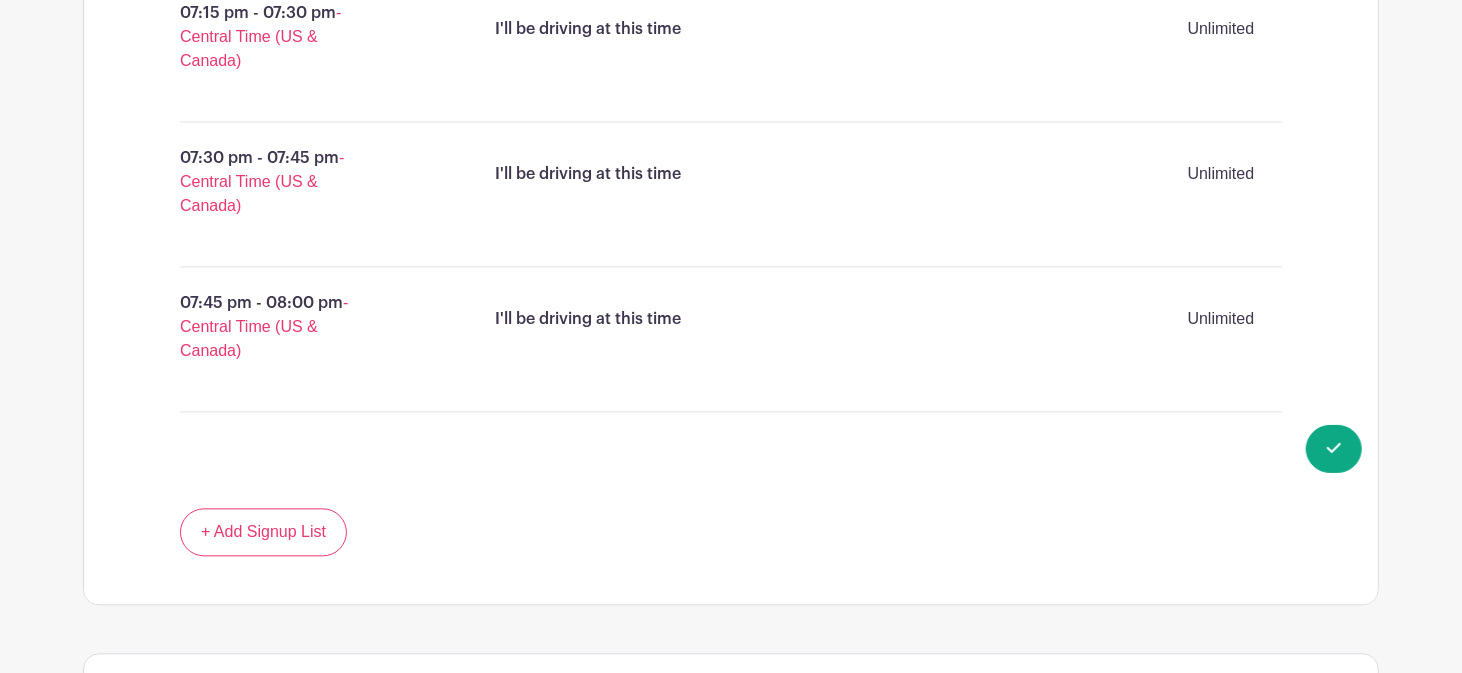 drag, startPoint x: 1455, startPoint y: 533, endPoint x: 1437, endPoint y: 454, distance: 81.02469 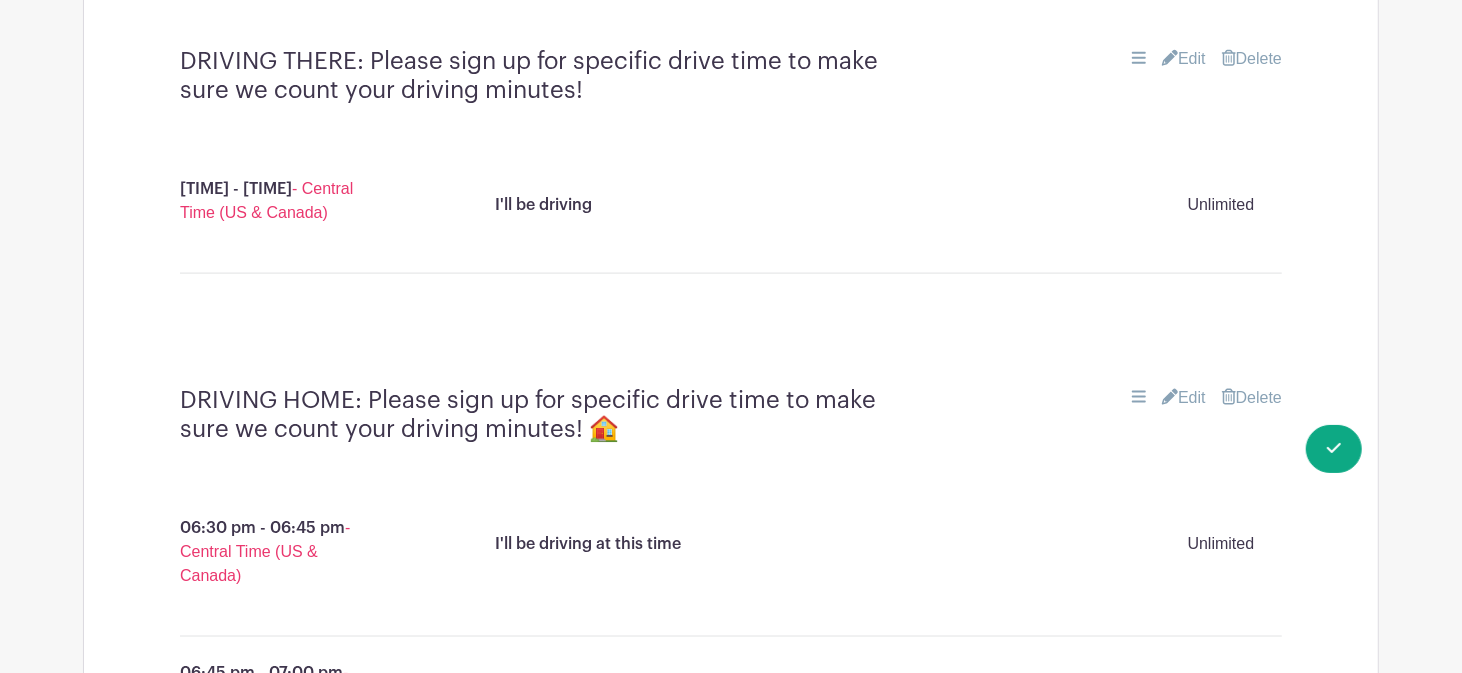 scroll, scrollTop: 1672, scrollLeft: 0, axis: vertical 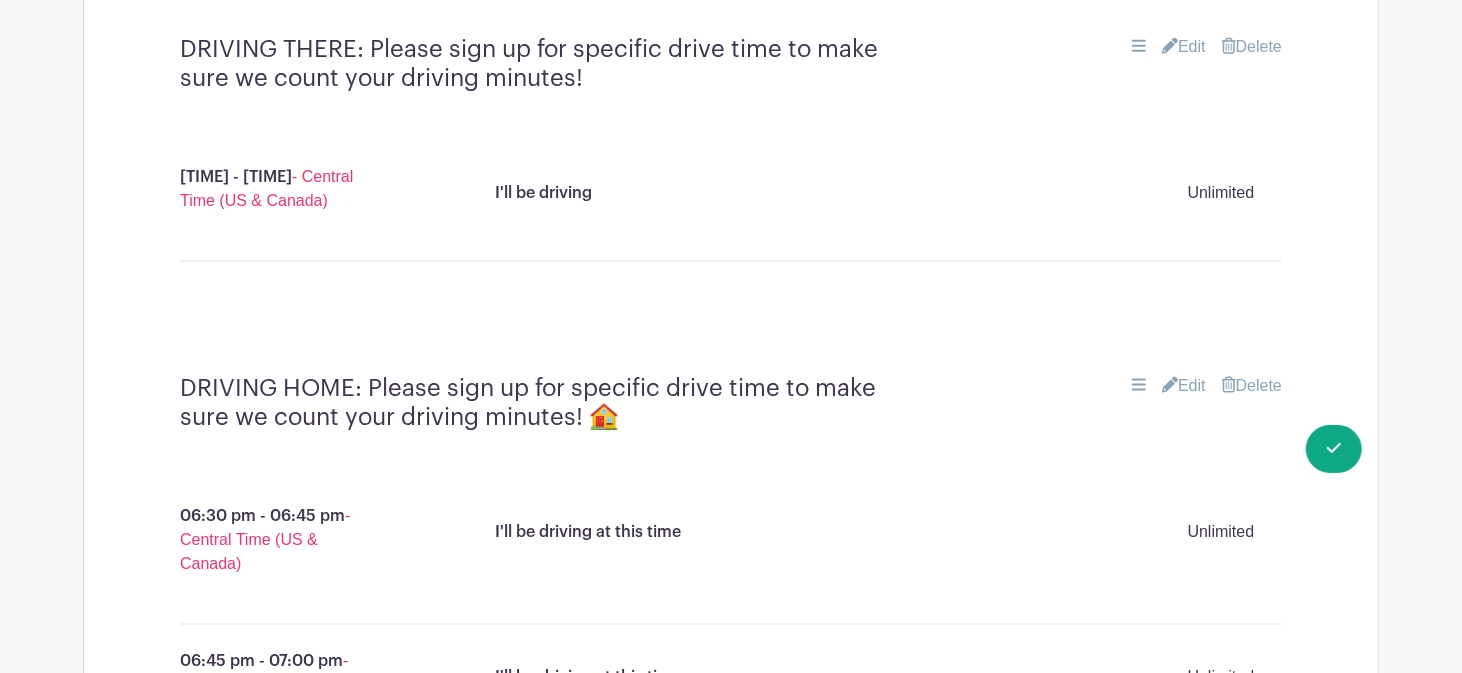 click on "Edit" at bounding box center (1184, 386) 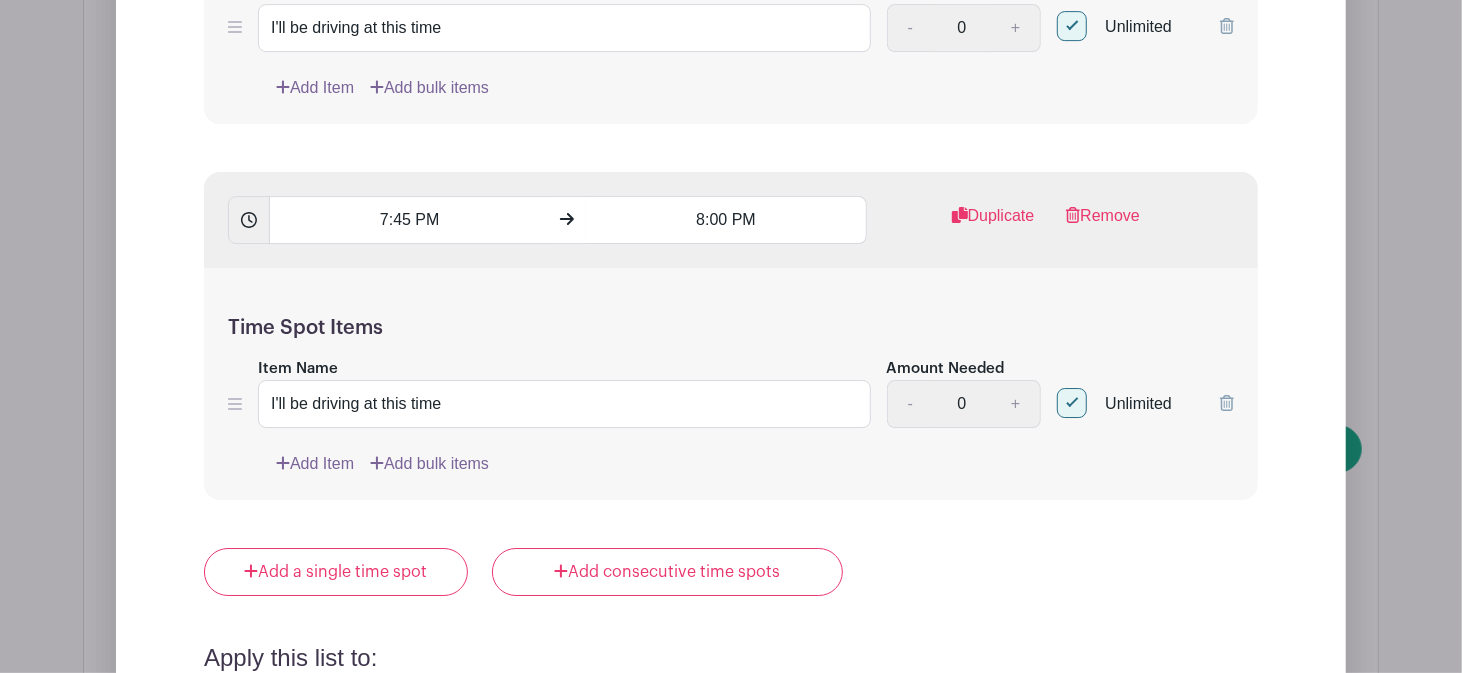 scroll, scrollTop: 4106, scrollLeft: 0, axis: vertical 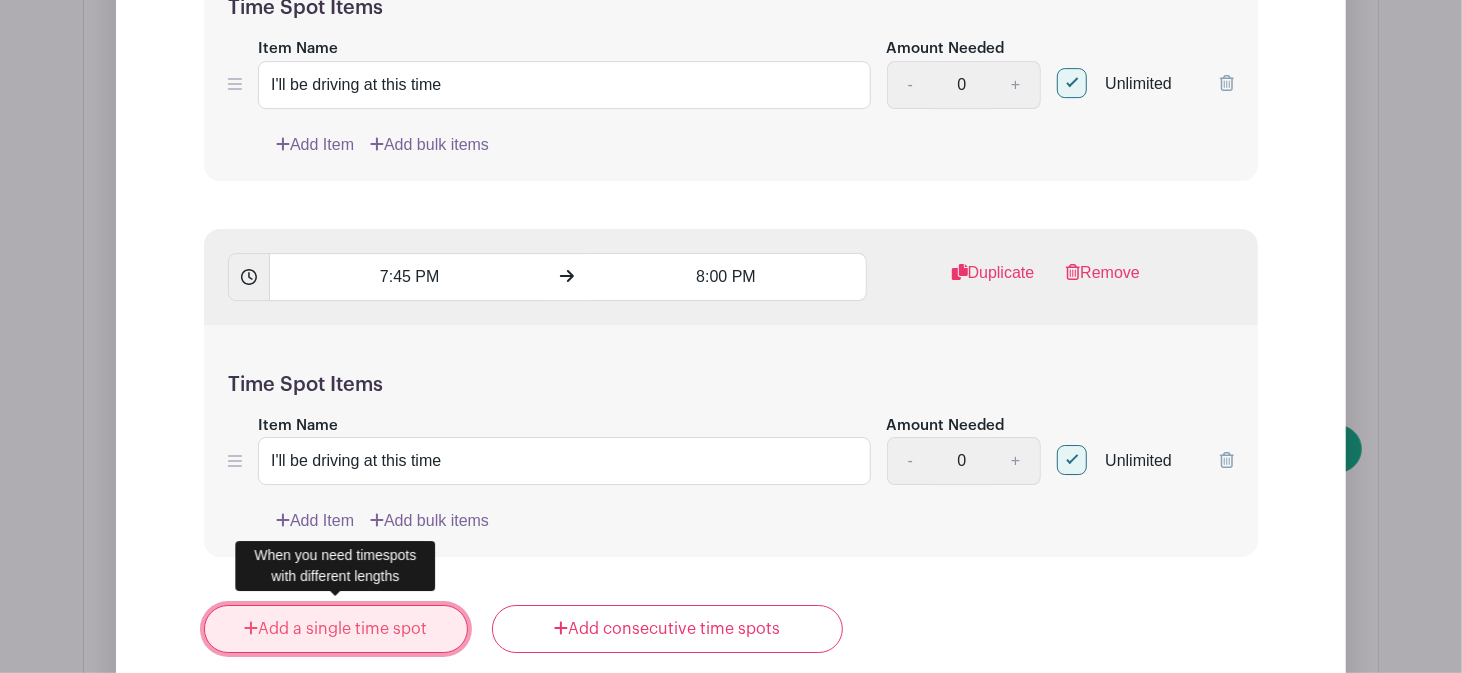 click on "Add a single time spot" at bounding box center [336, 629] 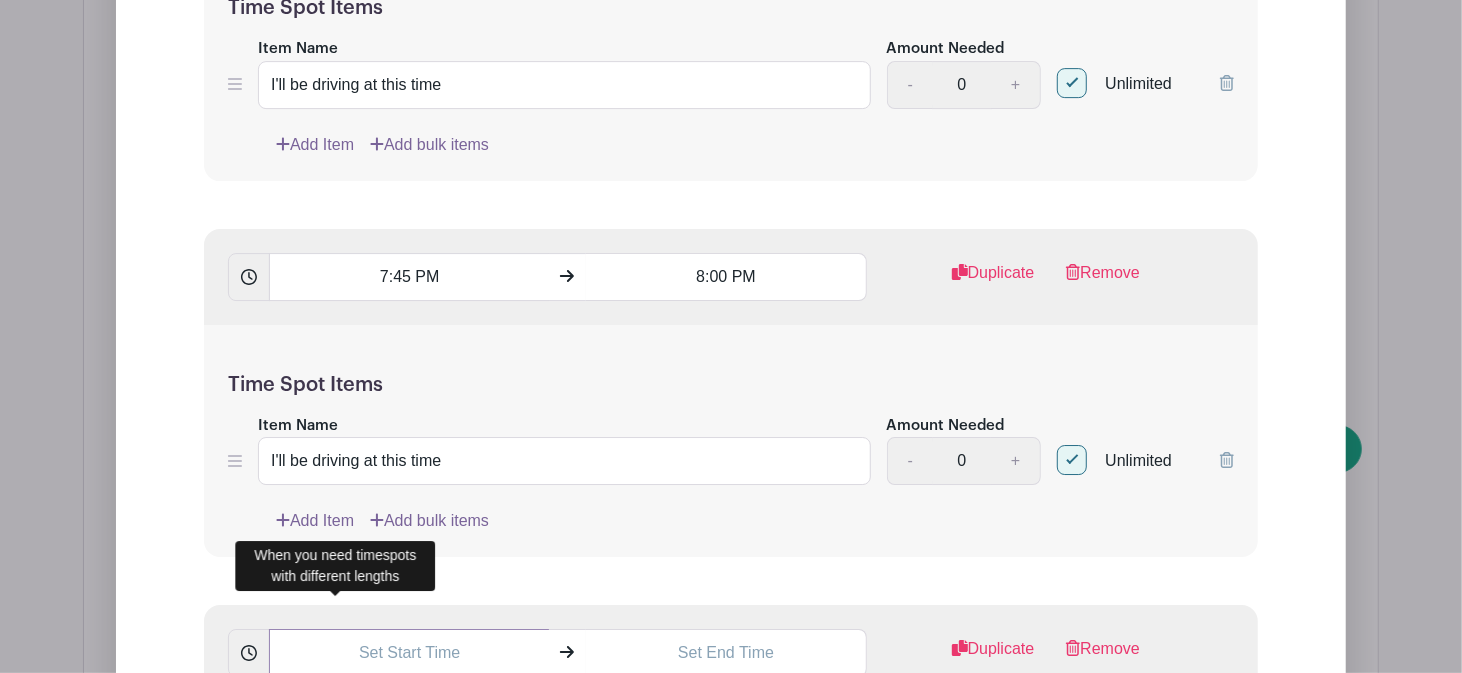 click at bounding box center (409, 653) 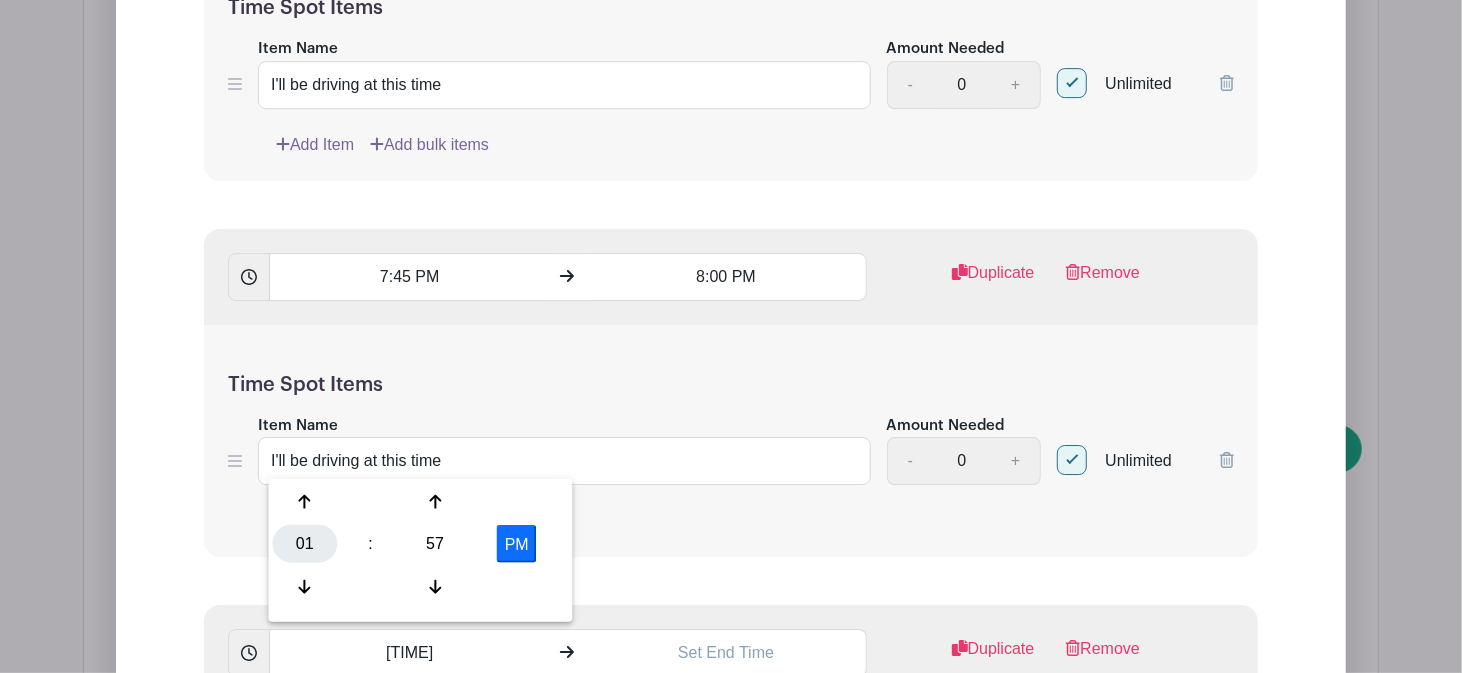 click on "01" at bounding box center [304, 544] 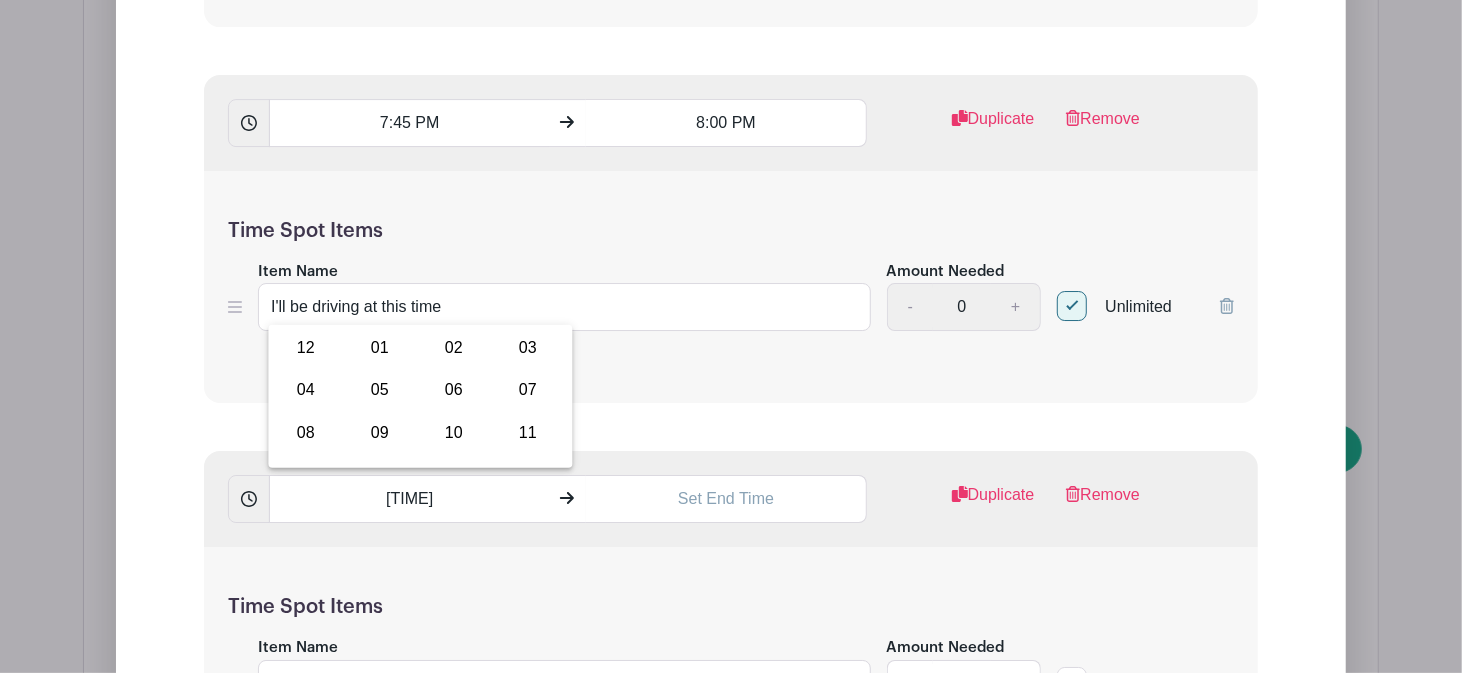 scroll, scrollTop: 4139, scrollLeft: 0, axis: vertical 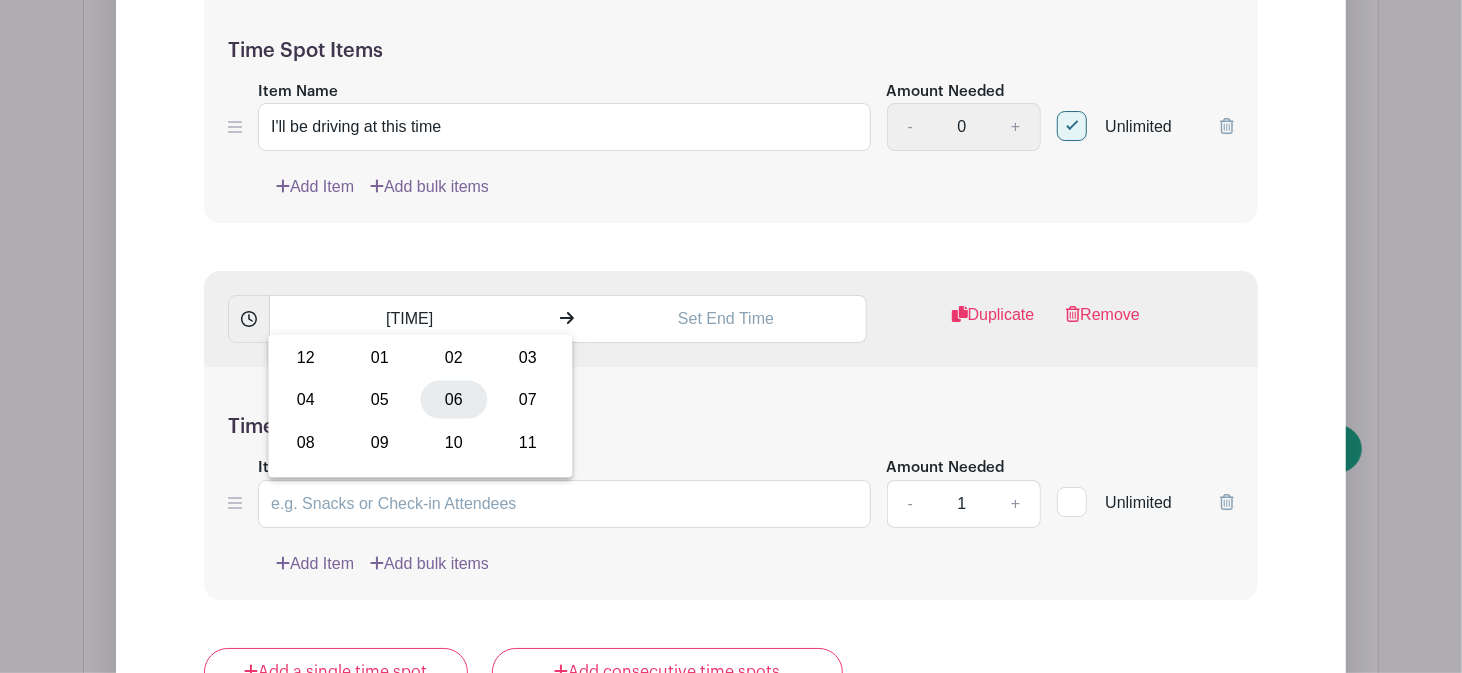 click on "06" at bounding box center [453, 400] 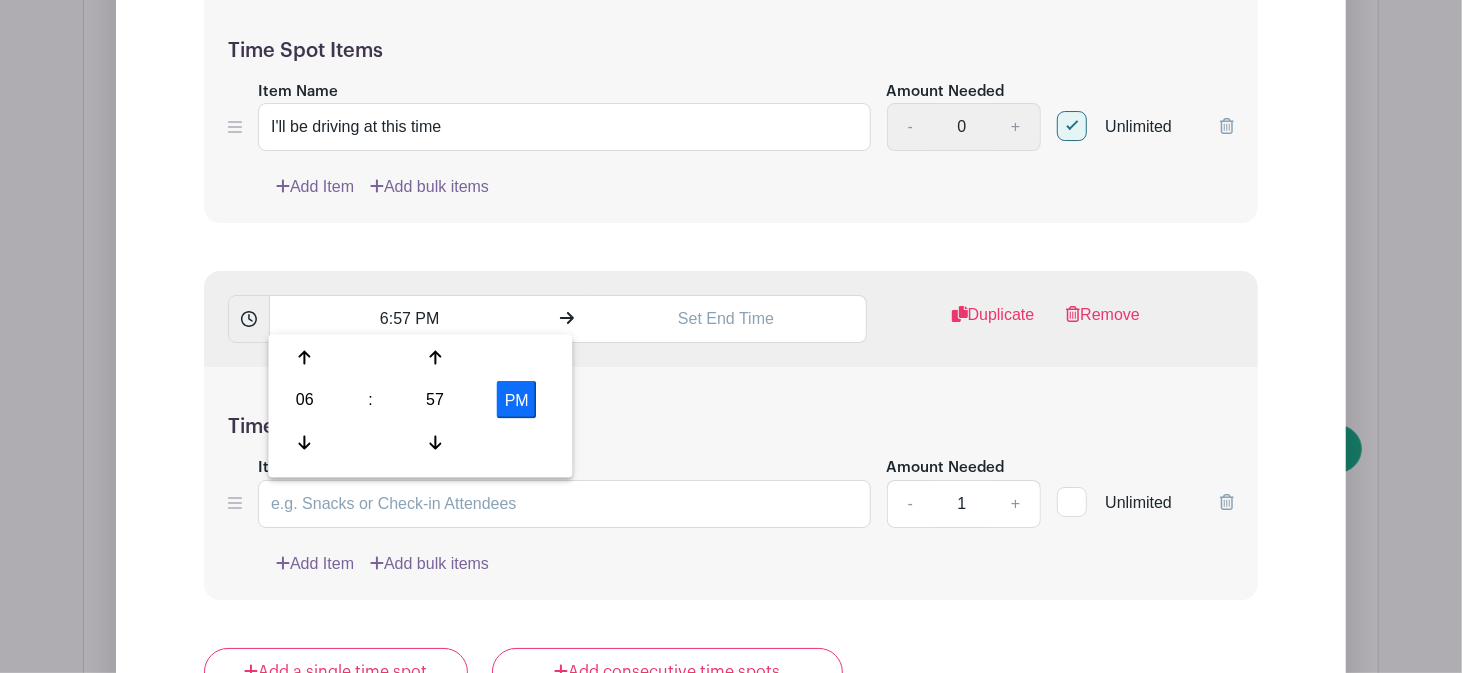 click on "57" at bounding box center (435, 400) 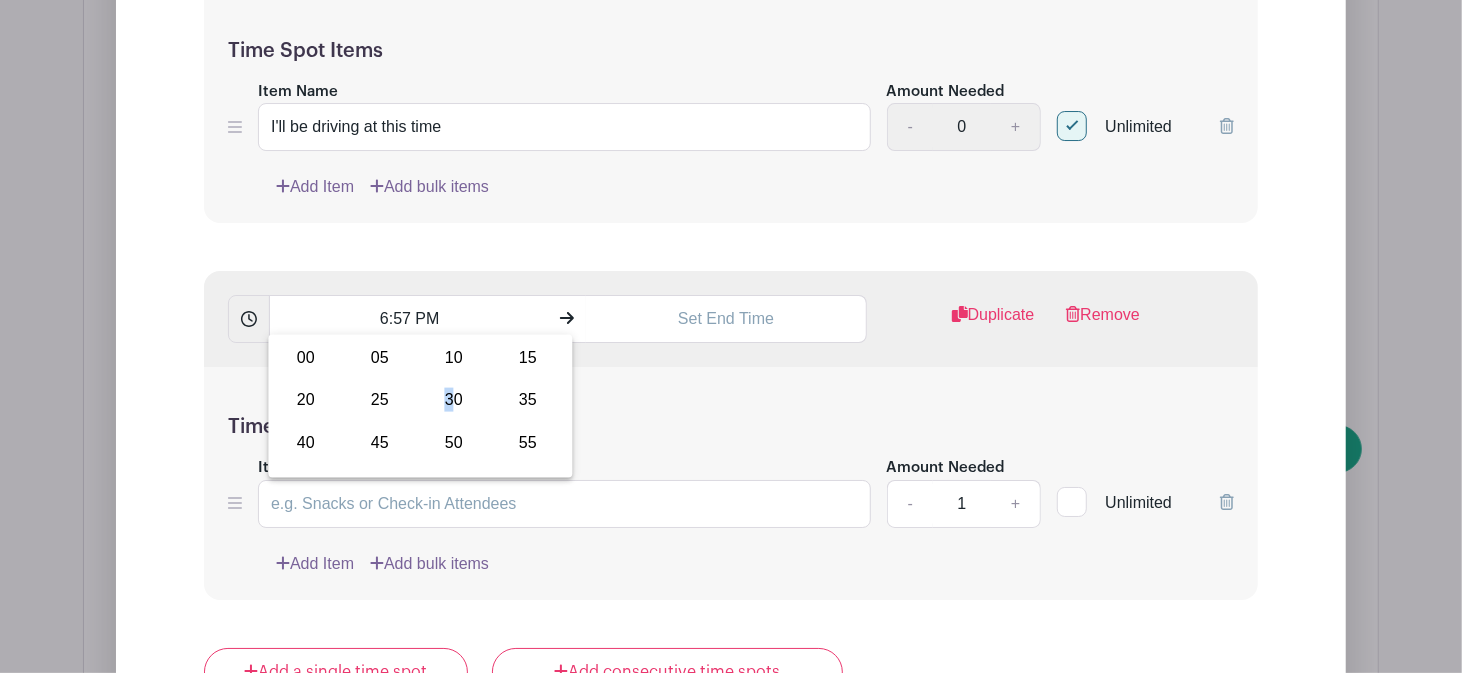click on "30" at bounding box center [453, 400] 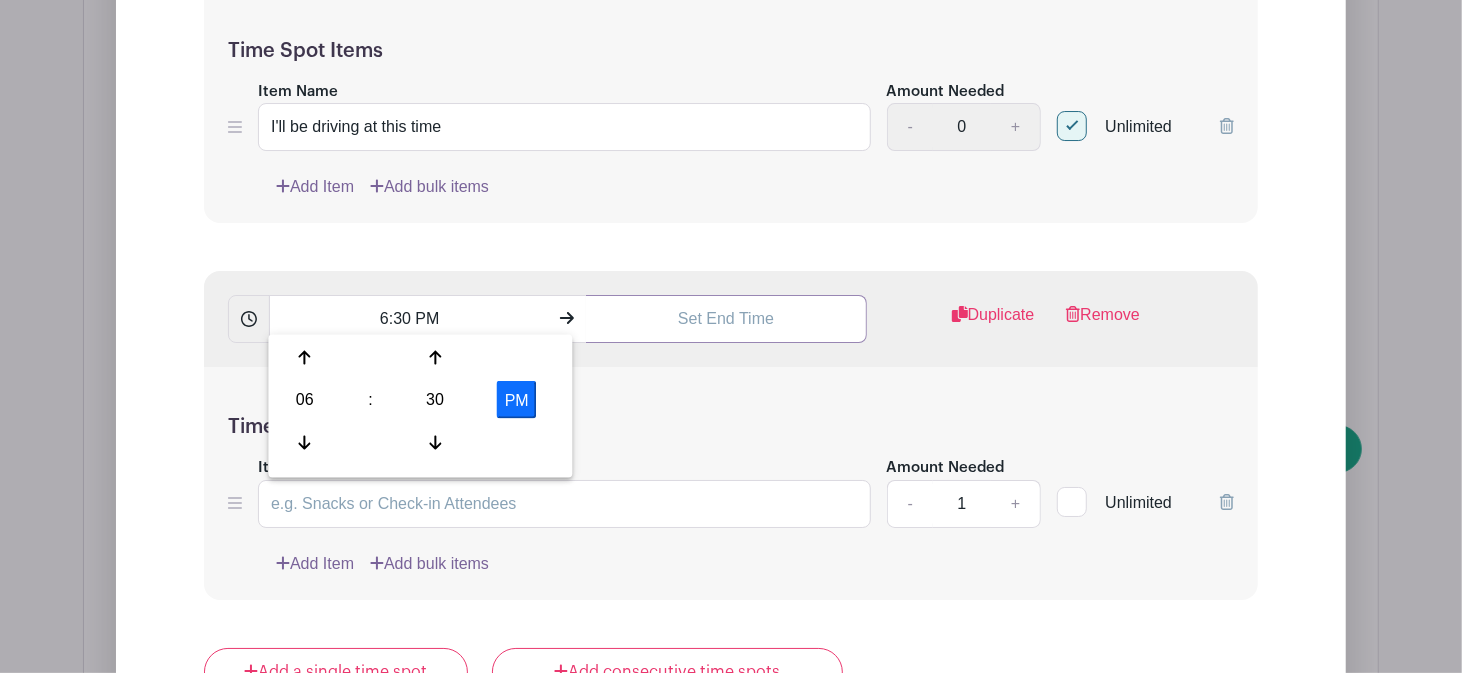 click at bounding box center [726, 319] 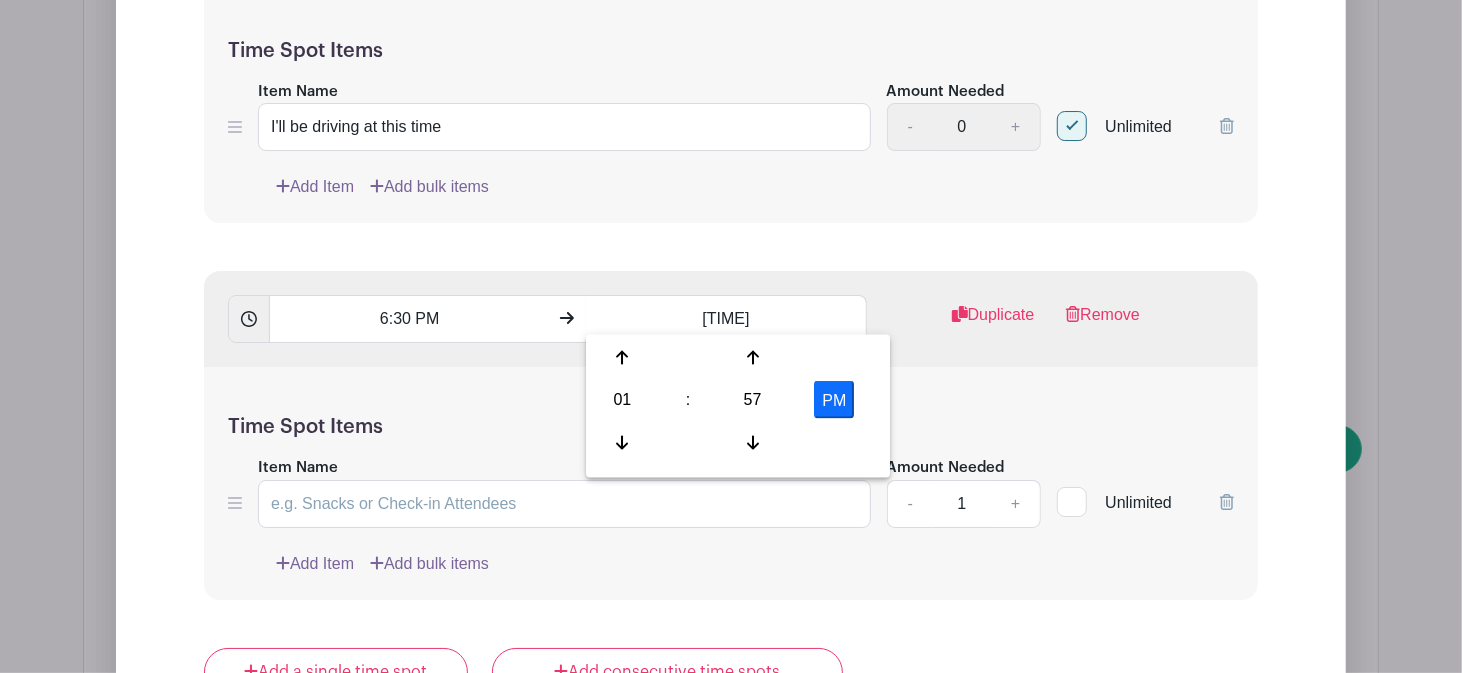 click on "01" at bounding box center [622, 400] 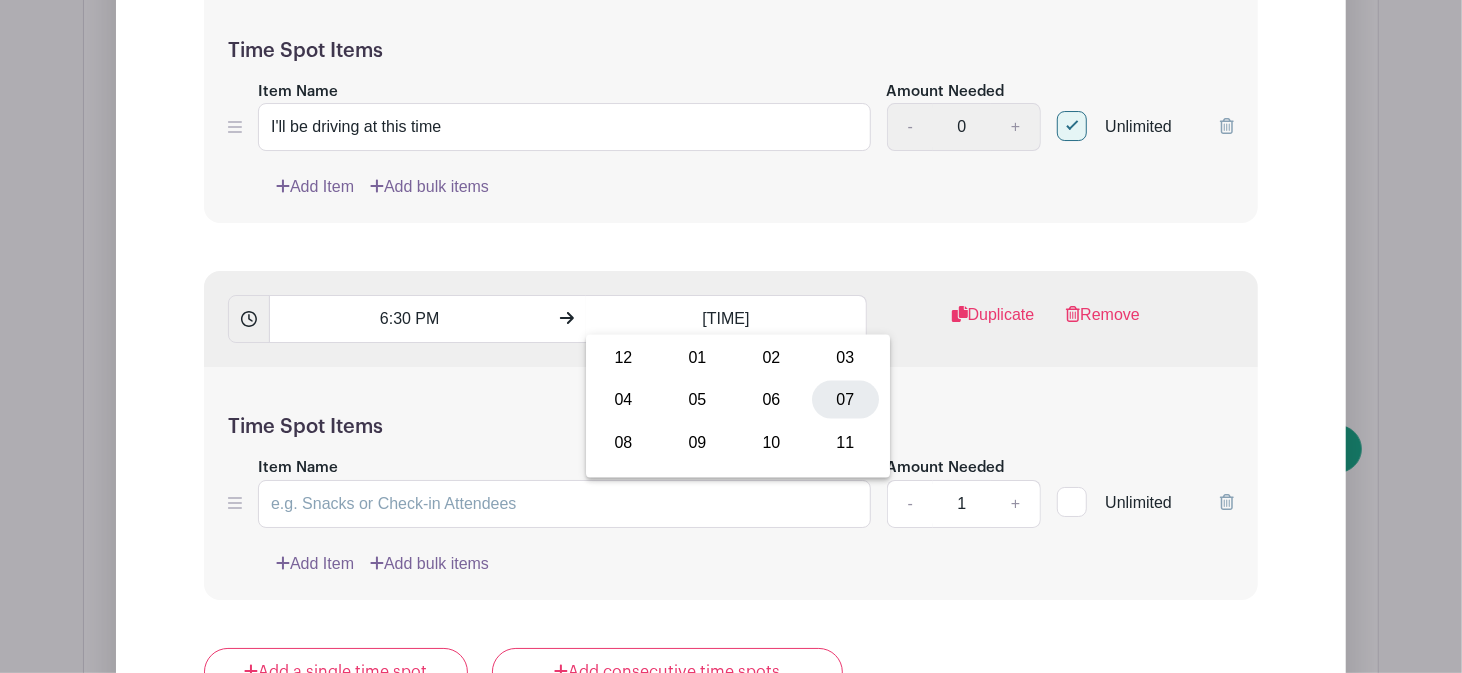 click on "07" at bounding box center (845, 400) 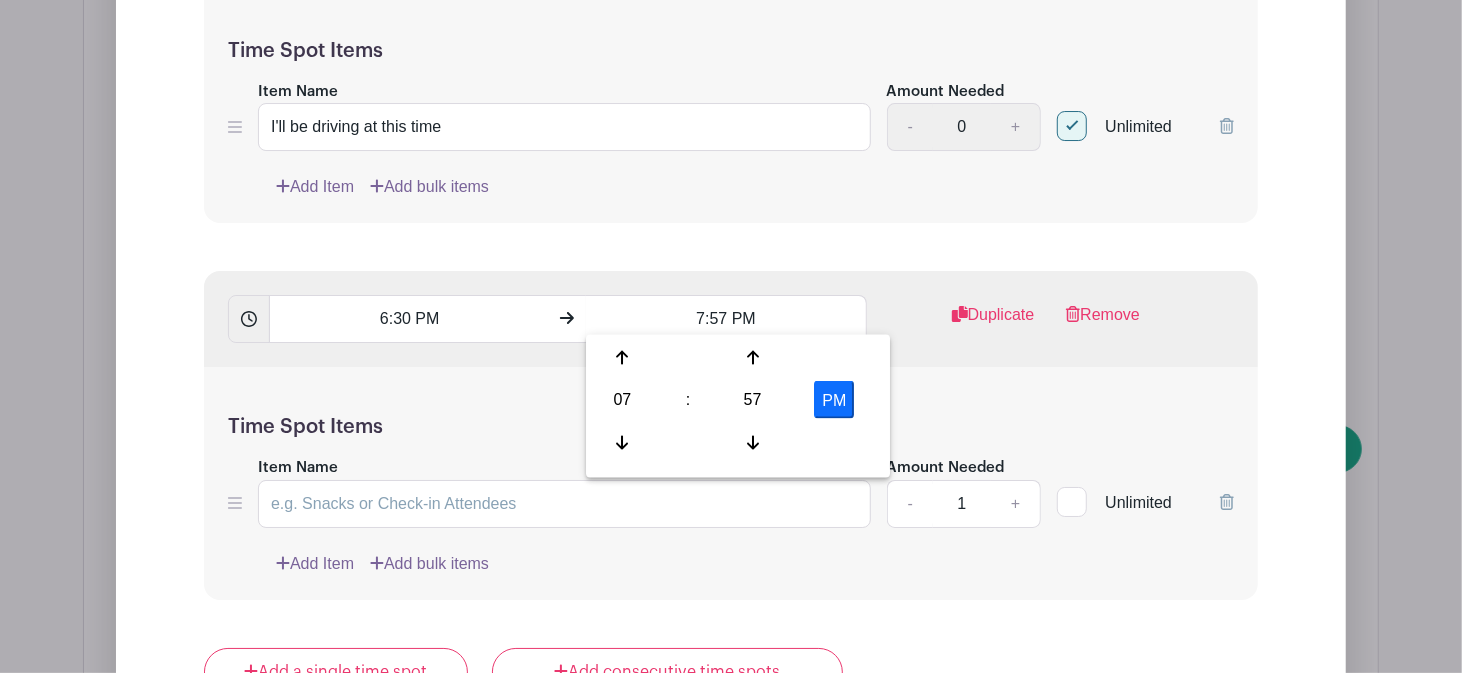 click on "57" at bounding box center (752, 400) 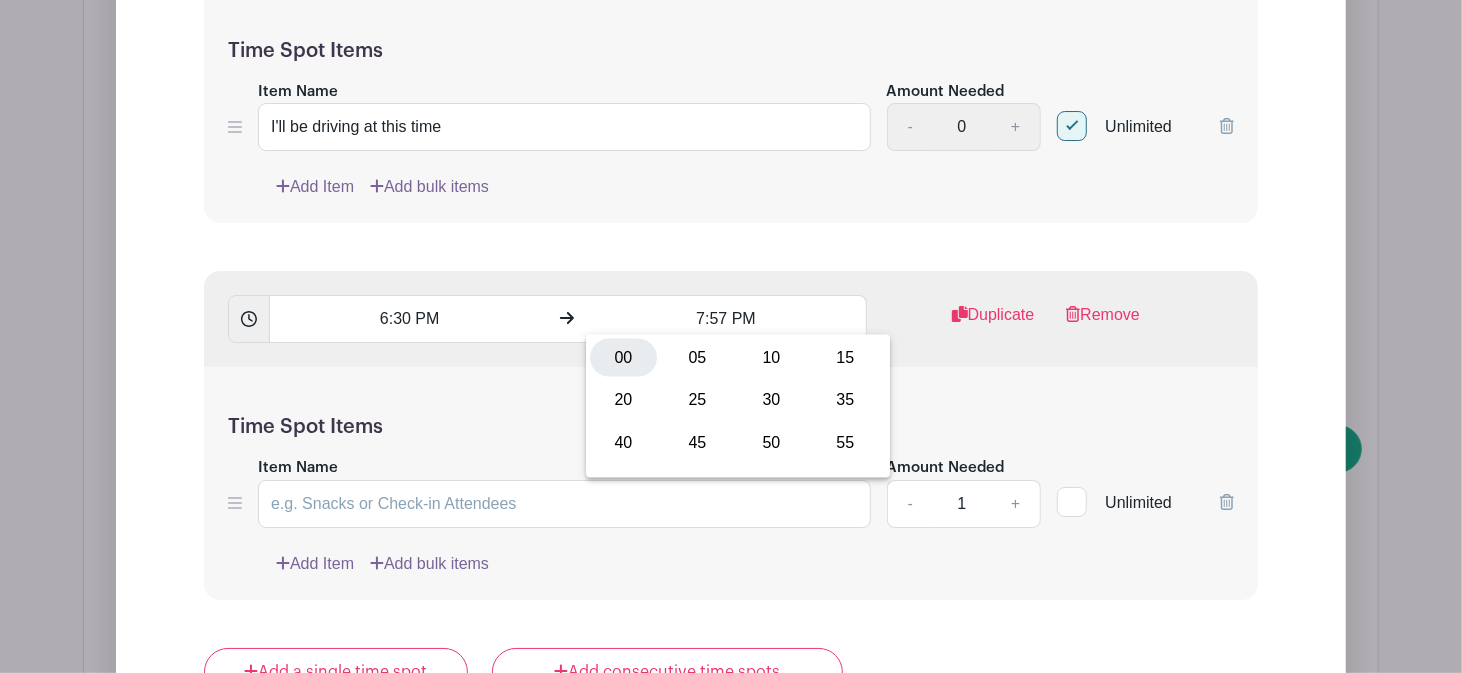 click on "00" at bounding box center [623, 358] 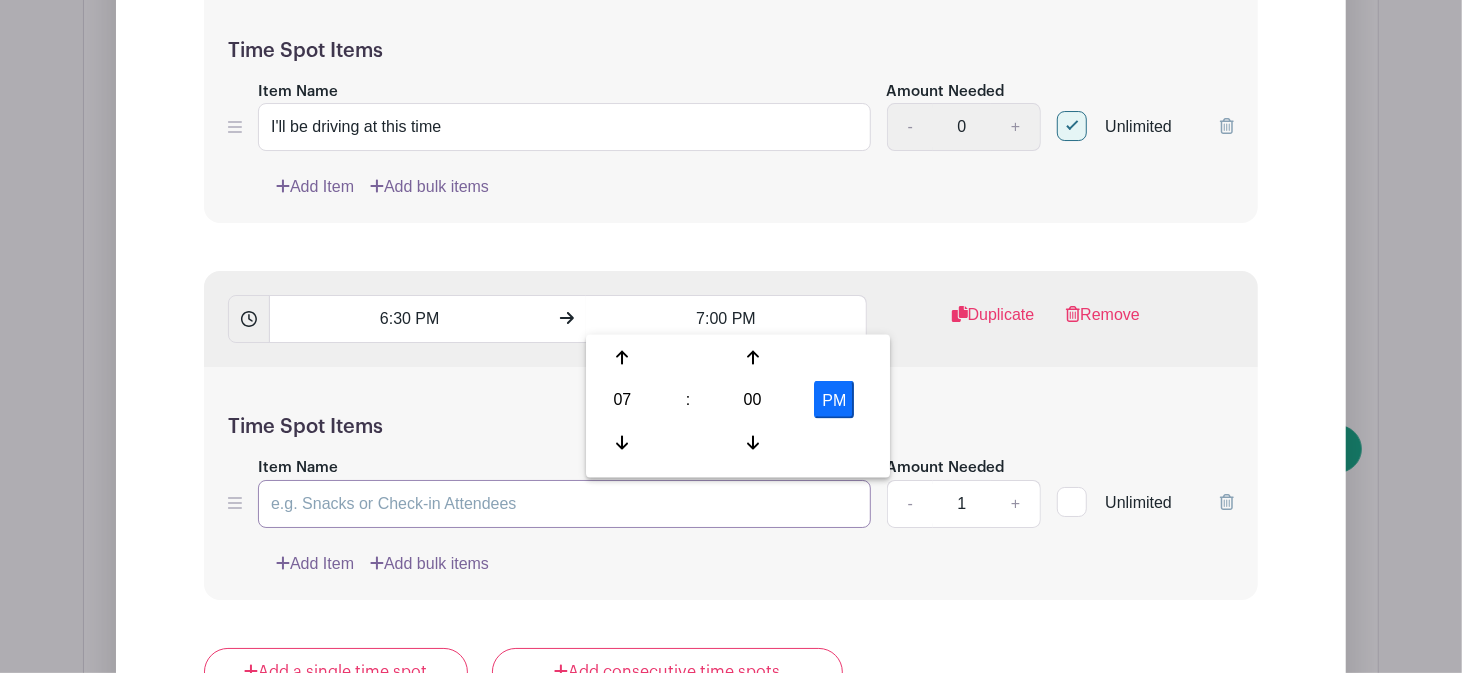 click on "Item Name" at bounding box center [564, 504] 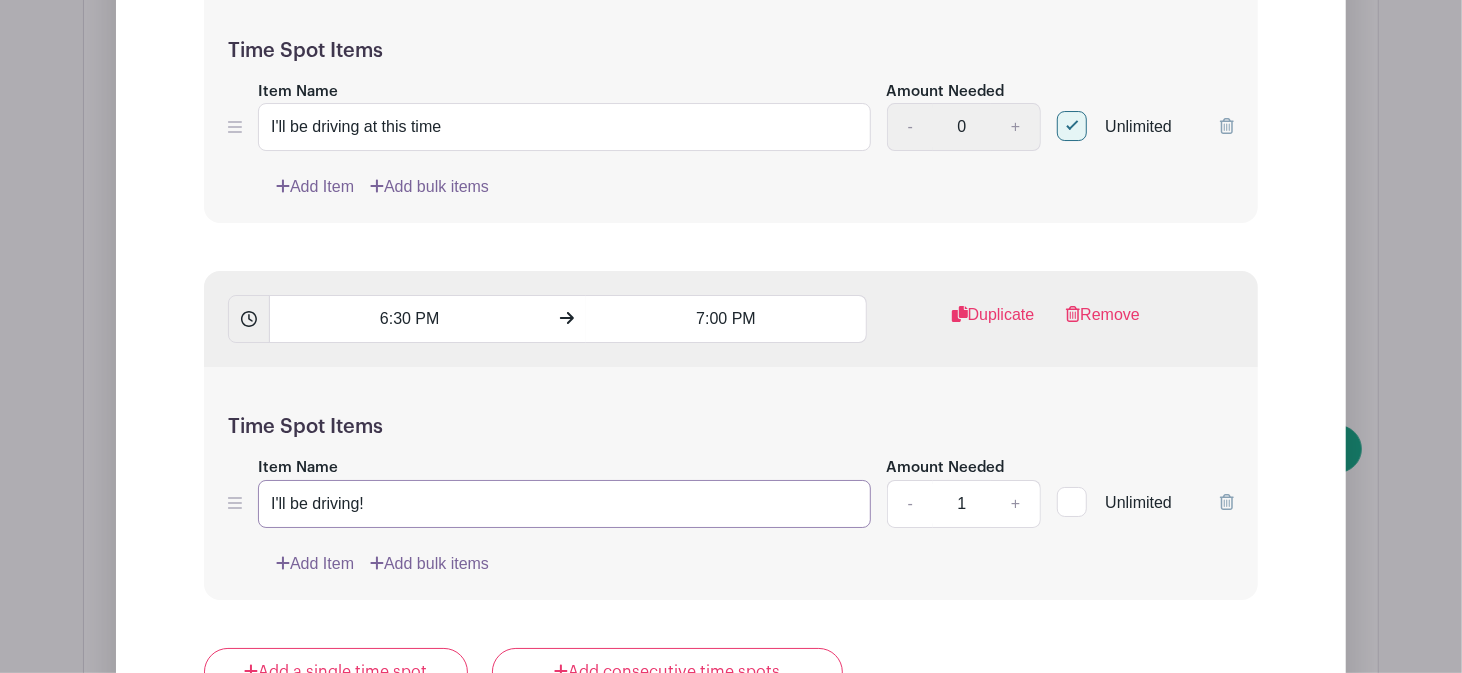 type on "I'll be driving!" 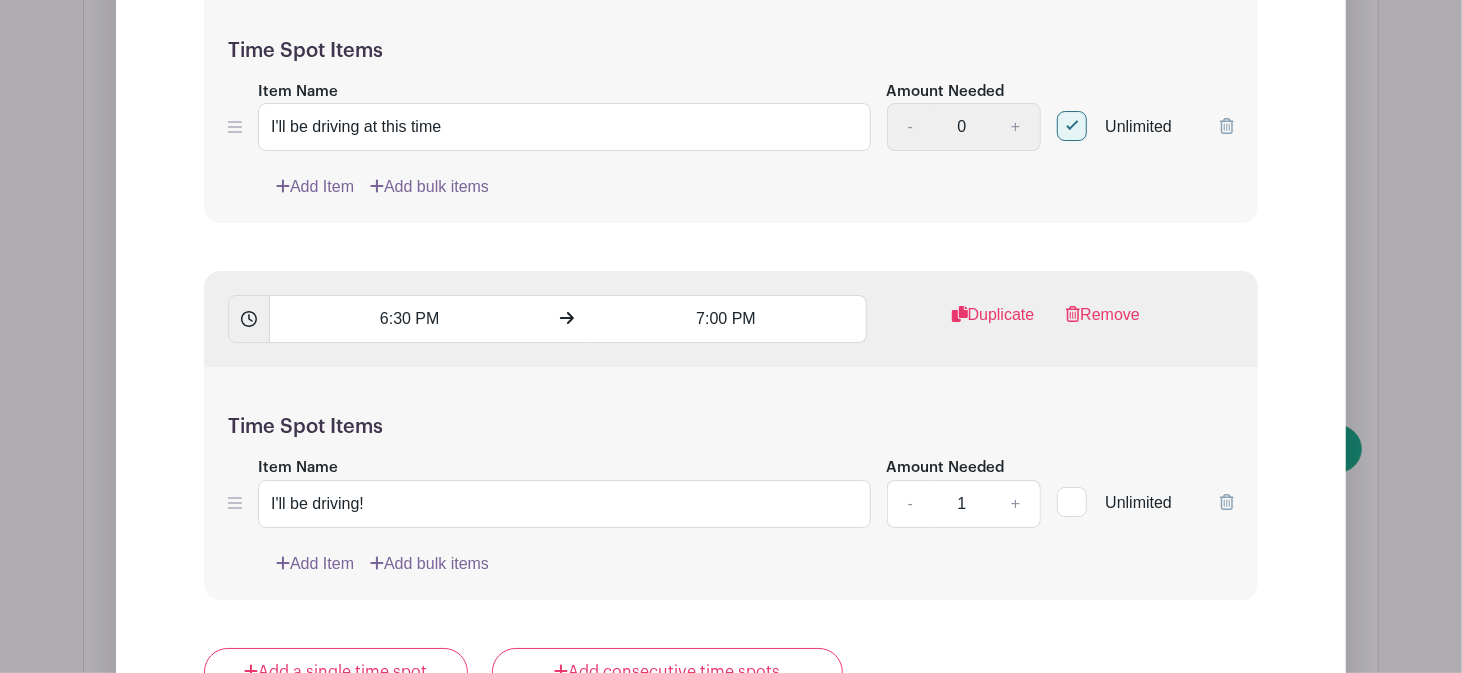 click at bounding box center [1072, 502] 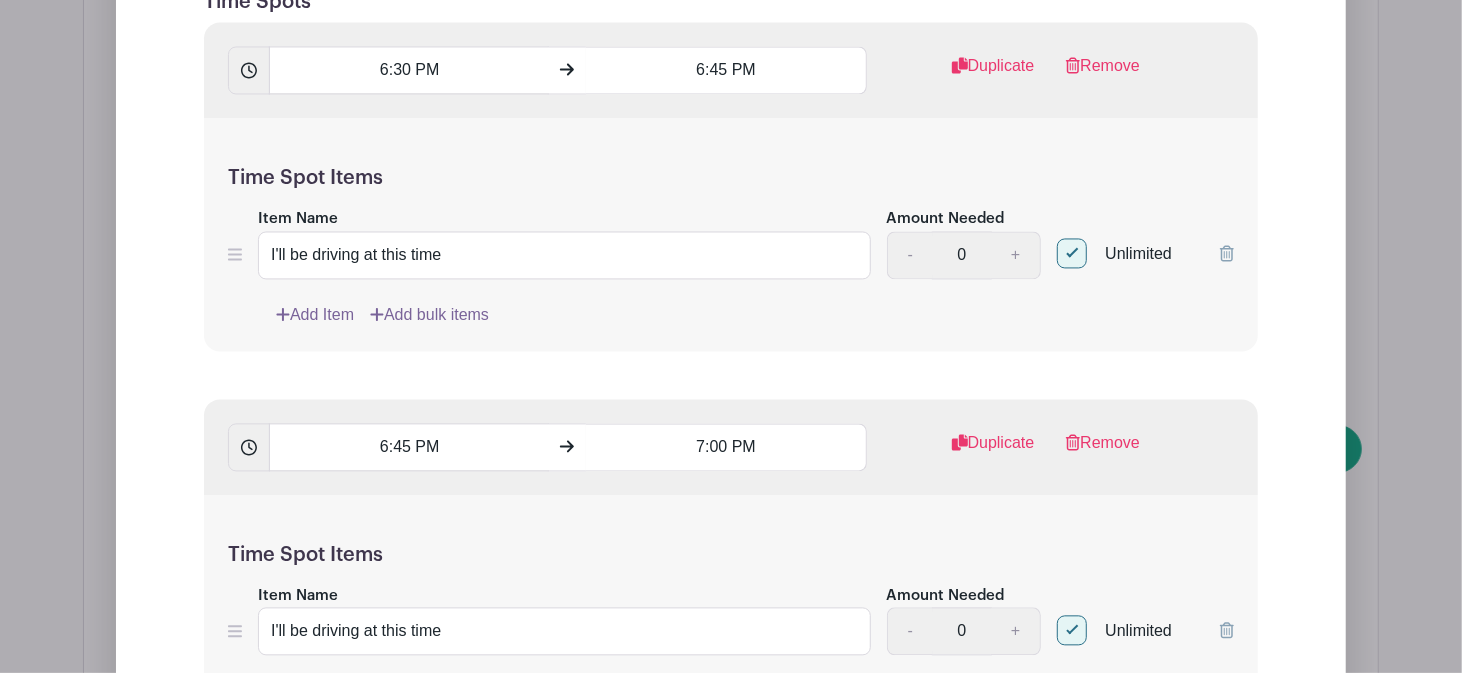 scroll, scrollTop: 2437, scrollLeft: 0, axis: vertical 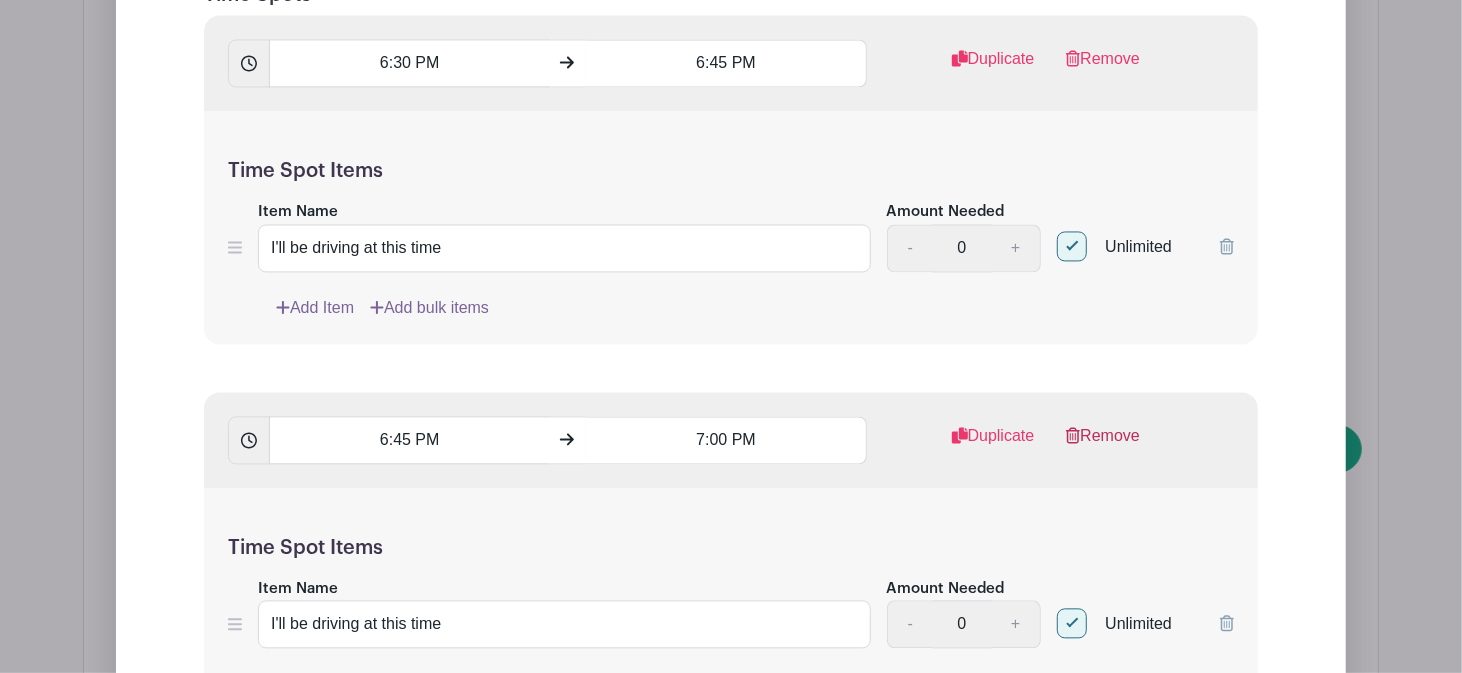 click on "Remove" at bounding box center (1103, 67) 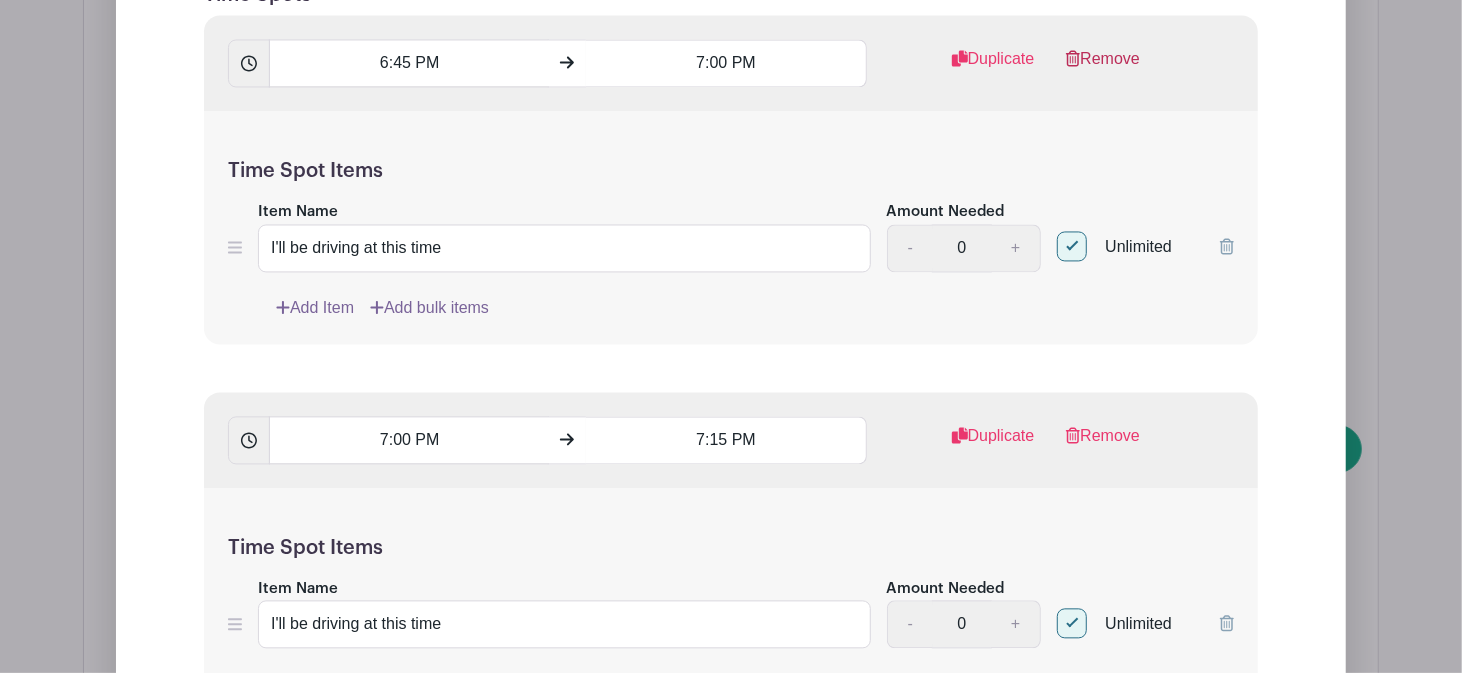click on "Remove" at bounding box center [1103, 67] 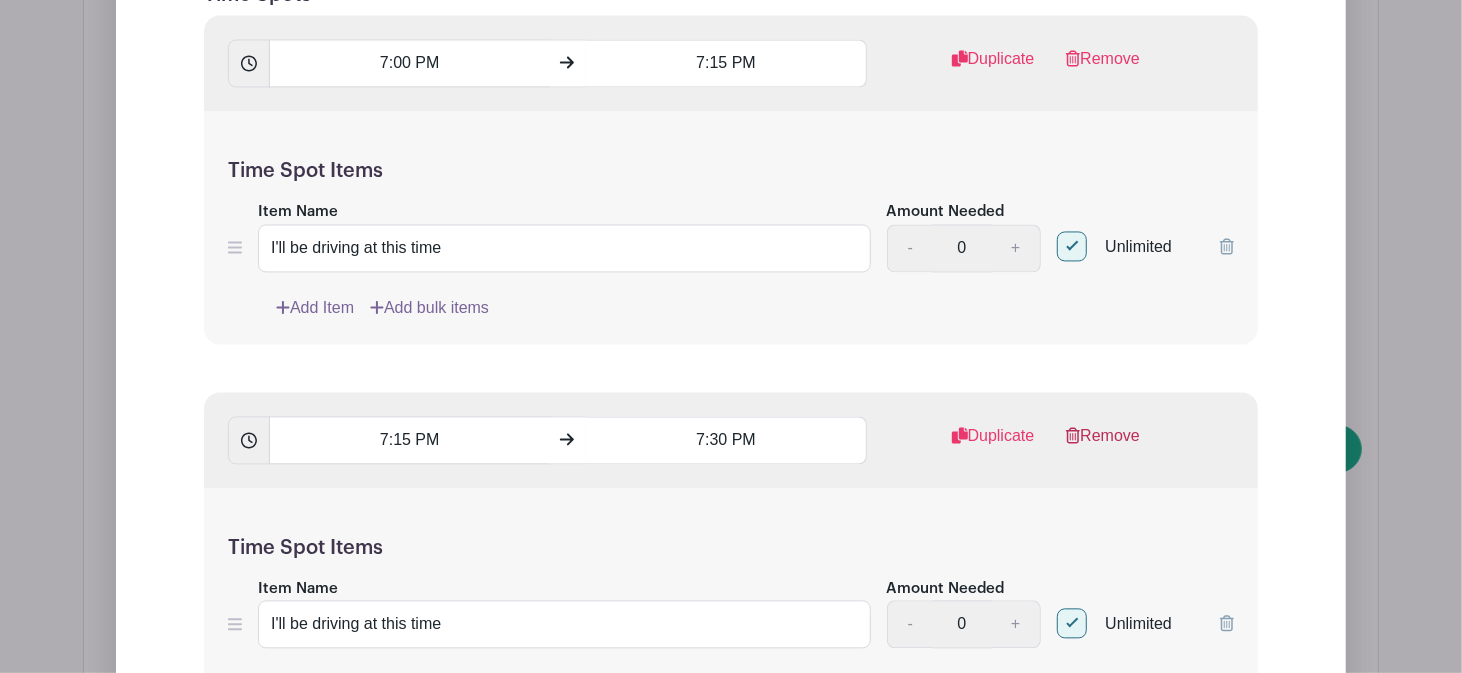 click on "Remove" at bounding box center (1103, 444) 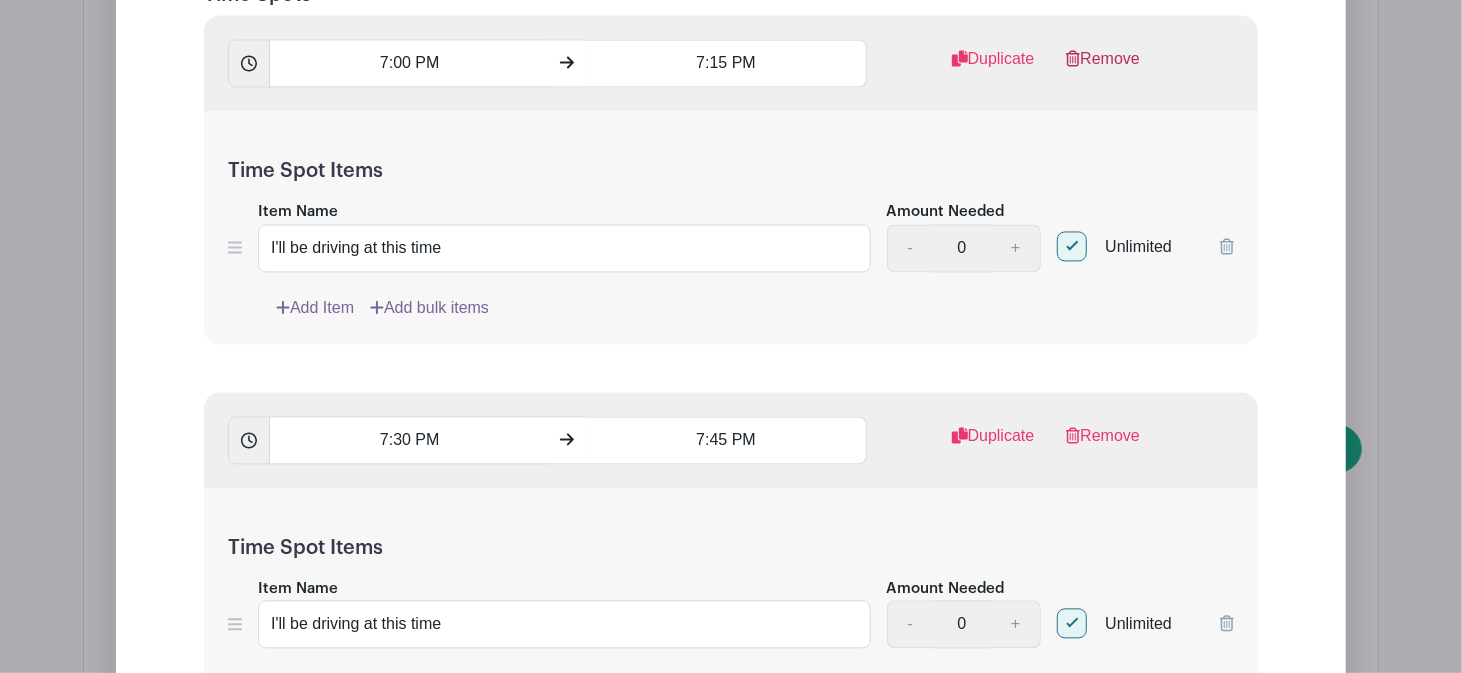 click on "Remove" at bounding box center (1103, 67) 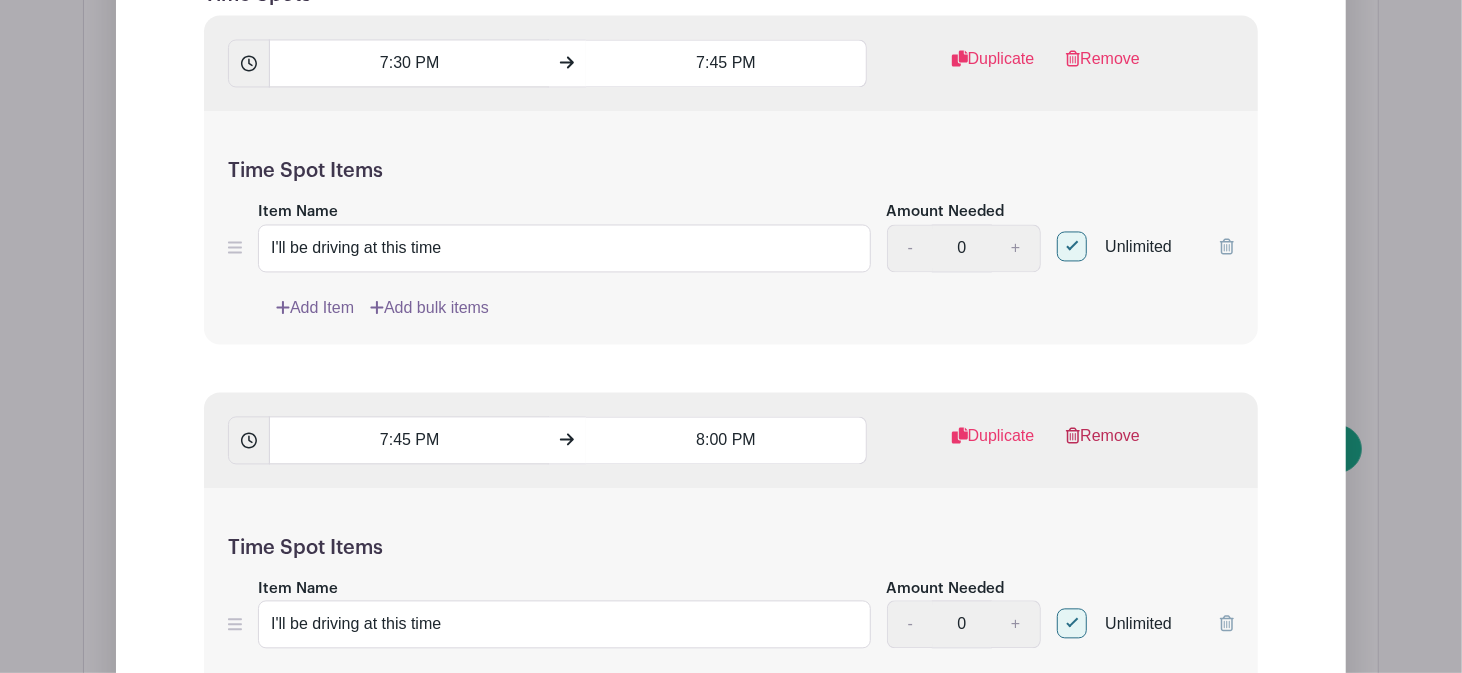 click on "Remove" at bounding box center (1103, 67) 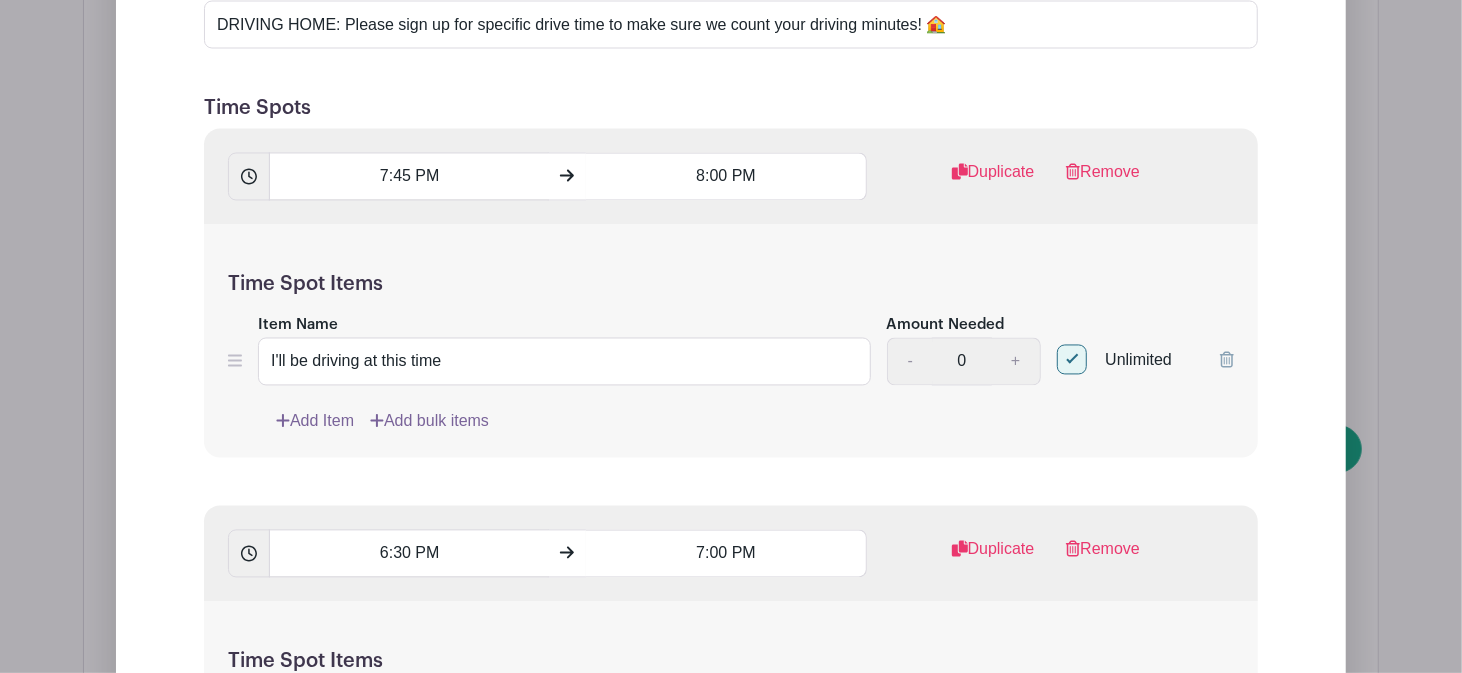 scroll, scrollTop: 2350, scrollLeft: 0, axis: vertical 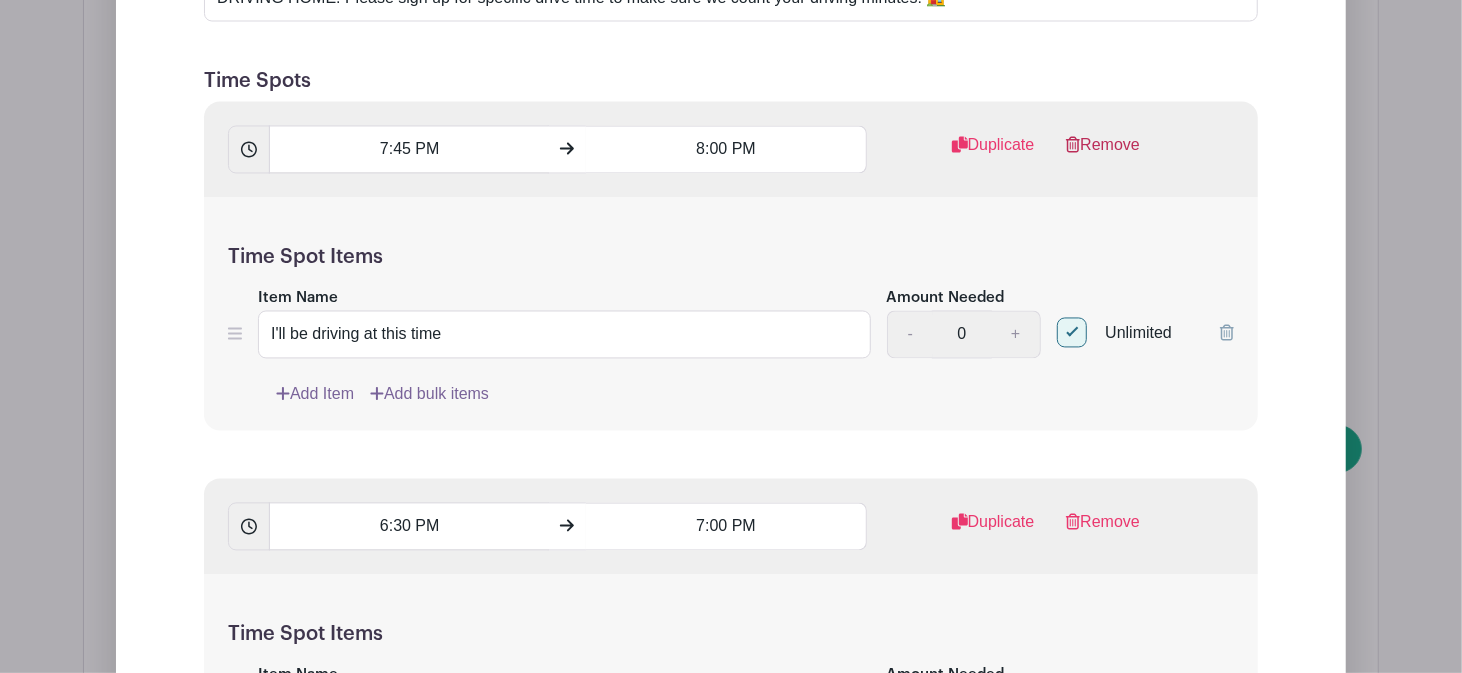 click on "Remove" at bounding box center (1103, 154) 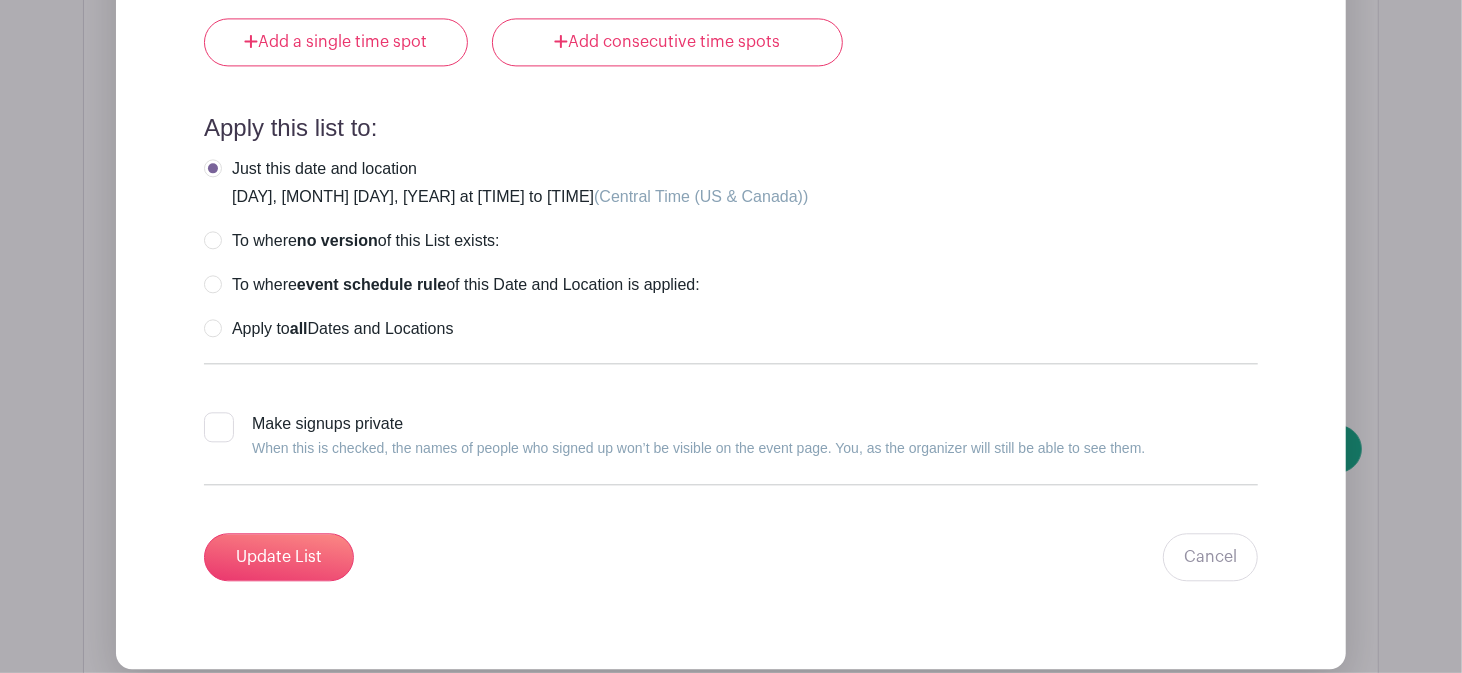 scroll, scrollTop: 2802, scrollLeft: 0, axis: vertical 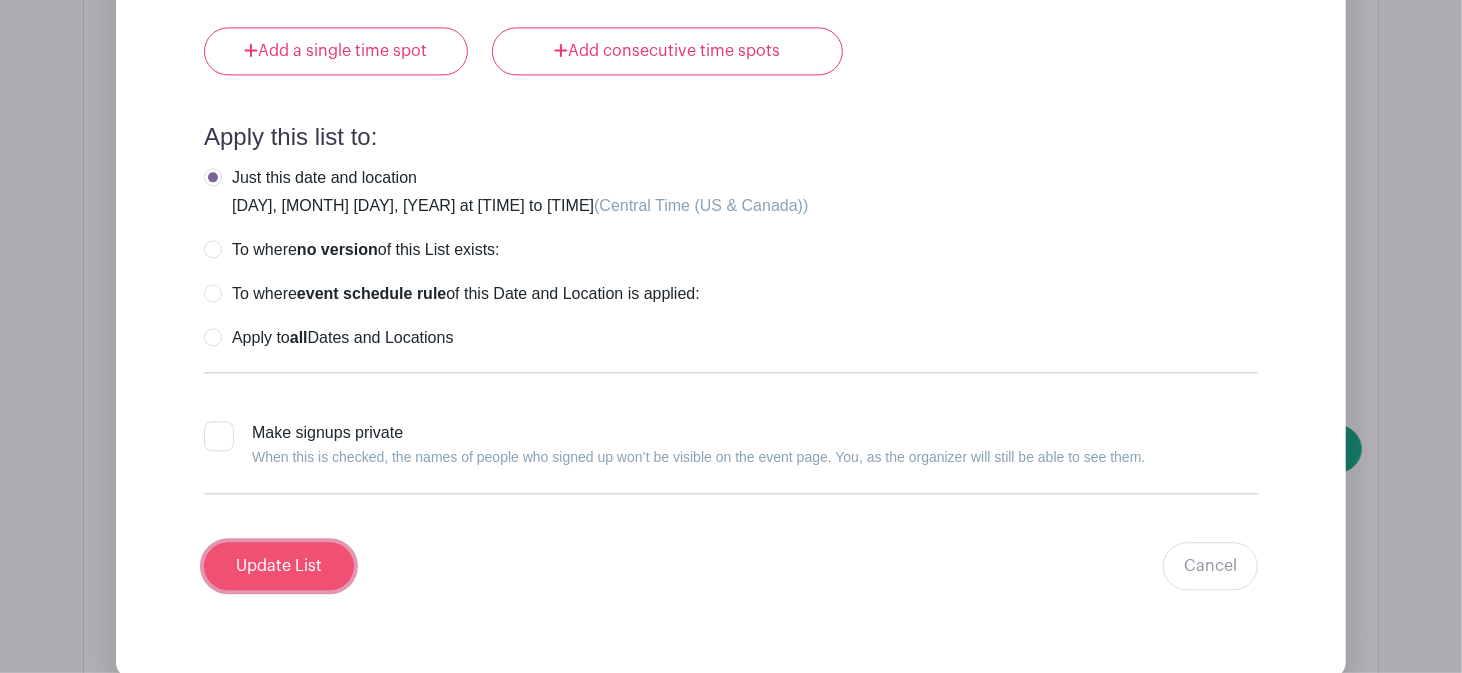 click on "Update List" at bounding box center [279, 566] 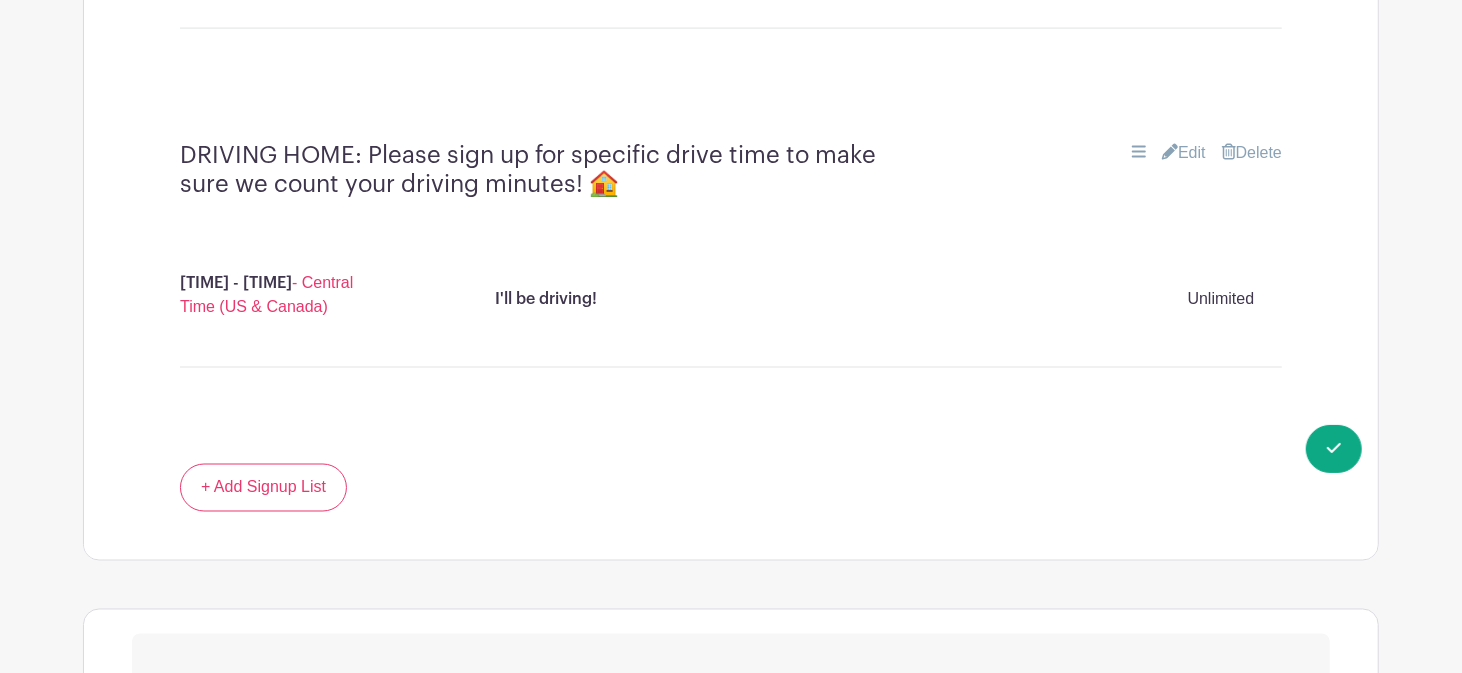scroll, scrollTop: 1902, scrollLeft: 0, axis: vertical 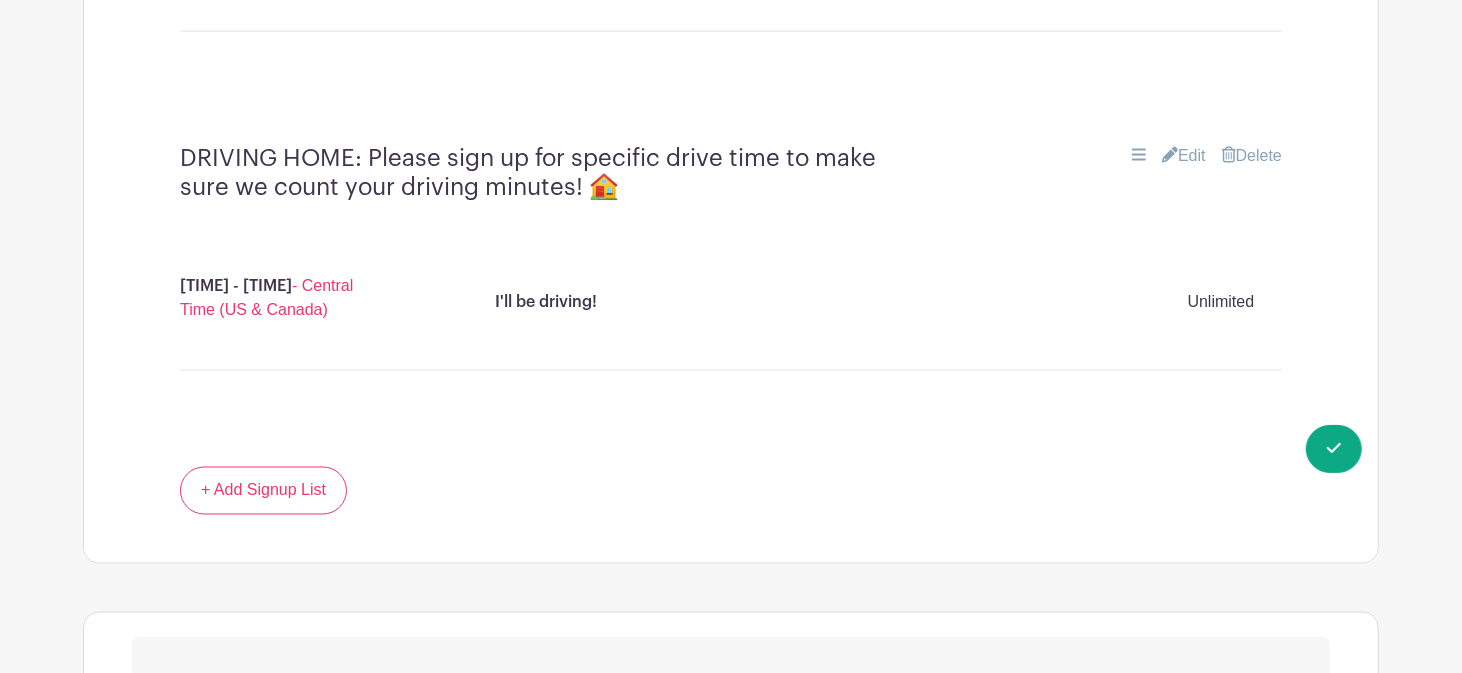 click on "Edit" at bounding box center [1184, 156] 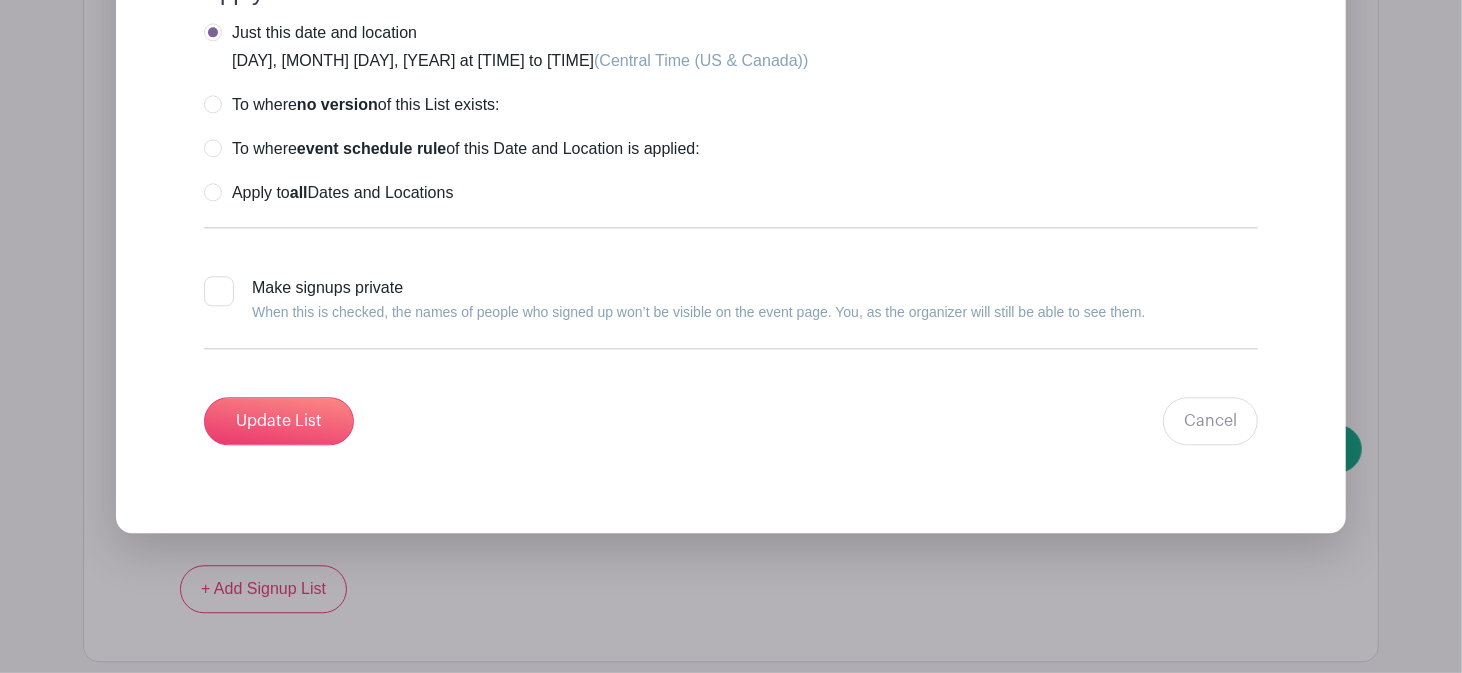 scroll, scrollTop: 2957, scrollLeft: 0, axis: vertical 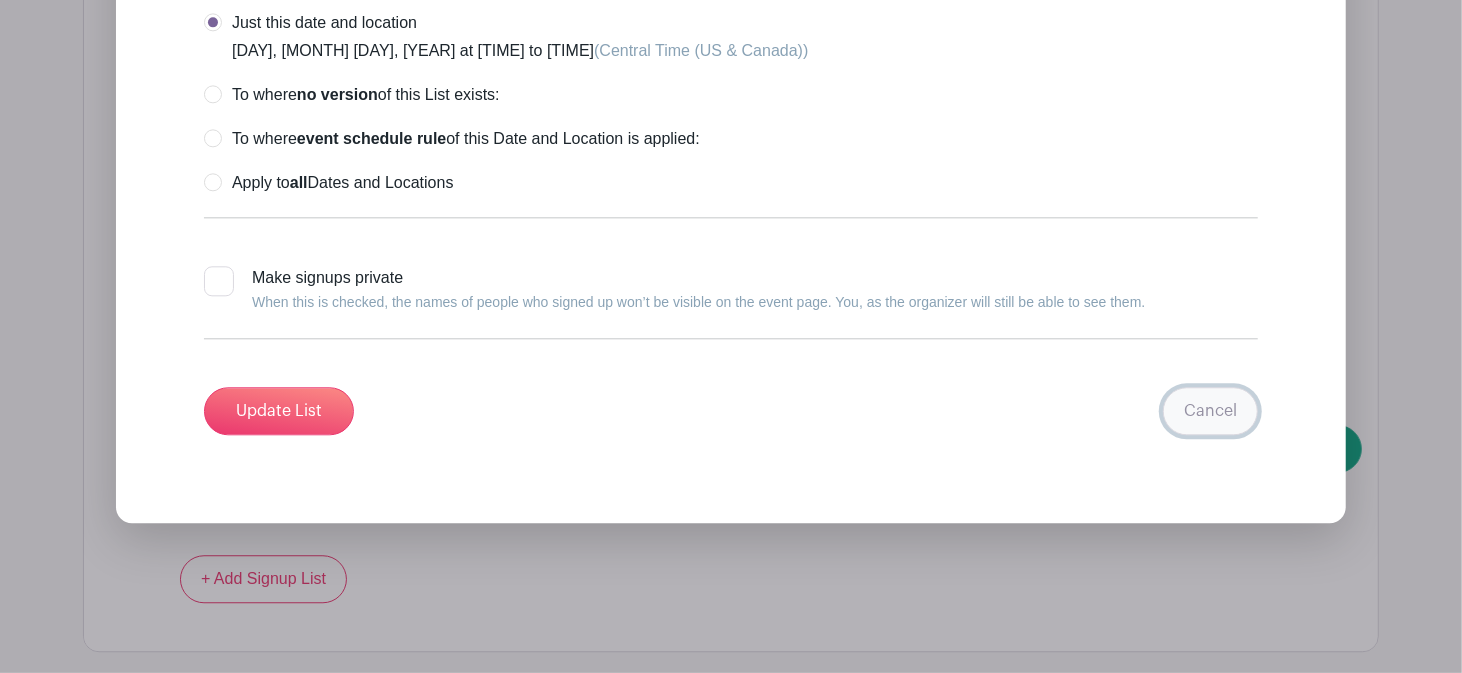 click on "Cancel" at bounding box center [1210, 411] 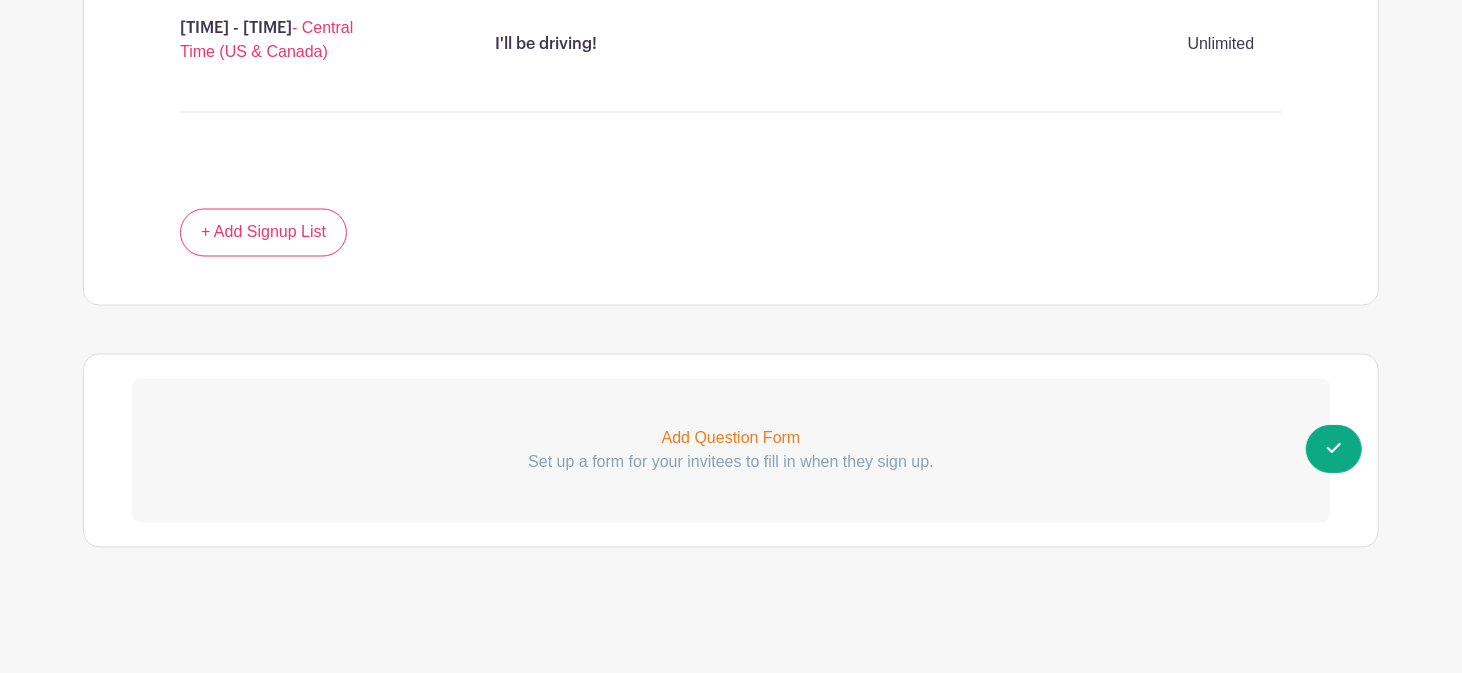 scroll, scrollTop: 2161, scrollLeft: 0, axis: vertical 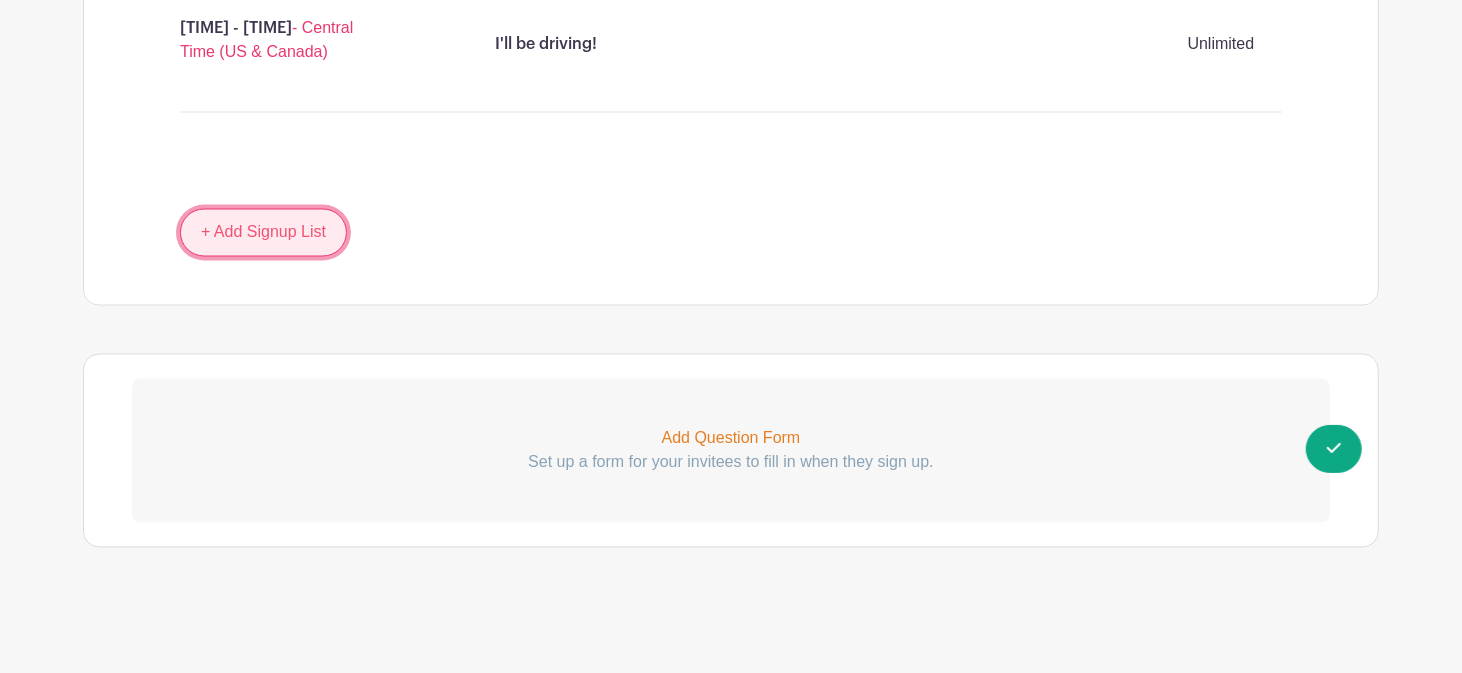 click on "+ Add Signup List" at bounding box center (263, 233) 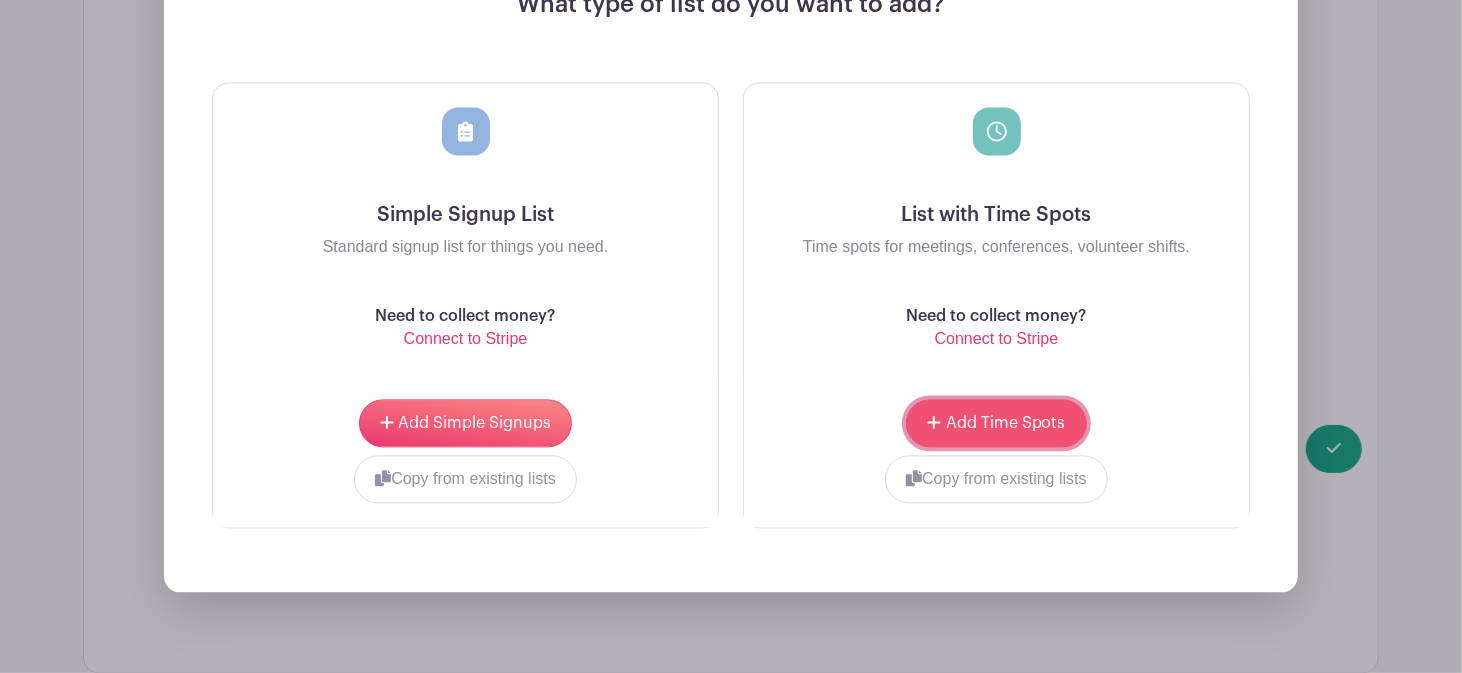 click on "Add Time Spots" at bounding box center (1006, 423) 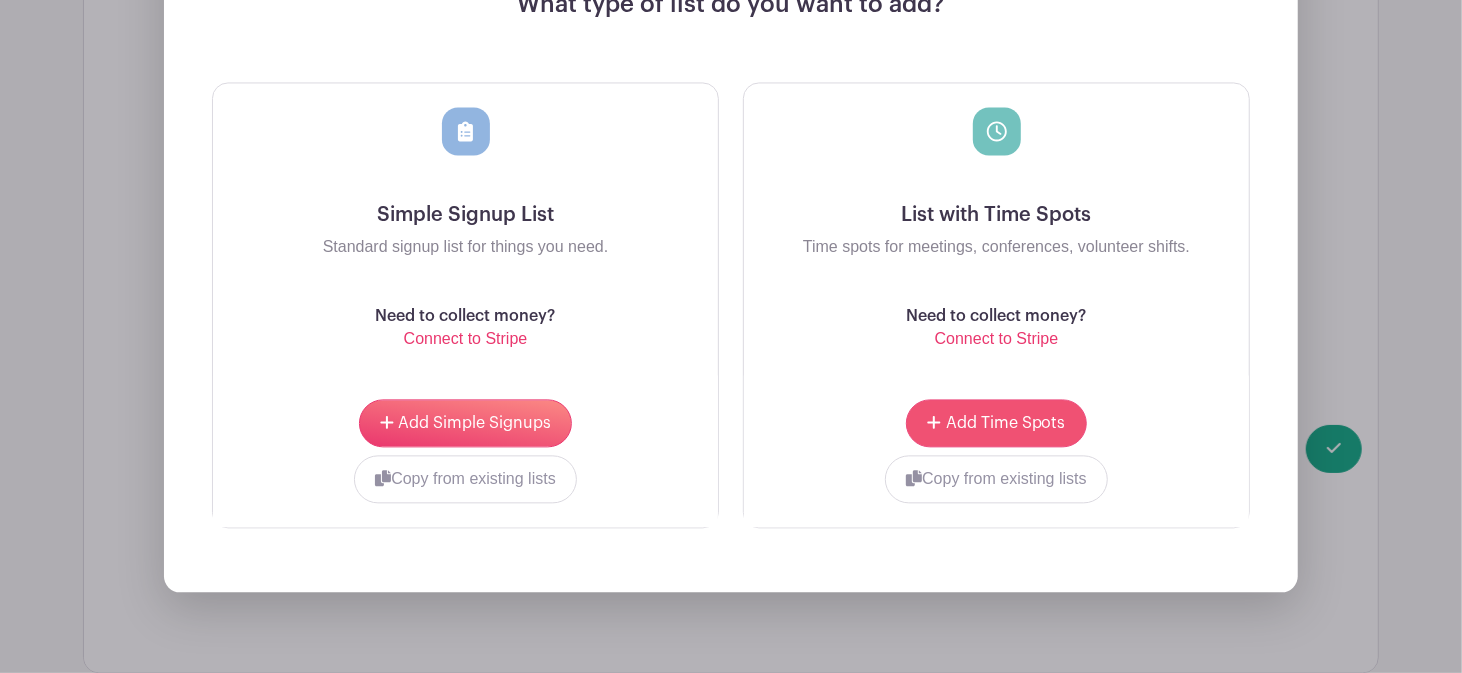 scroll, scrollTop: 2707, scrollLeft: 0, axis: vertical 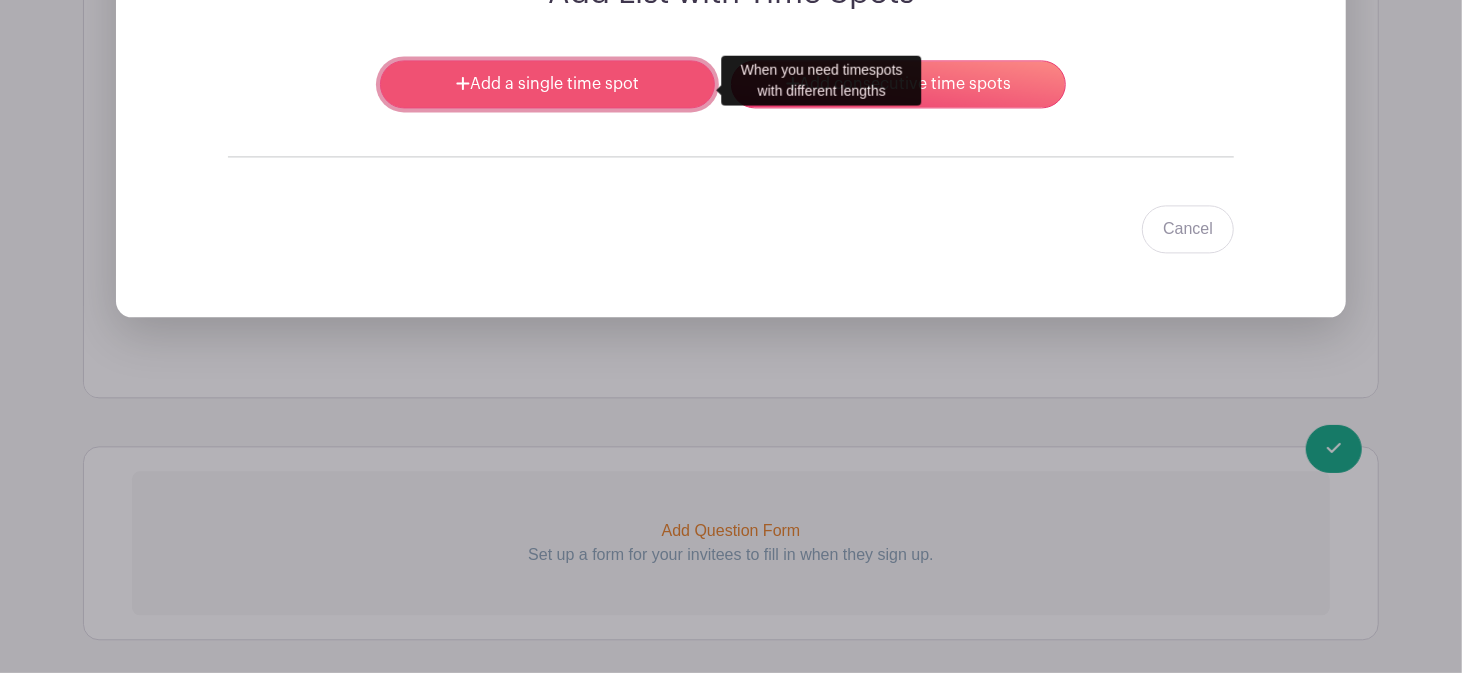 click on "Add a single time spot" at bounding box center [547, 84] 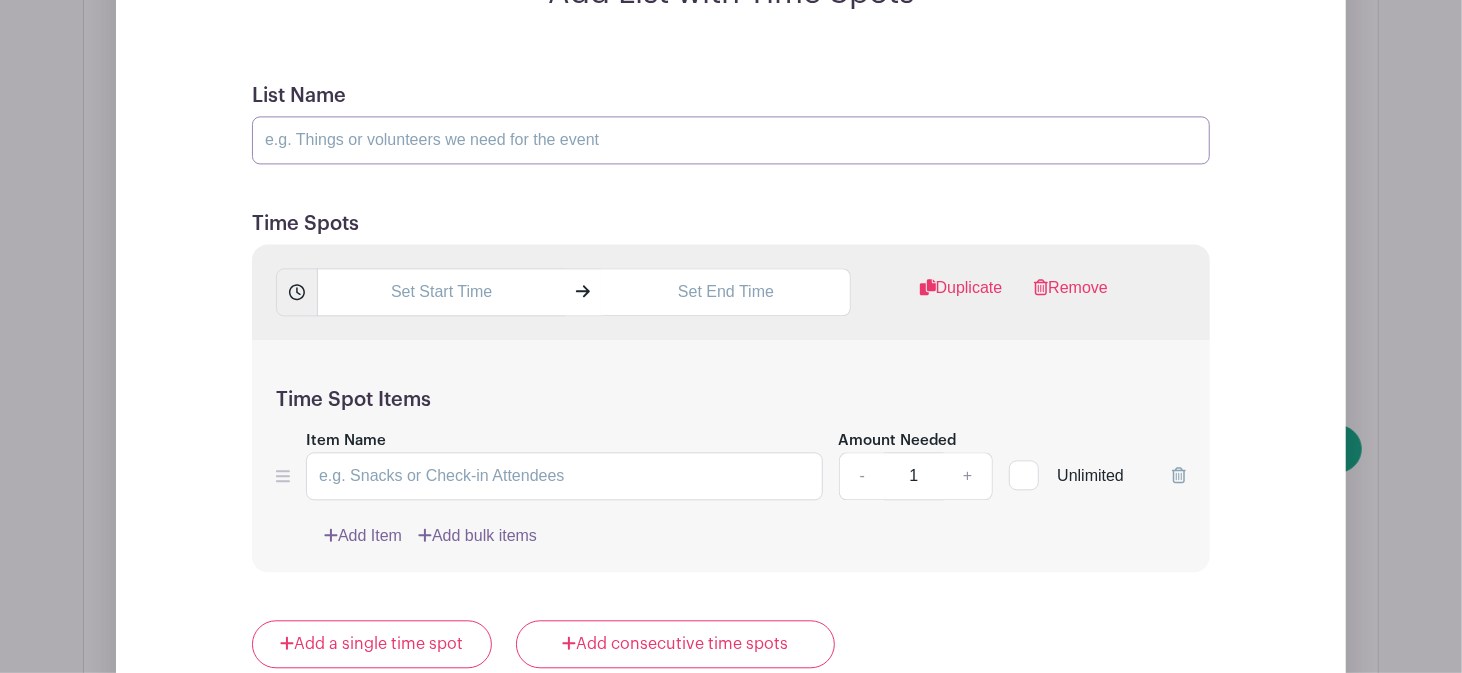 click on "List Name" at bounding box center (731, 140) 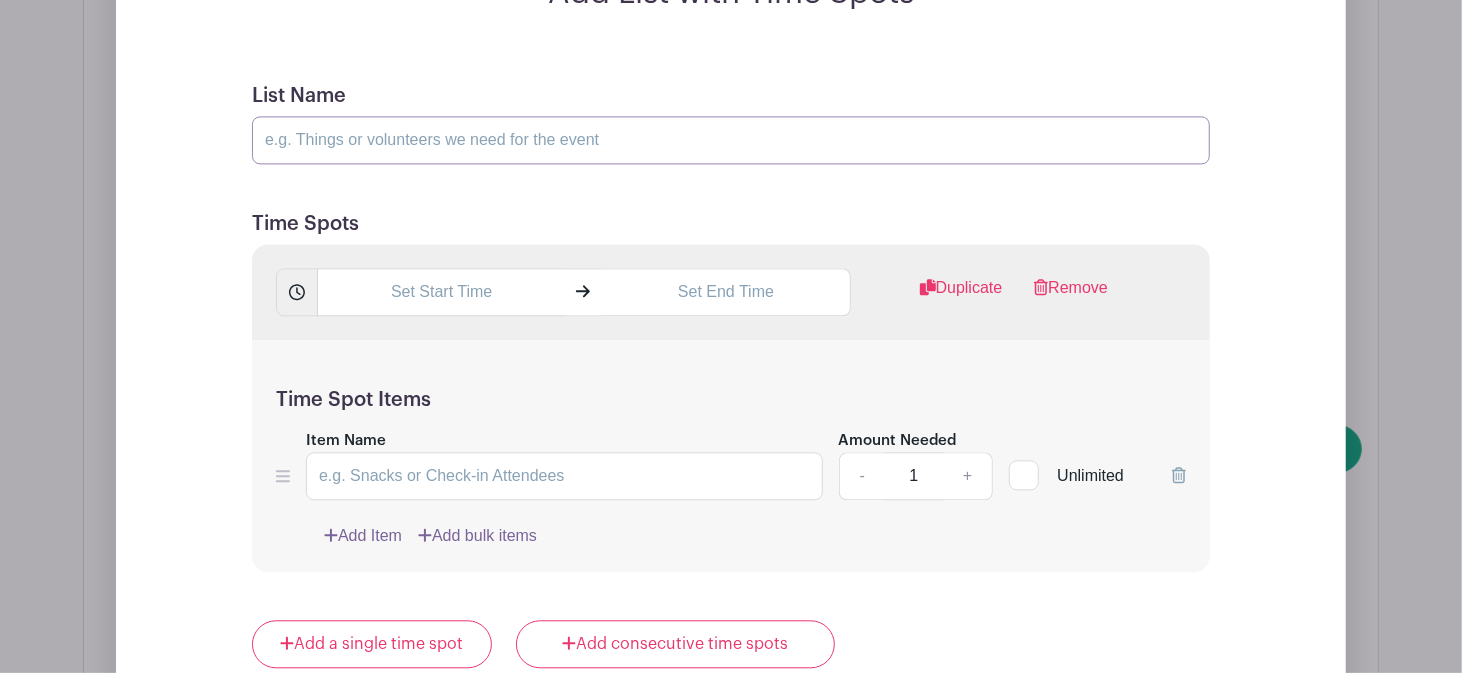 type on "DRIVING HOME: Please sign up for specific drive time to make sure we count your driving minutes!" 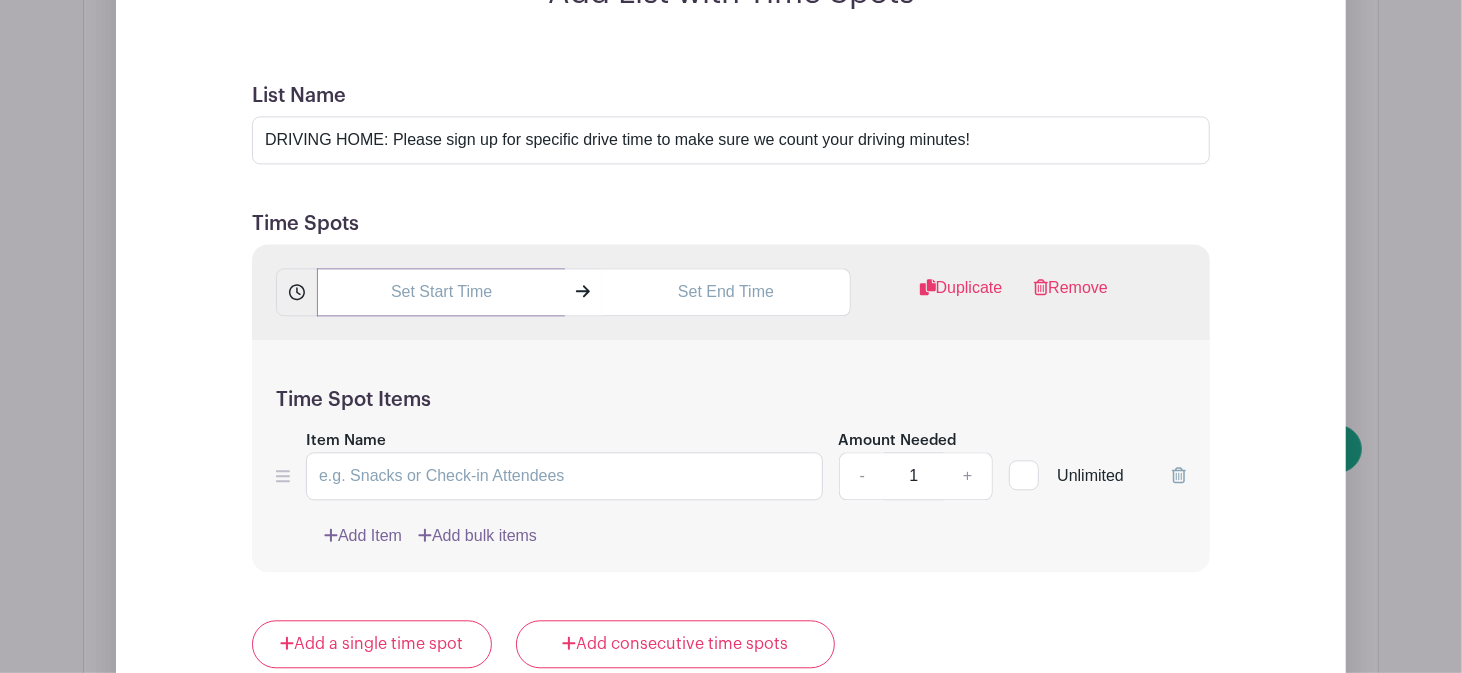 click at bounding box center (441, 292) 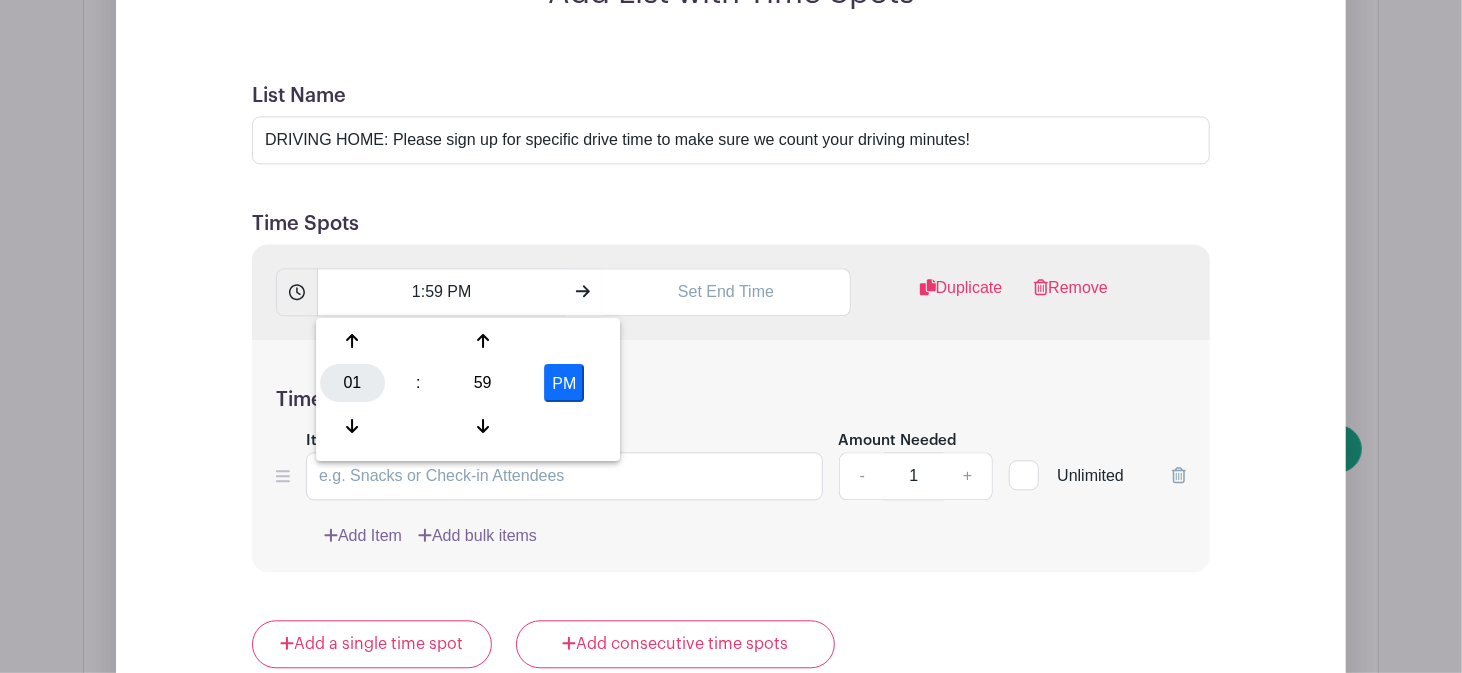 click on "01" at bounding box center (352, 383) 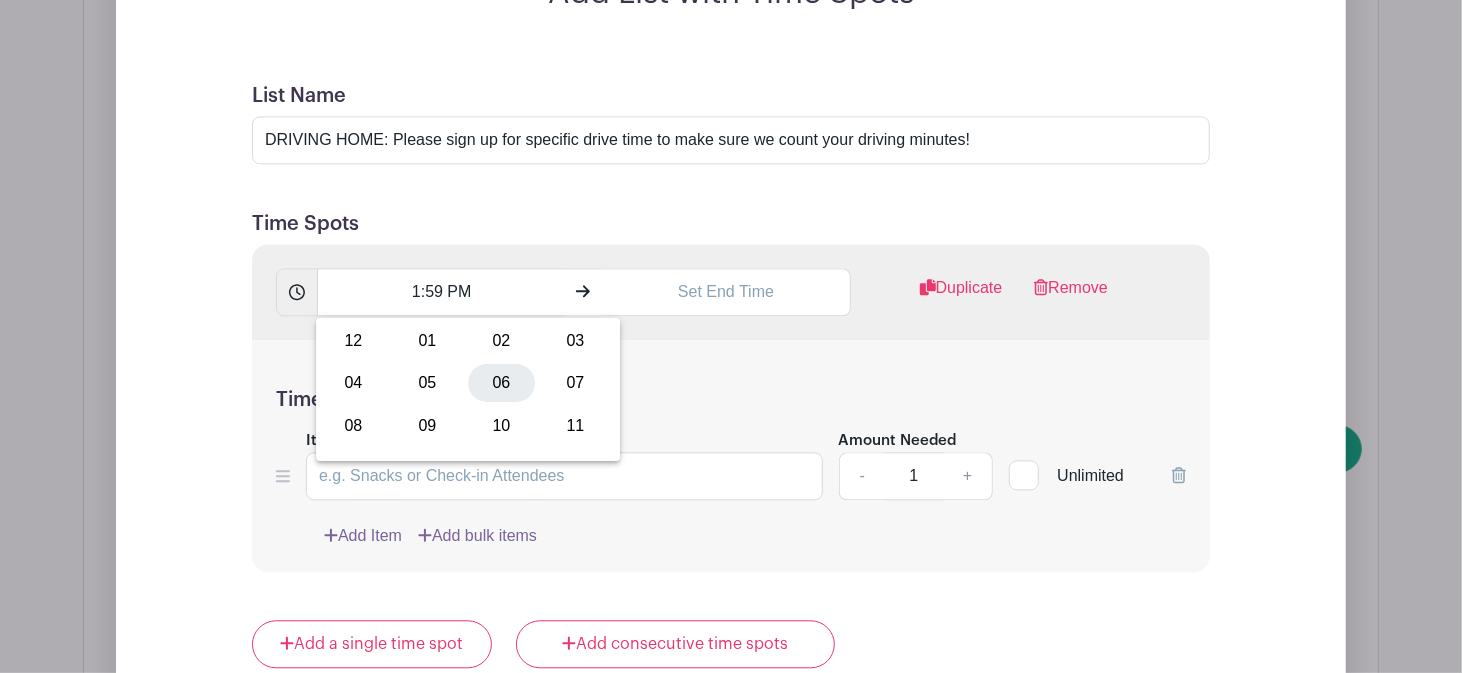 click on "06" at bounding box center (501, 383) 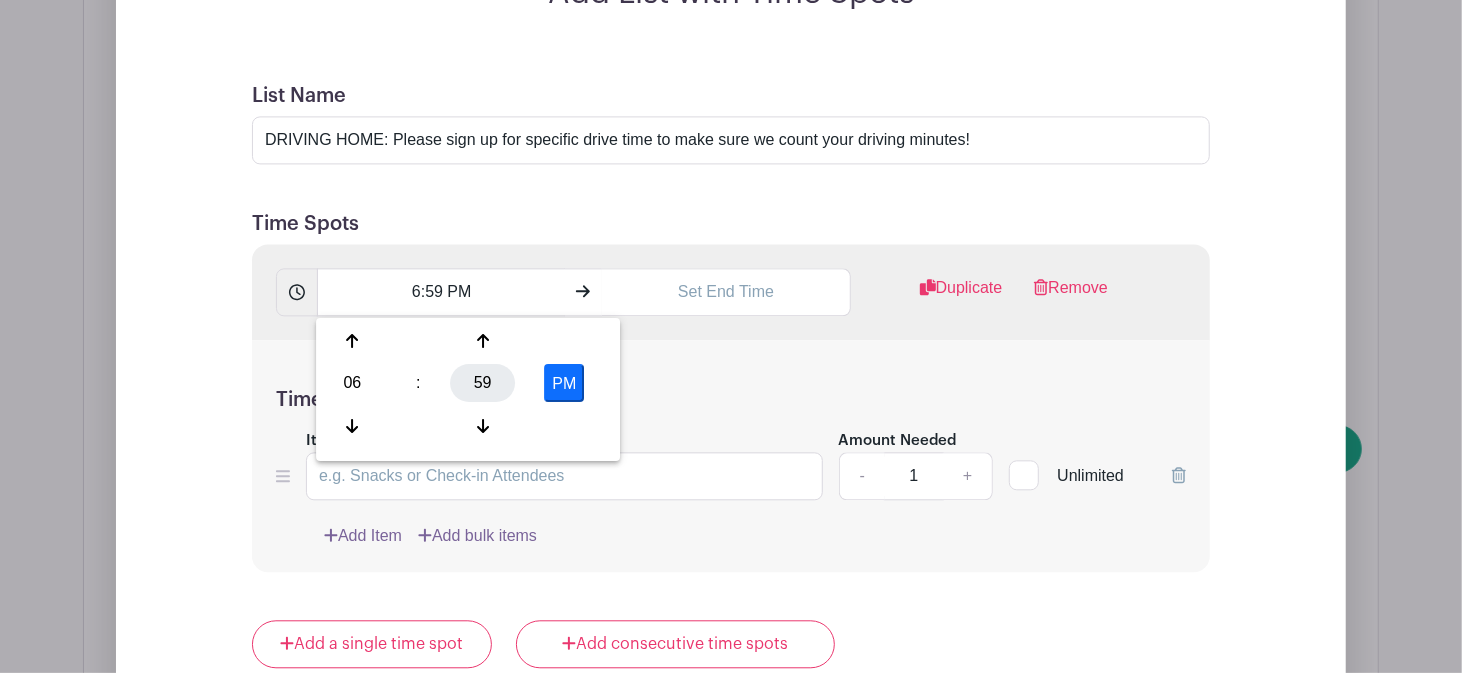 click on "59" at bounding box center (482, 383) 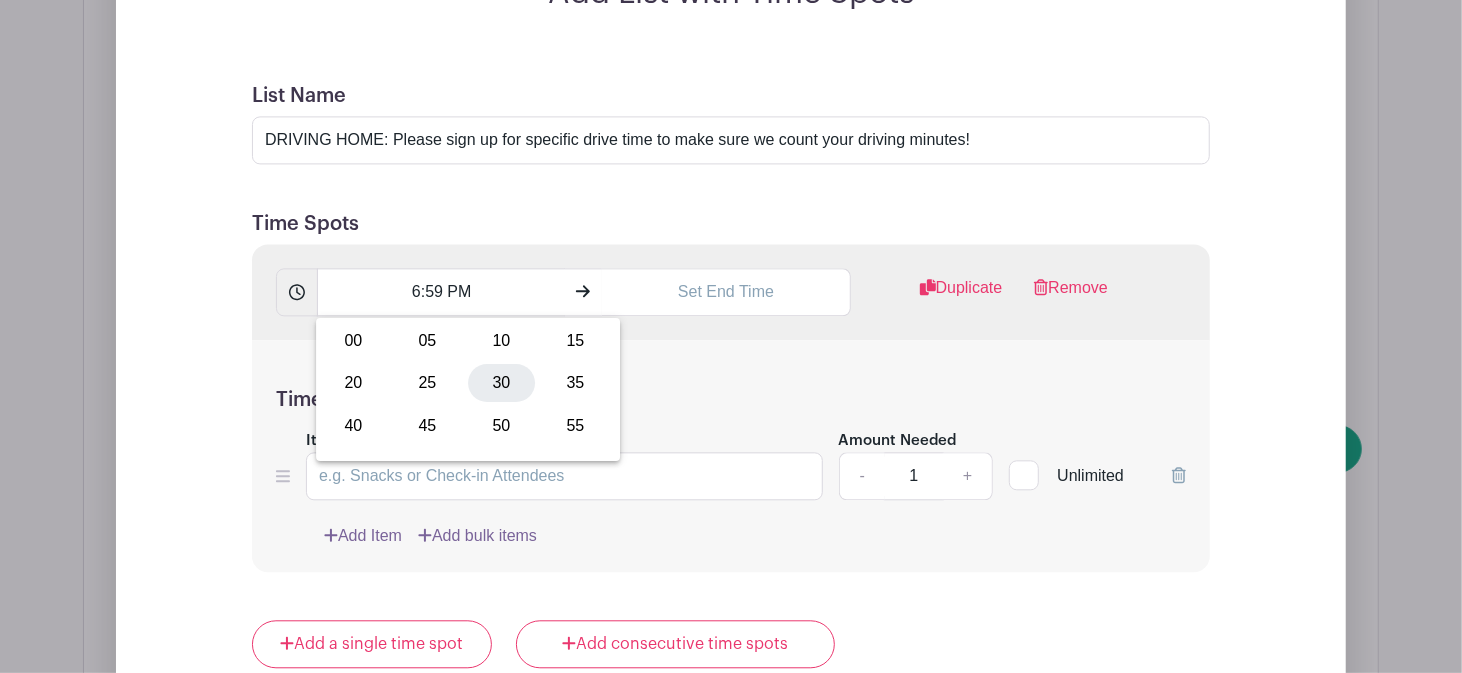 click on "30" at bounding box center [501, 383] 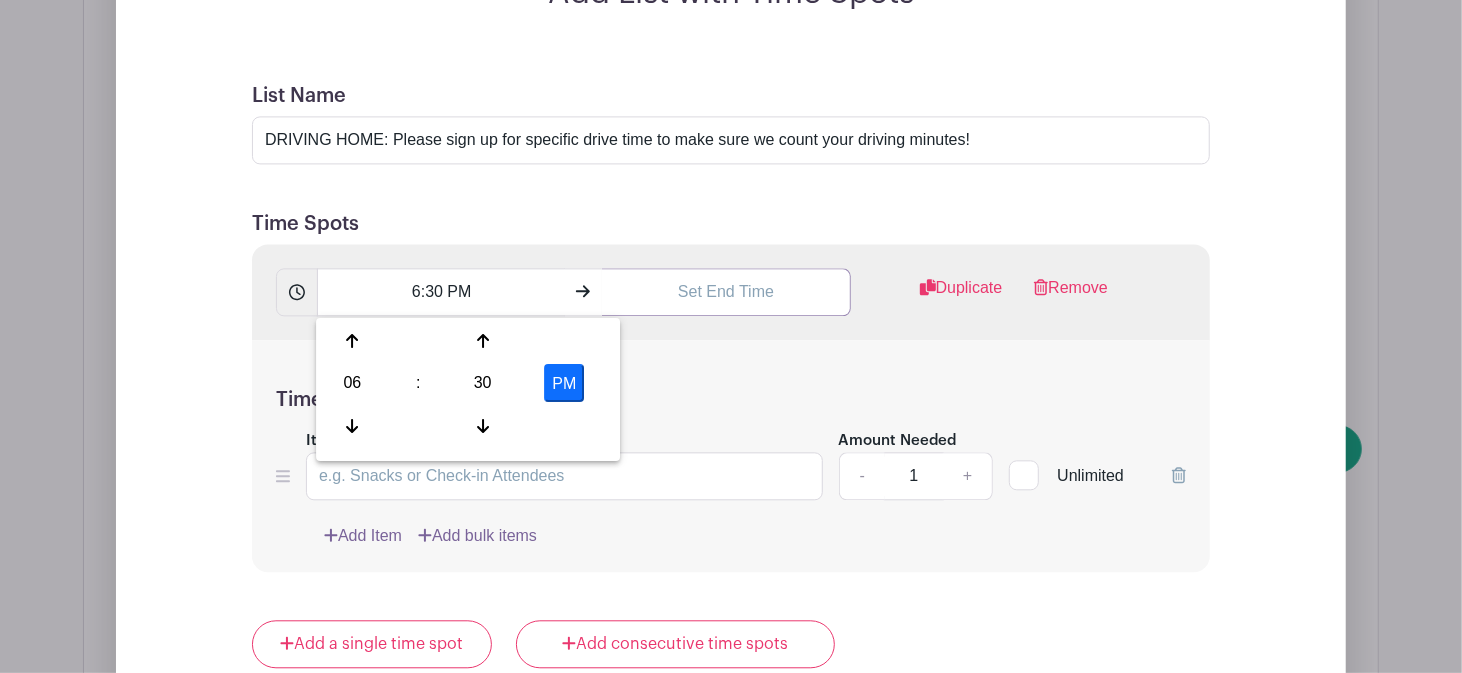 click at bounding box center (726, 292) 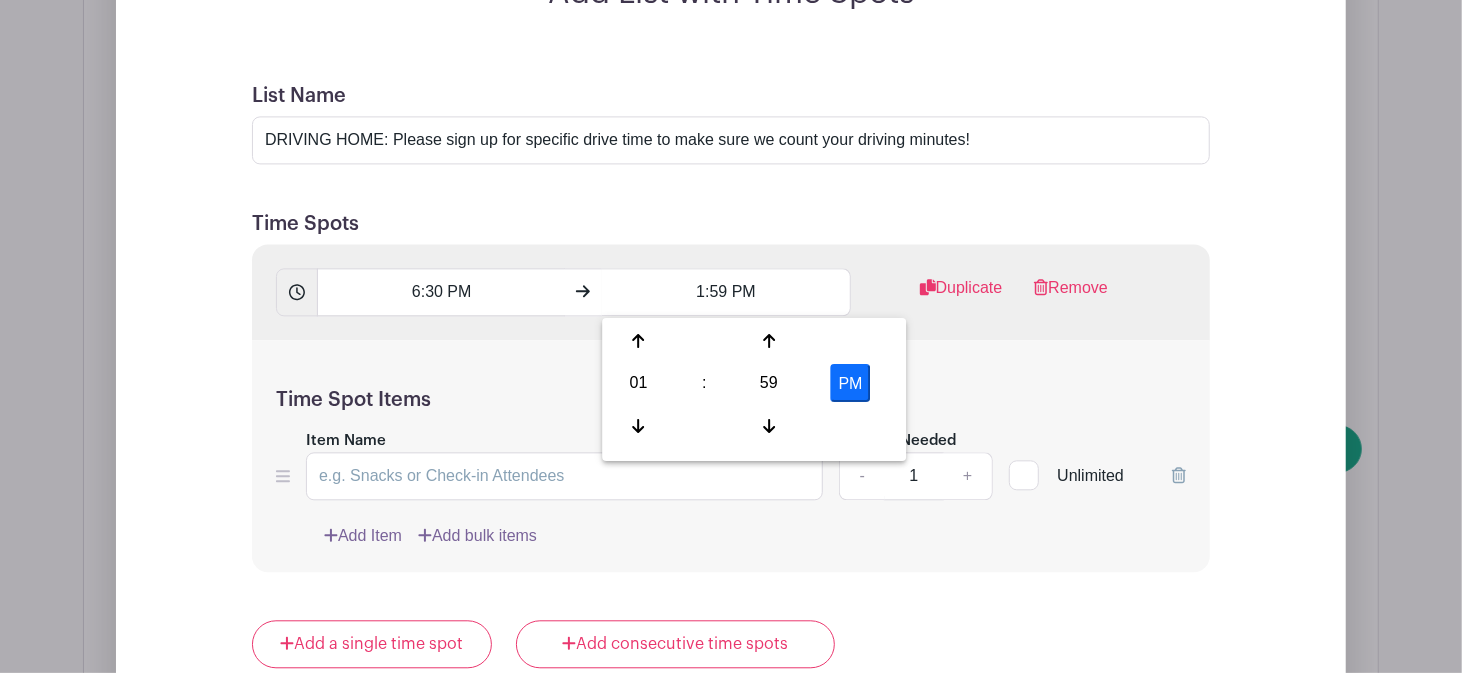 click on "01" at bounding box center (638, 383) 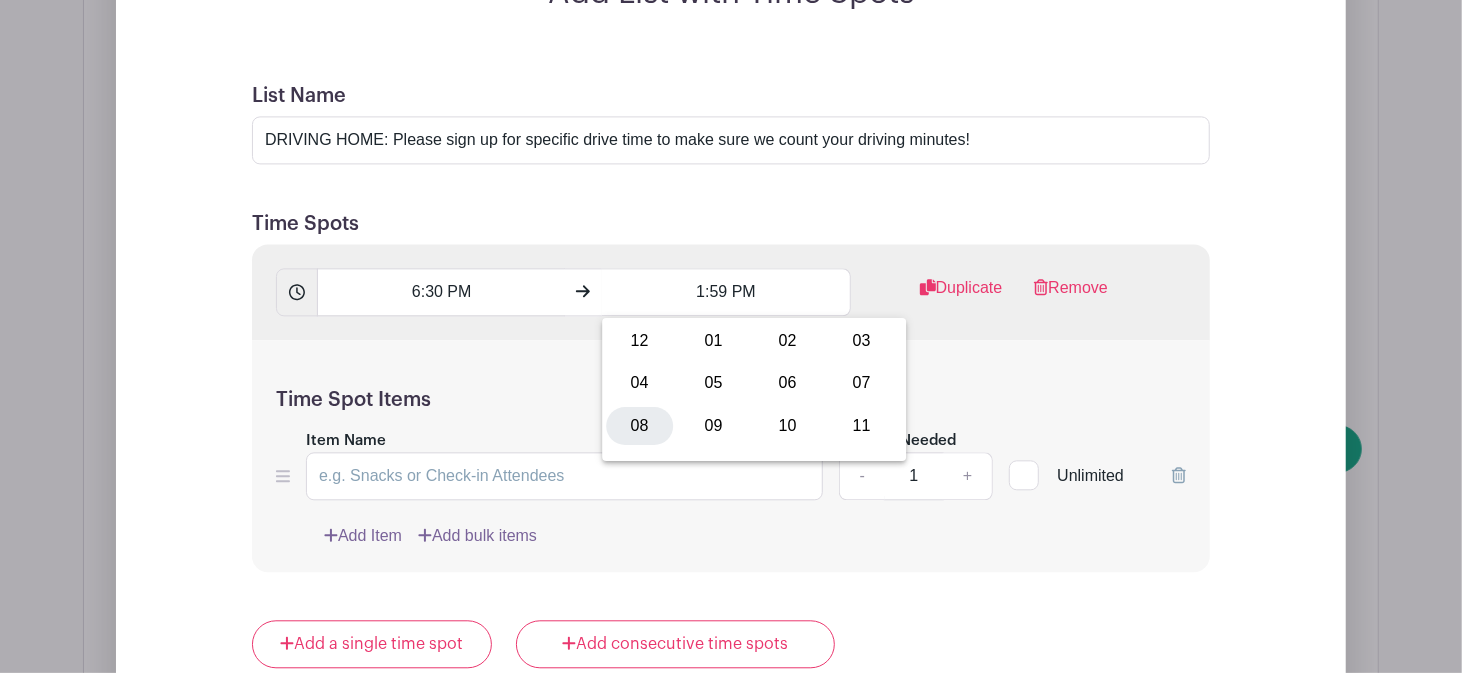 click on "08" at bounding box center [639, 425] 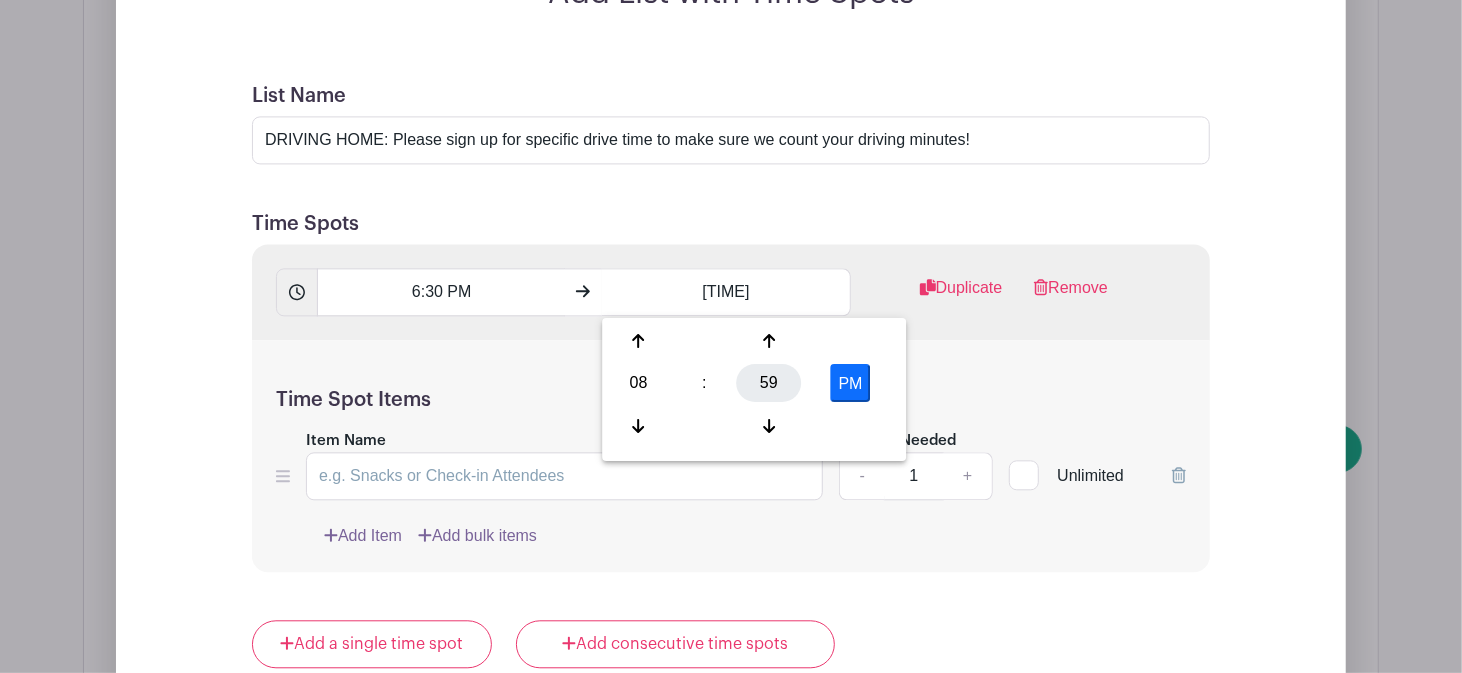 click on "59" at bounding box center [769, 383] 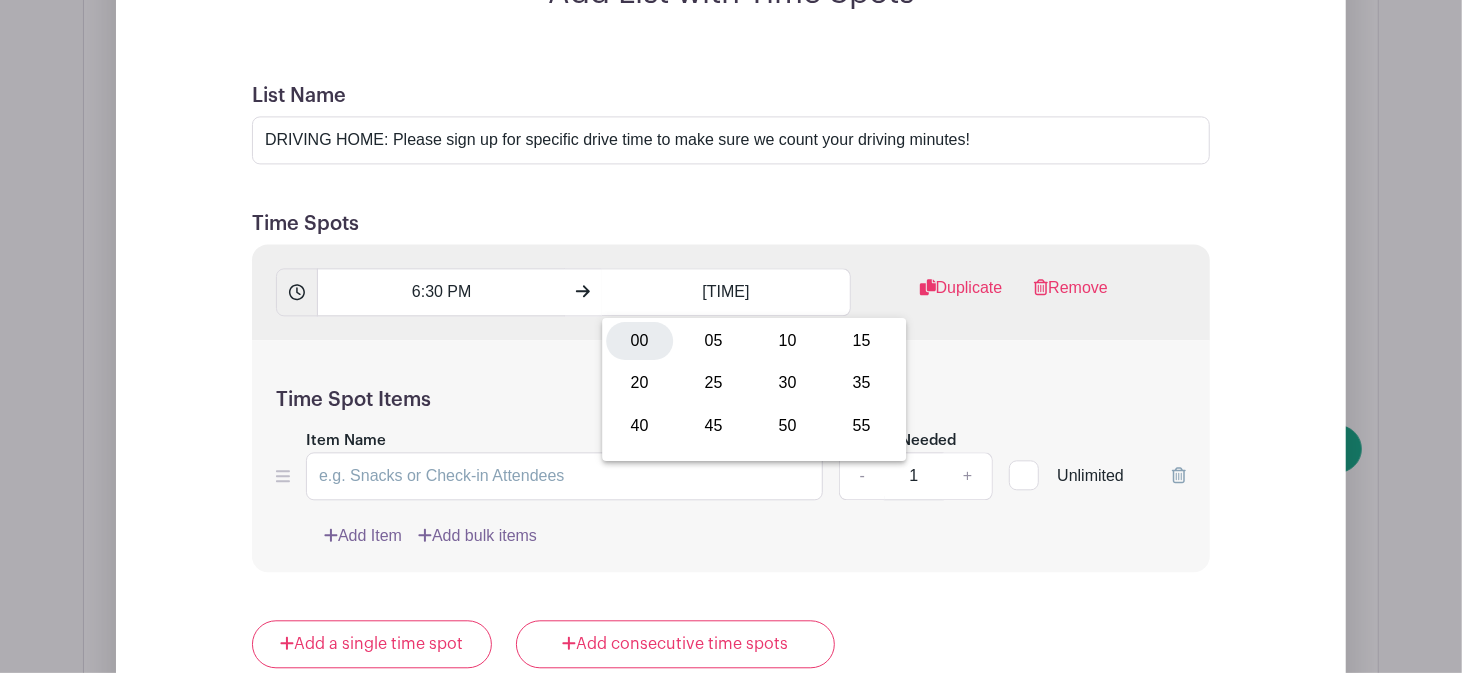 click on "00" at bounding box center [639, 341] 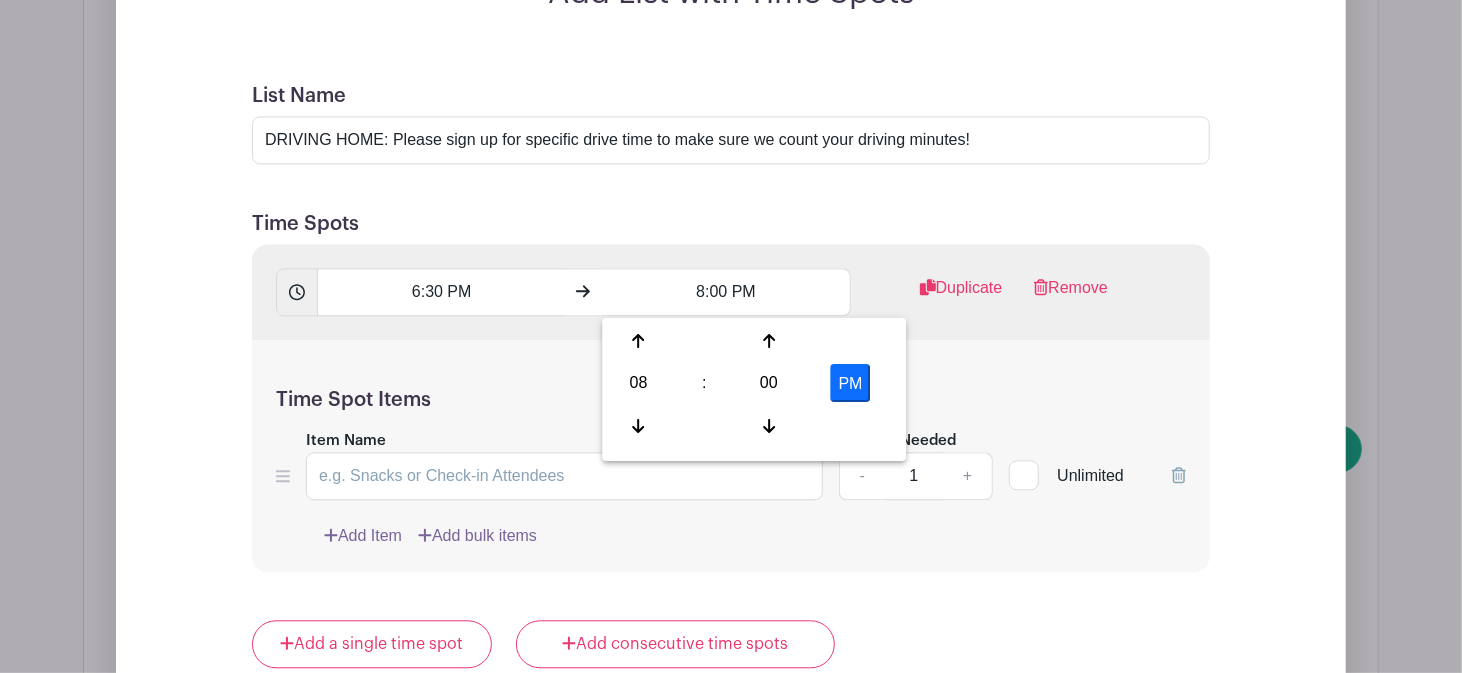 click at bounding box center [1024, 475] 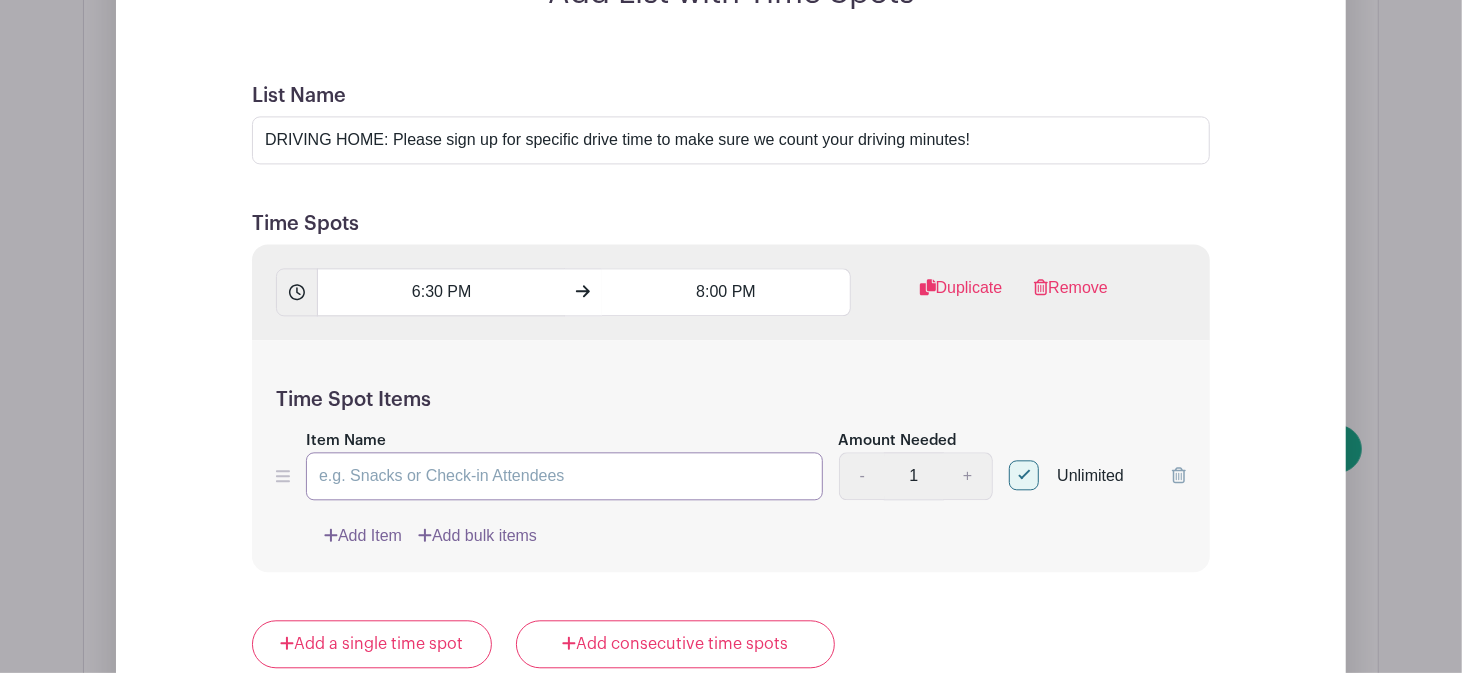click on "Item Name" at bounding box center (564, 476) 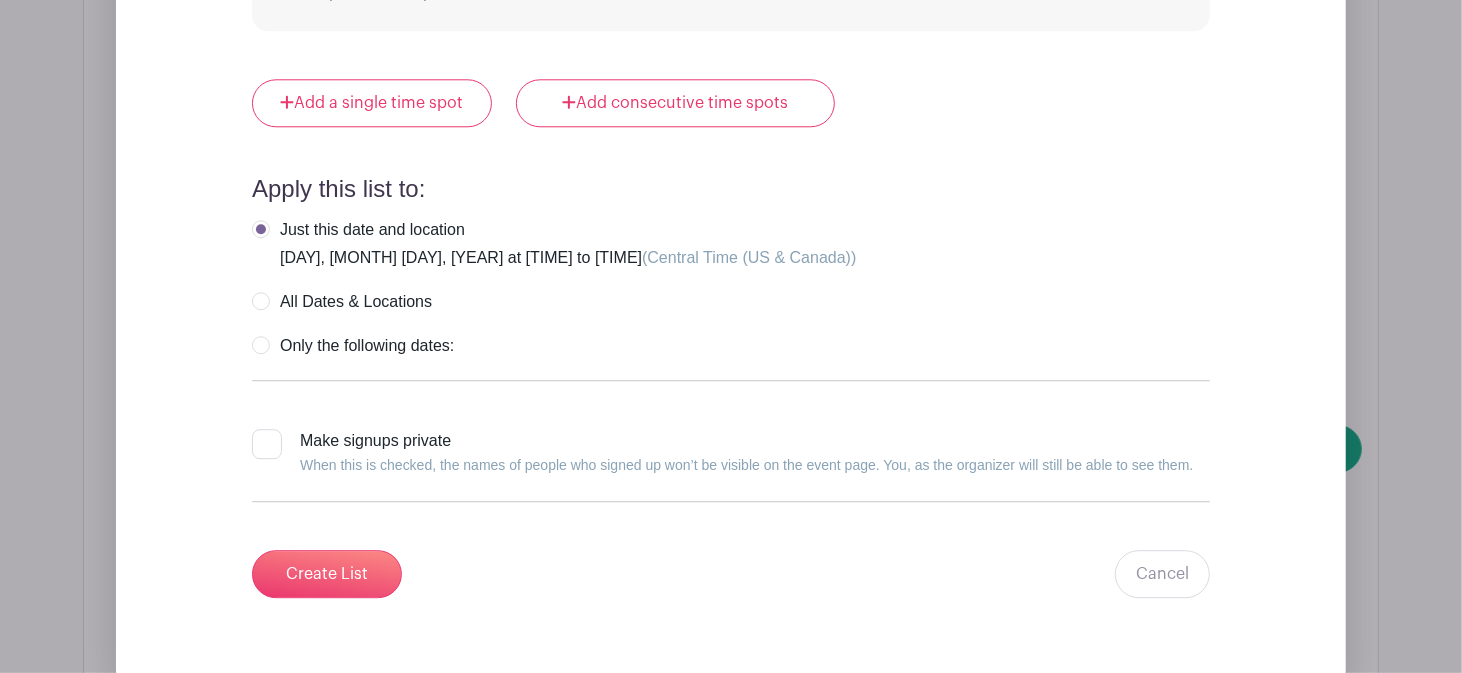 scroll, scrollTop: 3349, scrollLeft: 0, axis: vertical 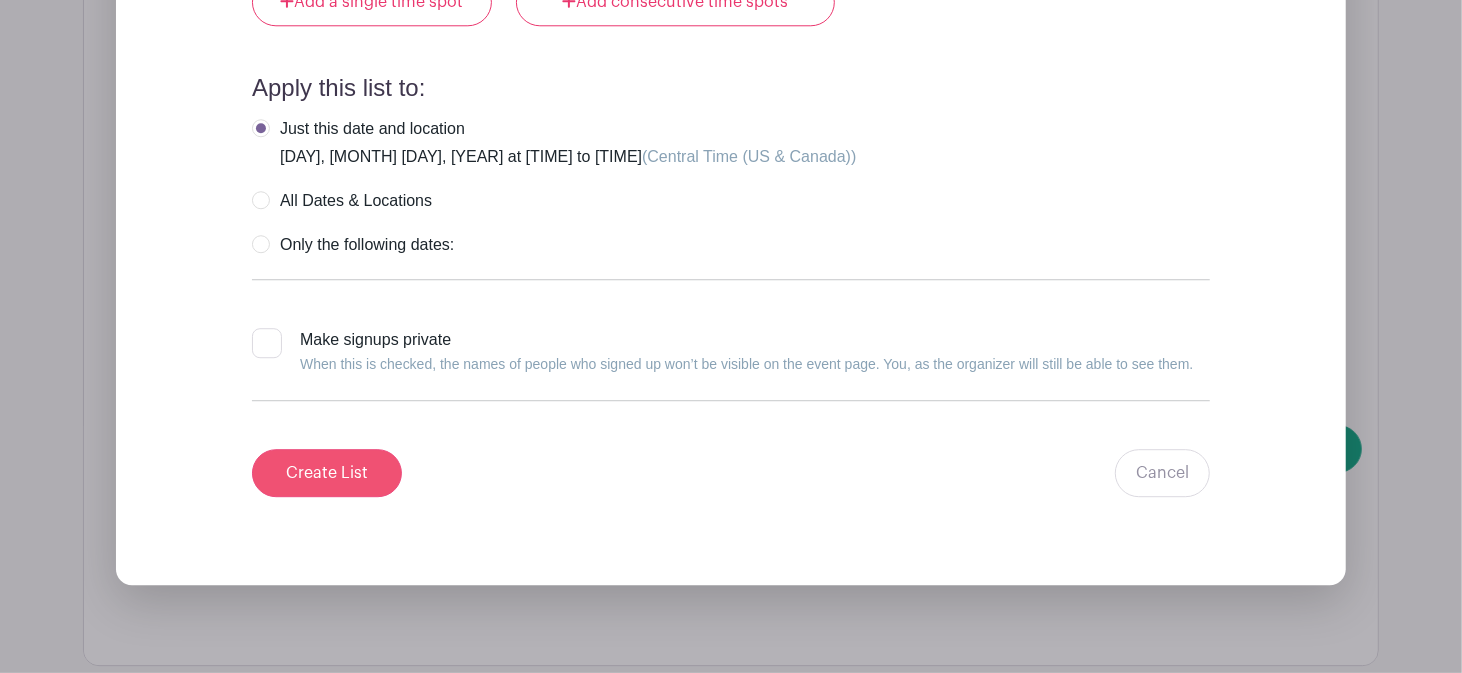 type on "I'll be driving!" 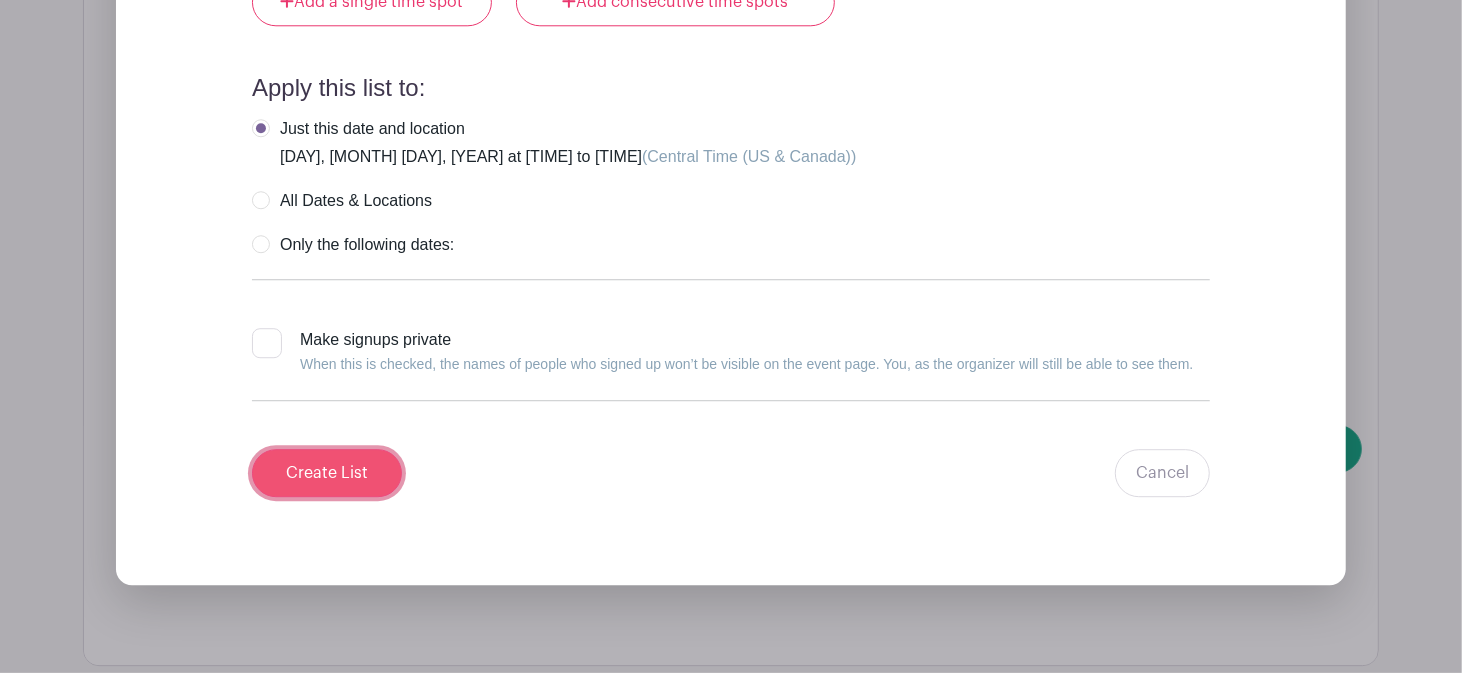 click on "Create List" at bounding box center [327, 473] 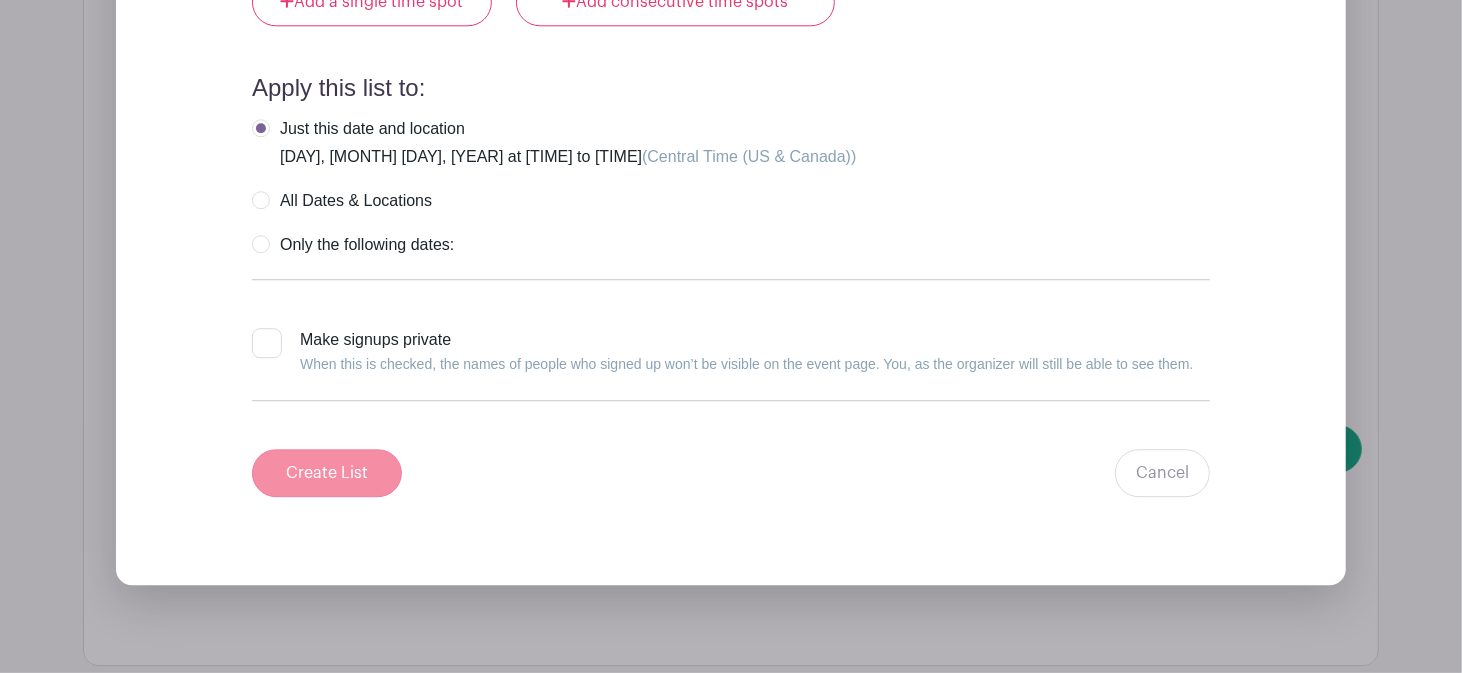 scroll, scrollTop: 2501, scrollLeft: 0, axis: vertical 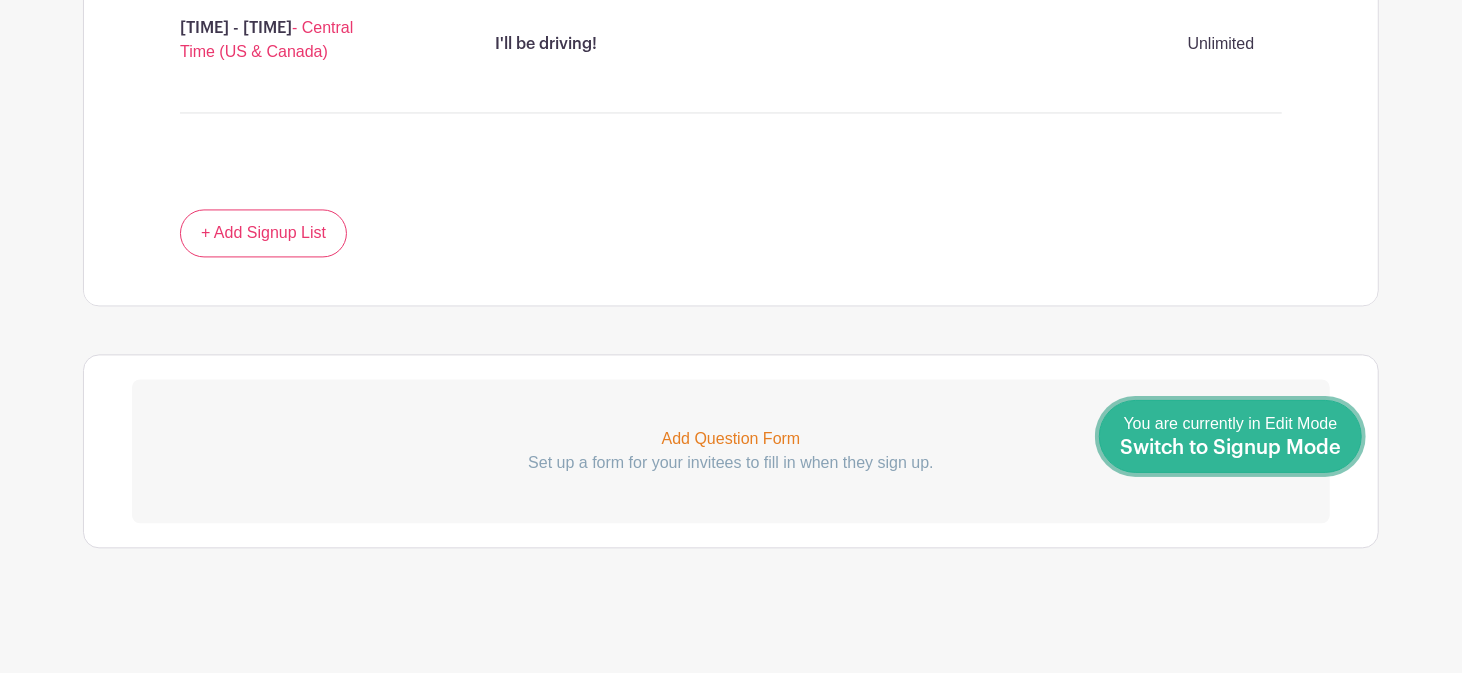 click on "Switch to Signup Mode" at bounding box center (1230, 448) 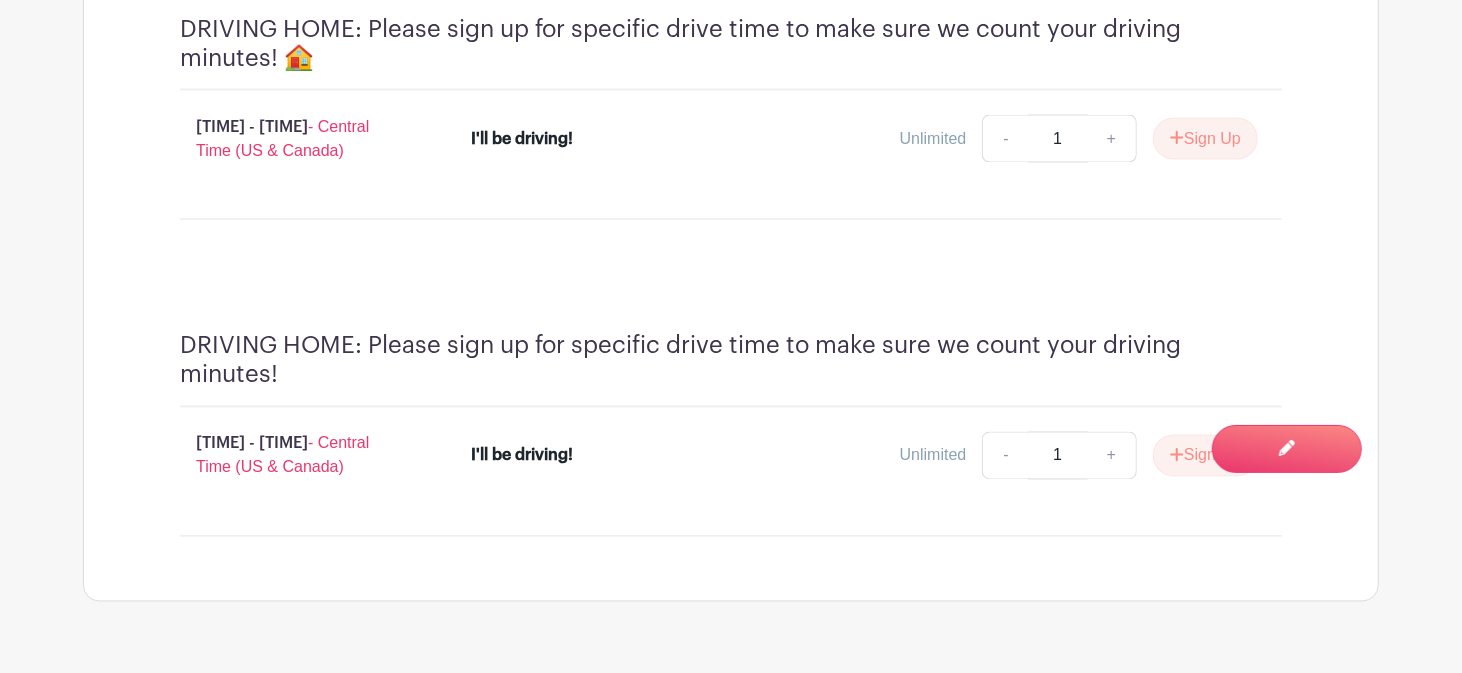 scroll, scrollTop: 2173, scrollLeft: 0, axis: vertical 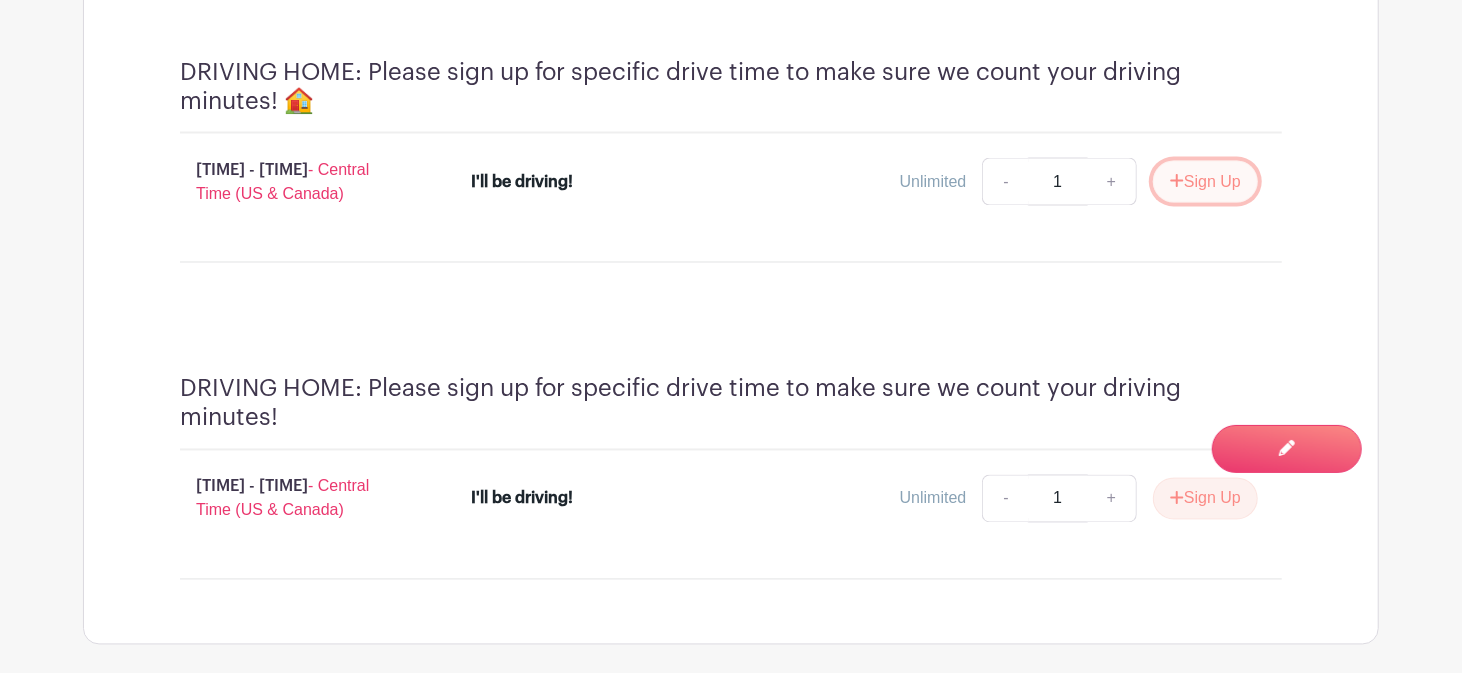 click on "Sign Up" at bounding box center [1205, 182] 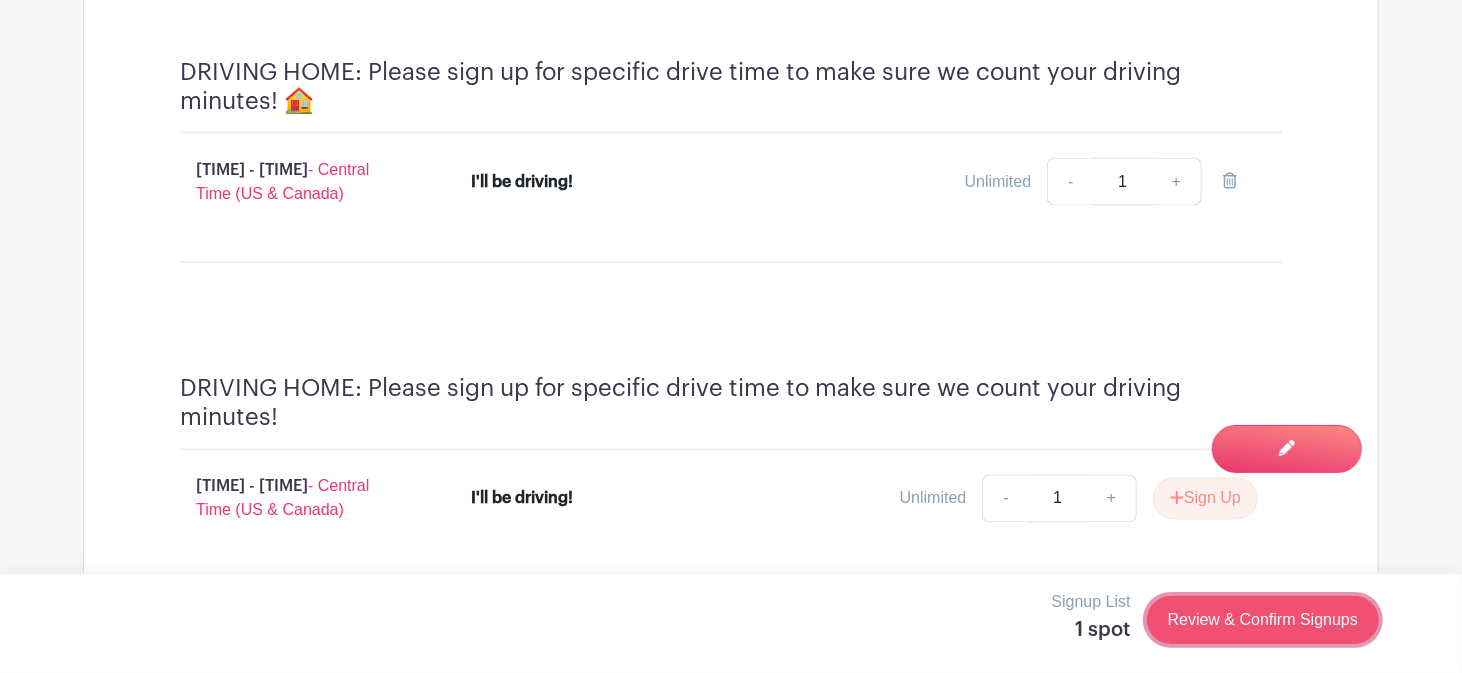click on "Review & Confirm Signups" at bounding box center [1263, 620] 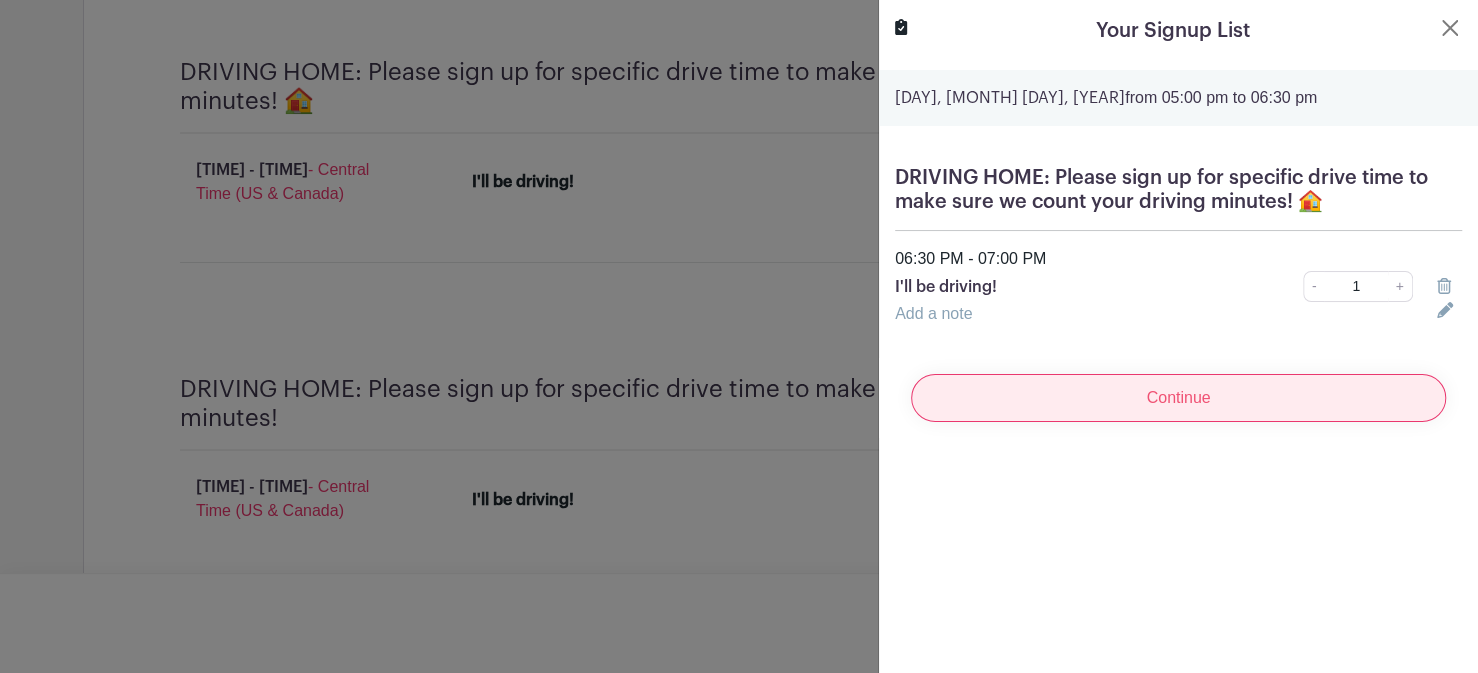 click on "Continue" at bounding box center [1178, 398] 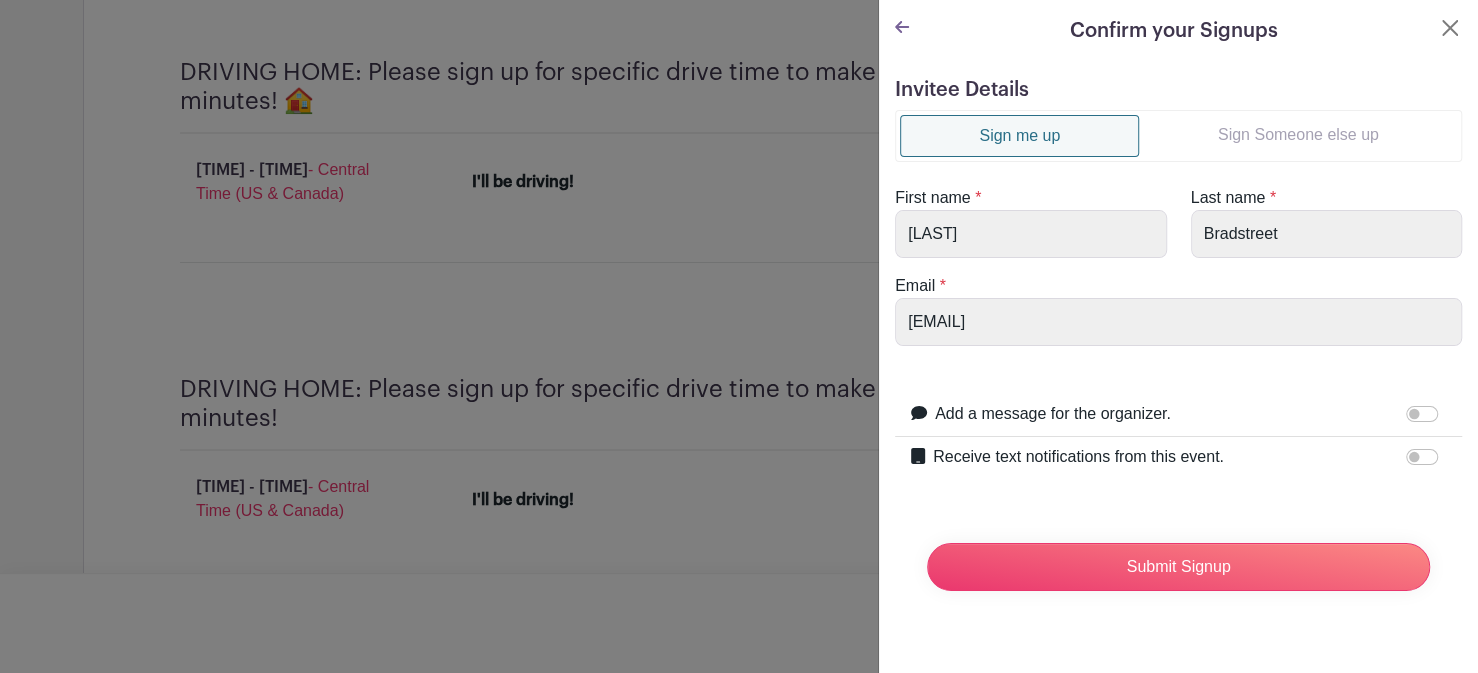 click on "Sign Someone else up" at bounding box center [1298, 135] 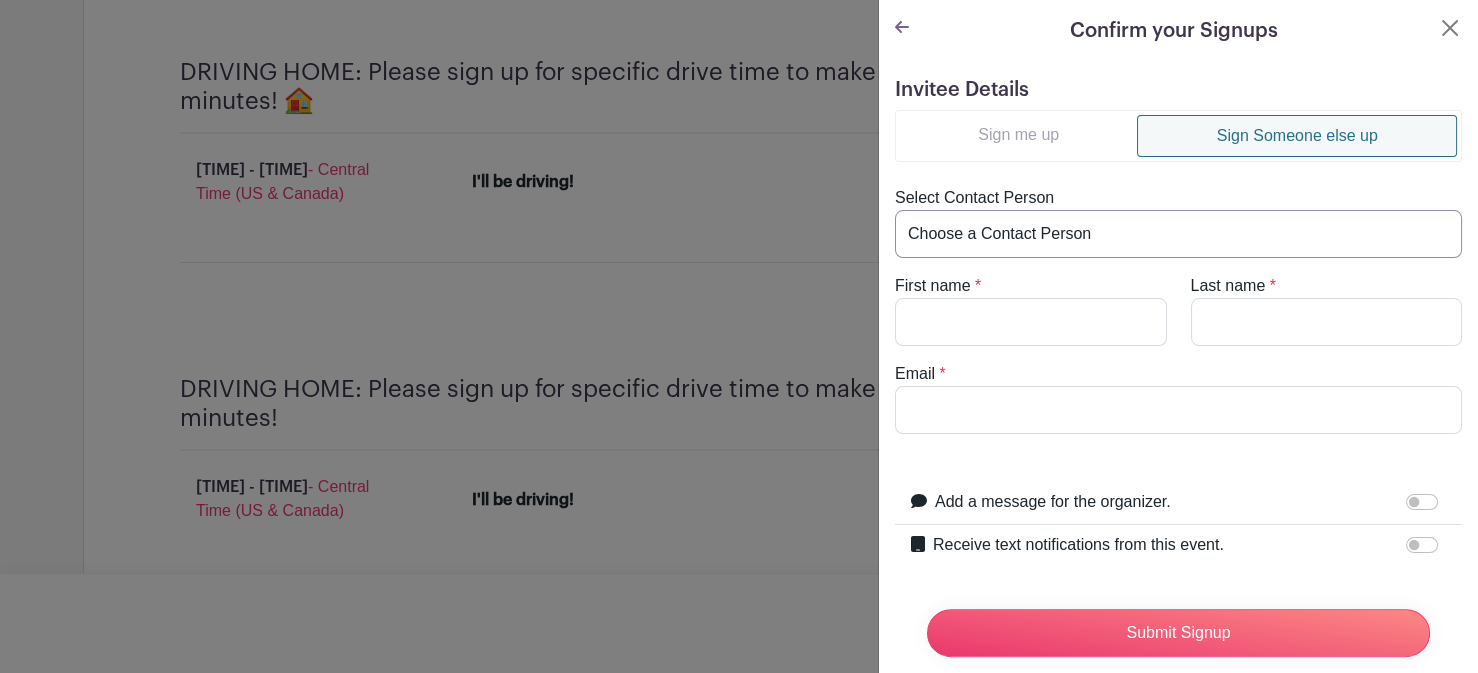 click on "Choose a Contact Person [FIRST] [LAST] ([EMAIL])
[FIRST] [LAST] ([EMAIL])
[FIRST] [LAST] ([EMAIL])
[FIRST] [LAST] ([EMAIL])
[FIRST] [LAST] ([EMAIL])
[FIRST] [LAST] ([EMAIL])
[FIRST] [LAST] ([EMAIL])
[FIRST] [LAST] ([EMAIL])
[FIRST] [LAST] ([EMAIL])
[FIRST] [LAST] ([EMAIL])
[FIRST] [LAST] ([EMAIL])
[FIRST] [LAST] ([EMAIL])
[FIRST] [LAST] ([EMAIL])
[FIRST] [LAST] ([EMAIL])
[FIRST] [LAST] ([EMAIL])
[FIRST] [LAST] ([EMAIL])
[FIRST] [LAST] ([EMAIL])
[FIRST] [LAST] ([EMAIL])
[FIRST] [LAST] ([EMAIL])
[FIRST] [LAST] ([EMAIL])
[FIRST] [LAST] ([EMAIL])
[FIRST] [LAST] ([EMAIL])
[FIRST] [LAST] ([EMAIL])" at bounding box center (1178, 234) 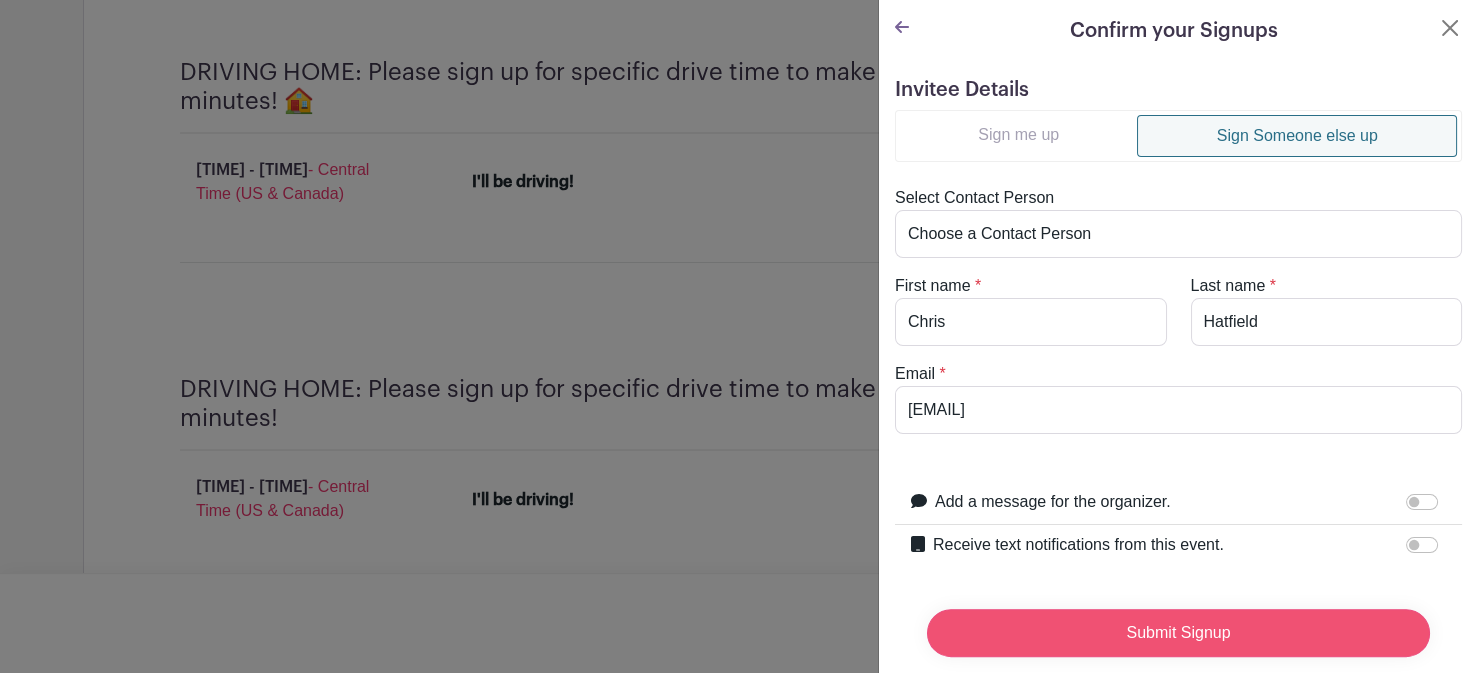 click on "Submit Signup" at bounding box center (1178, 633) 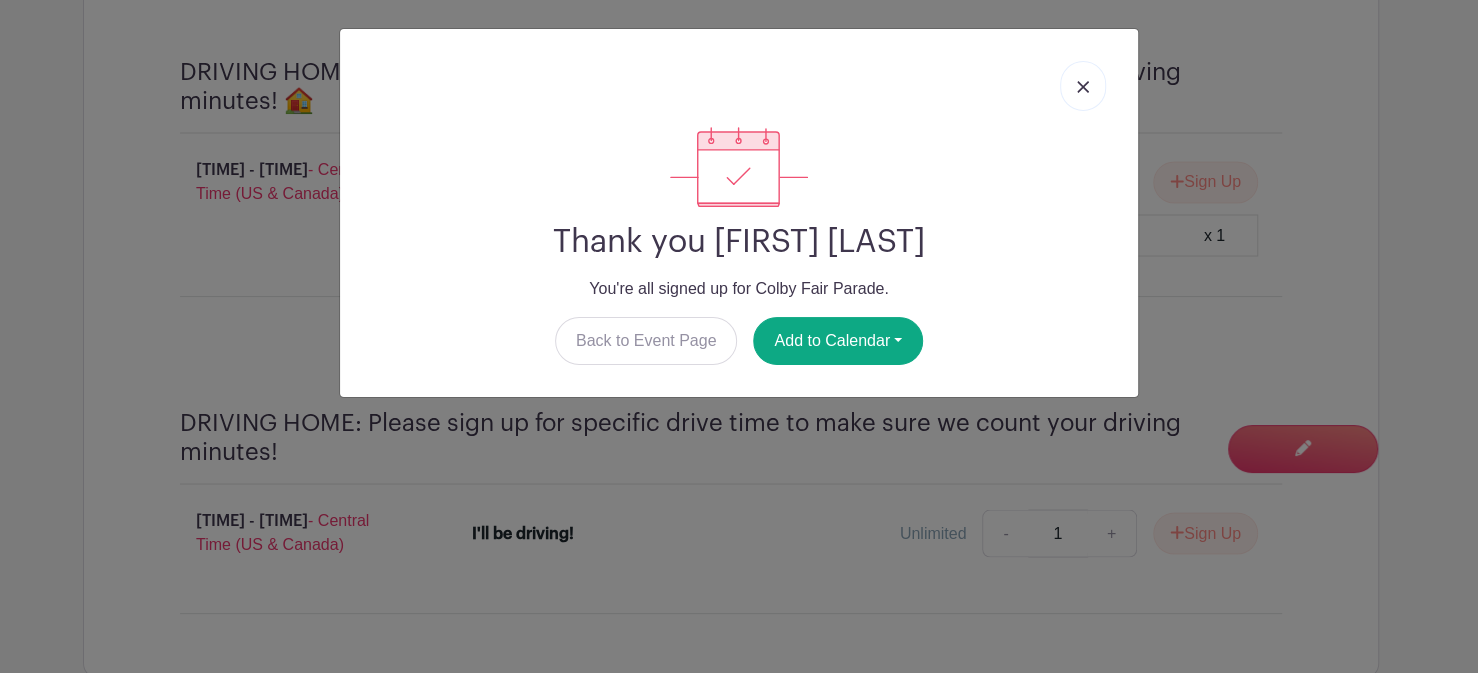 click at bounding box center (1083, 86) 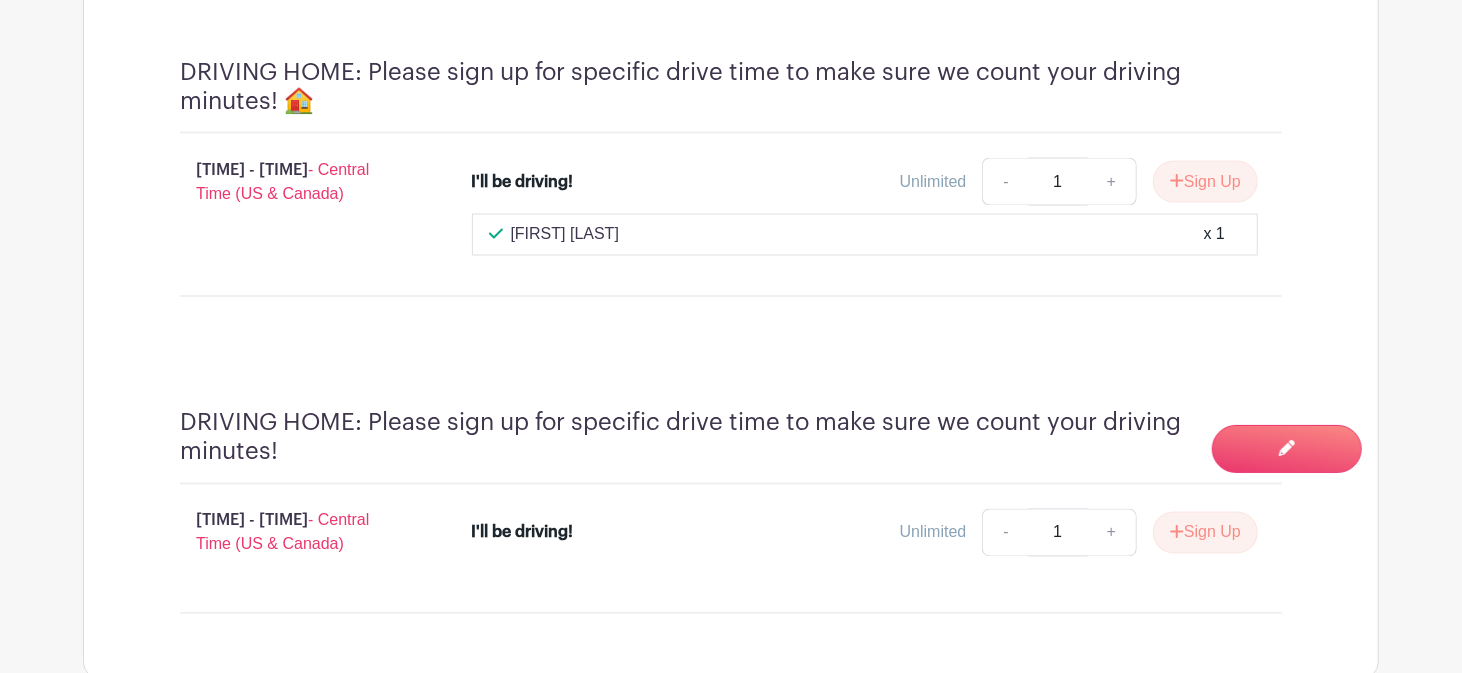 scroll, scrollTop: 2348, scrollLeft: 0, axis: vertical 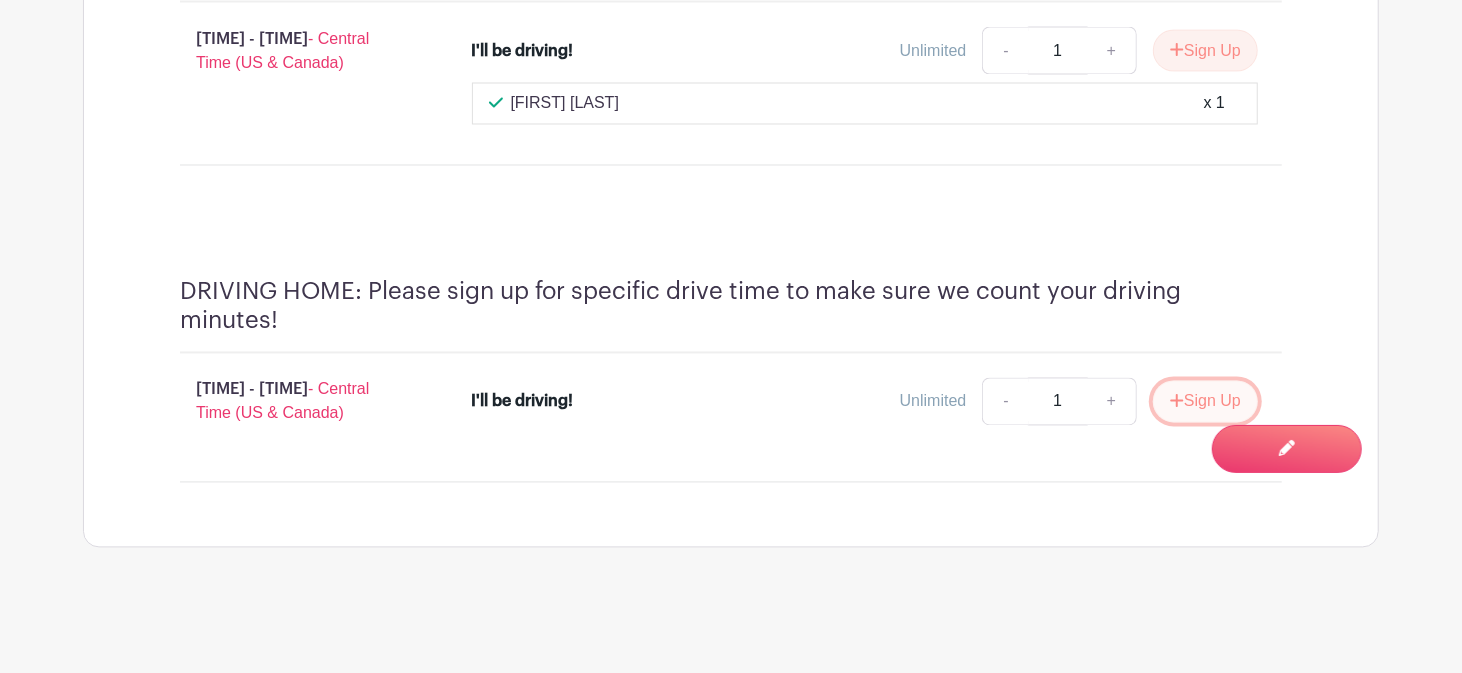 drag, startPoint x: 1233, startPoint y: 375, endPoint x: 1223, endPoint y: 376, distance: 10.049875 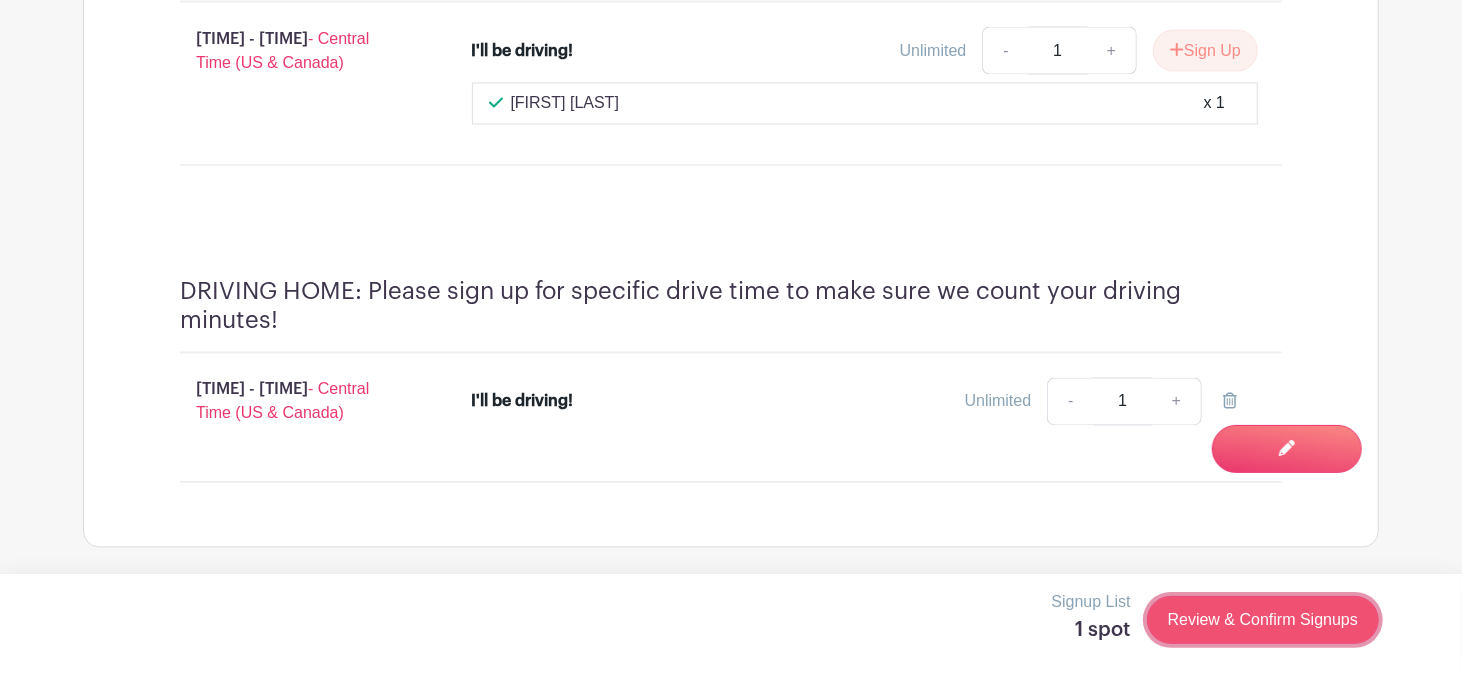 click on "Review & Confirm Signups" at bounding box center [1263, 620] 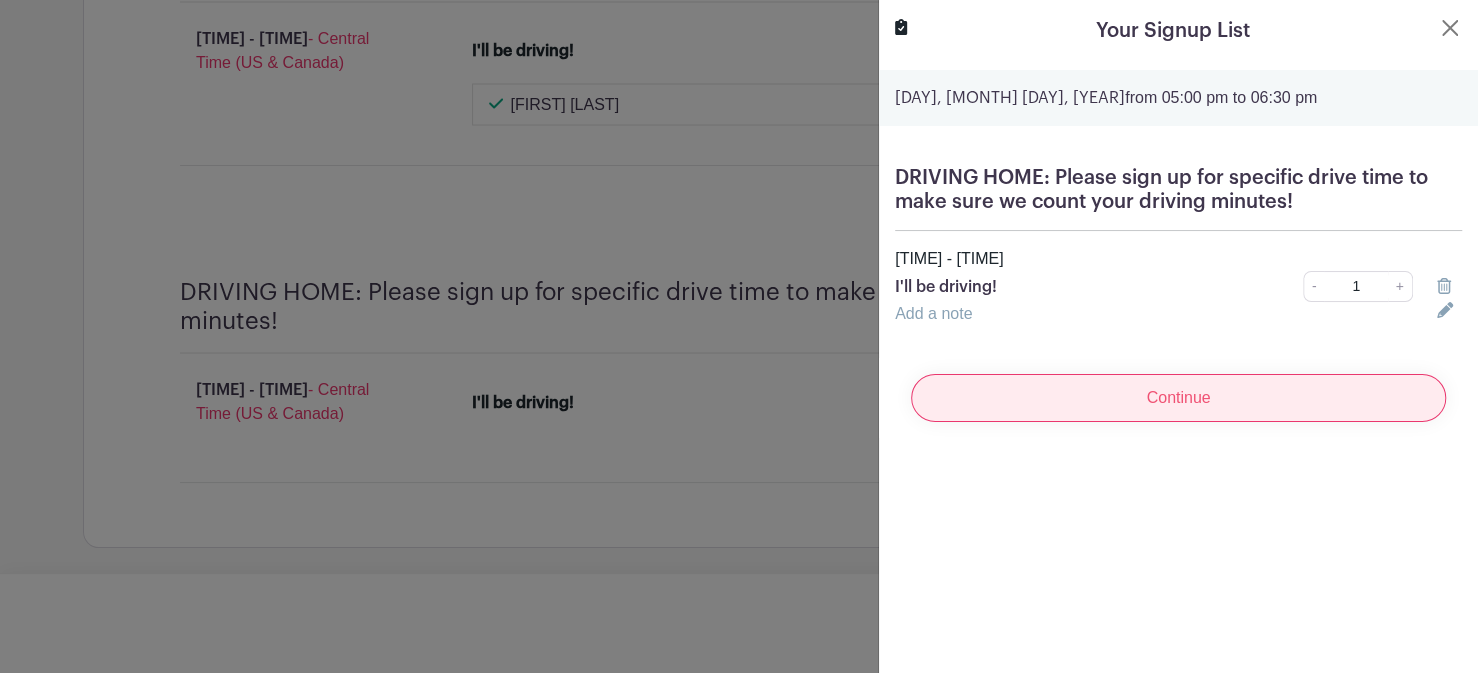 click on "Continue" at bounding box center (1178, 398) 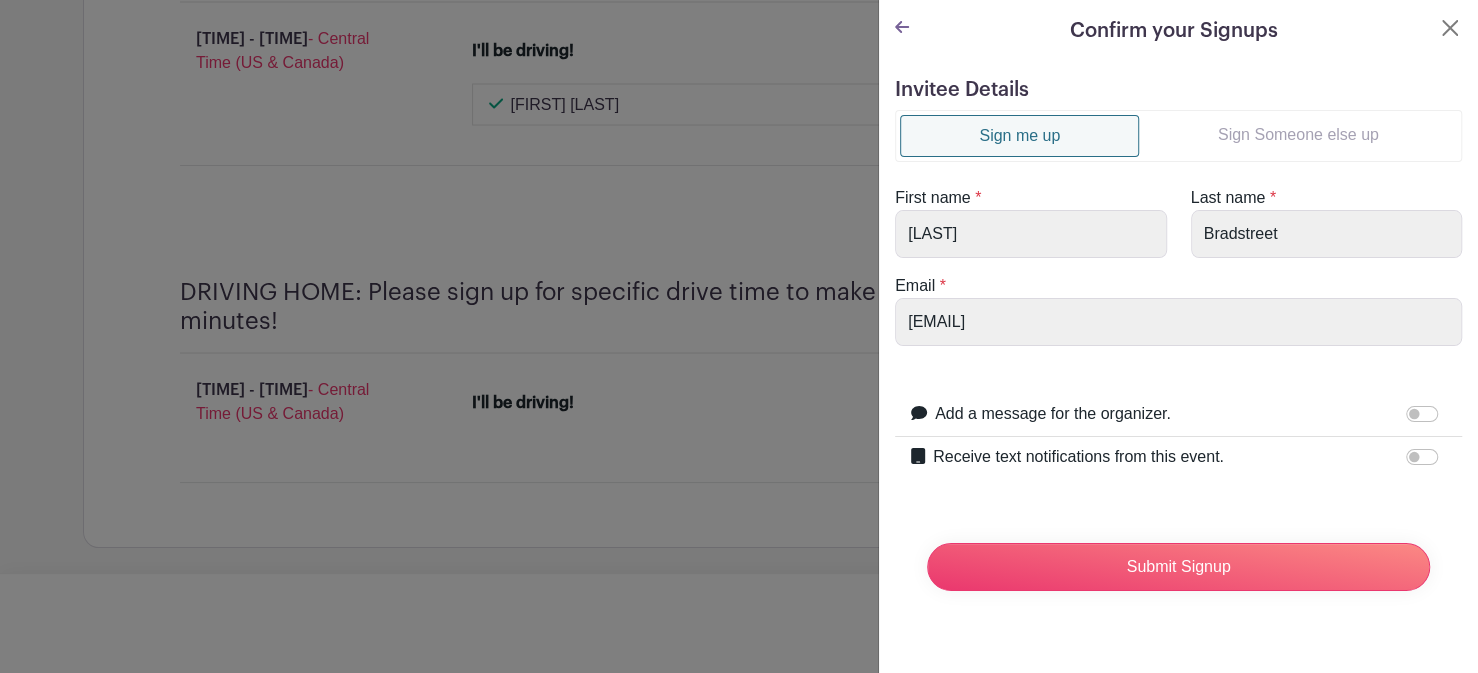 click on "Sign Someone else up" at bounding box center [1298, 135] 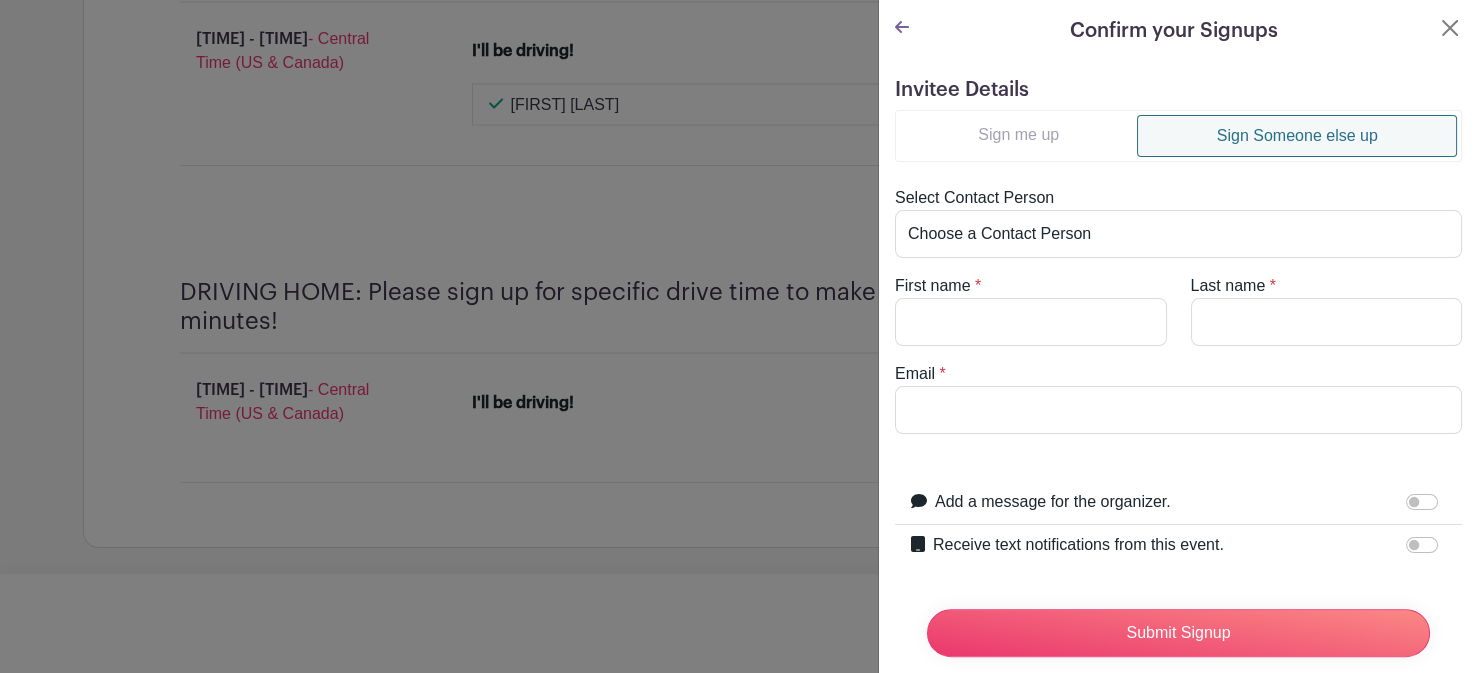 click on "Sign Someone else up" at bounding box center (1297, 136) 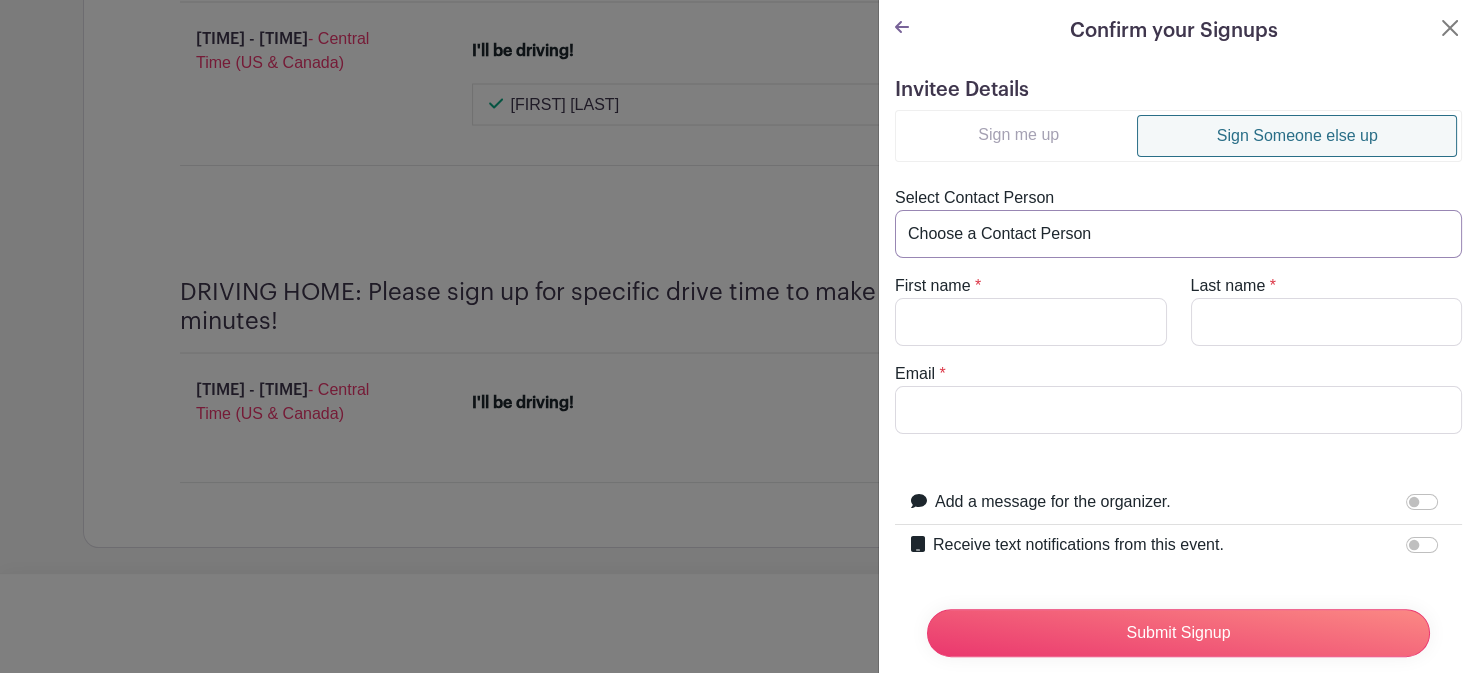 click on "Choose a Contact Person [FIRST] [LAST] ([EMAIL])
[FIRST] [LAST] ([EMAIL])
[FIRST] [LAST] ([EMAIL])
[FIRST] [LAST] ([EMAIL])
[FIRST] [LAST] ([EMAIL])
[FIRST] [LAST] ([EMAIL])
[FIRST] [LAST] ([EMAIL])
[FIRST] [LAST] ([EMAIL])
[FIRST] [LAST] ([EMAIL])
[FIRST] [LAST] ([EMAIL])
[FIRST] [LAST] ([EMAIL])
[FIRST] [LAST] ([EMAIL])
[FIRST] [LAST] ([EMAIL])
[FIRST] [LAST] ([EMAIL])
[FIRST] [LAST] ([EMAIL])
[FIRST] [LAST] ([EMAIL])
[FIRST] [LAST] ([EMAIL])
[FIRST] [LAST] ([EMAIL])
[FIRST] [LAST] ([EMAIL])
[FIRST] [LAST] ([EMAIL])
[FIRST] [LAST] ([EMAIL])
[FIRST] [LAST] ([EMAIL])
[FIRST] [LAST] ([EMAIL])" at bounding box center [1178, 234] 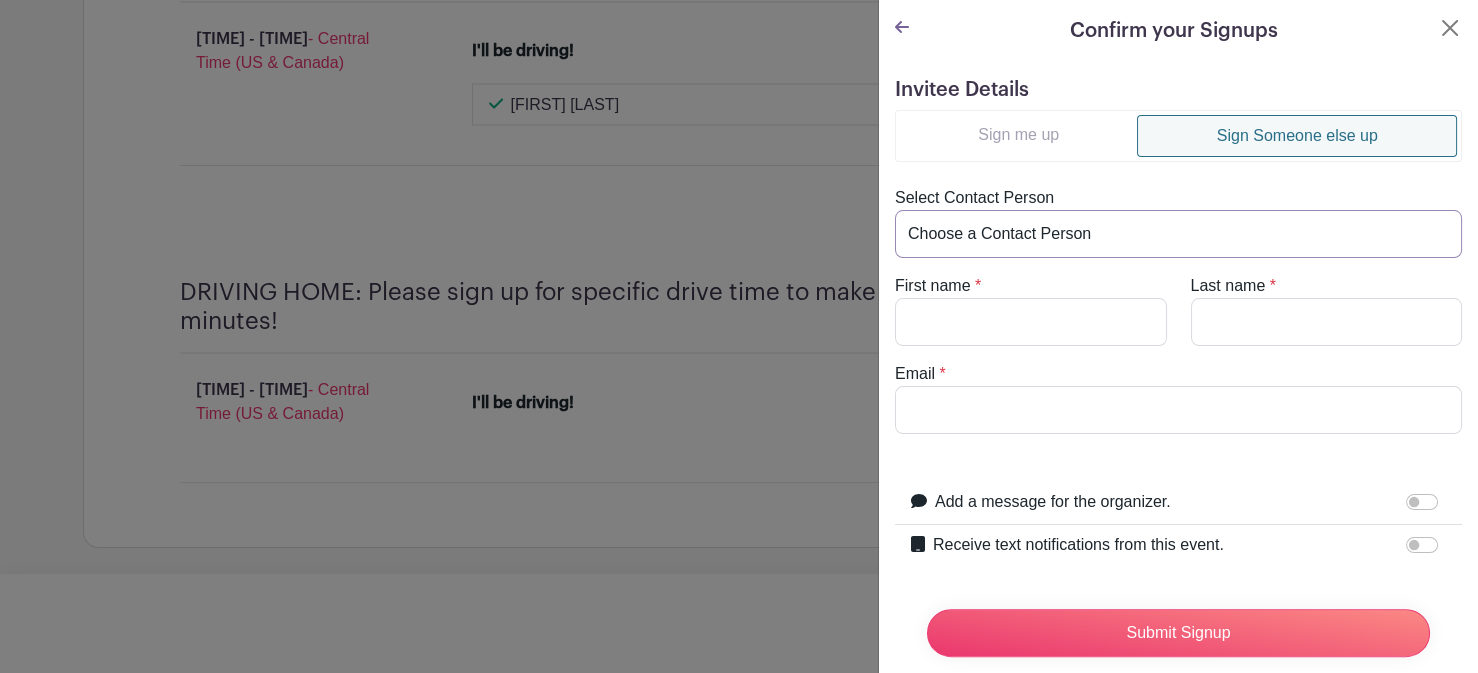 click on "Choose a Contact Person [FIRST] [LAST] ([EMAIL])
[FIRST] [LAST] ([EMAIL])
[FIRST] [LAST] ([EMAIL])
[FIRST] [LAST] ([EMAIL])
[FIRST] [LAST] ([EMAIL])
[FIRST] [LAST] ([EMAIL])
[FIRST] [LAST] ([EMAIL])
[FIRST] [LAST] ([EMAIL])
[FIRST] [LAST] ([EMAIL])
[FIRST] [LAST] ([EMAIL])
[FIRST] [LAST] ([EMAIL])
[FIRST] [LAST] ([EMAIL])
[FIRST] [LAST] ([EMAIL])
[FIRST] [LAST] ([EMAIL])
[FIRST] [LAST] ([EMAIL])
[FIRST] [LAST] ([EMAIL])
[FIRST] [LAST] ([EMAIL])
[FIRST] [LAST] ([EMAIL])
[FIRST] [LAST] ([EMAIL])
[FIRST] [LAST] ([EMAIL])
[FIRST] [LAST] ([EMAIL])
[FIRST] [LAST] ([EMAIL])
[FIRST] [LAST] ([EMAIL])" at bounding box center (1178, 234) 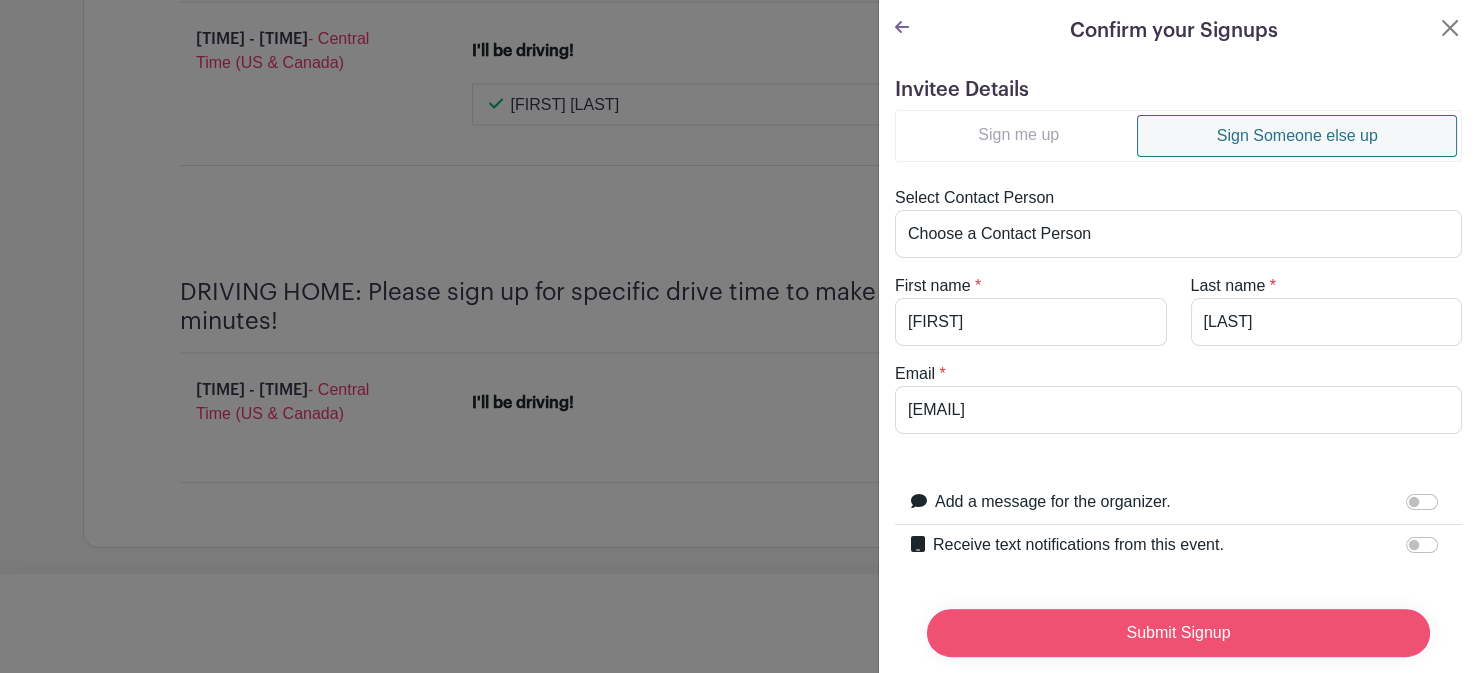 click on "Submit Signup" at bounding box center (1178, 633) 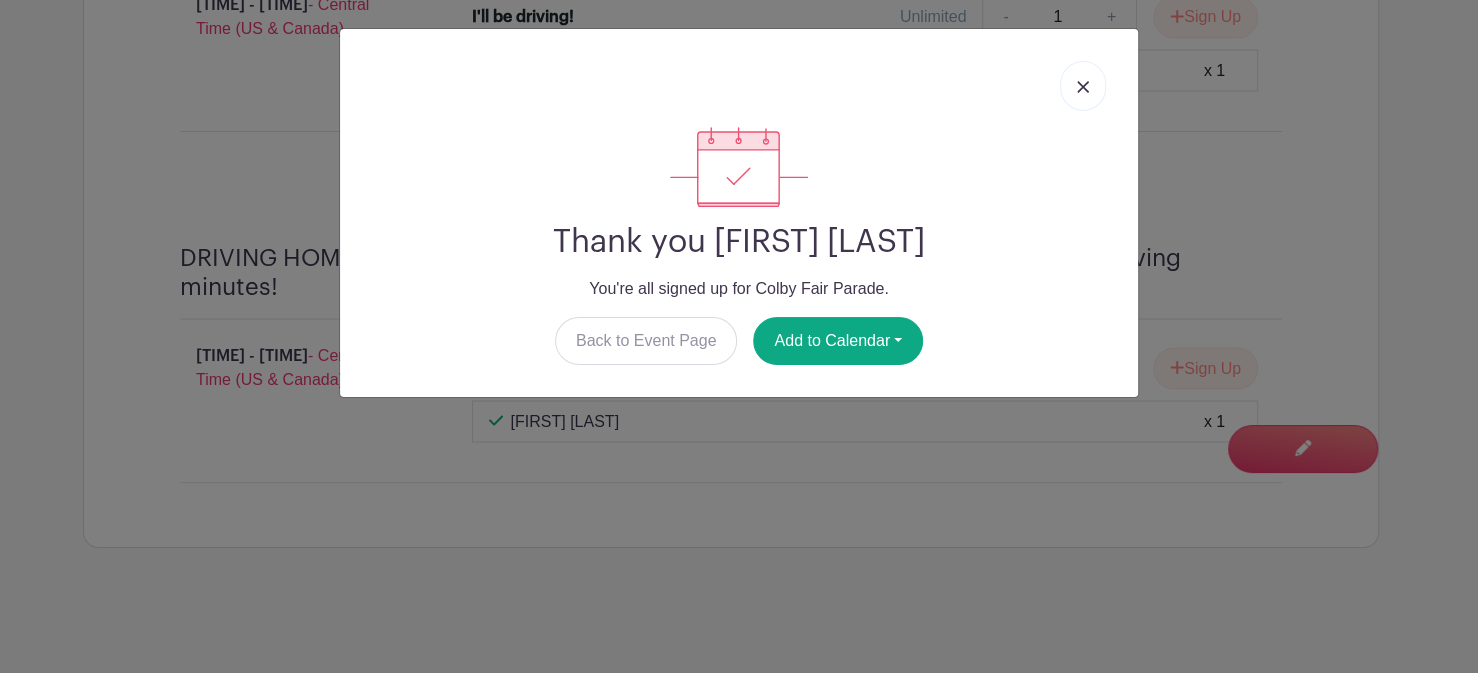 click at bounding box center [1083, 87] 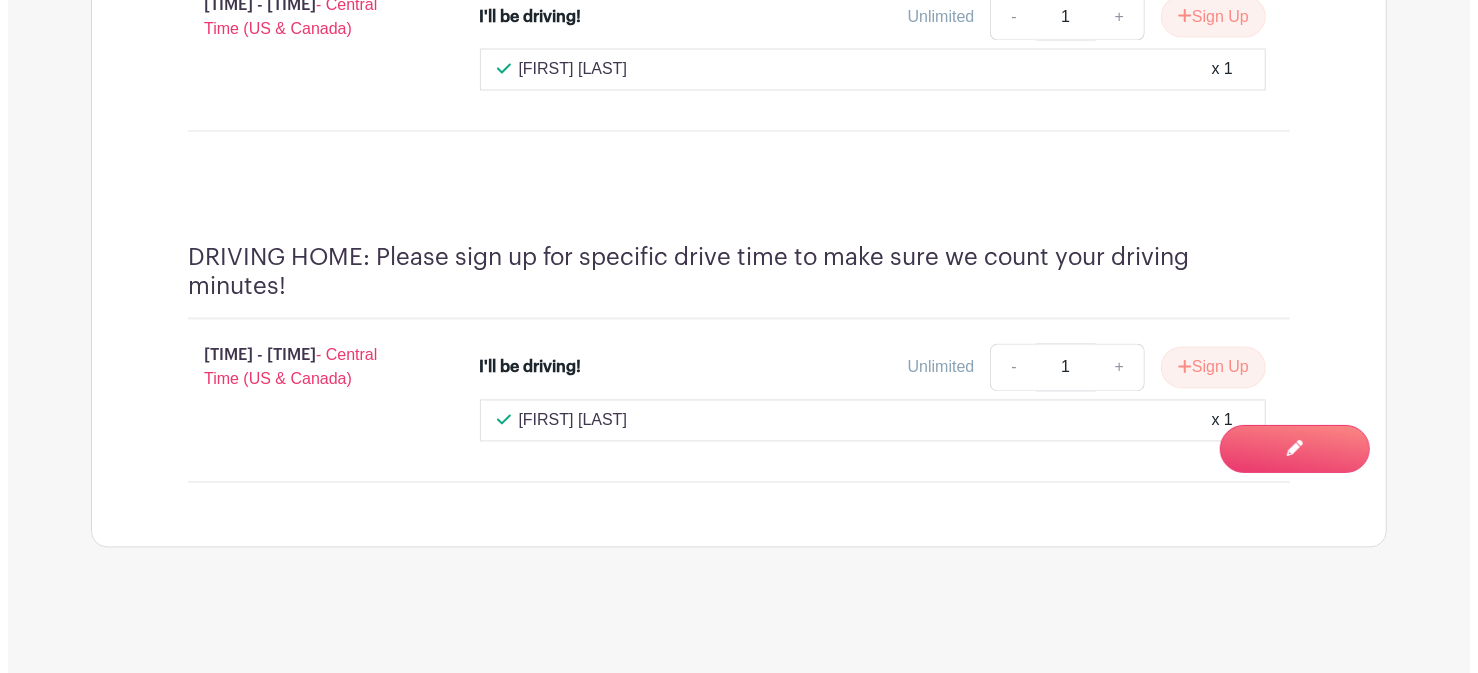 scroll, scrollTop: 0, scrollLeft: 0, axis: both 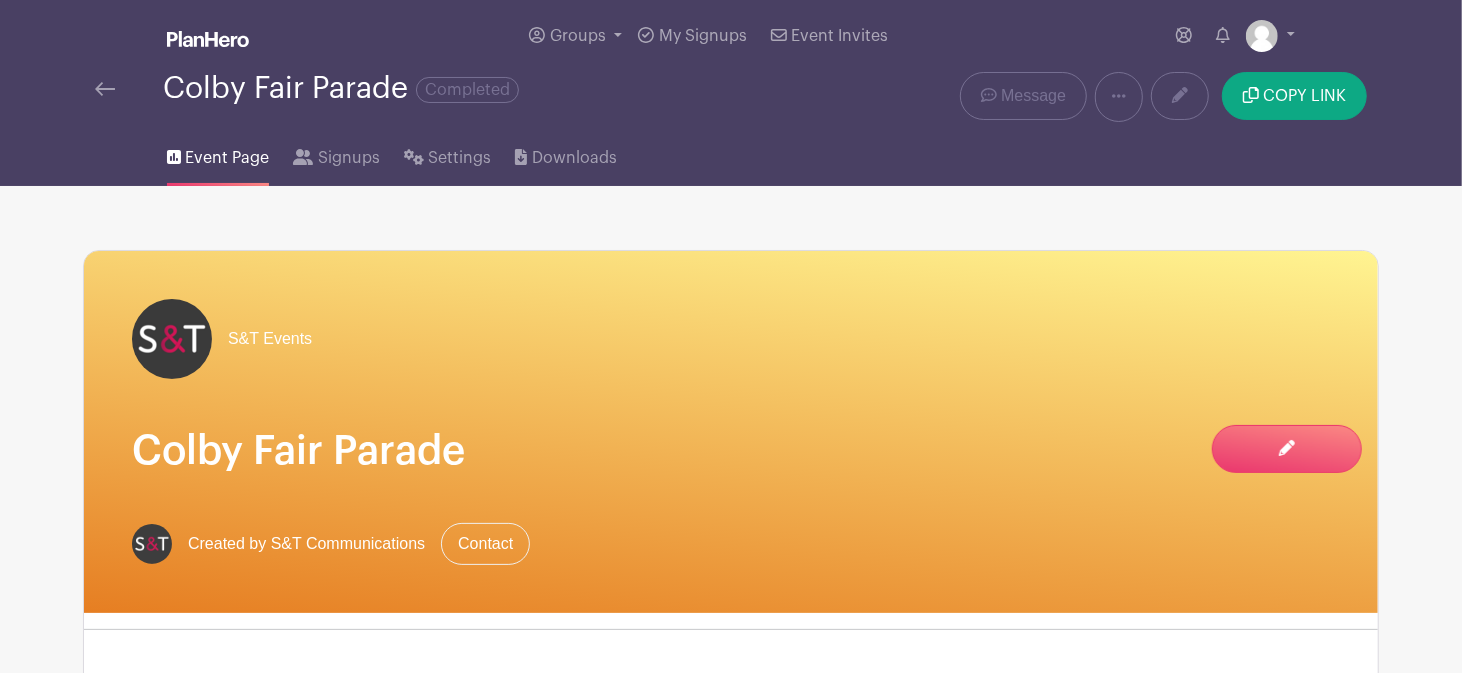 click at bounding box center (105, 89) 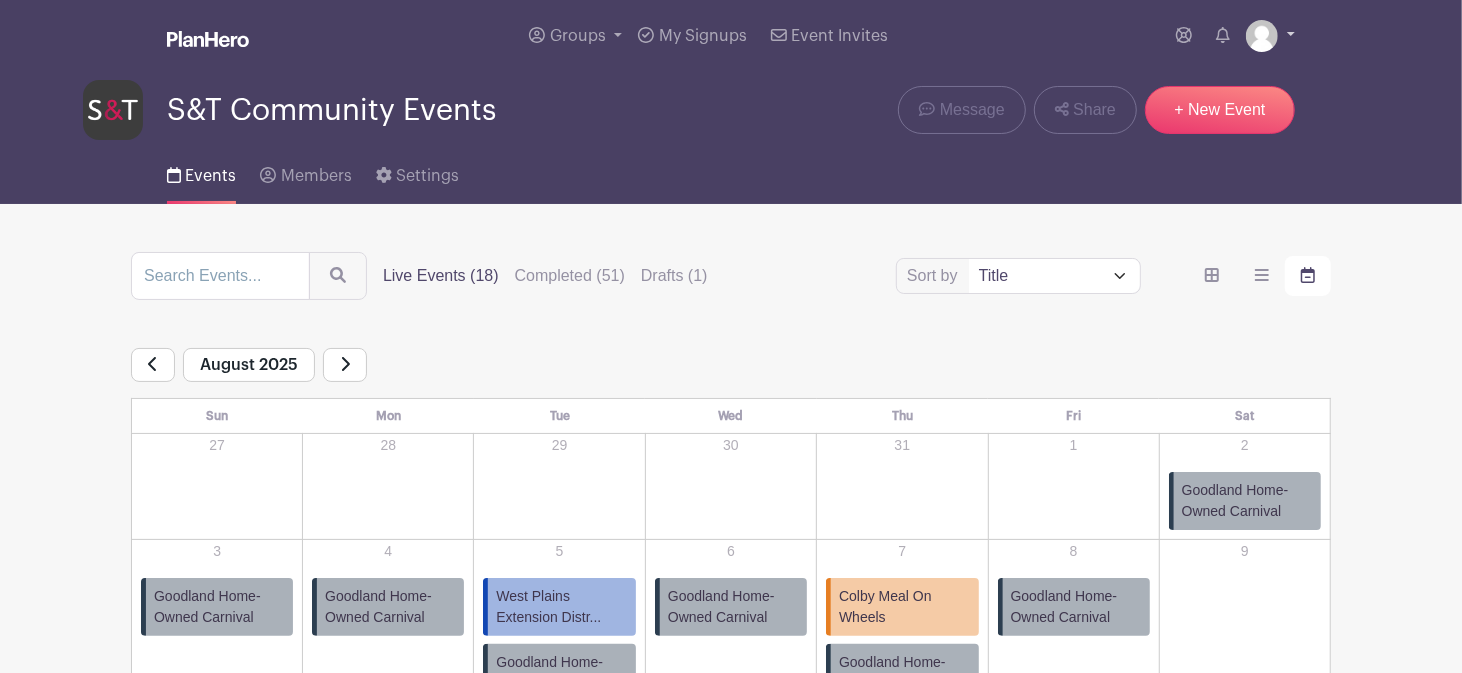 click at bounding box center (1270, 36) 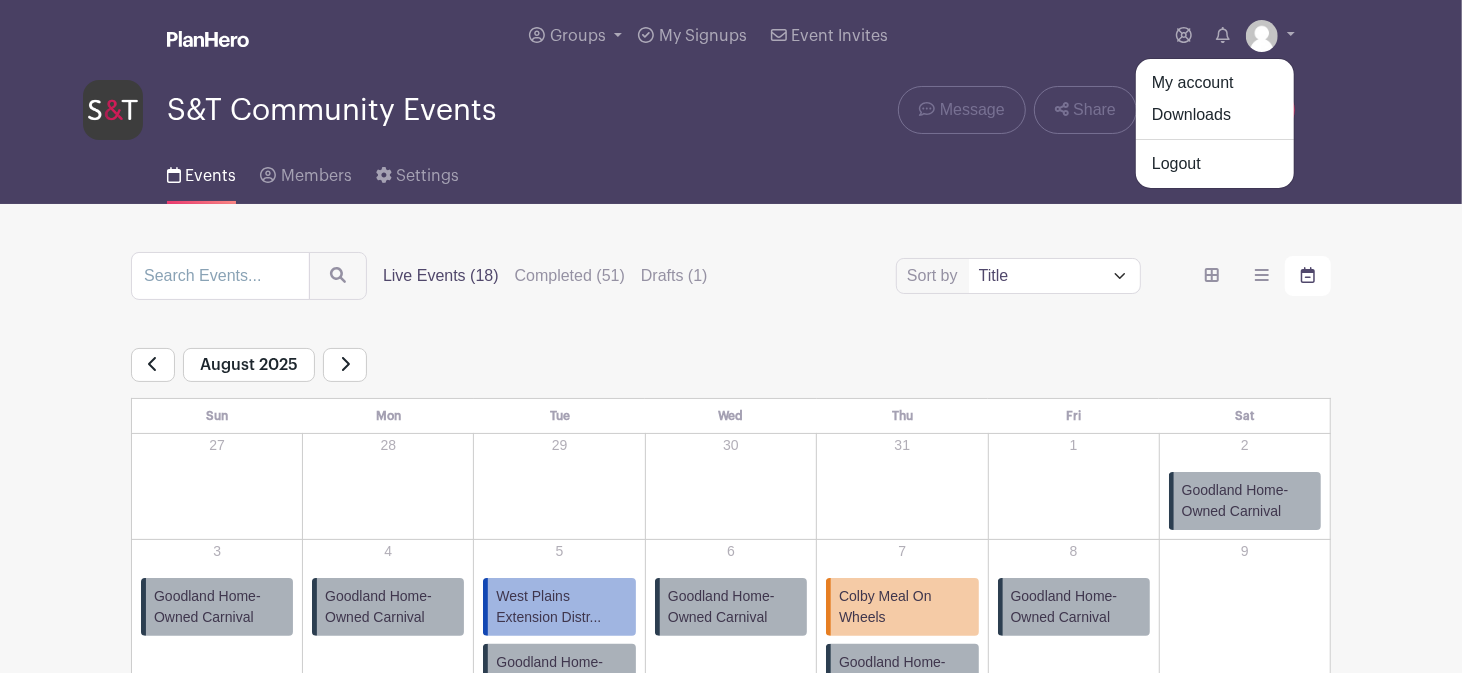 click on "S&T Community Events
Message
Share
+ New Event" at bounding box center [731, 110] 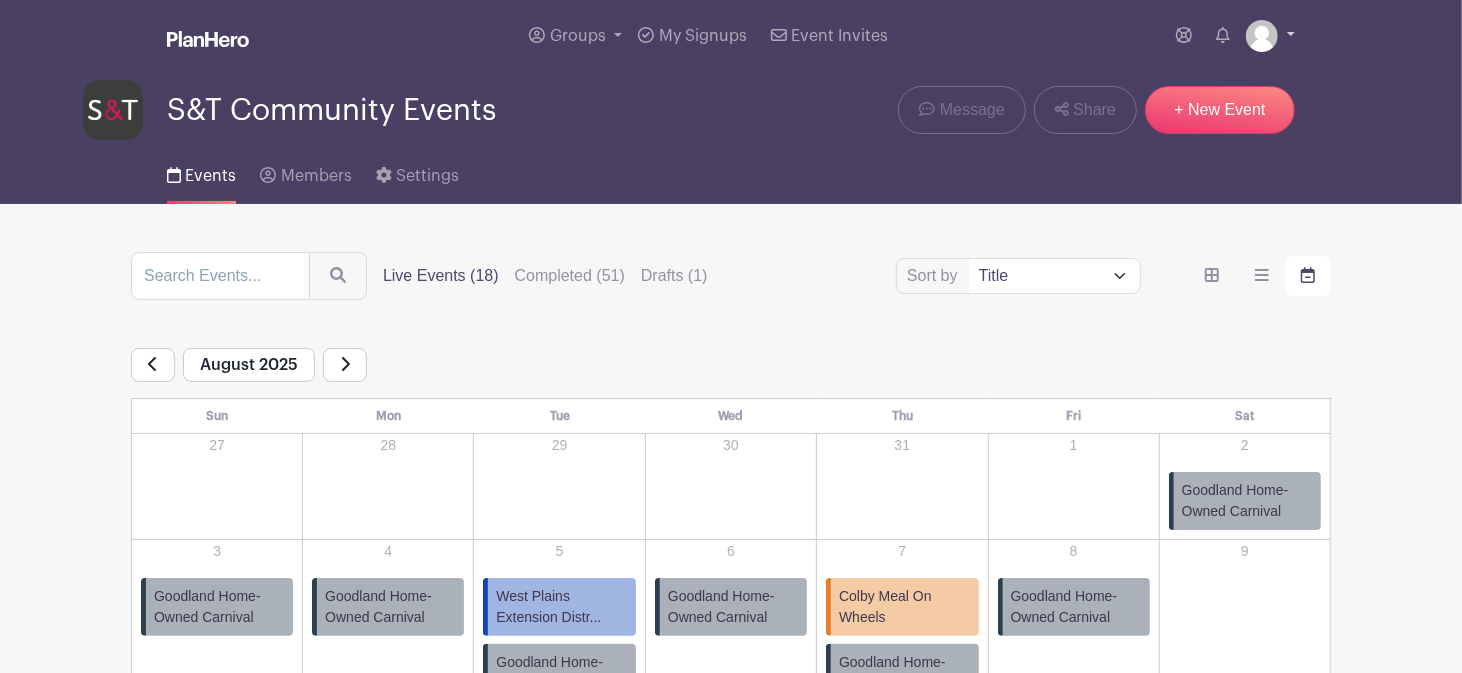 click at bounding box center [1270, 36] 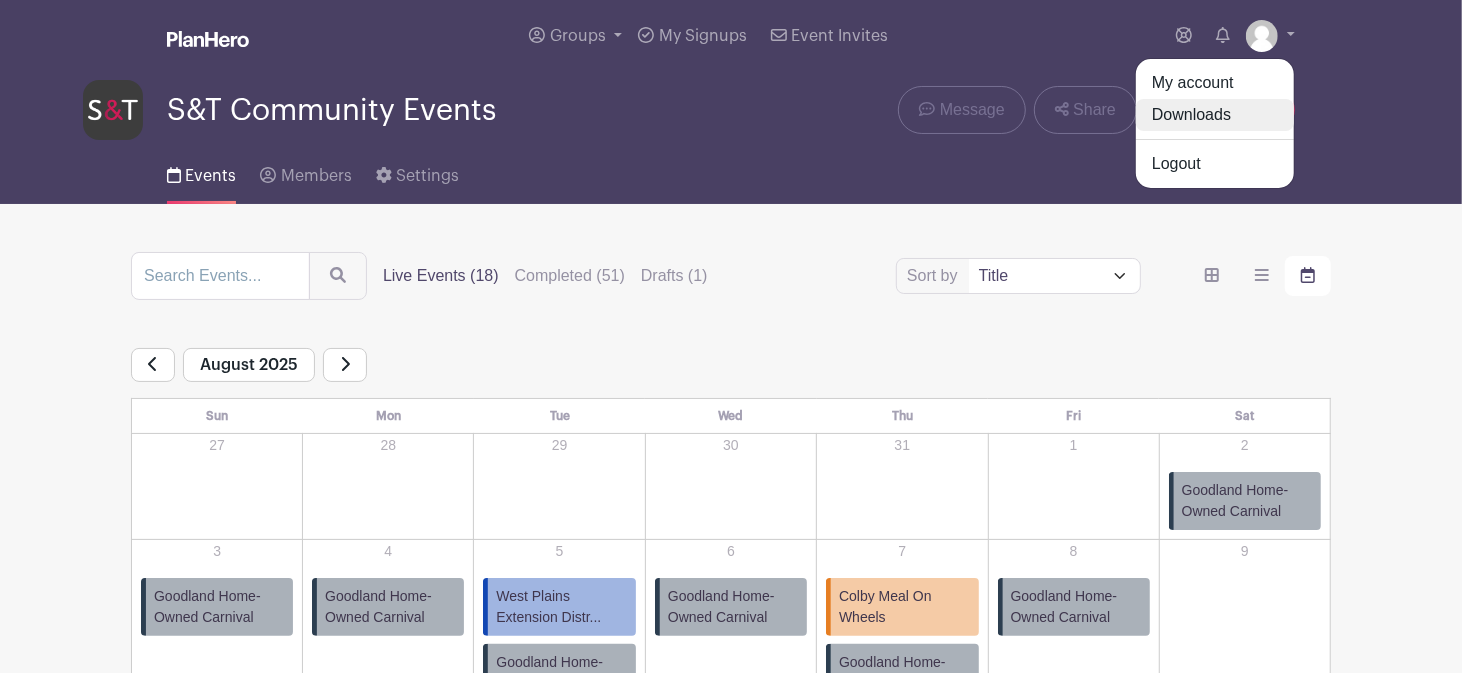 click on "Downloads" at bounding box center [1215, 115] 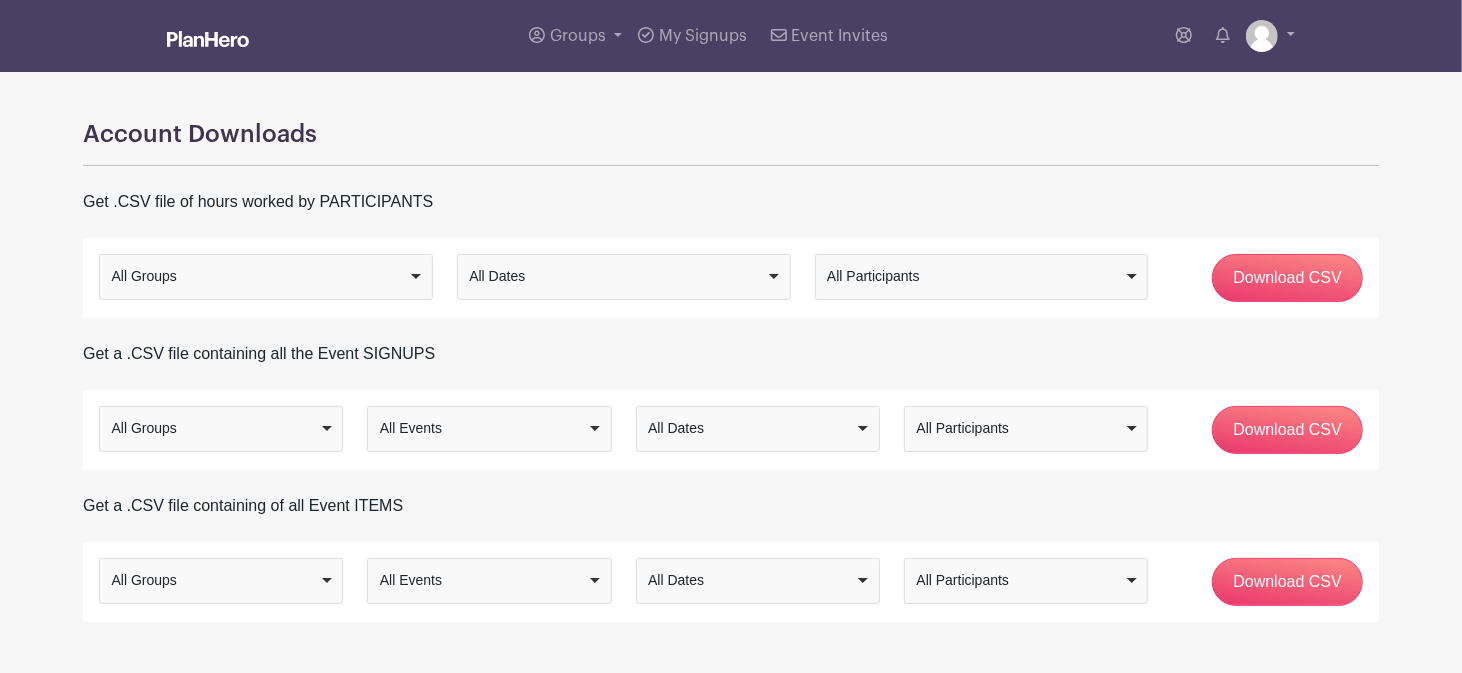 click on "All Dates" at bounding box center [623, 276] 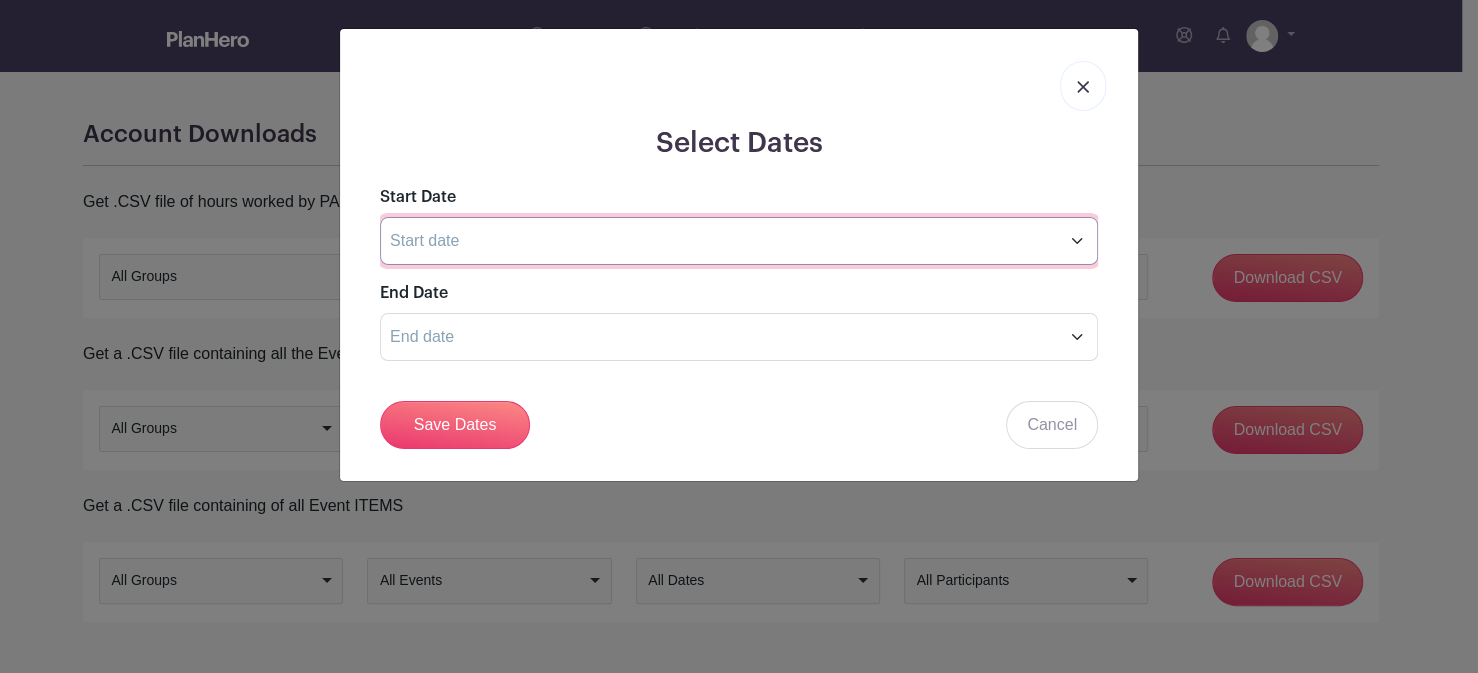 click at bounding box center [739, 241] 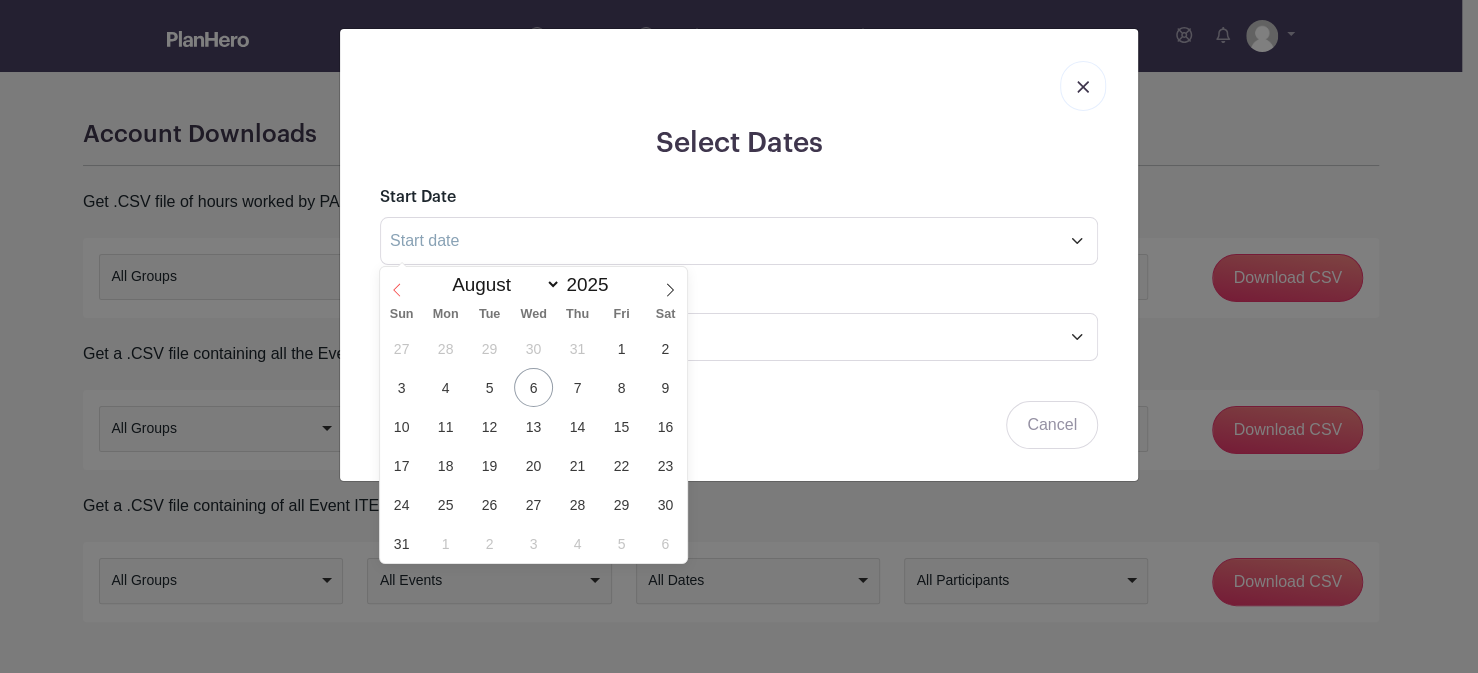 click at bounding box center (397, 284) 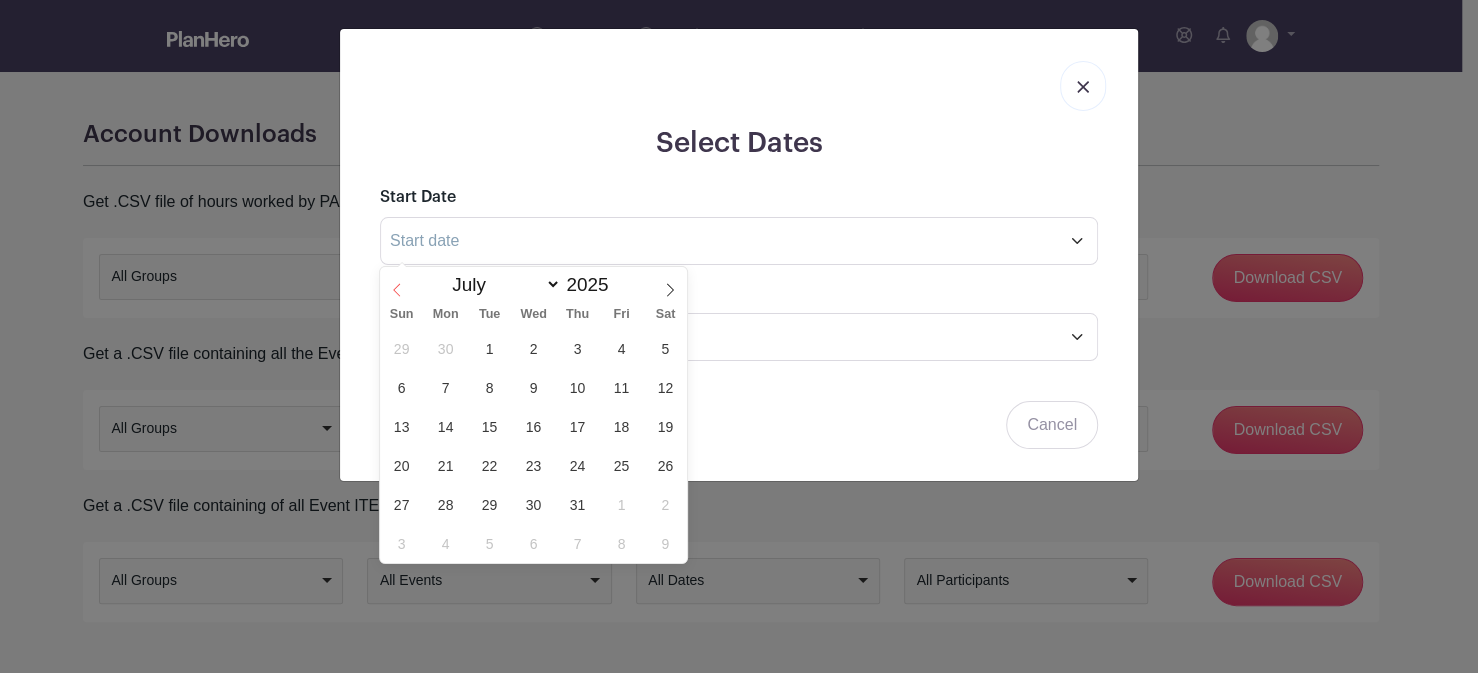 click at bounding box center [397, 284] 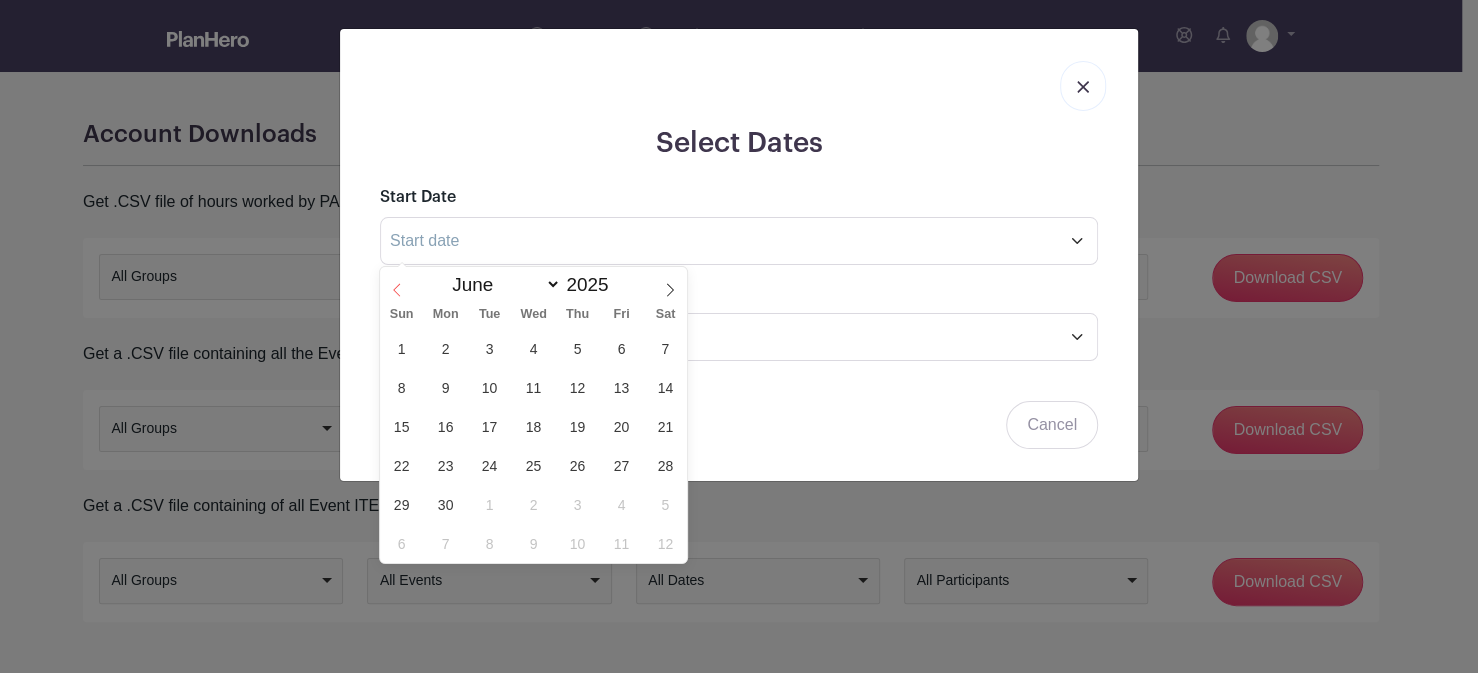 click at bounding box center (397, 284) 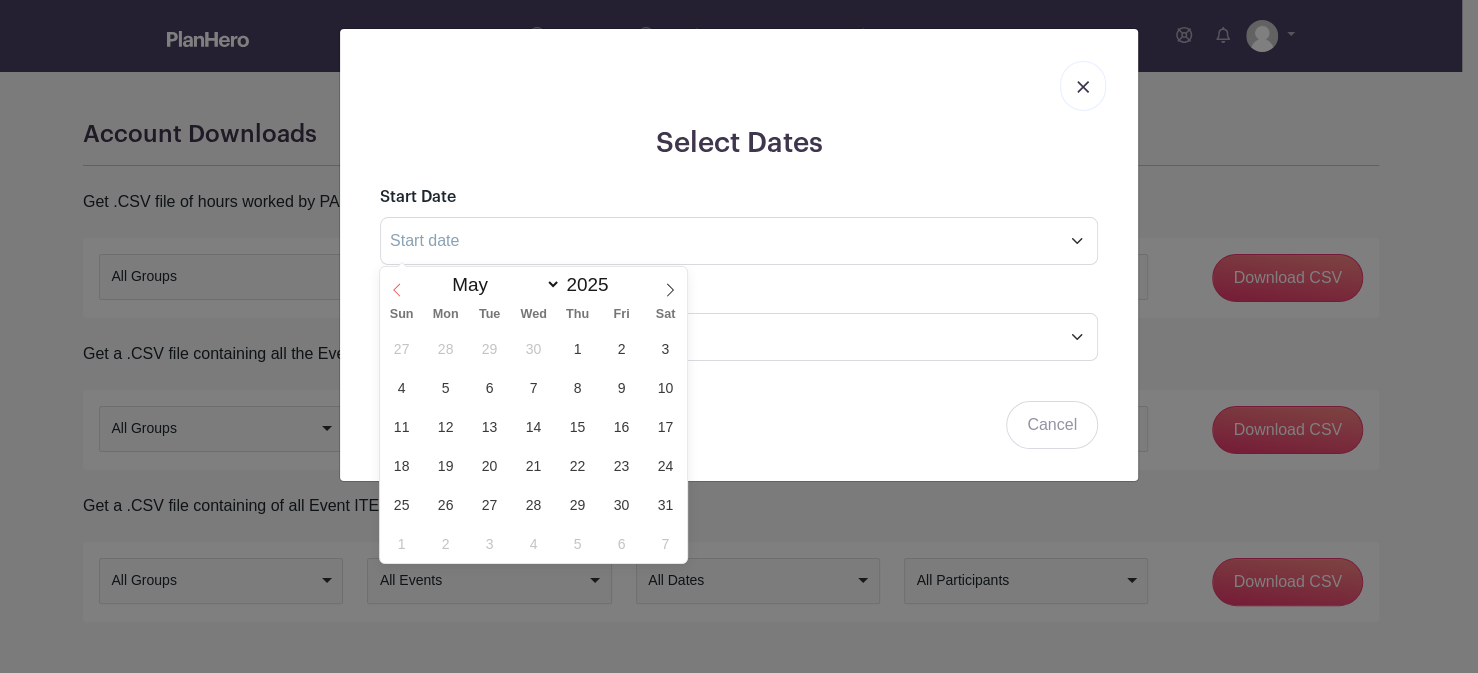 click at bounding box center [397, 284] 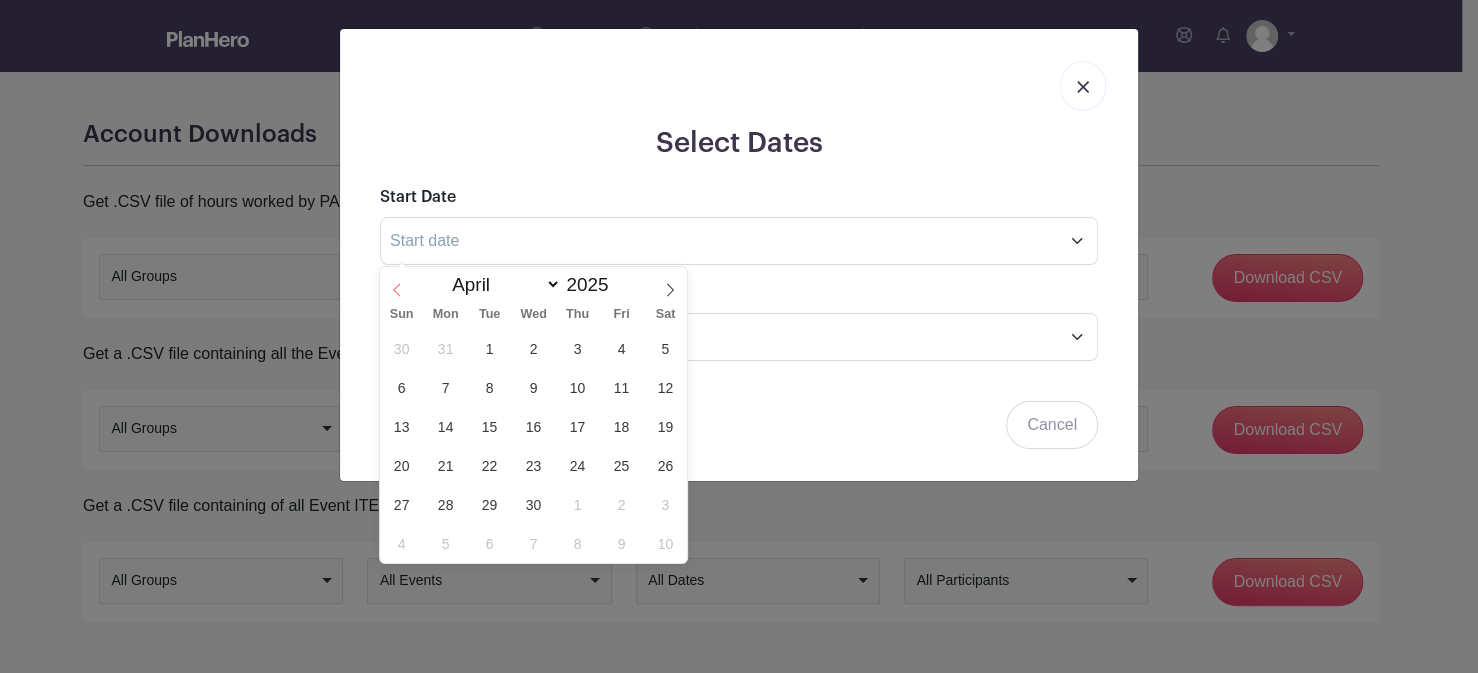 click at bounding box center [397, 284] 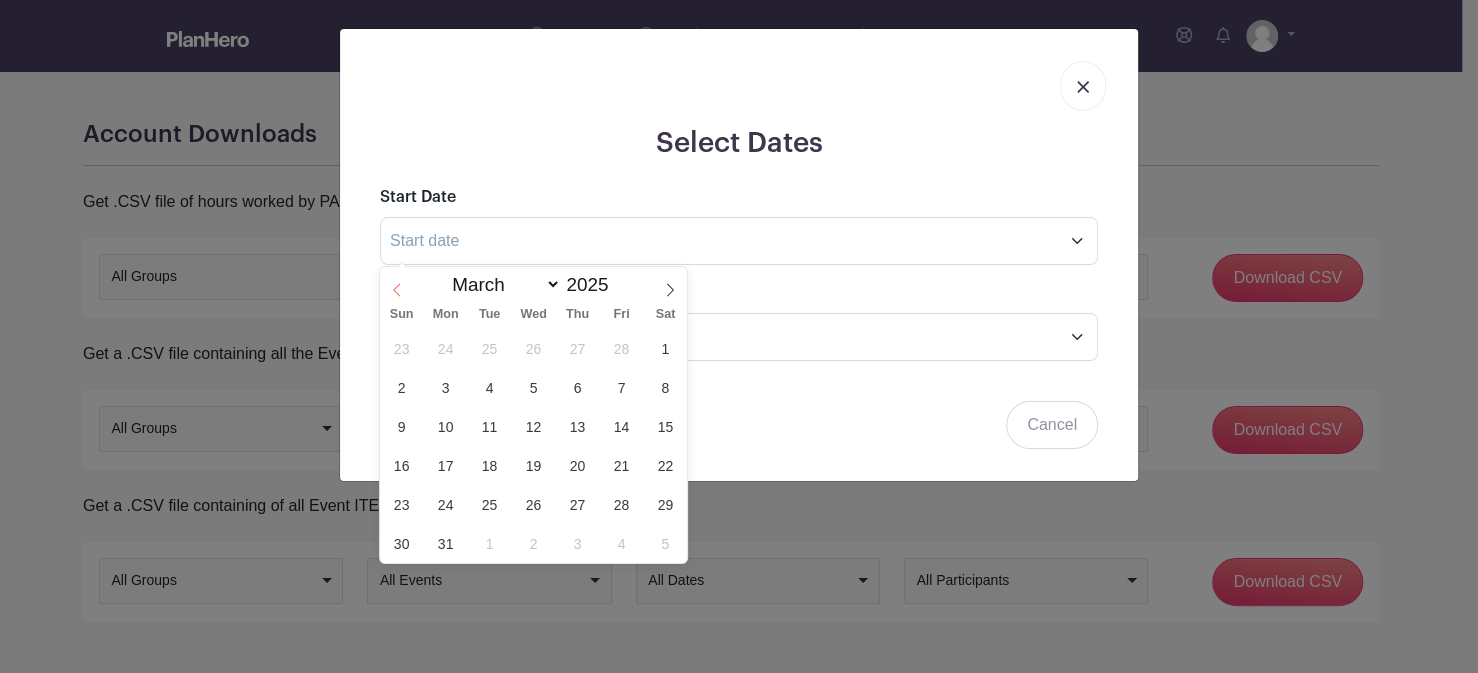 click at bounding box center (397, 284) 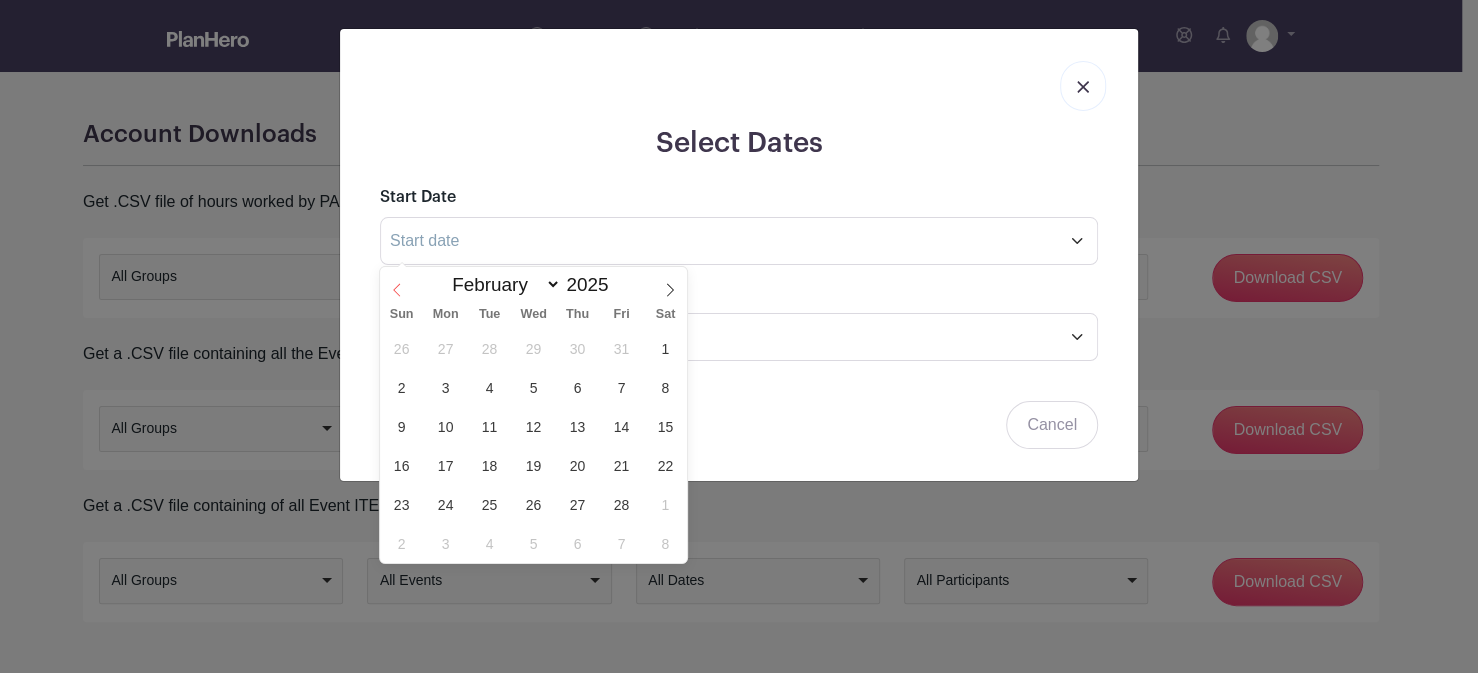 click 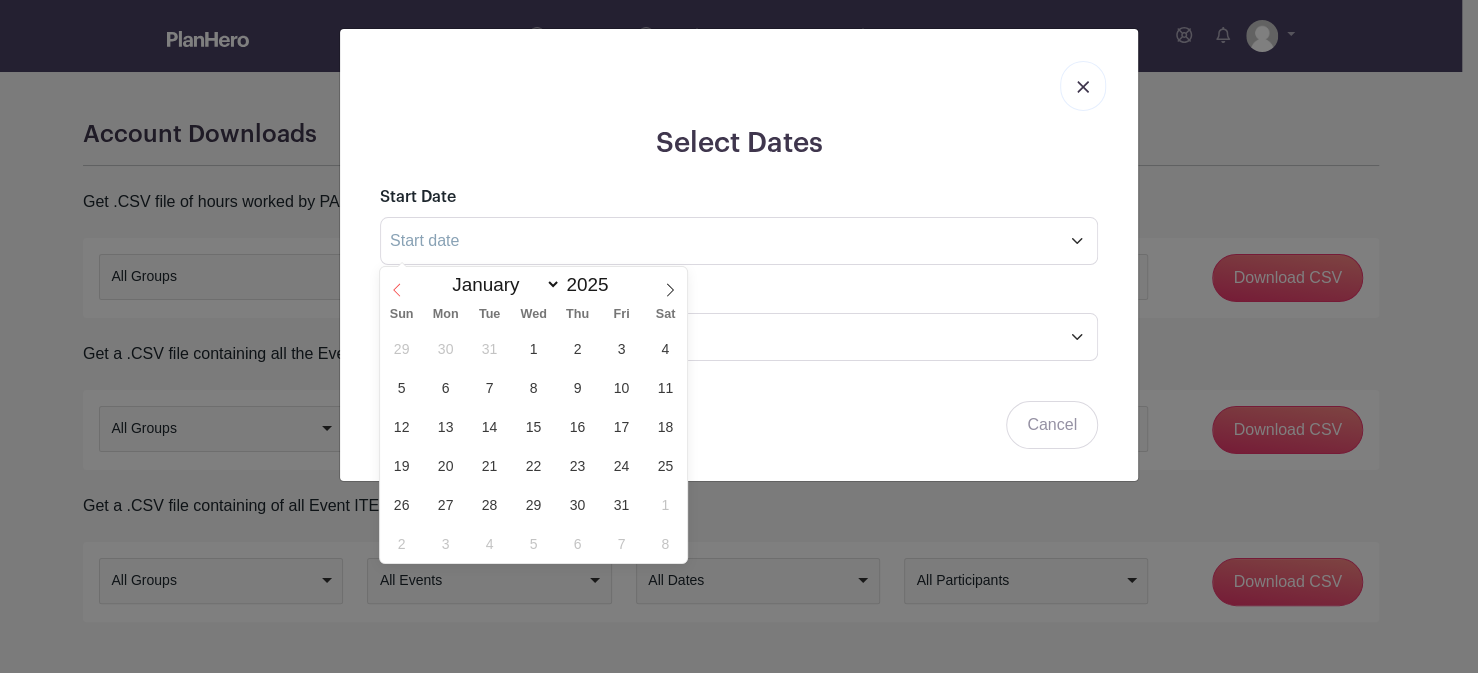 click 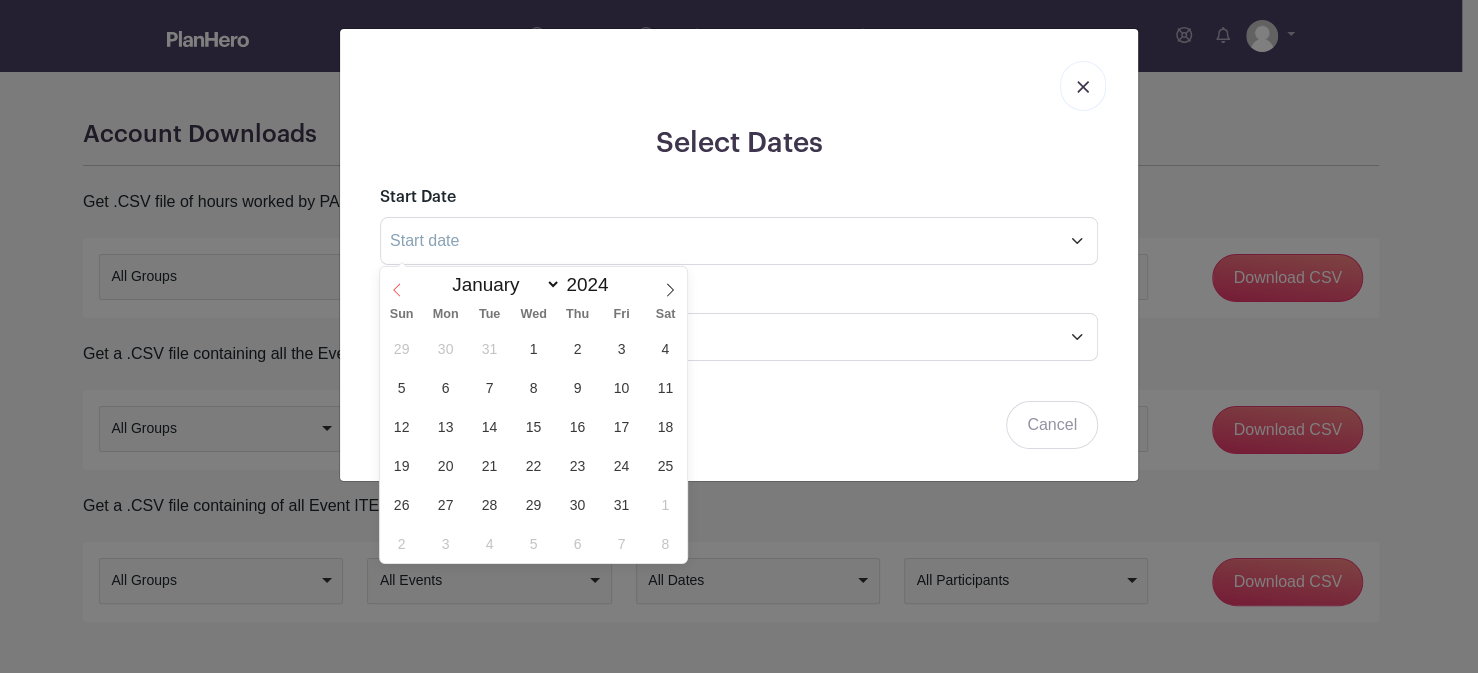 select on "11" 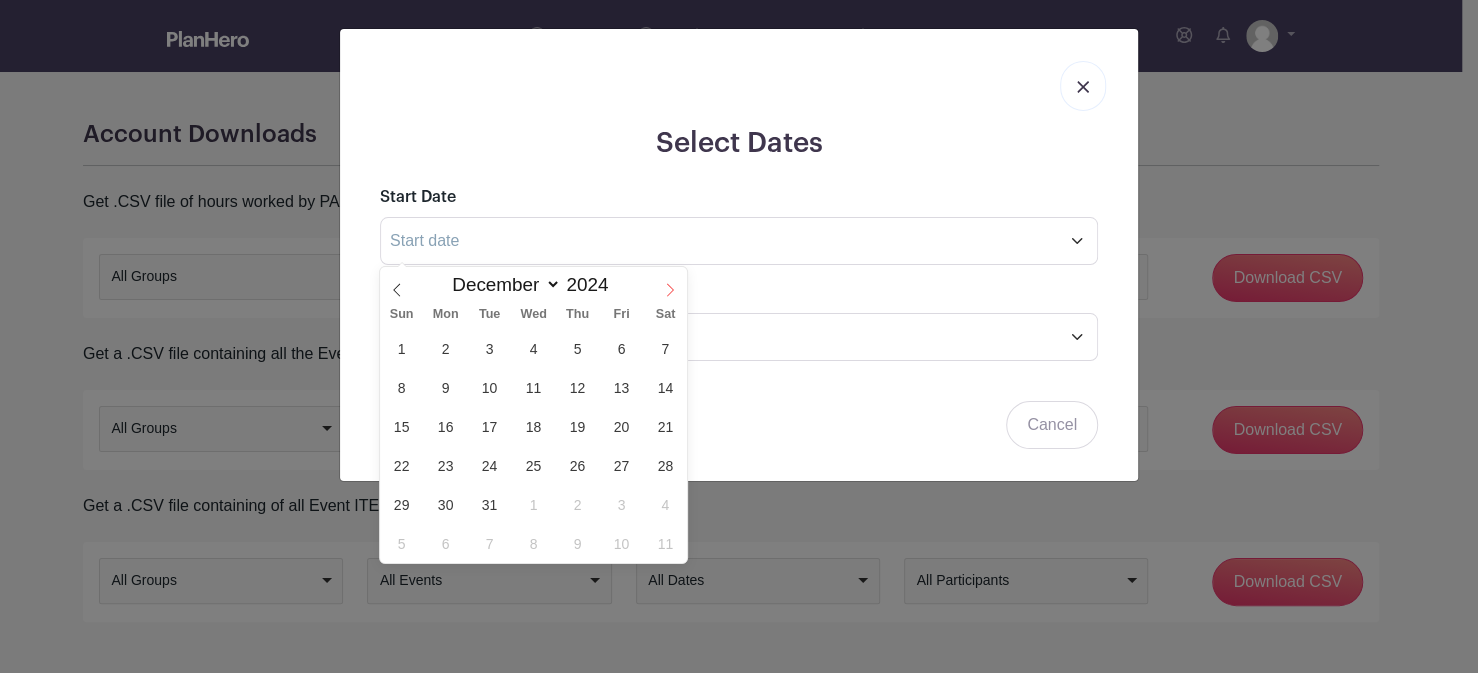 click 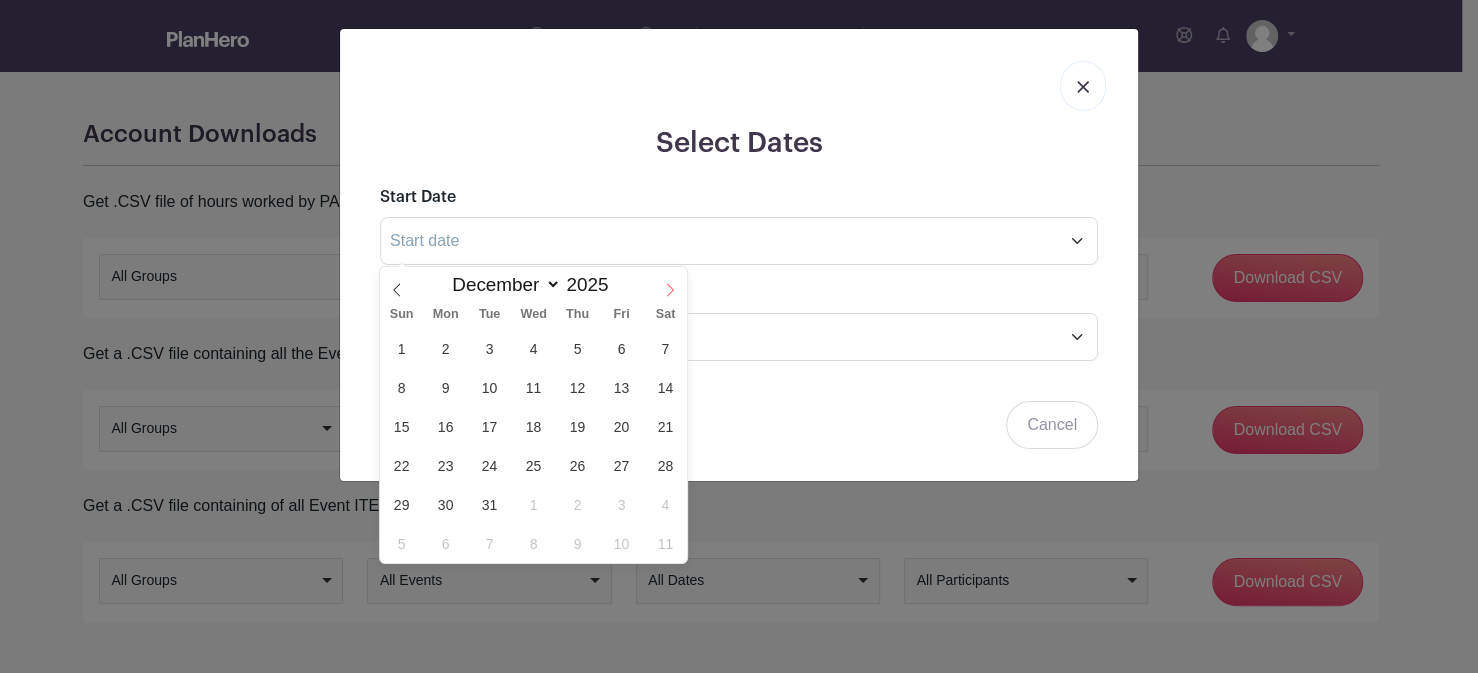 select on "0" 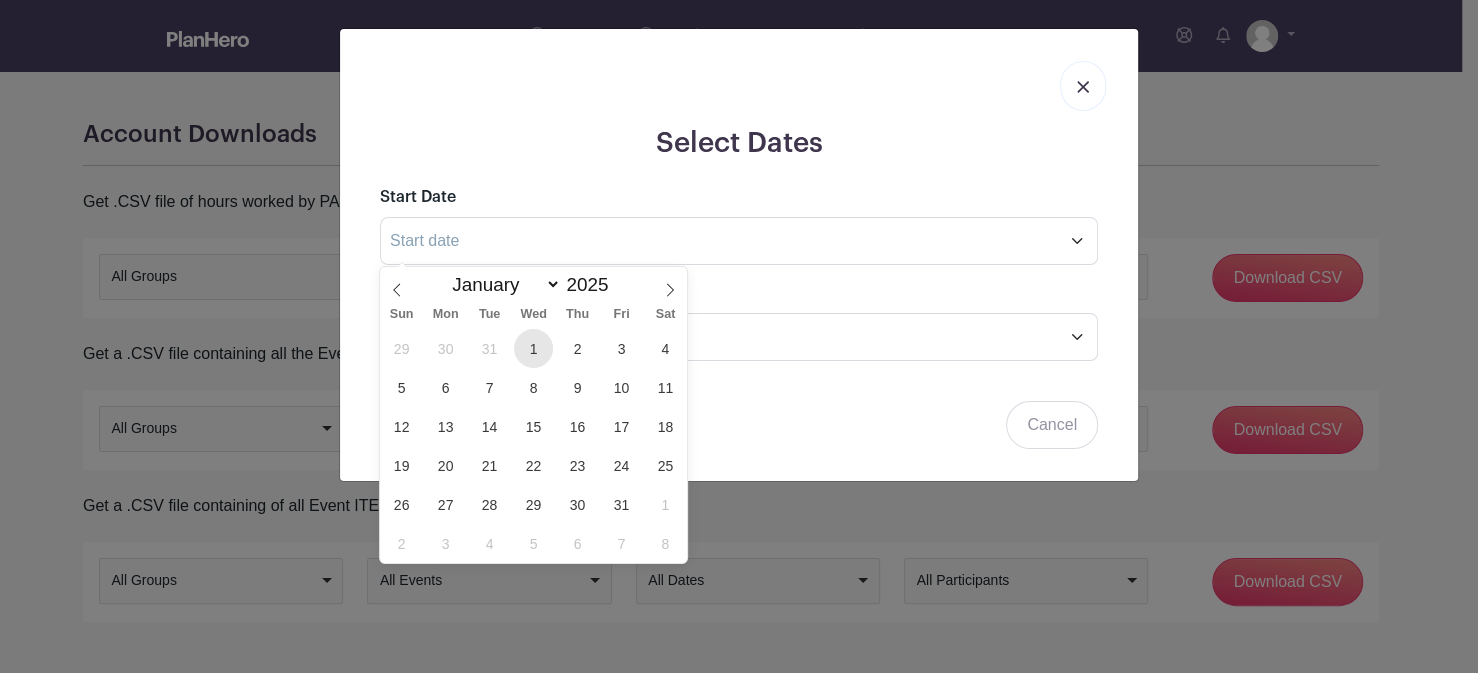 click on "1" at bounding box center [533, 348] 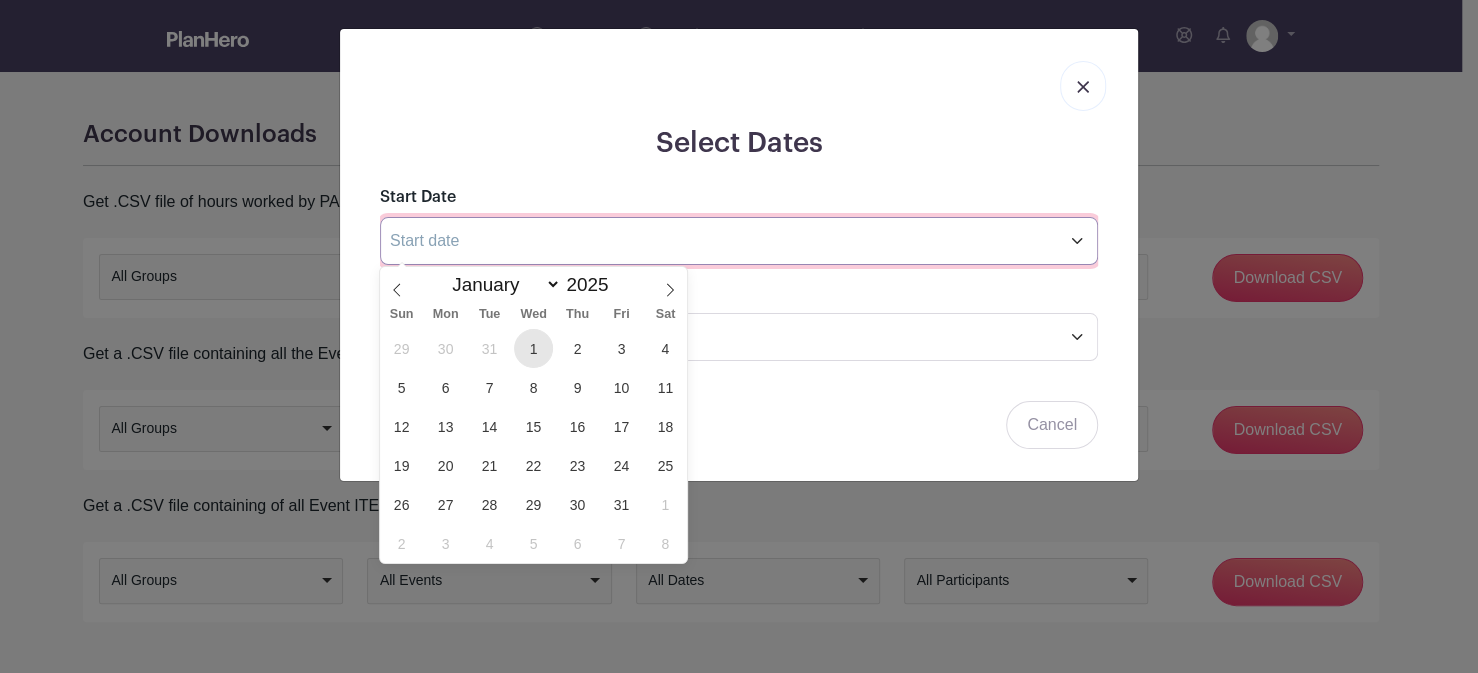 type on "[MONTH] [DAY] [YEAR]" 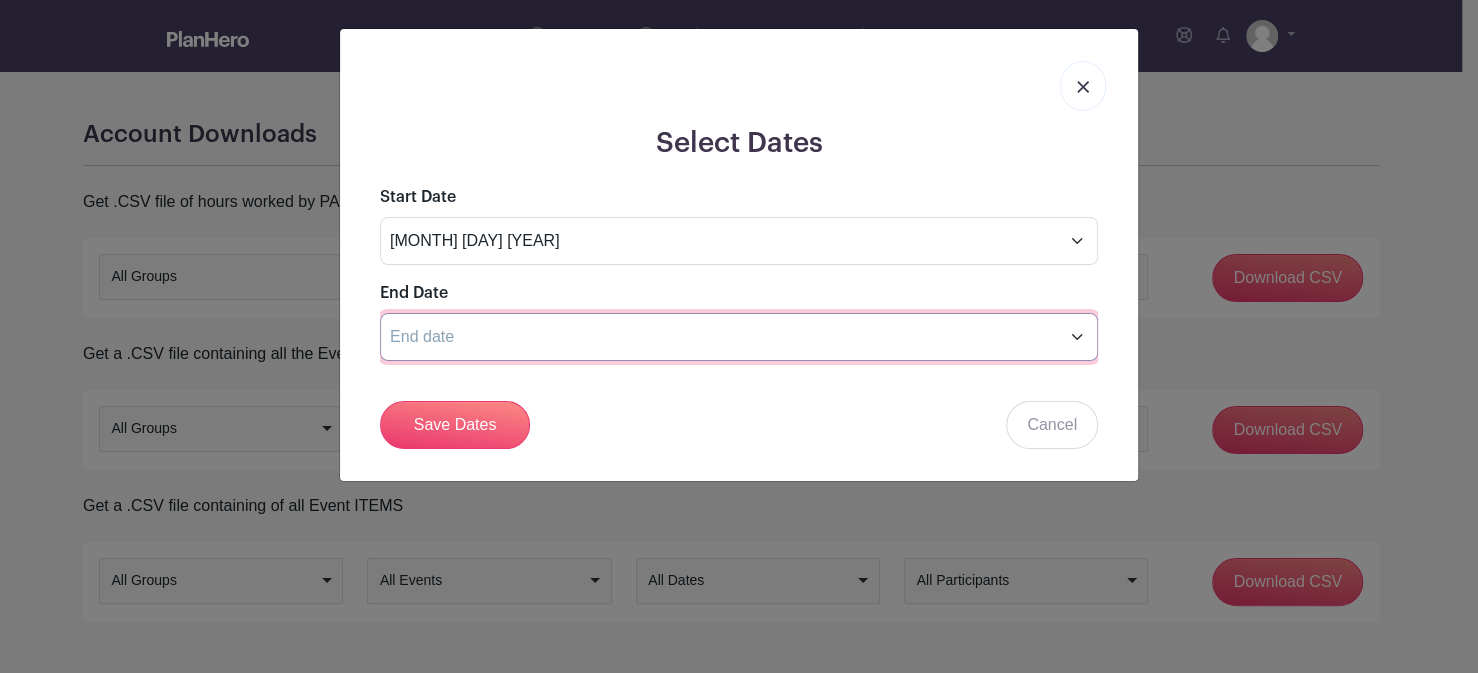 click at bounding box center (739, 337) 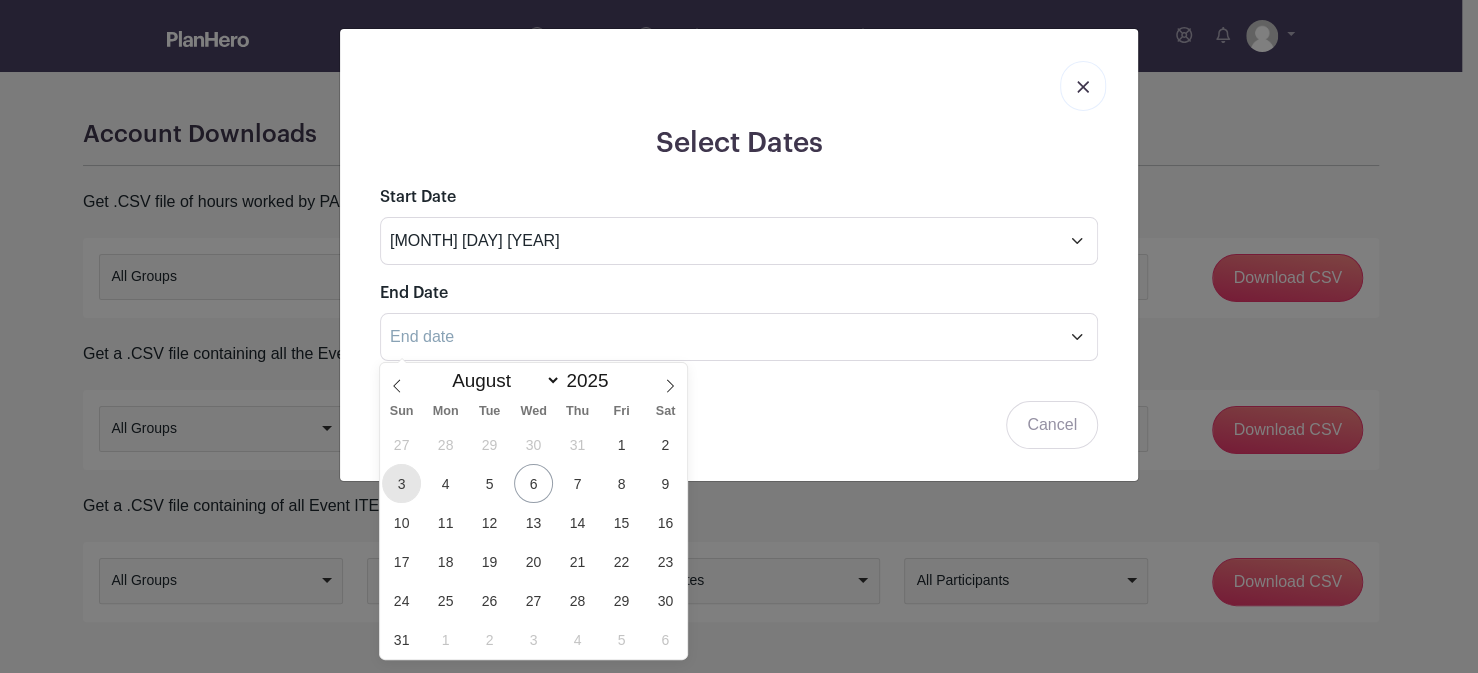 click on "3" at bounding box center (401, 483) 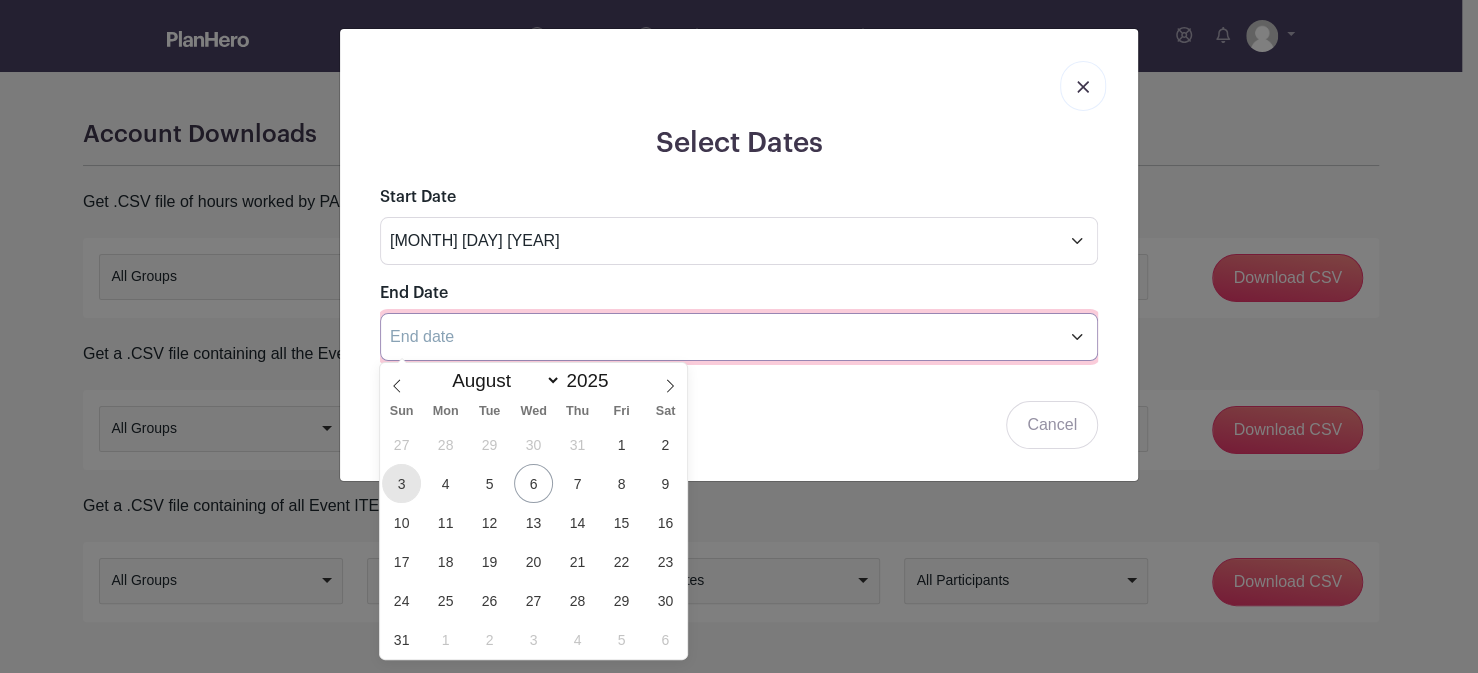type on "[MONTH] [DAY] [YEAR]" 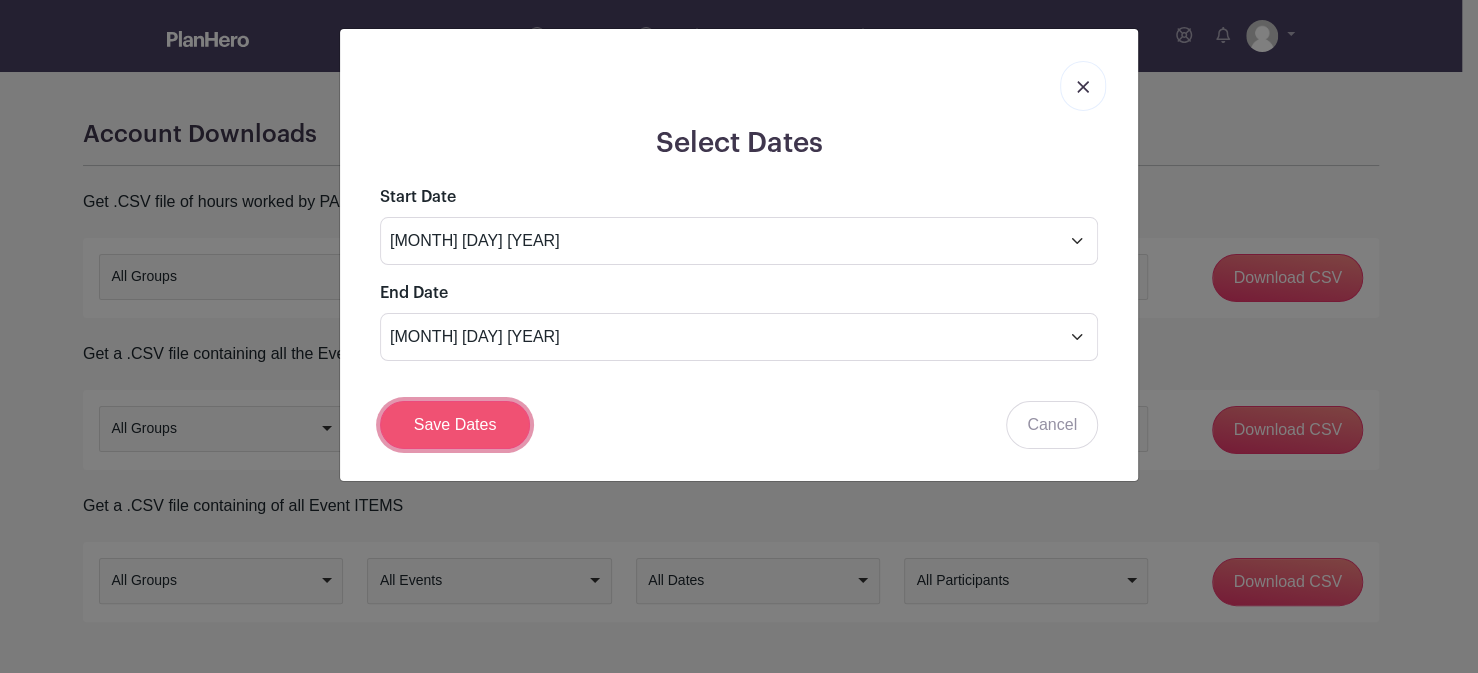 click on "Save Dates" at bounding box center [455, 425] 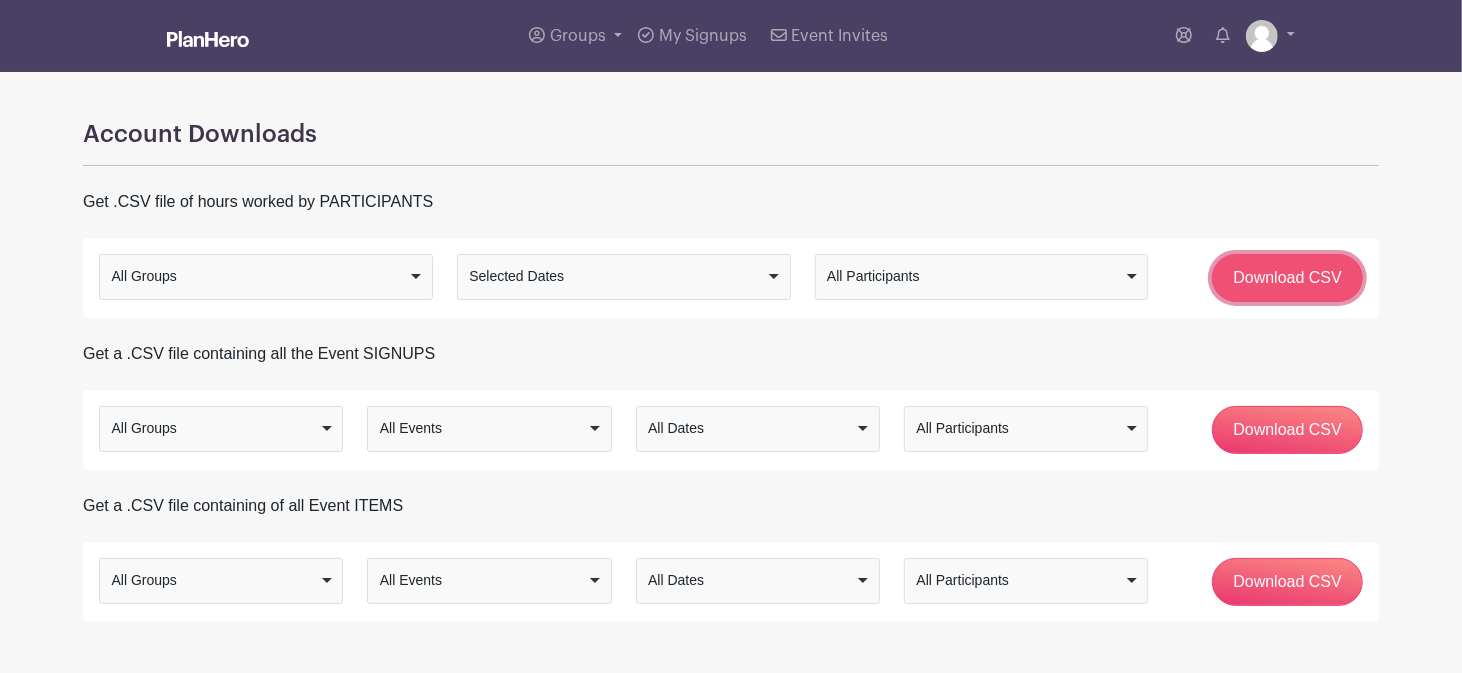 click on "Download CSV" at bounding box center (1287, 278) 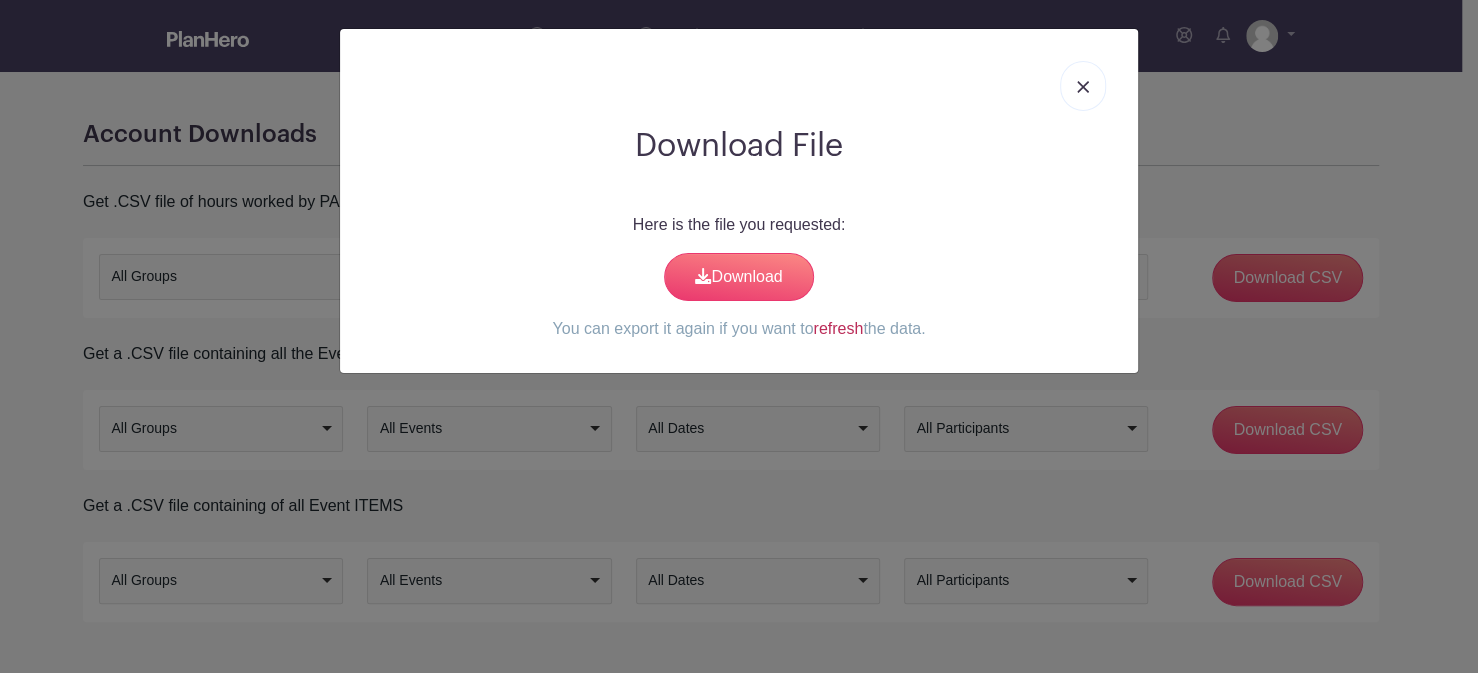 click on "refresh" at bounding box center [838, 328] 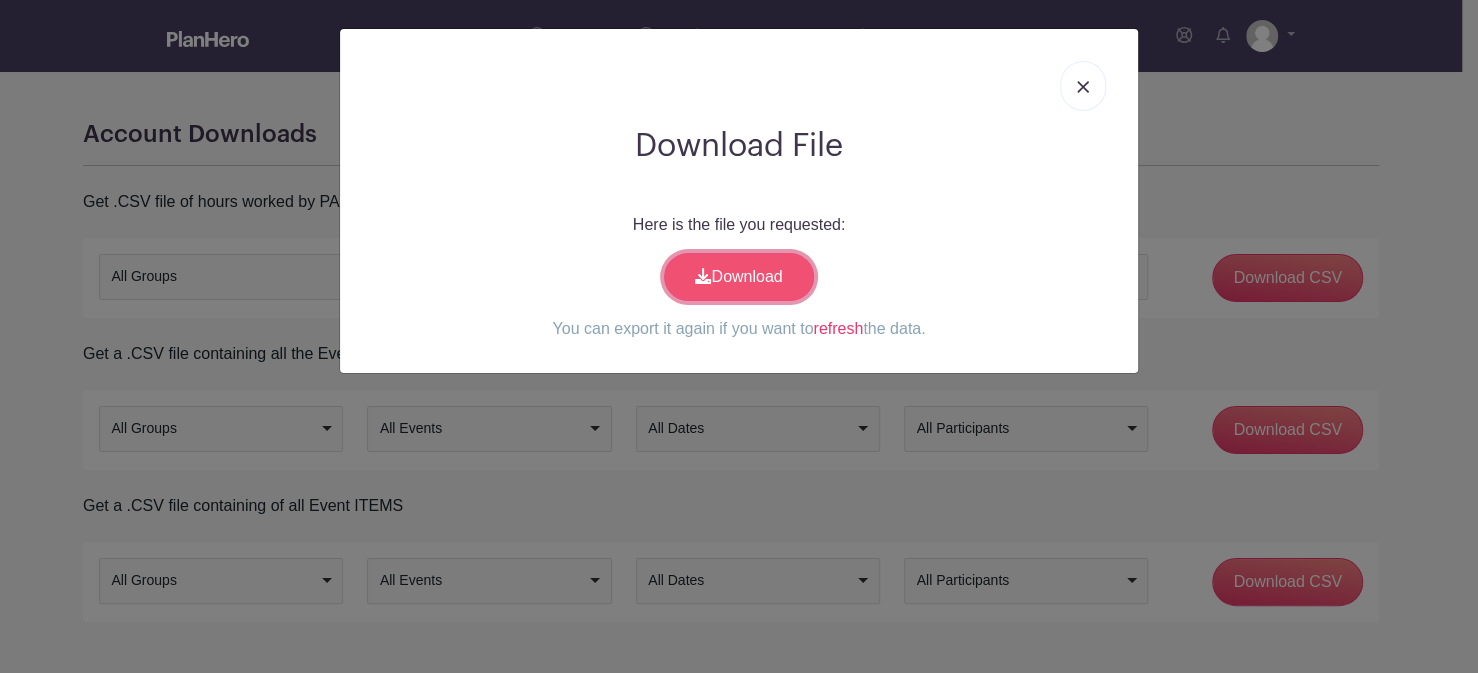 click on "Download" at bounding box center (739, 277) 